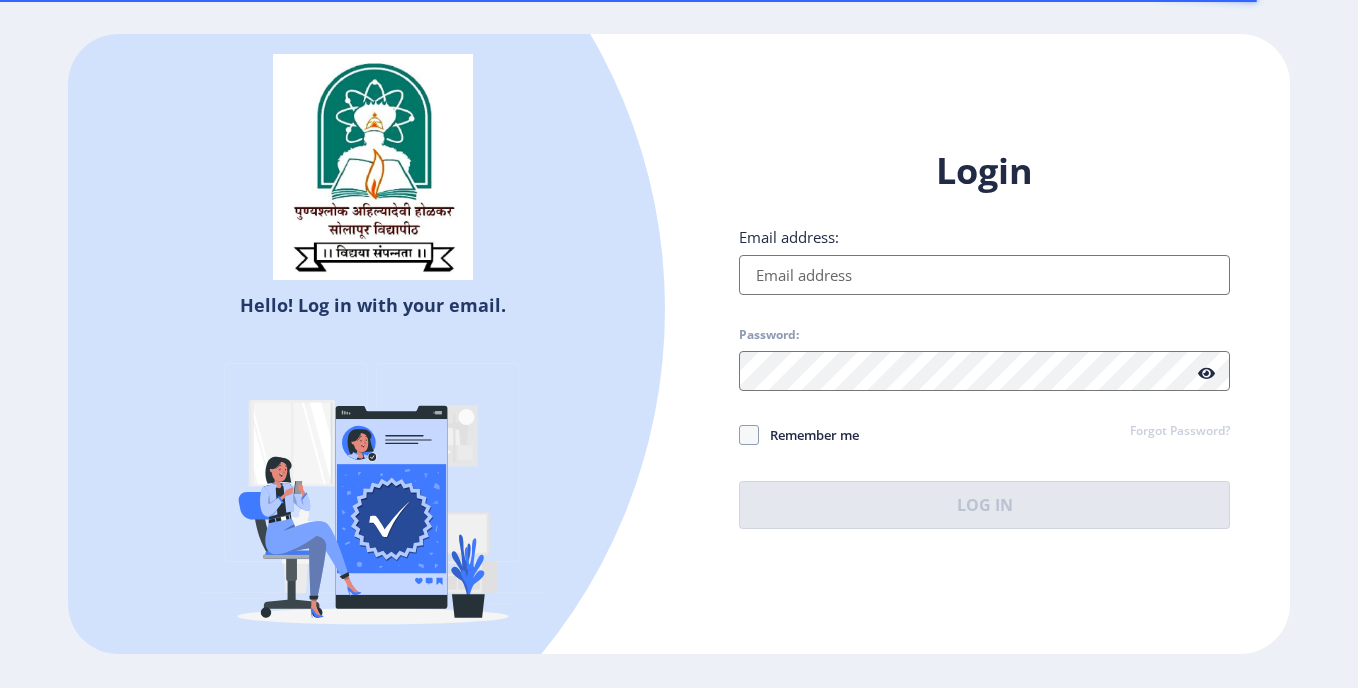 scroll, scrollTop: 0, scrollLeft: 0, axis: both 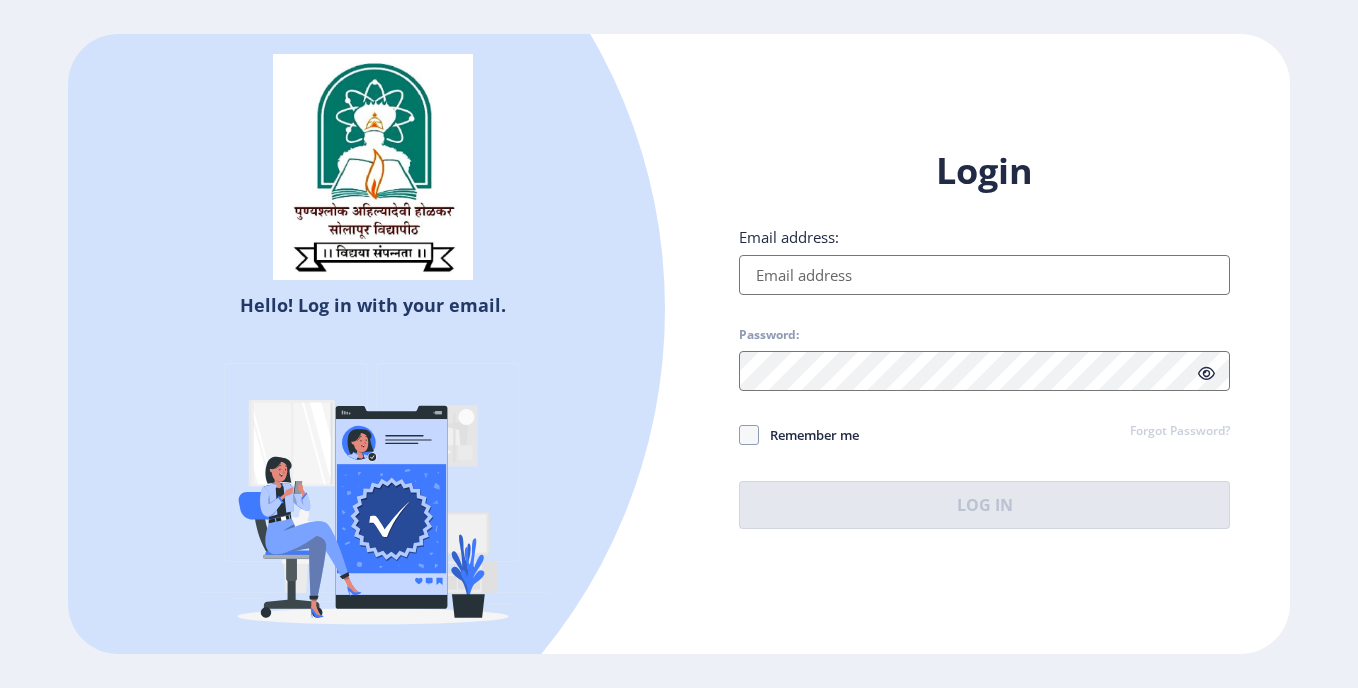 click on "Email address:" at bounding box center [984, 275] 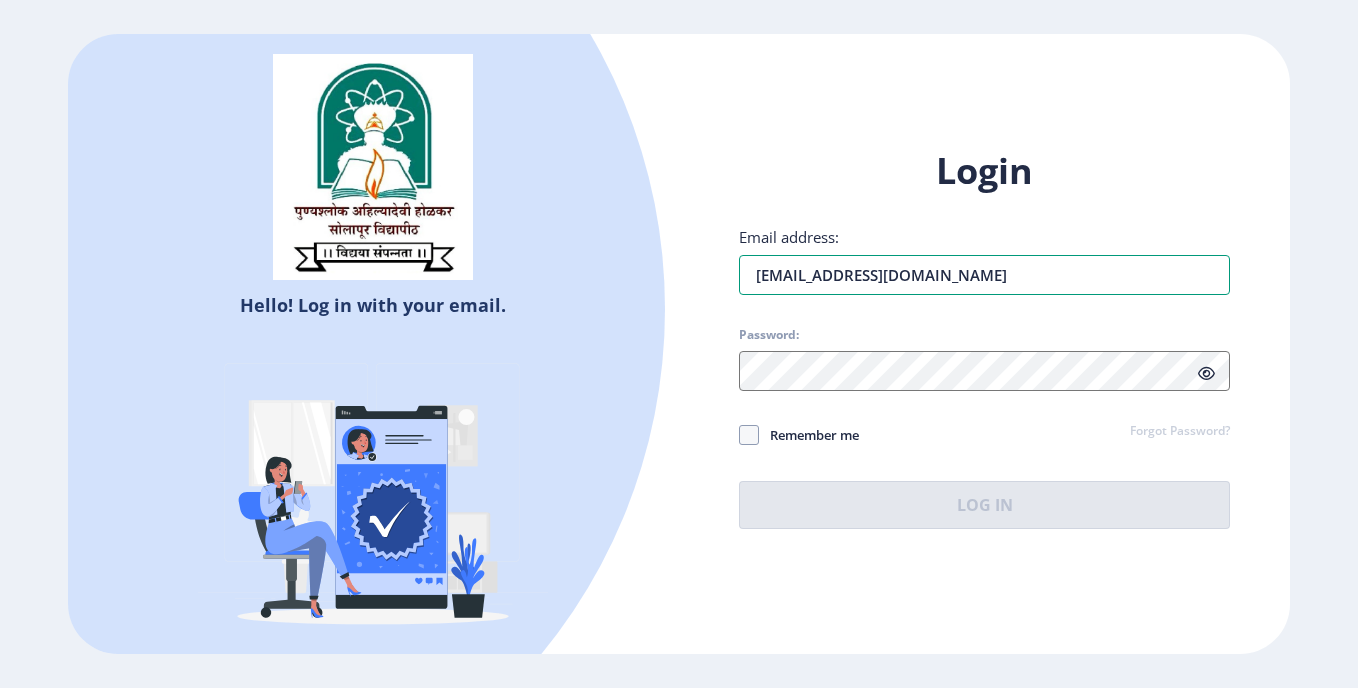 type on "[EMAIL_ADDRESS][DOMAIN_NAME]" 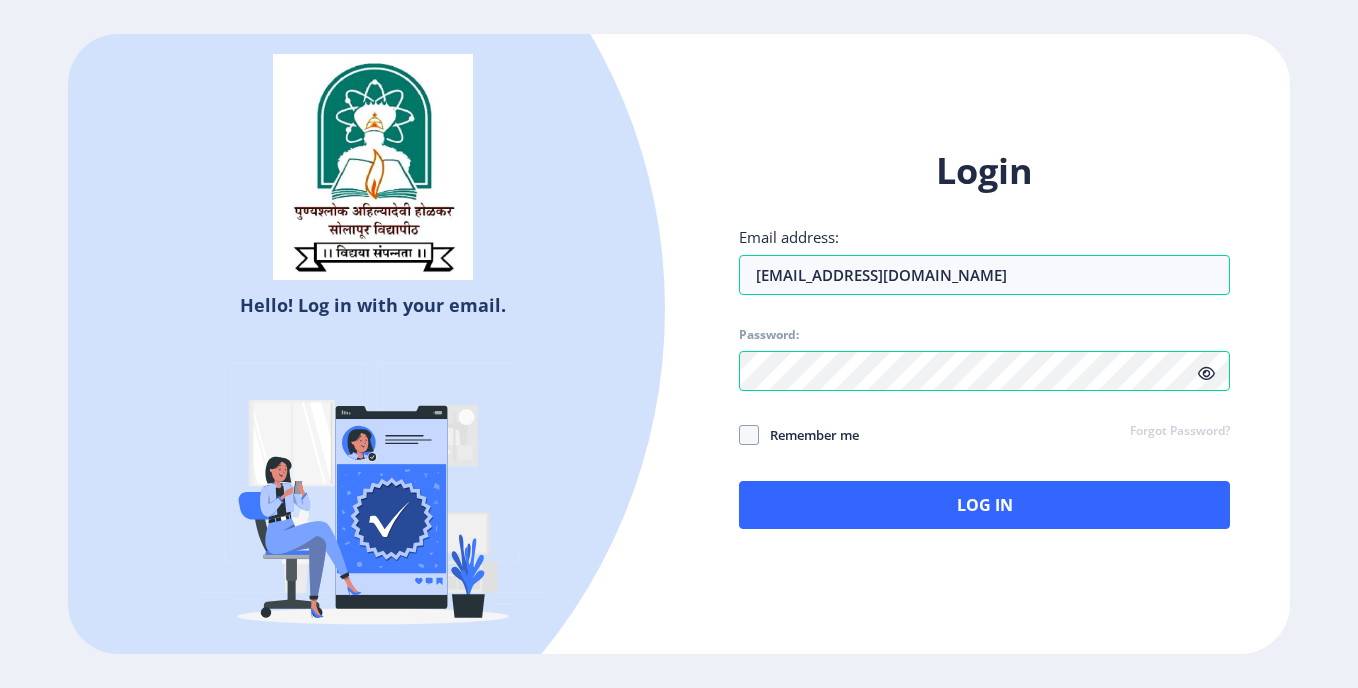 click 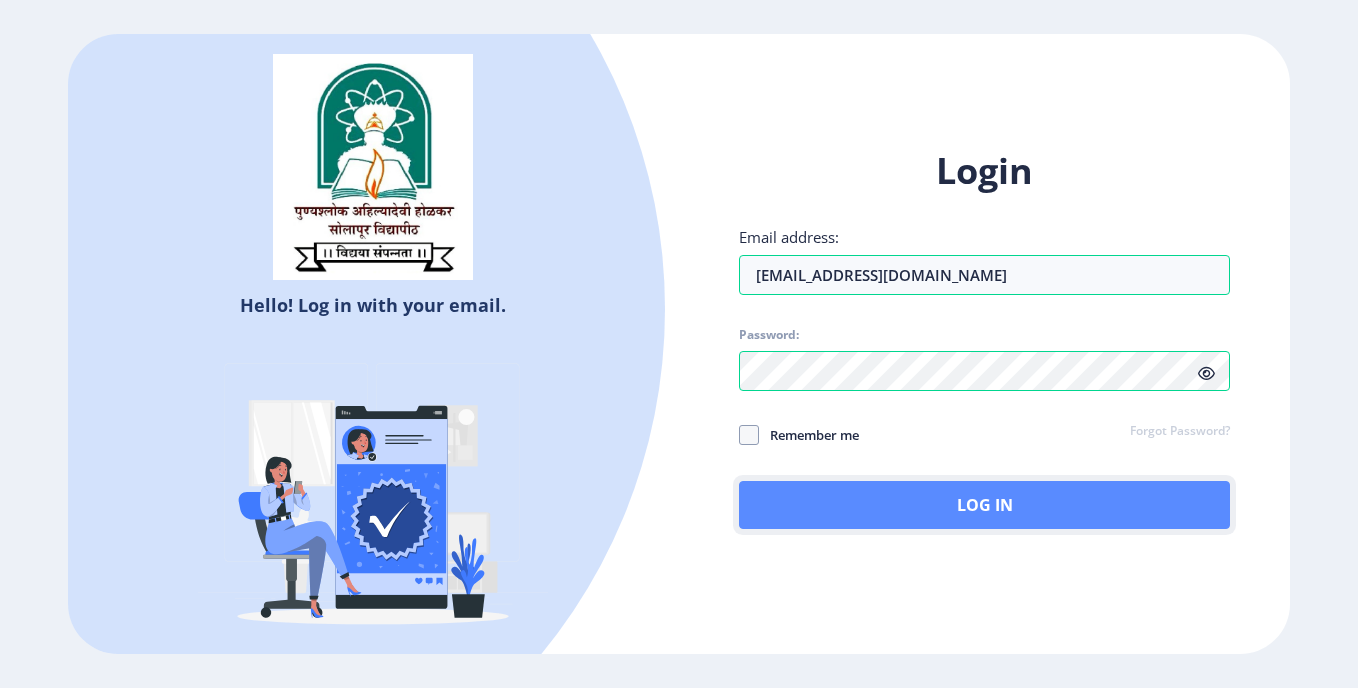 click on "Log In" 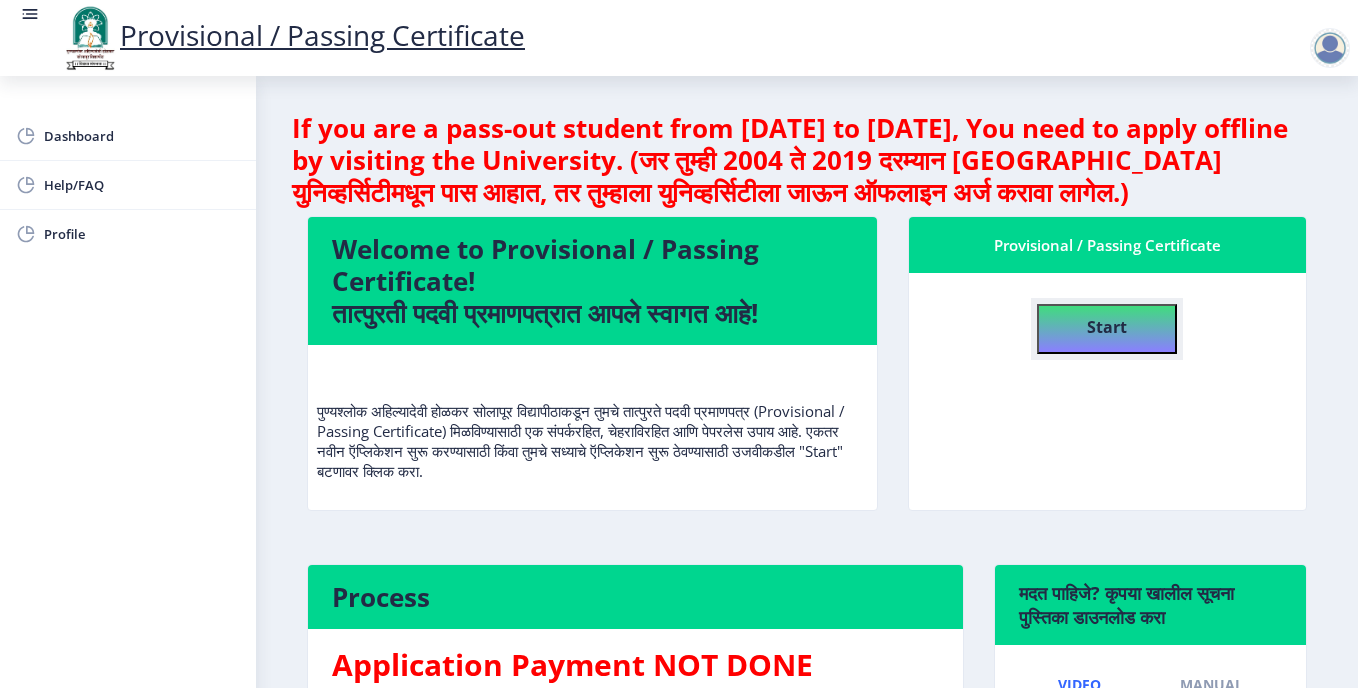click on "Start" 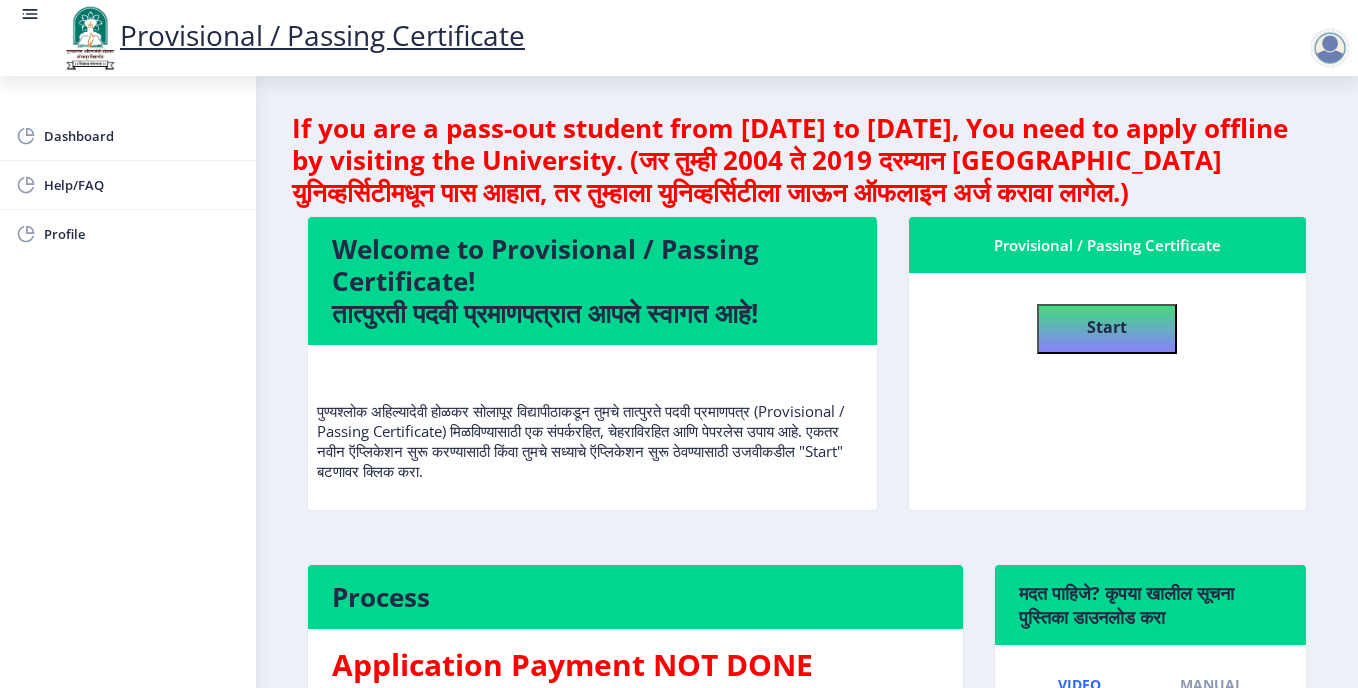 select 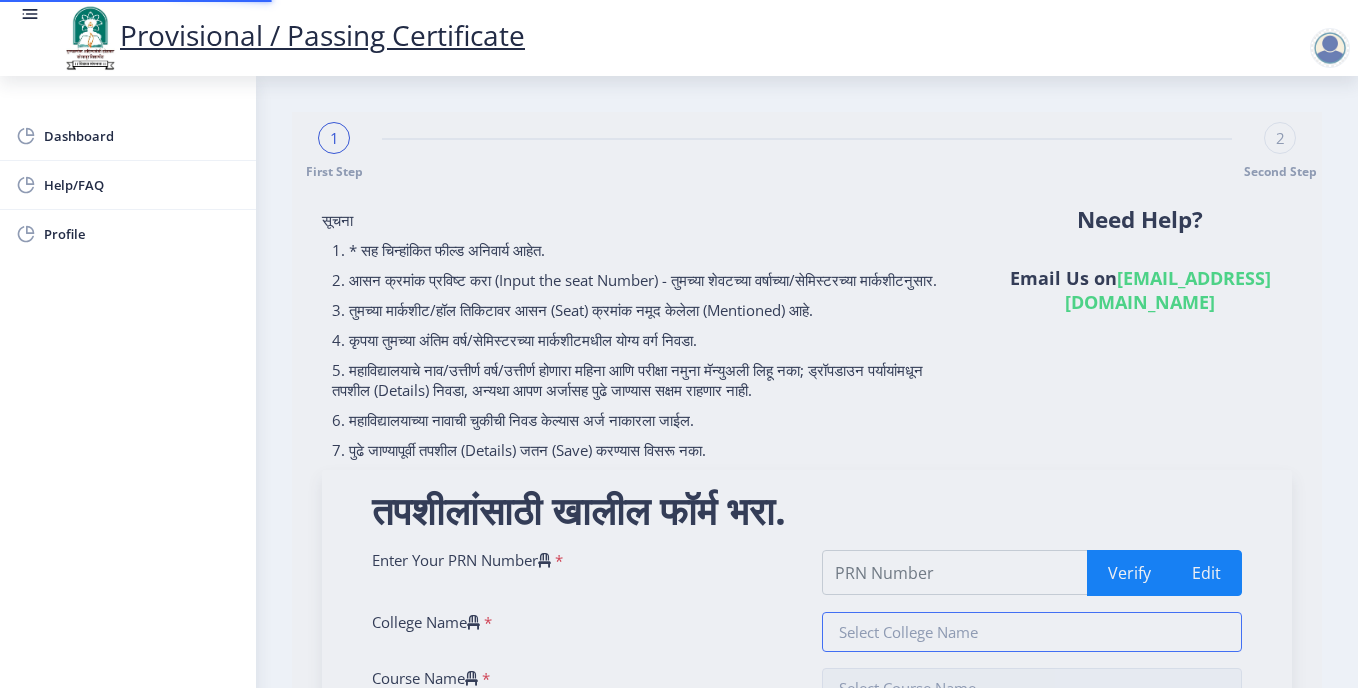 type on "2018032500026292" 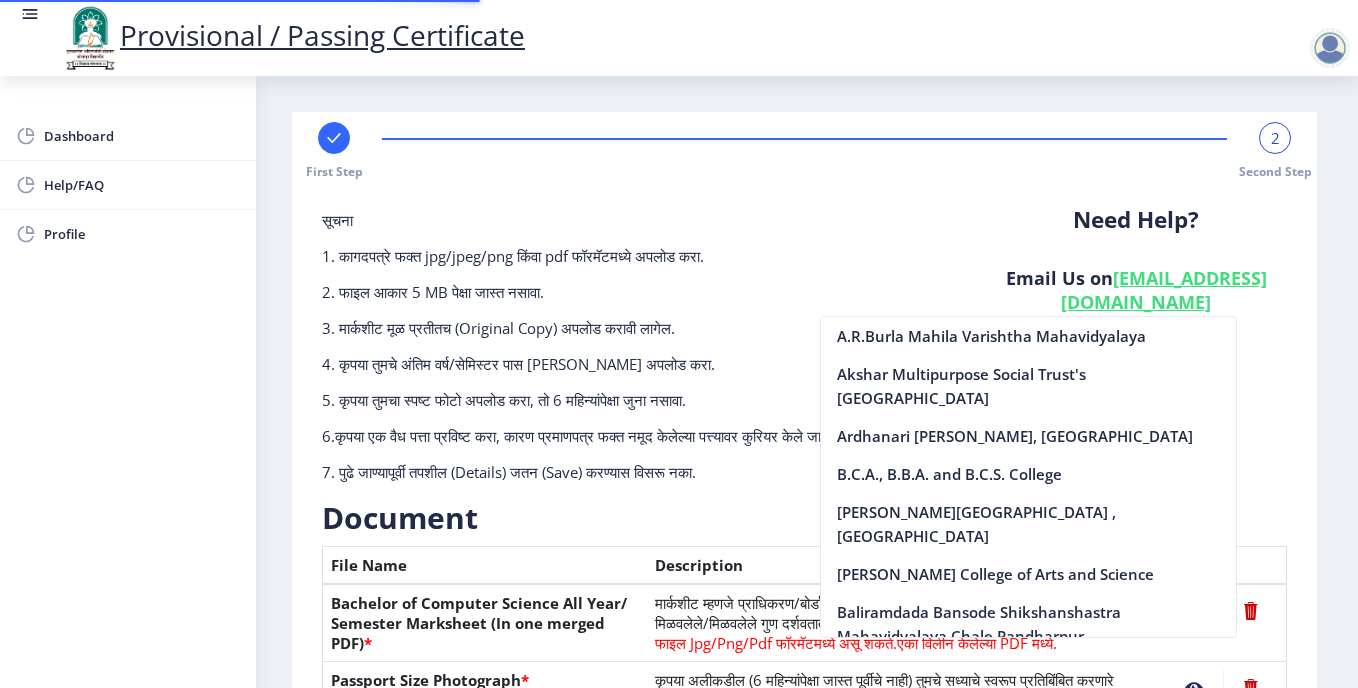 scroll, scrollTop: 364, scrollLeft: 0, axis: vertical 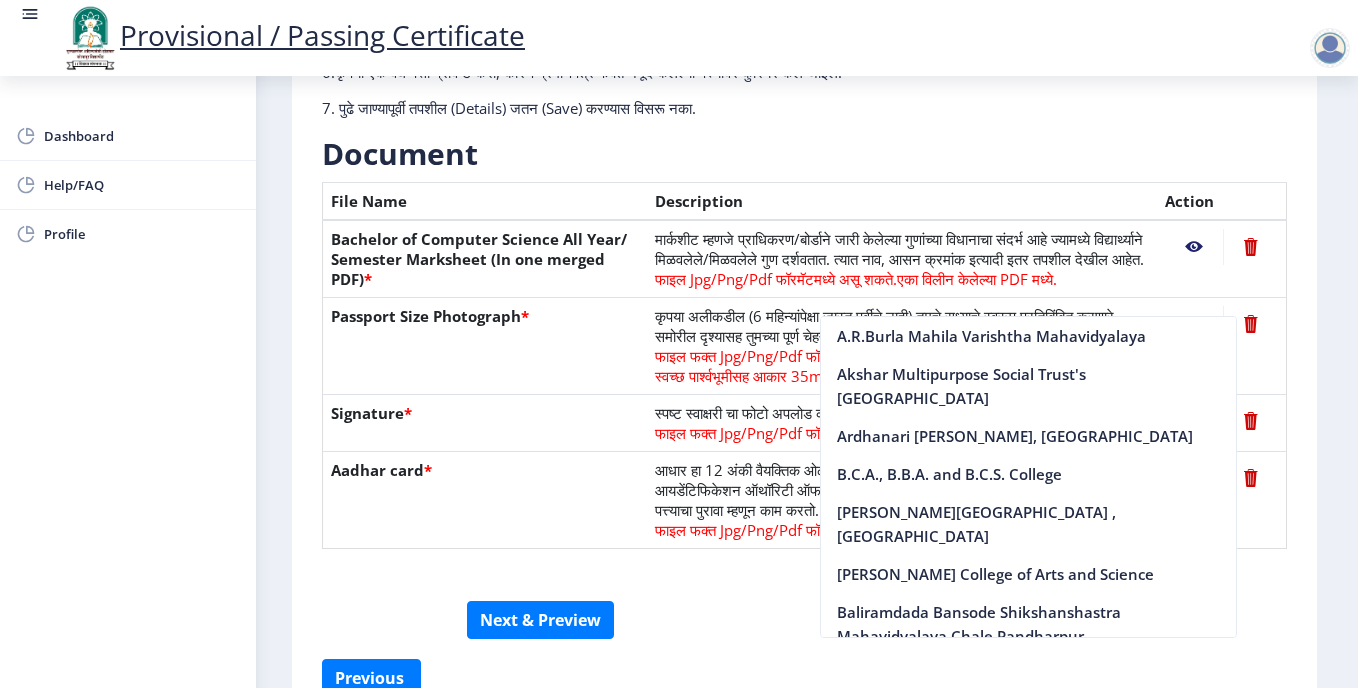 click on "Provisional / Passing Certificate Dashboard Help/FAQ Profile First Step 2 Second Step सूचना 1. कागदपत्रे फक्त jpg/jpeg/png किंवा pdf फॉरमॅटमध्ये अपलोड करा.  2. फाइल आकार 5 MB पेक्षा जास्त नसावा.  3. मार्कशीट मूळ प्रतीतच (Original Copy) अपलोड करावी लागेल.  4. कृपया तुमचे अंतिम वर्ष/सेमिस्टर पास [PERSON_NAME] अपलोड करा.  5. कृपया तुमचा स्पष्ट फोटो अपलोड करा, तो 6 महिन्यांपेक्षा जुना नसावा. 7. पुढे जाण्यापूर्वी तपशील (Details) जतन (Save) करण्यास विसरू नका.  Need Help? Email Us on   [EMAIL_ADDRESS][DOMAIN_NAME]  Document  File Name Description" at bounding box center [679, 344] 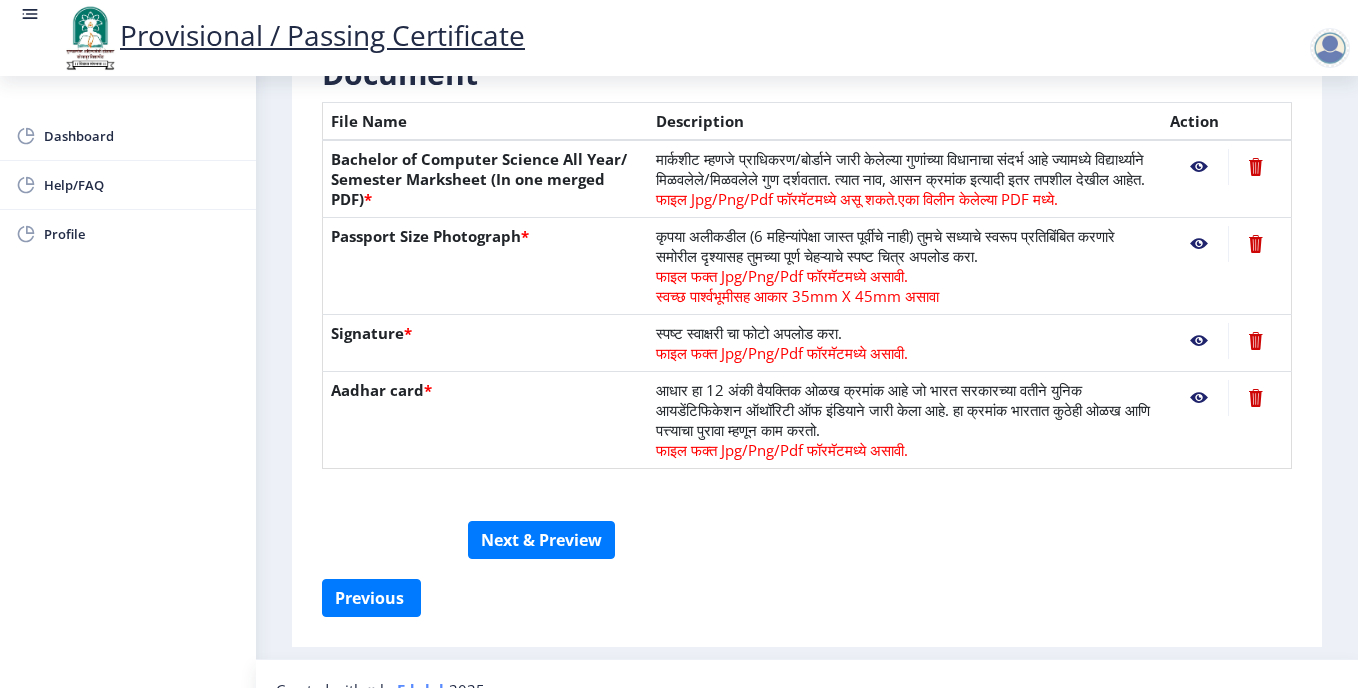 scroll, scrollTop: 496, scrollLeft: 0, axis: vertical 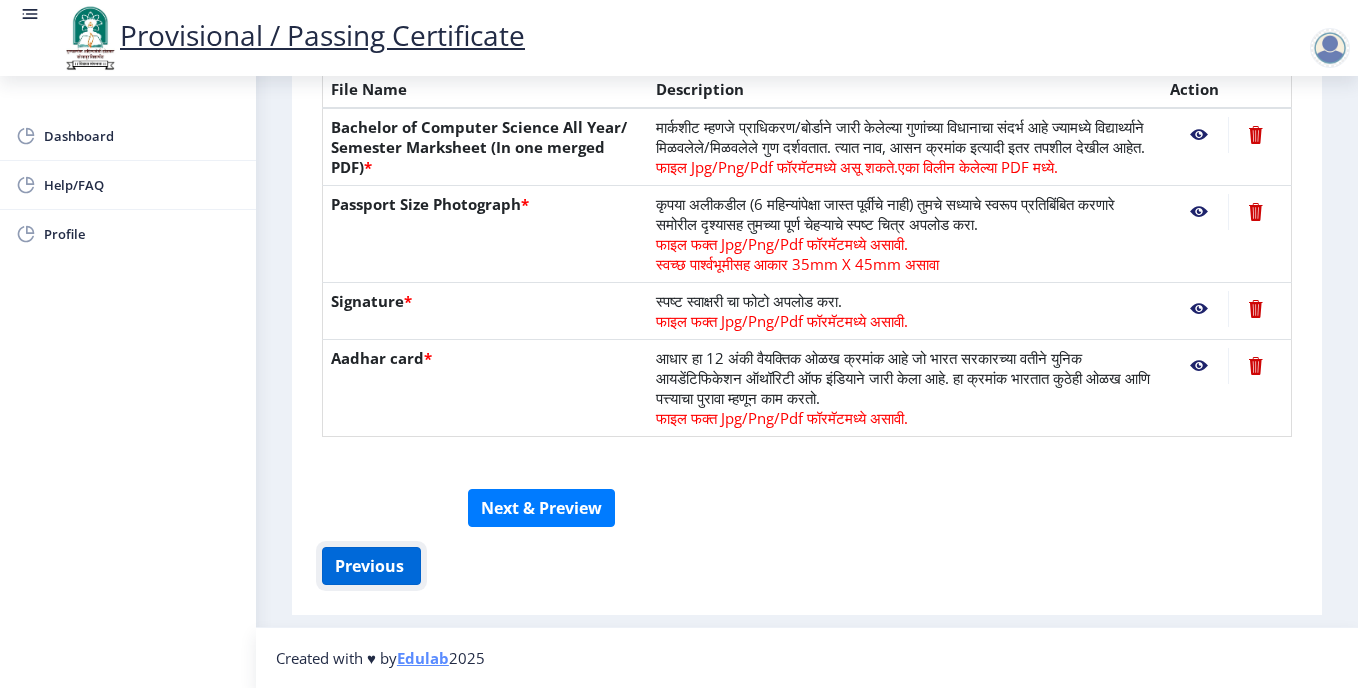 click on "Previous ‍" 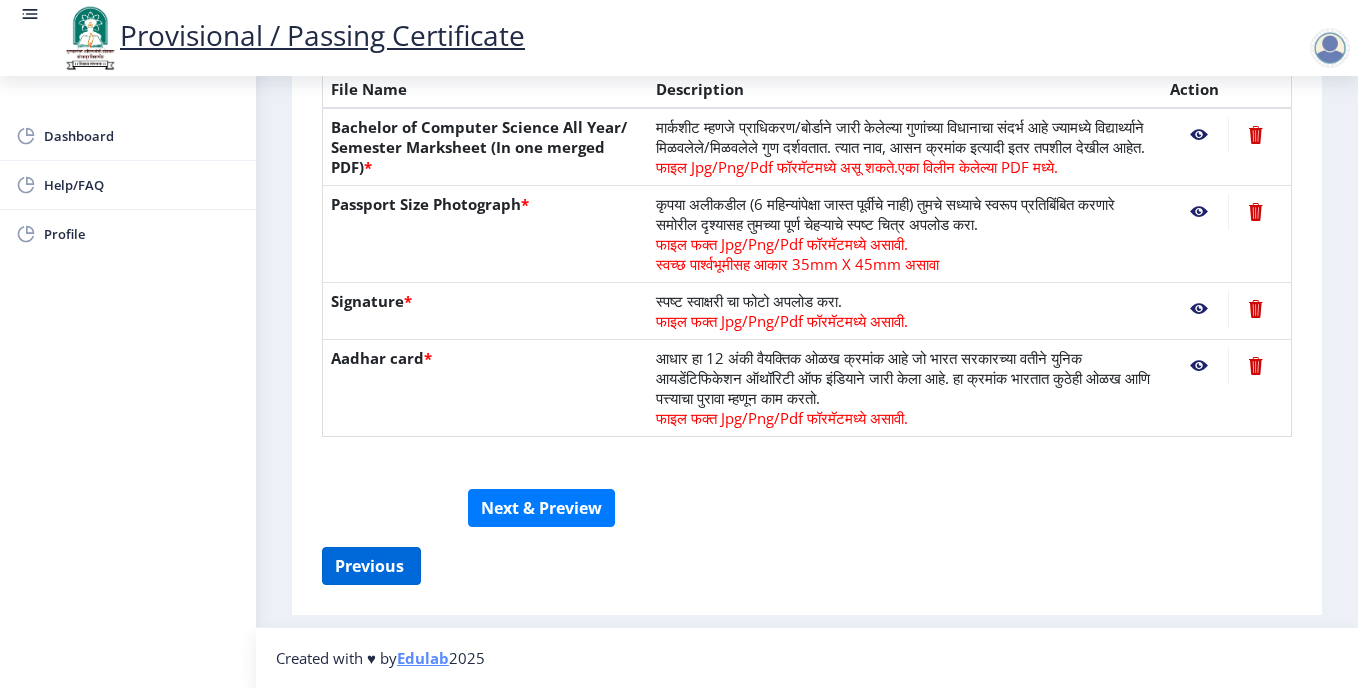 select on "DISTINCTION" 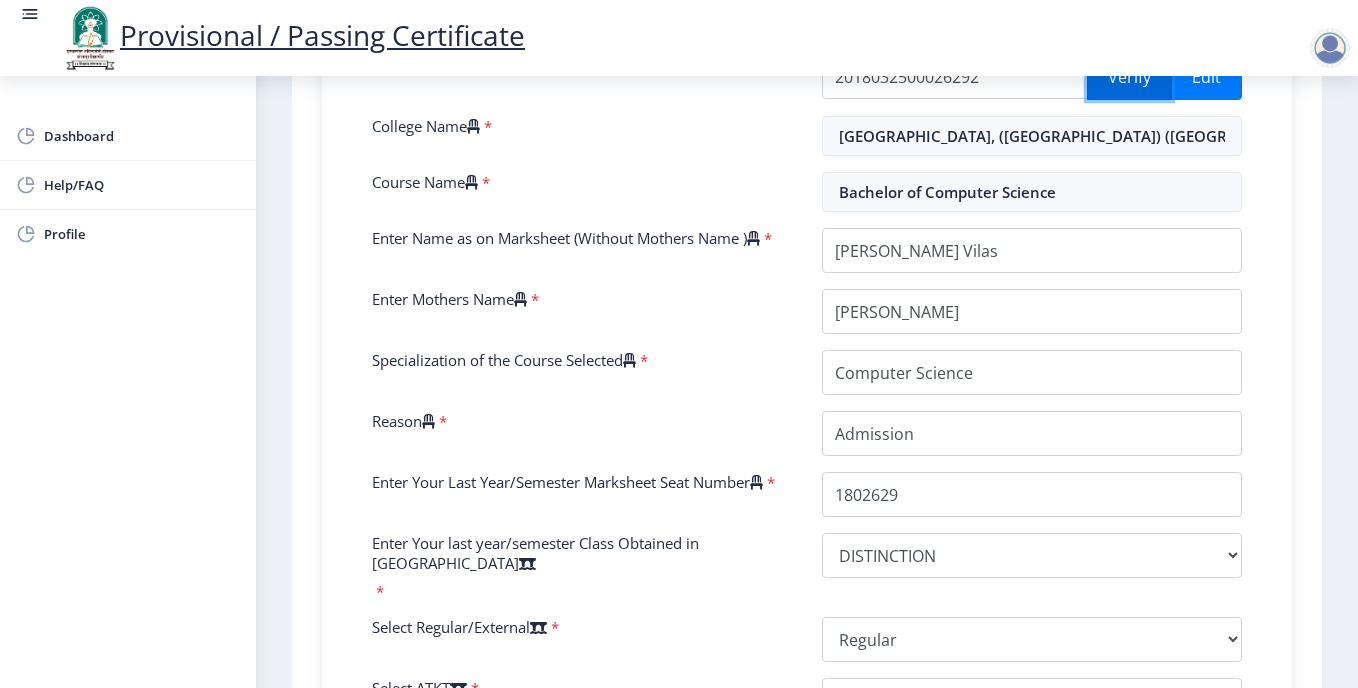 click on "Verify" at bounding box center [1129, 77] 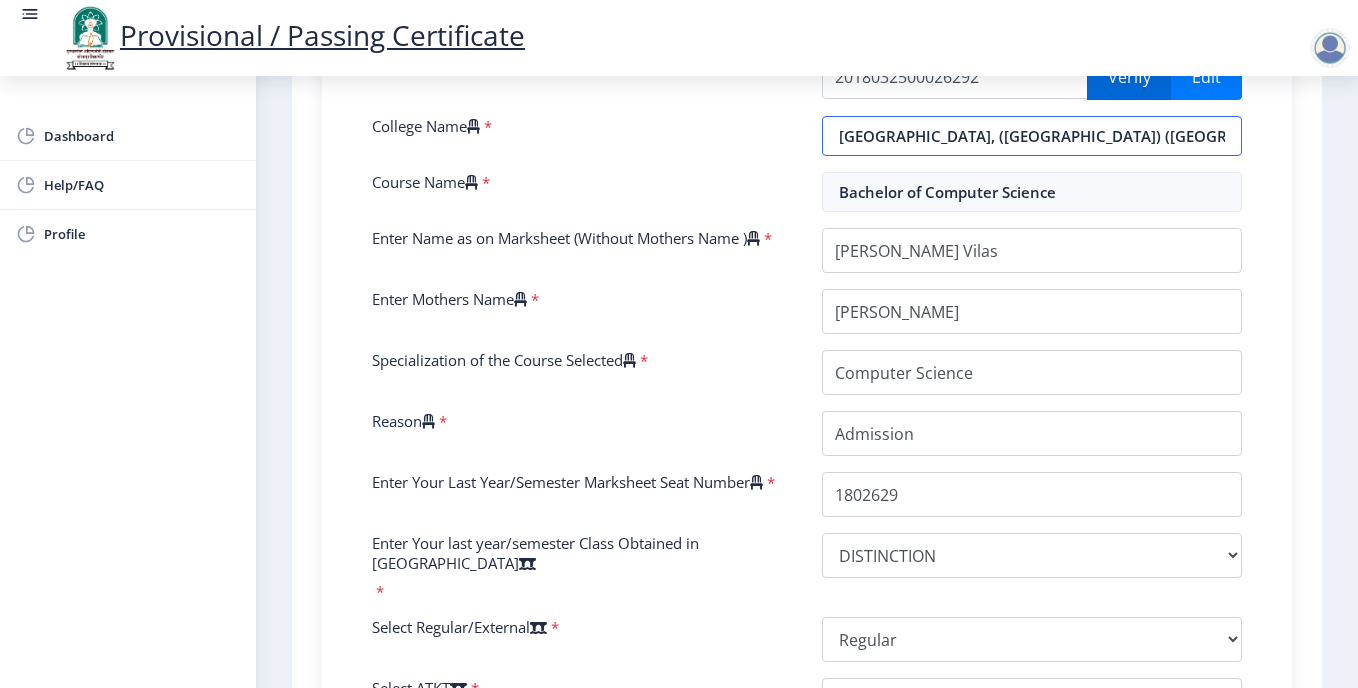 select on "DISTINCTION" 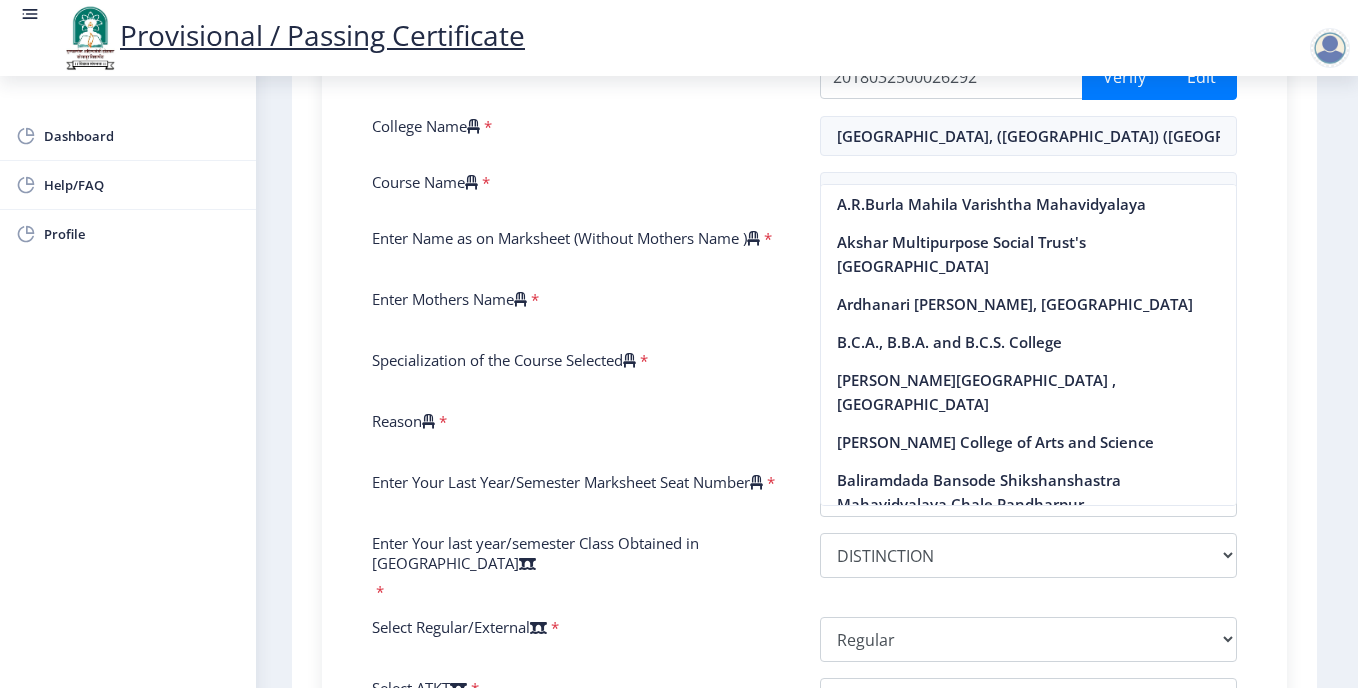click on "1 First Step Second Step सूचना  1. * सह चिन्हांकित फील्ड अनिवार्य आहेत. 2. आसन क्रमांक प्रविष्ट करा (Input the seat Number) - तुमच्या शेवटच्या वर्षाच्या/सेमिस्टरच्या मार्कशीटनुसार.  3. तुमच्या मार्कशीट/हॉल तिकिटावर आसन (Seat) क्रमांक नमूद केलेला (Mentioned) आहे.  4. कृपया तुमच्या अंतिम वर्ष/सेमिस्टरच्या मार्कशीटमधील योग्य वर्ग निवडा.  6. महाविद्यालयाच्या नावाची चुकीची निवड केल्यास अर्ज नाकारला जाईल.  Need Help? Email Us on   [EMAIL_ADDRESS][DOMAIN_NAME]  Enter Your PRN Number    * Verify *" 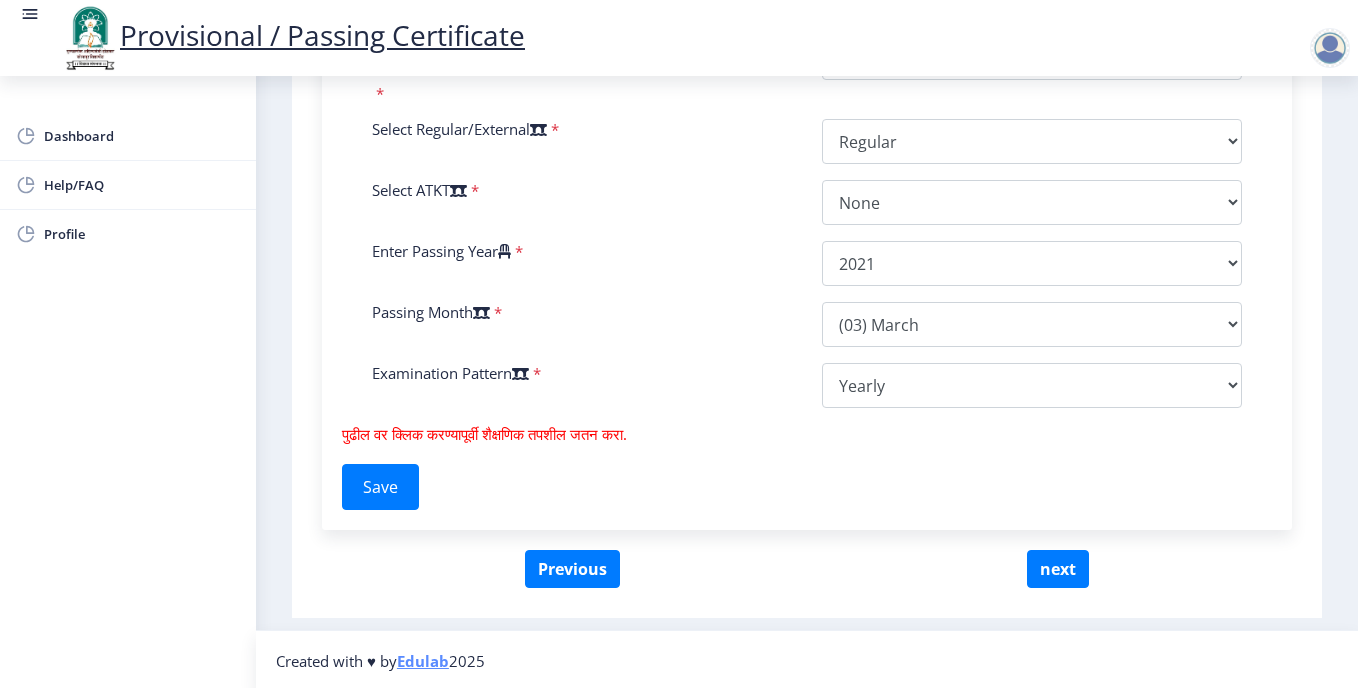 scroll, scrollTop: 997, scrollLeft: 0, axis: vertical 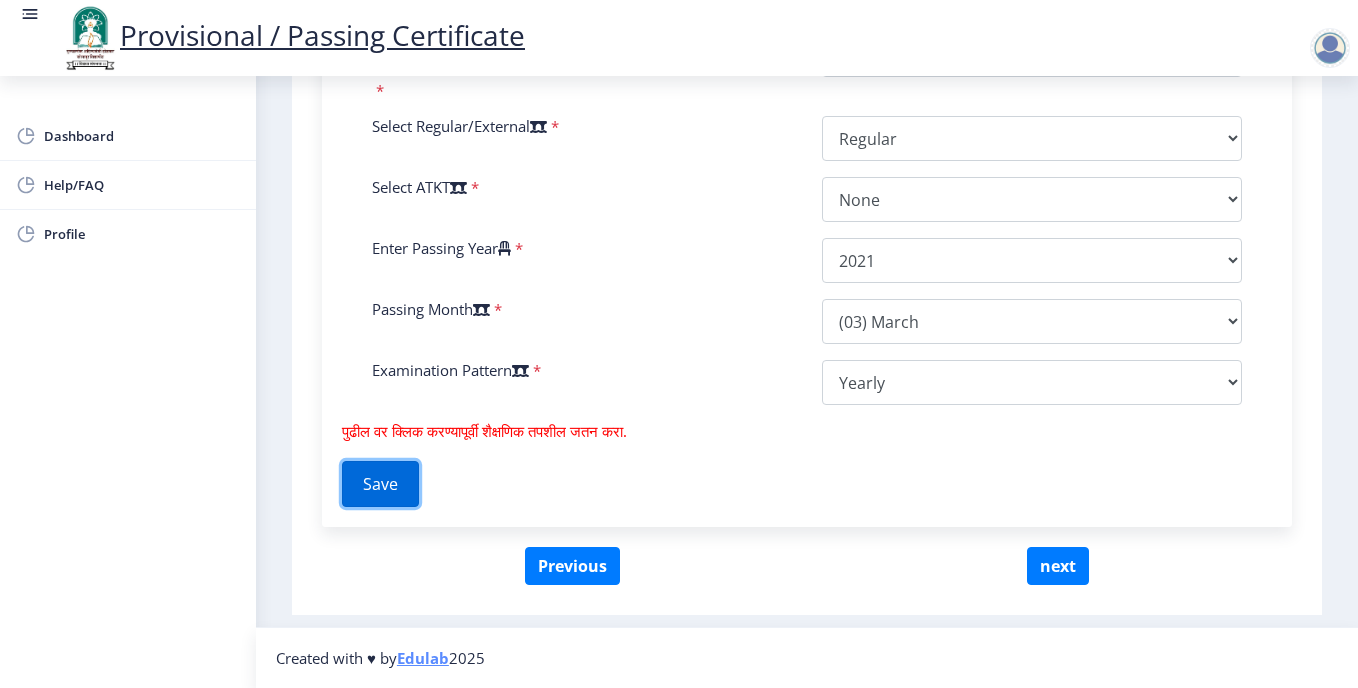 click on "Save" at bounding box center [380, 484] 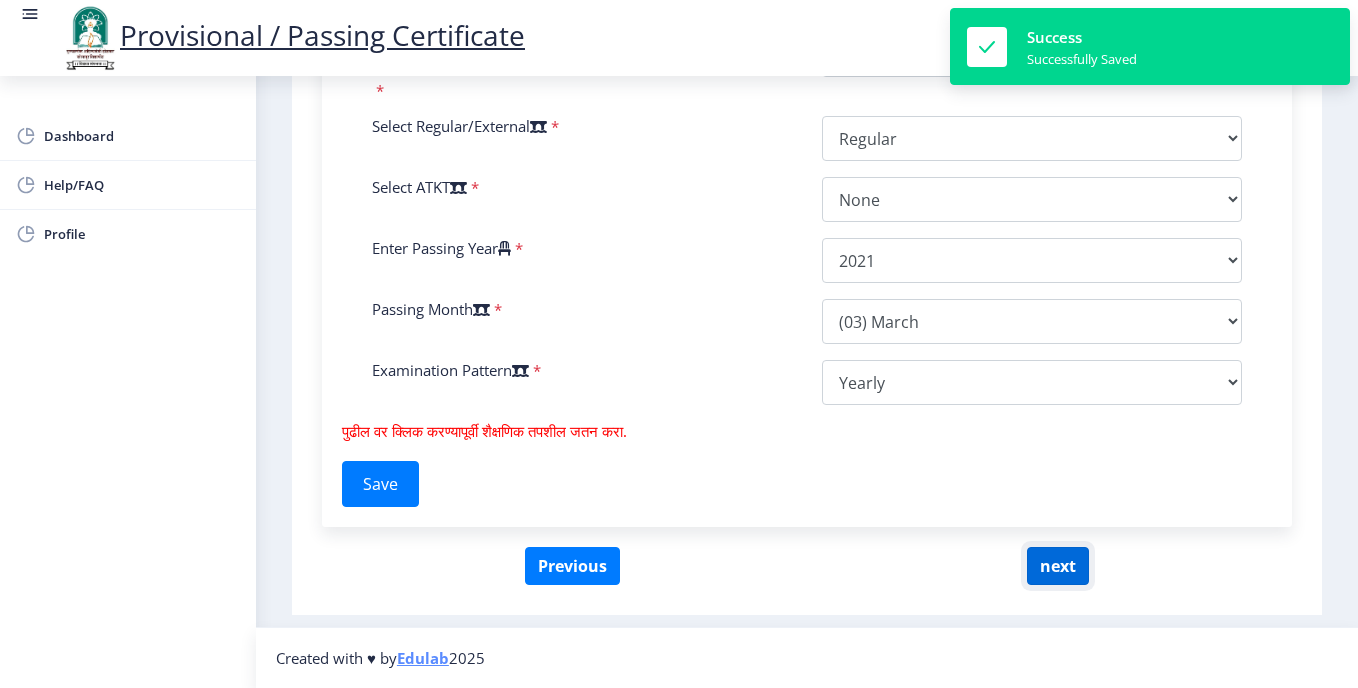 click on "next" 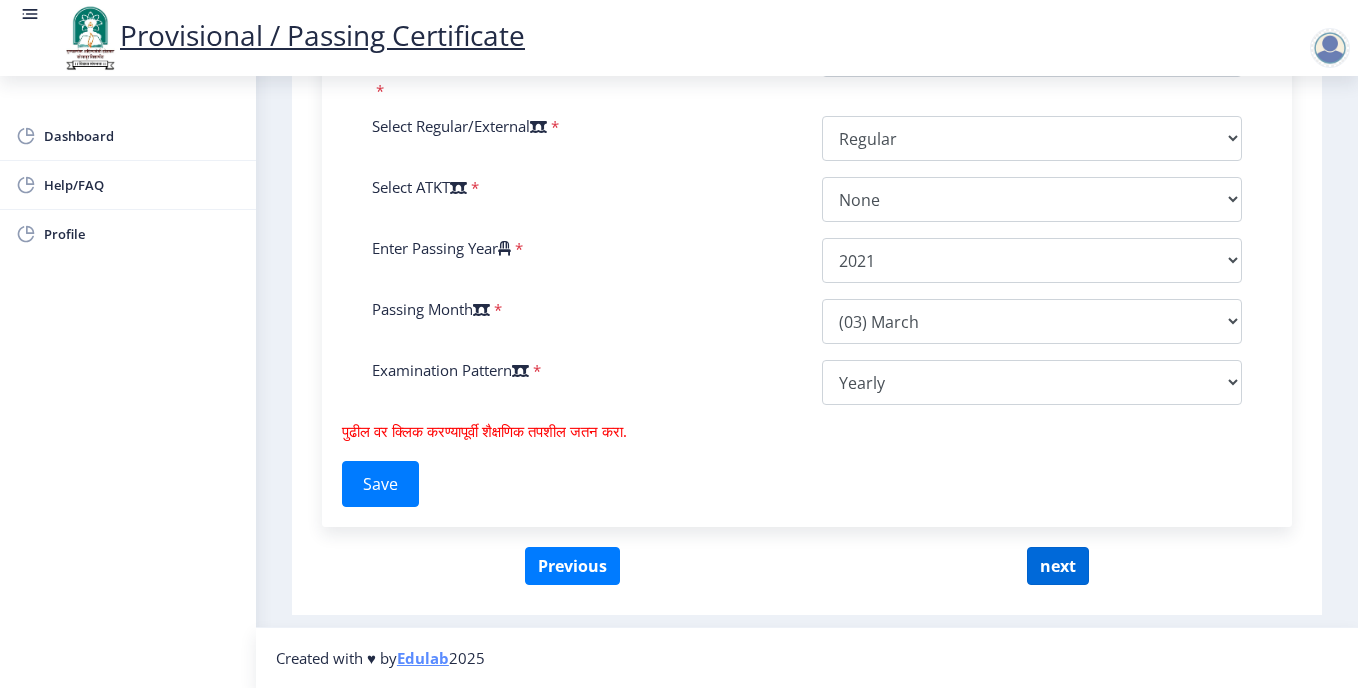 select 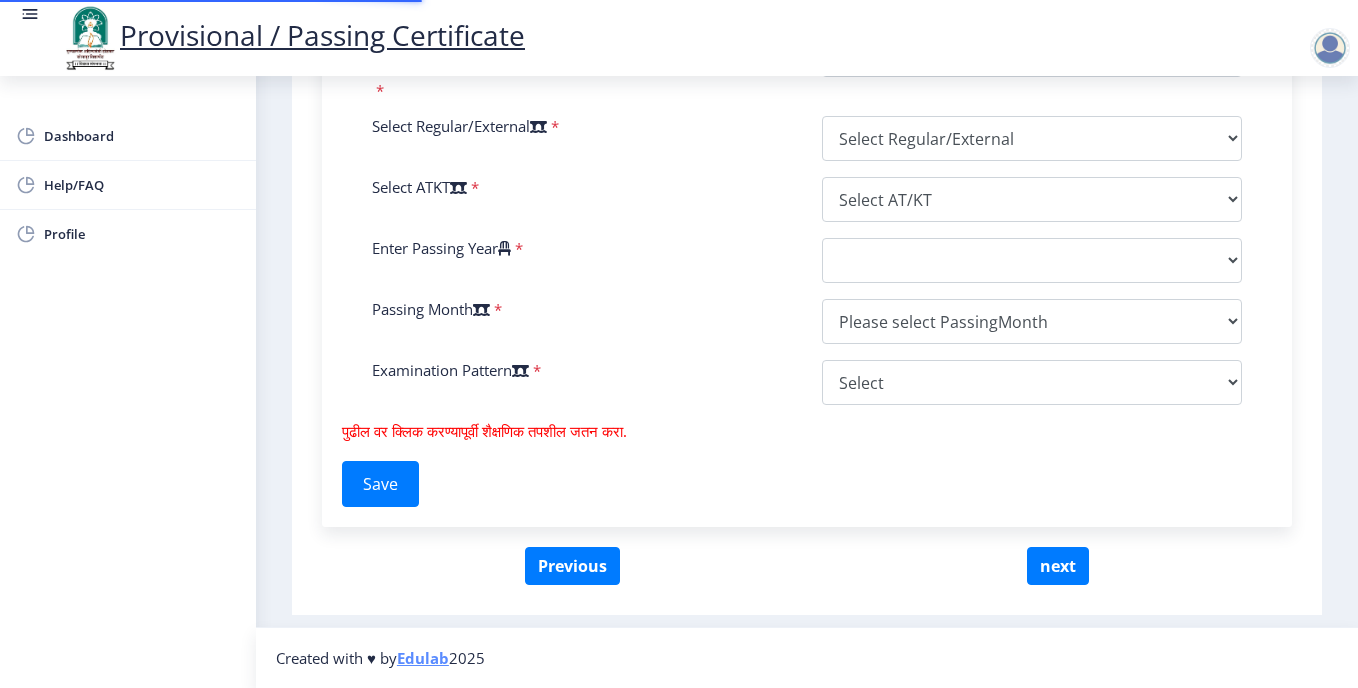 scroll, scrollTop: 364, scrollLeft: 0, axis: vertical 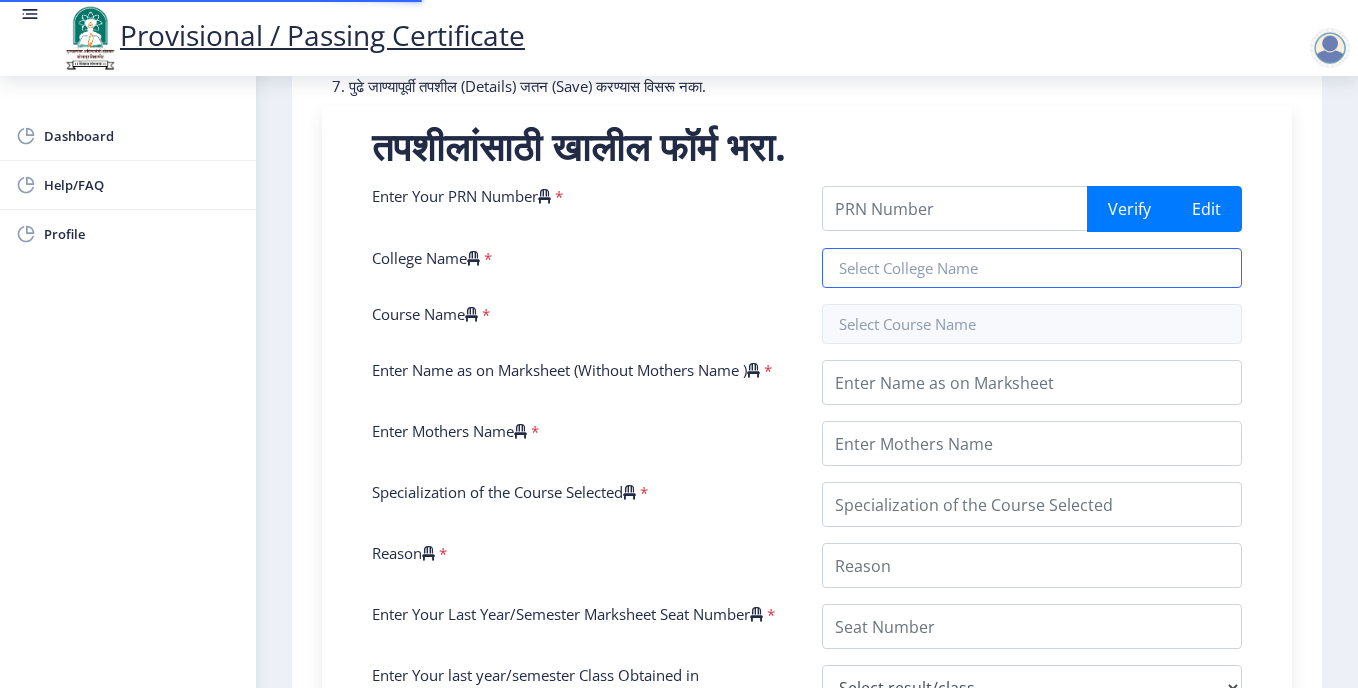 type on "2018032500026292" 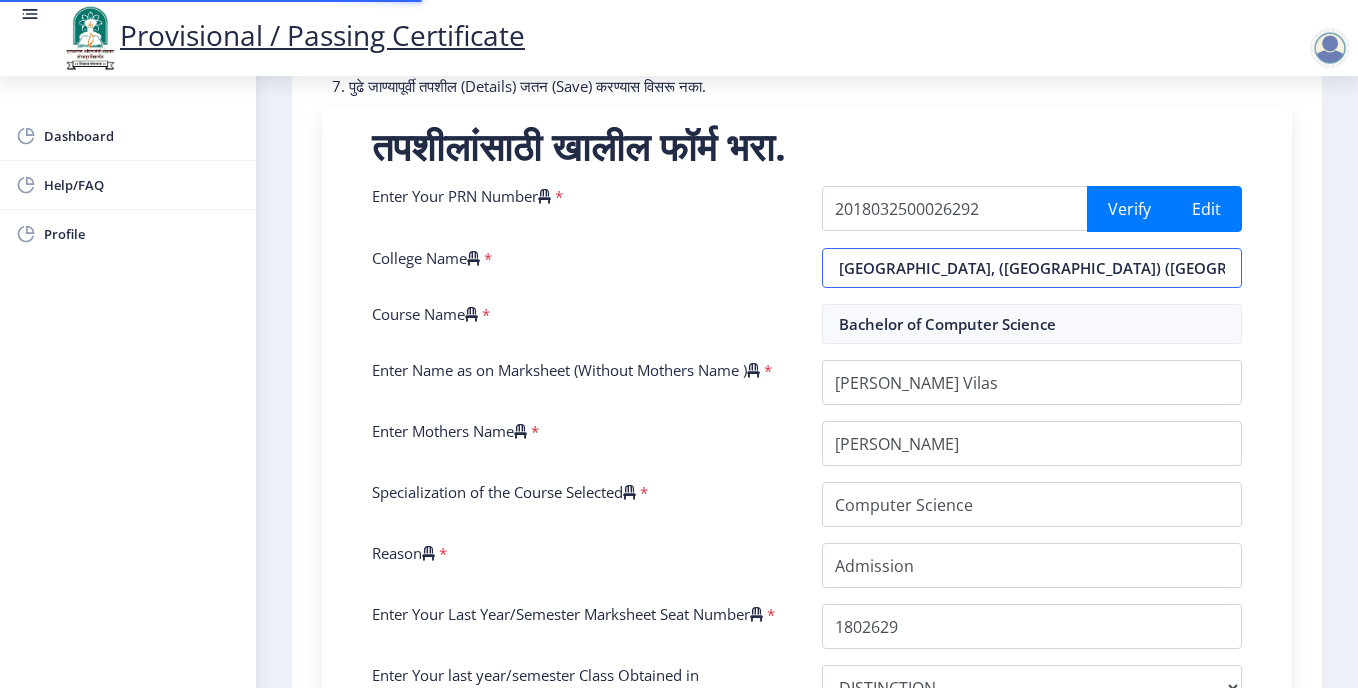 select on "Regular" 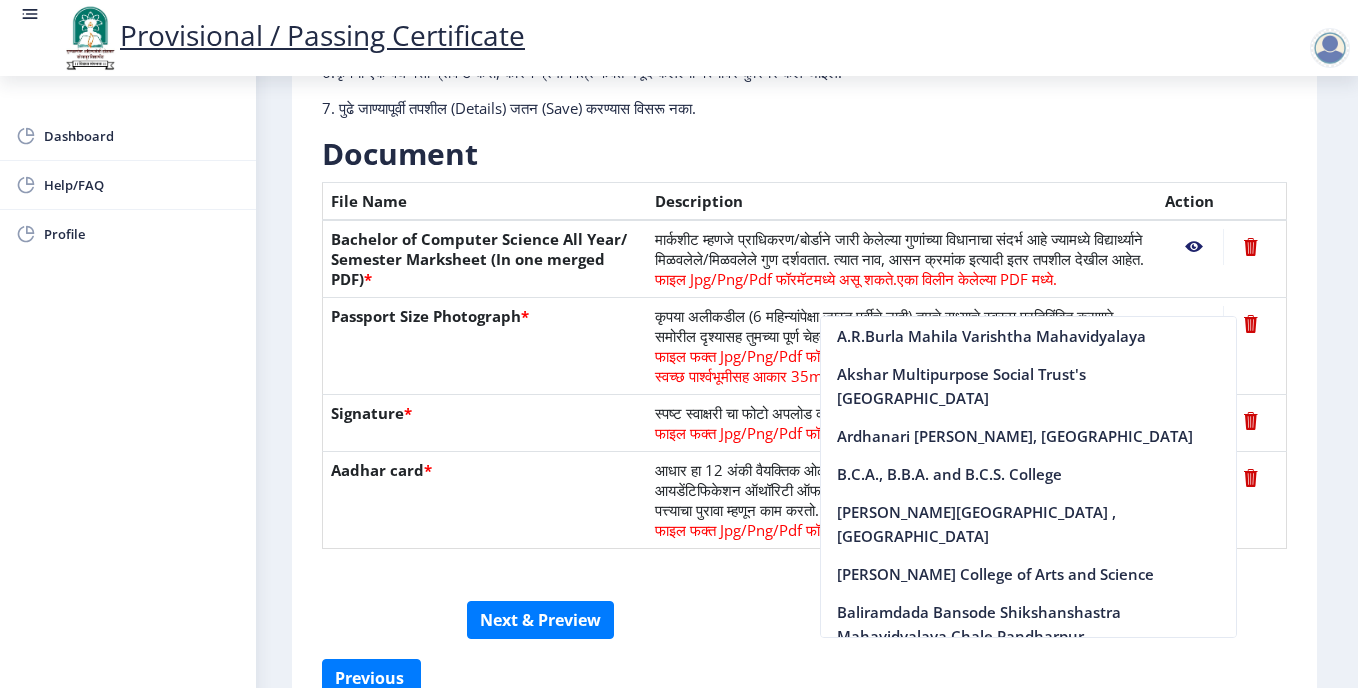 click on "Document  File Name Description Action Bachelor of Computer Science All Year/ Semester Marksheet (In one merged PDF)  * मार्कशीट म्हणजे प्राधिकरण/बोर्डाने जारी केलेल्या गुणांच्या विधानाचा संदर्भ आहे ज्यामध्ये विद्यार्थ्याने मिळवलेले/मिळवलेले गुण दर्शवतात. त्यात नाव, आसन क्रमांक इत्यादी इतर तपशील देखील आहेत.  फाइल Jpg/Png/Pdf फॉरमॅटमध्ये असू शकते.  एका विलीन केलेल्या PDF मध्ये.  Passport Size Photograph  * फाइल फक्त Jpg/Png/Pdf फॉरमॅटमध्ये असावी.  स्वच्छ पार्श्वभूमीसह आकार 35mm X 45mm असावा  Signature * *" 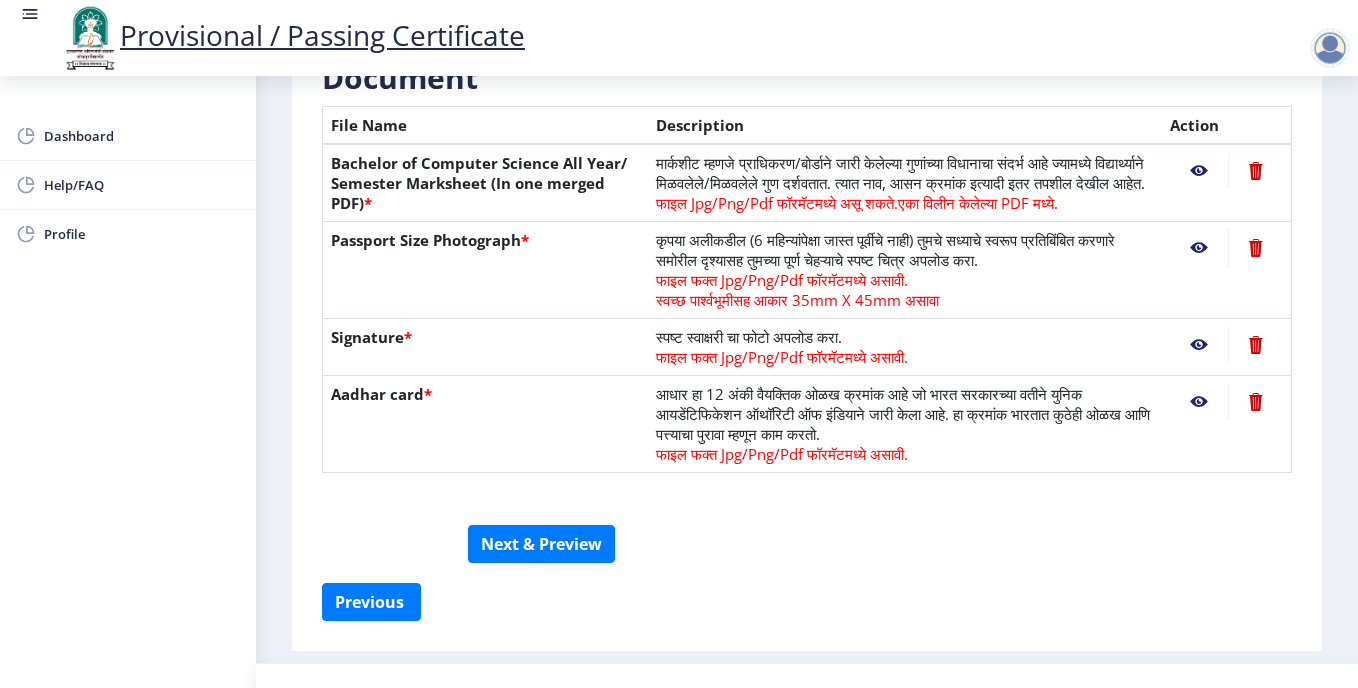 scroll, scrollTop: 496, scrollLeft: 0, axis: vertical 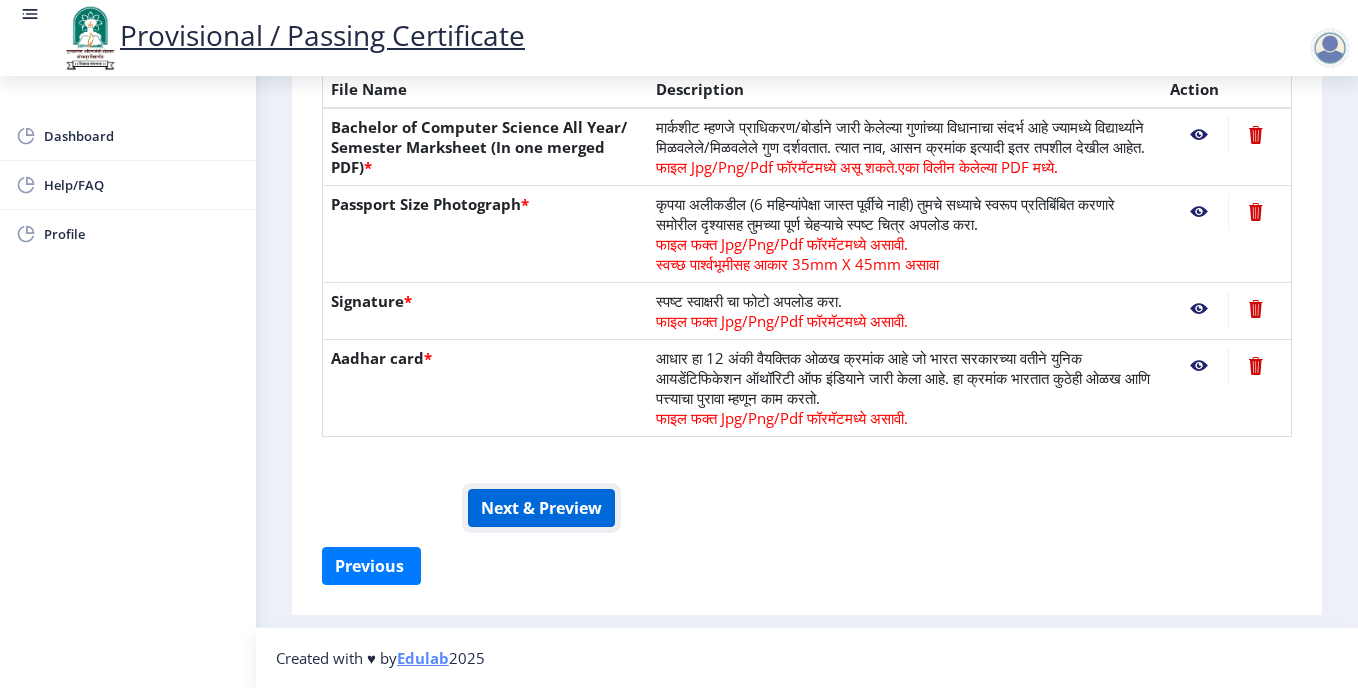 click on "Next & Preview" 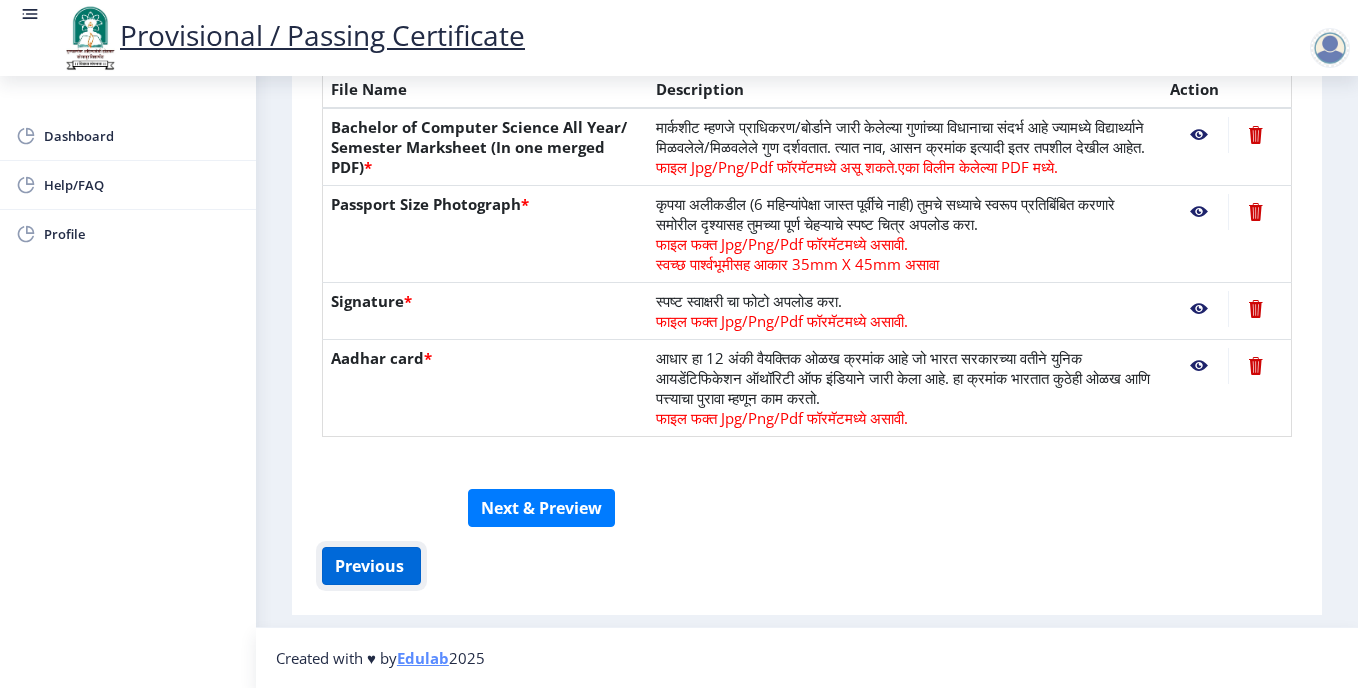 click on "Previous ‍" 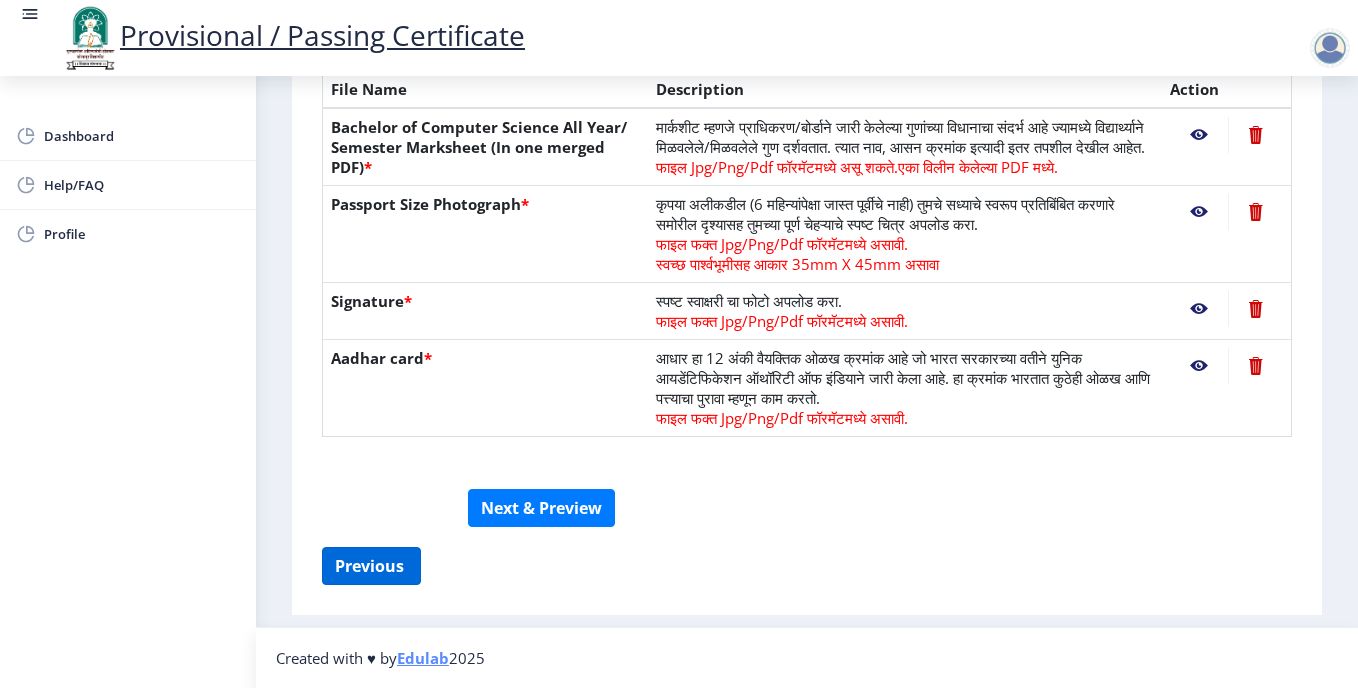select on "DISTINCTION" 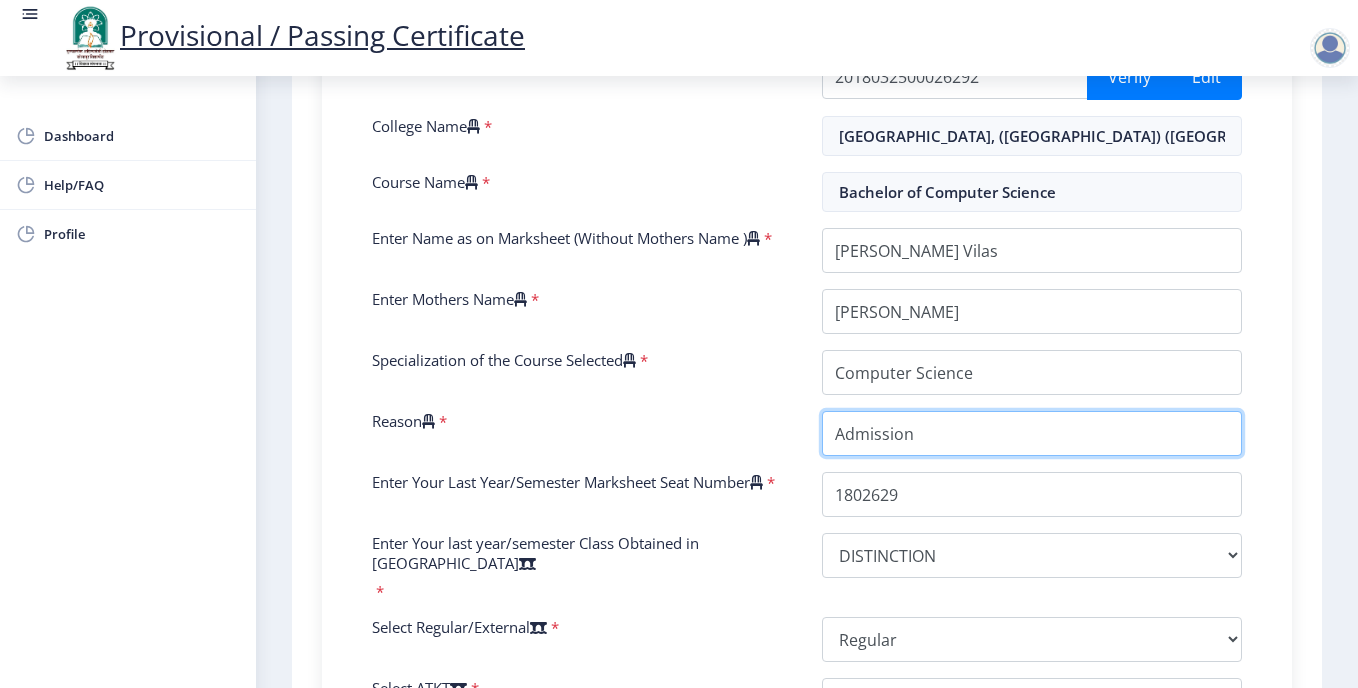 click on "Reason" at bounding box center (1032, 433) 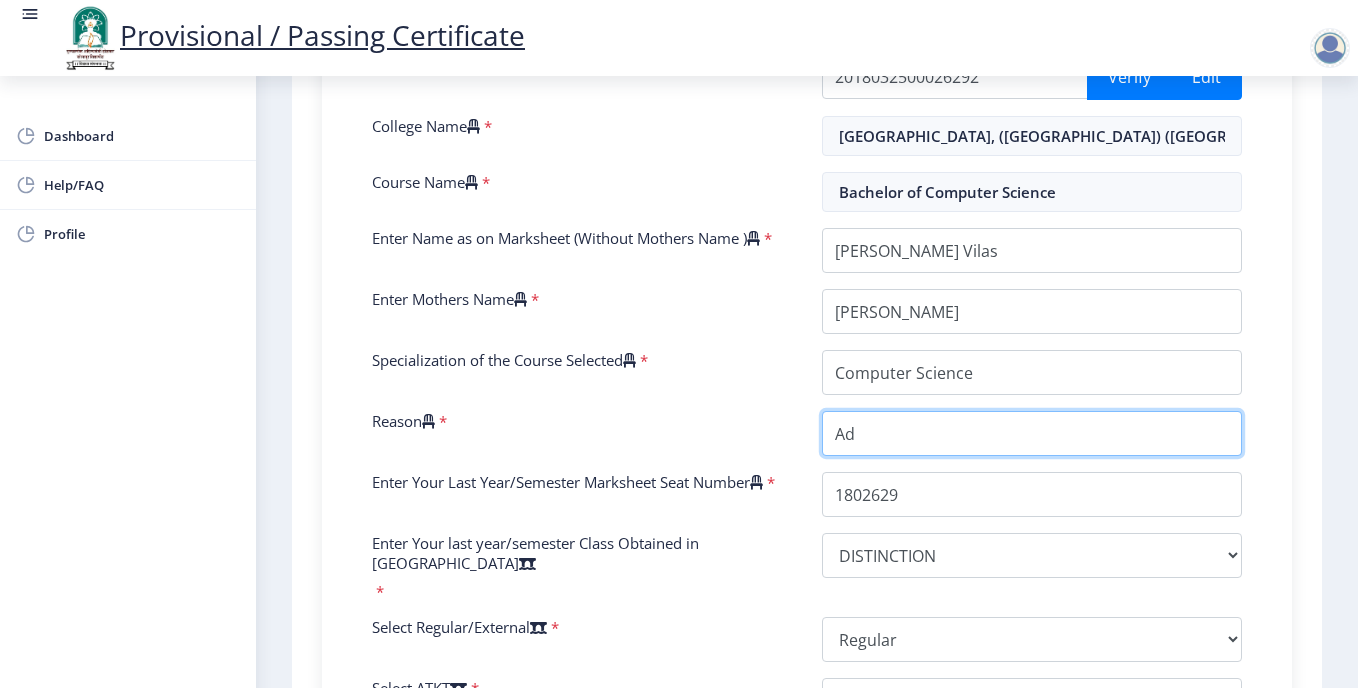 type on "A" 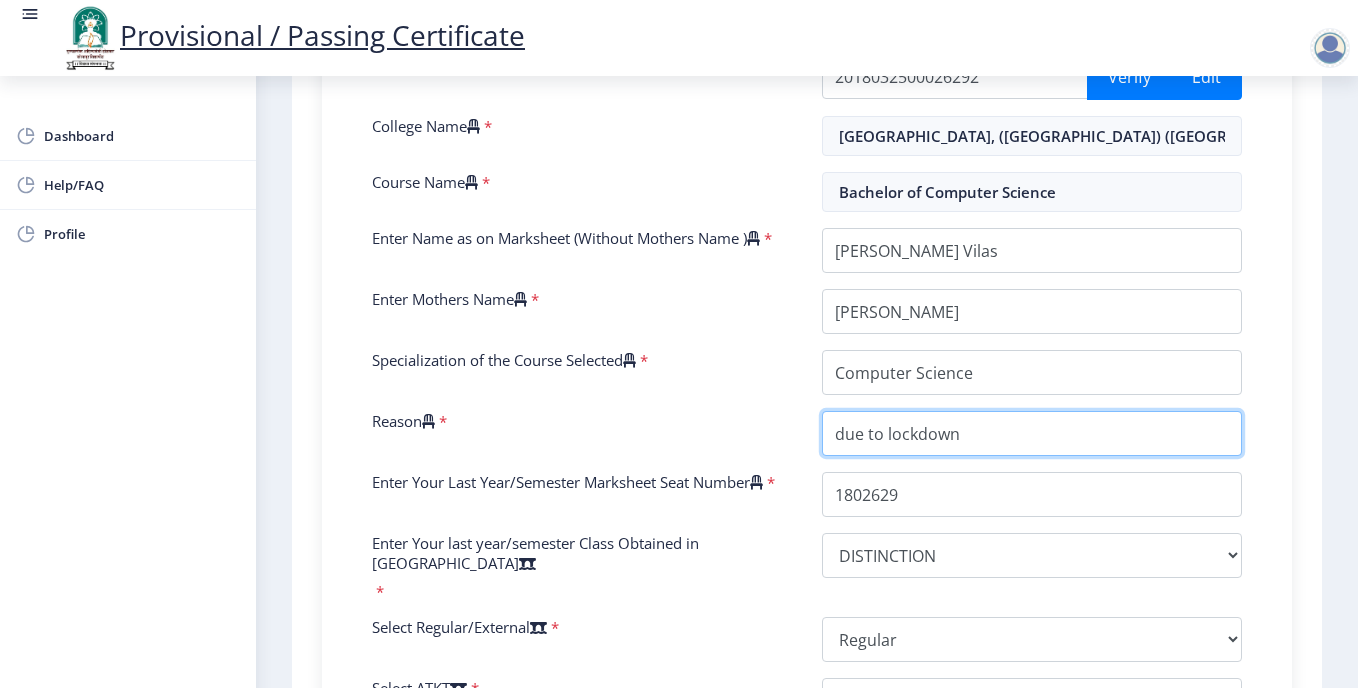 scroll, scrollTop: 997, scrollLeft: 0, axis: vertical 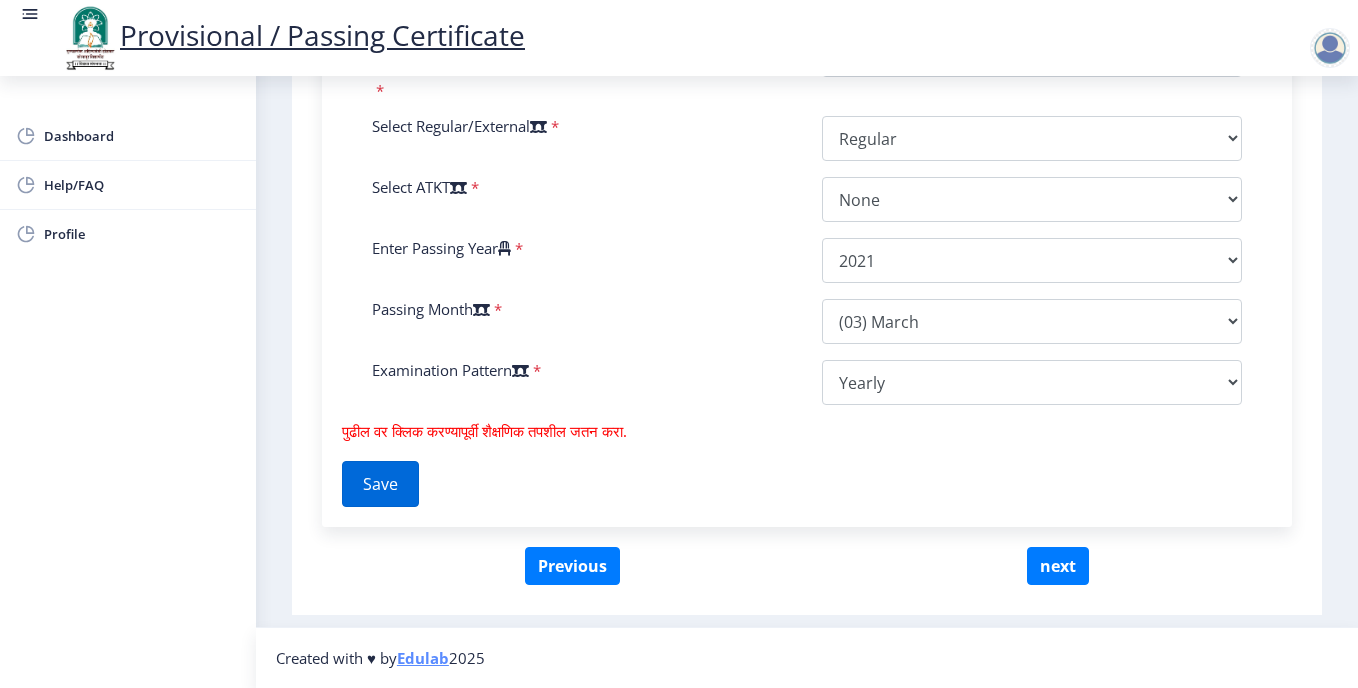 type on "due to lockdown" 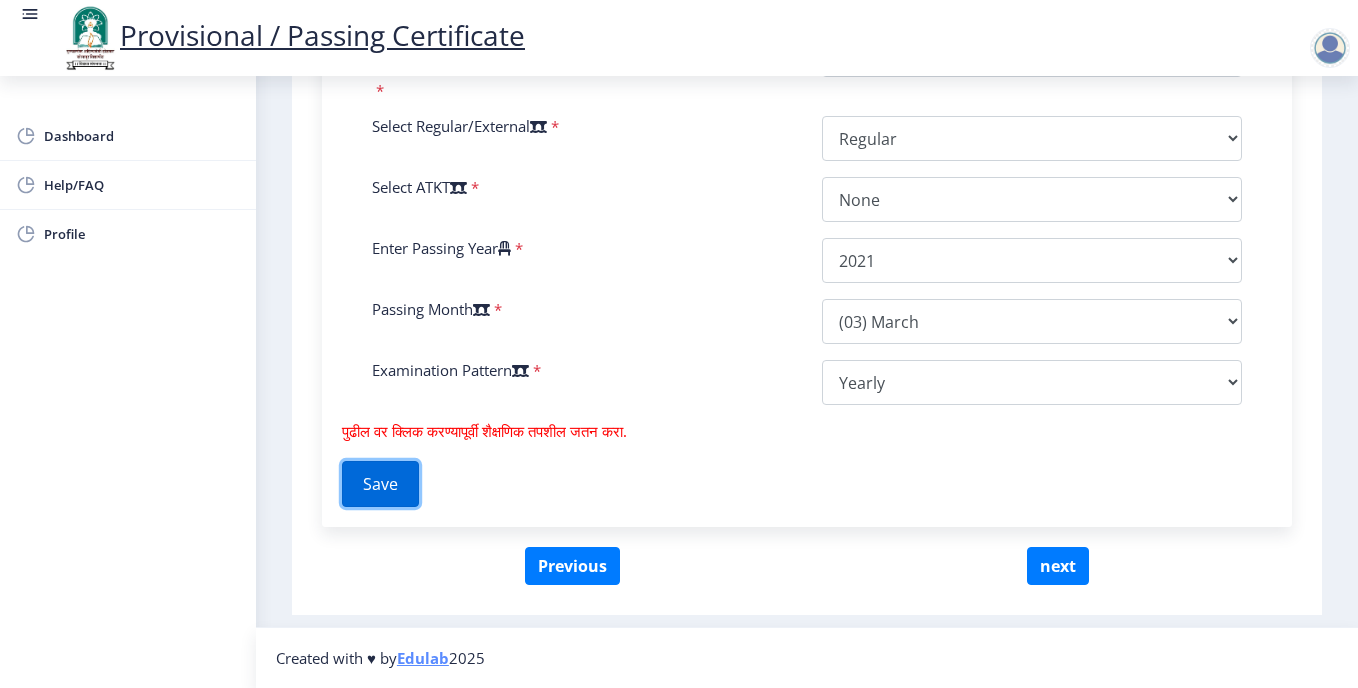 click on "Save" at bounding box center (380, 484) 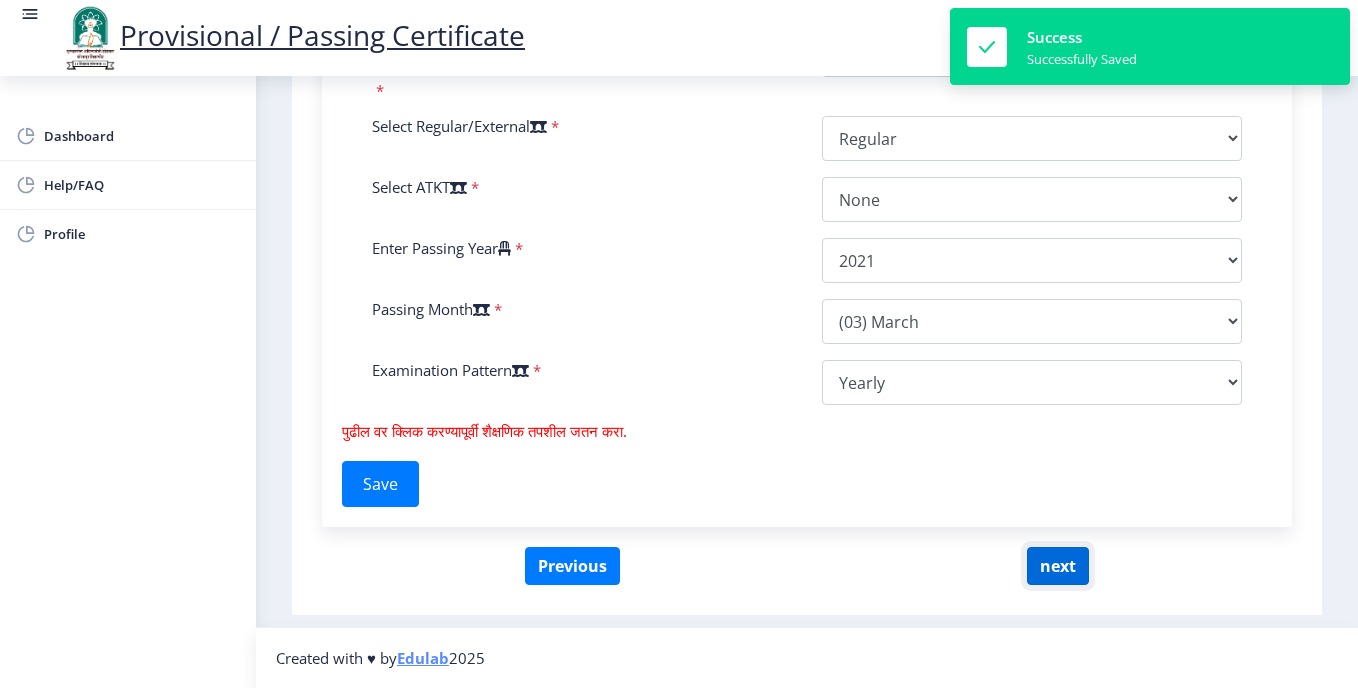 click on "next" 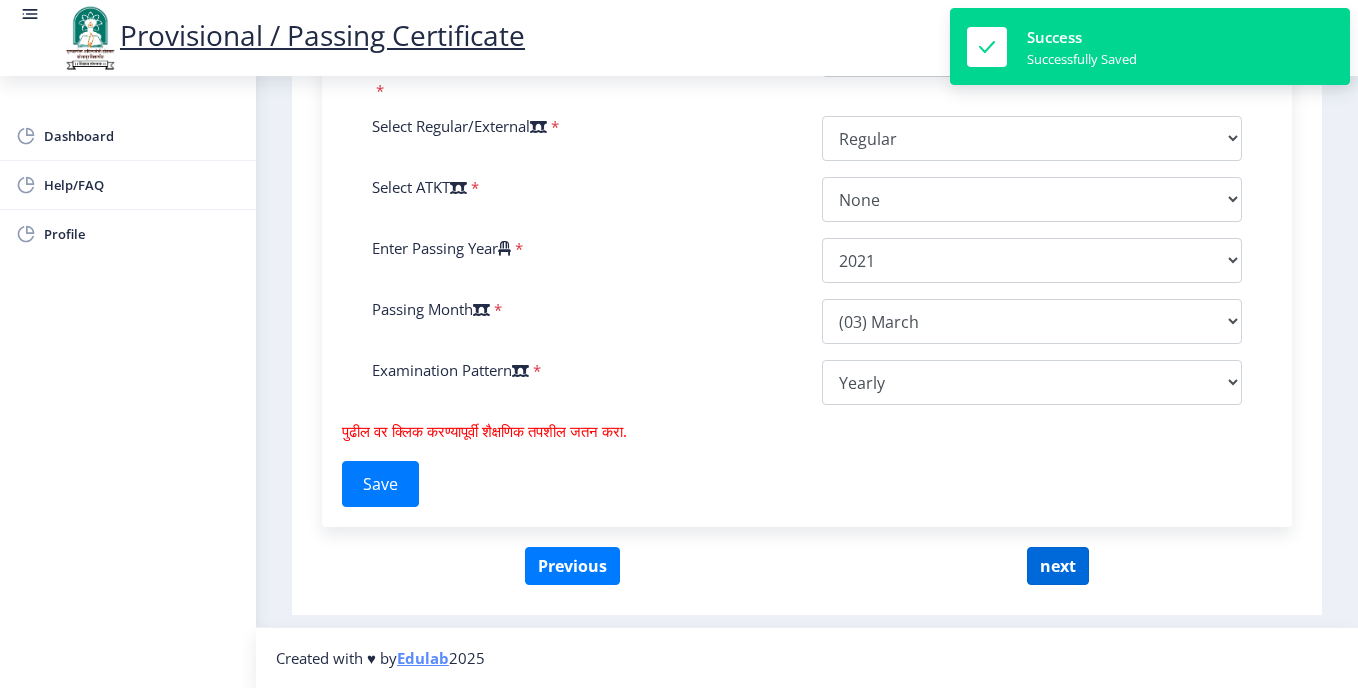 select 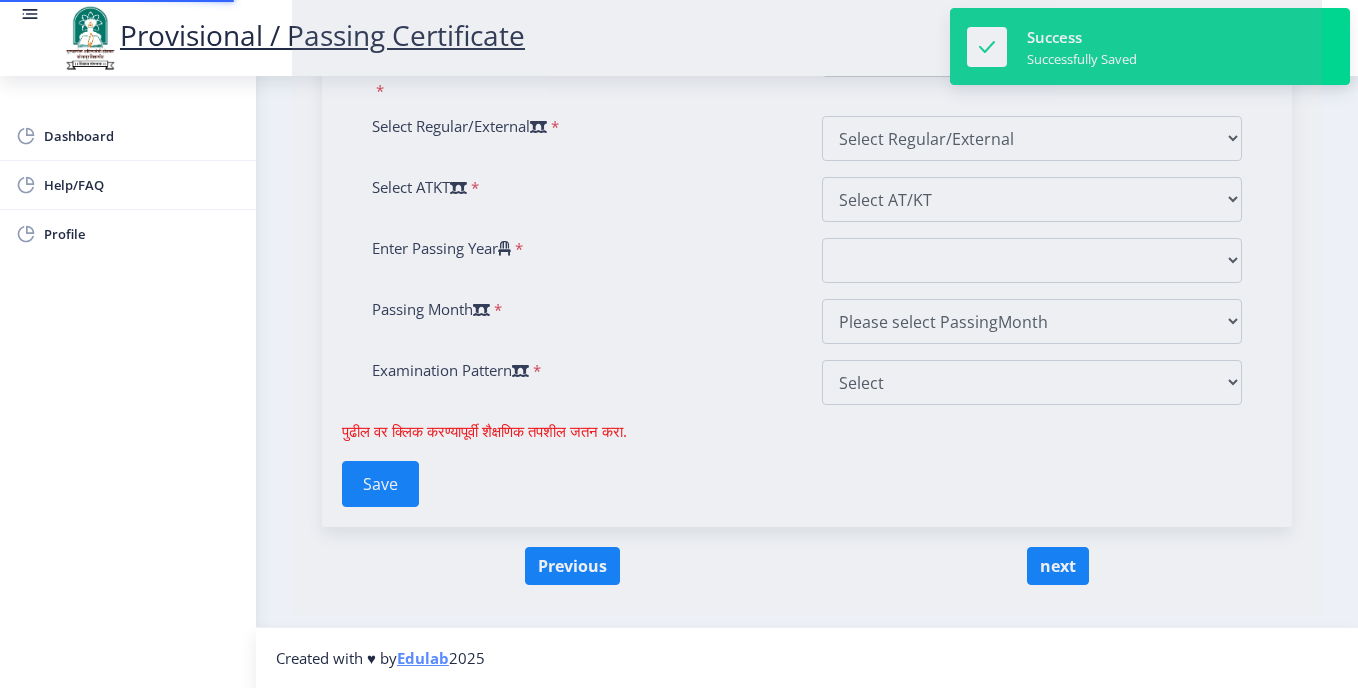 scroll, scrollTop: 0, scrollLeft: 0, axis: both 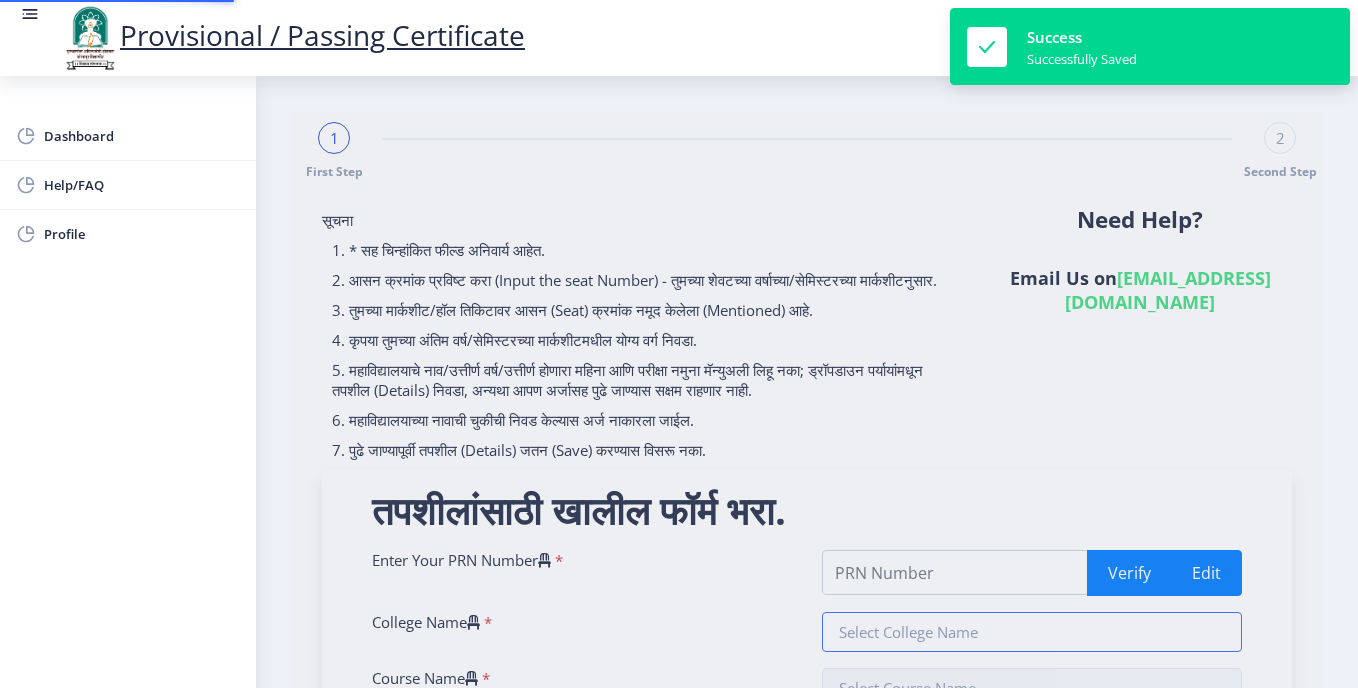 type on "2018032500026292" 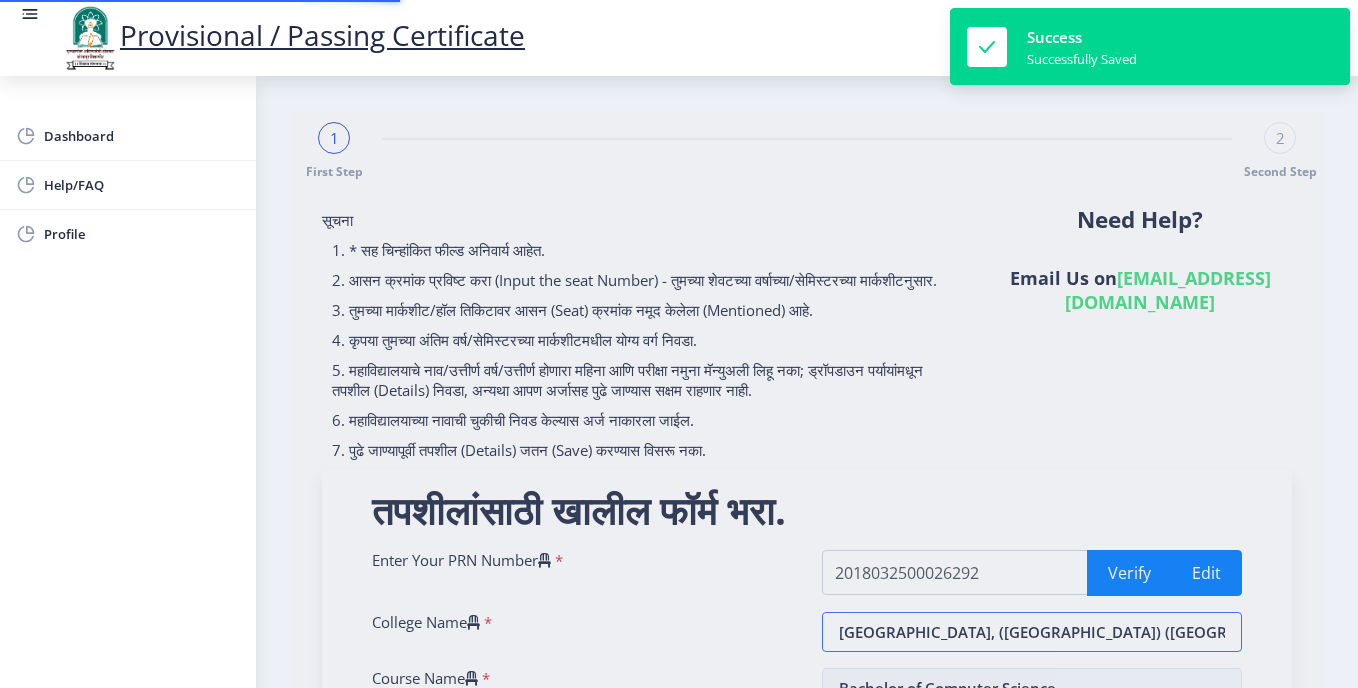 scroll, scrollTop: 364, scrollLeft: 0, axis: vertical 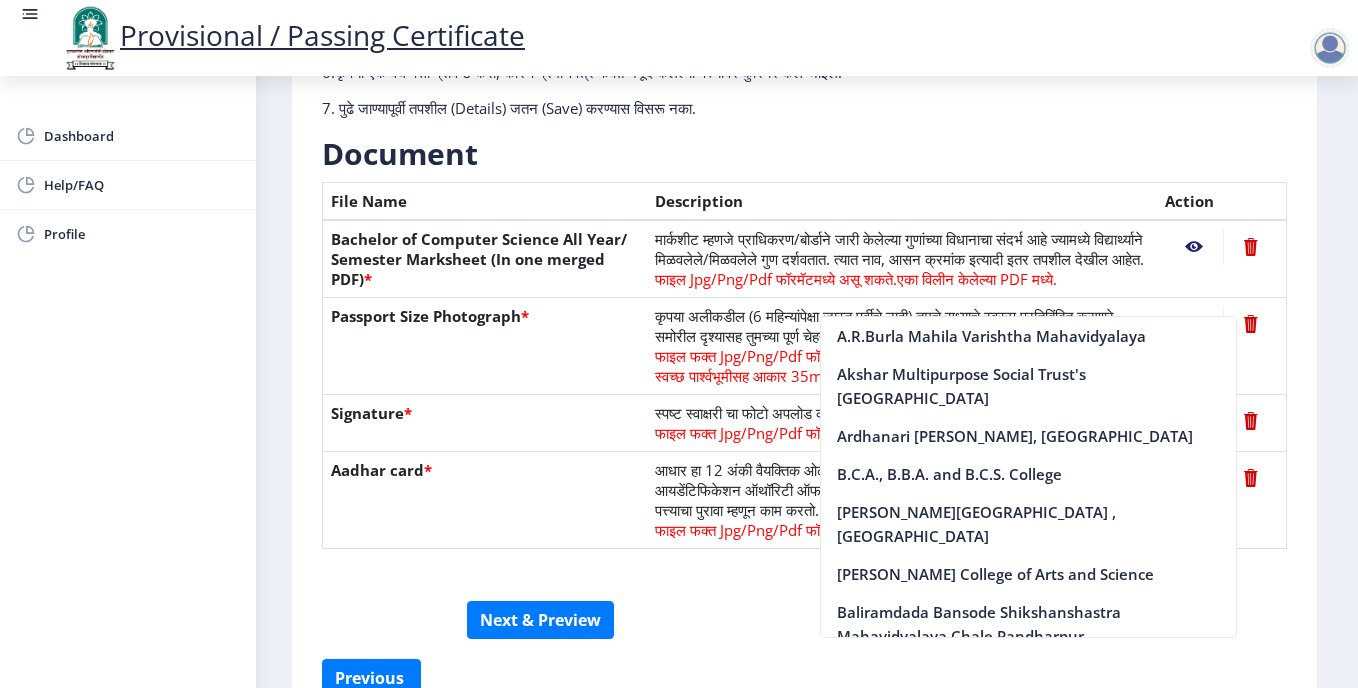 click on "Provisional / Passing Certificate Dashboard Help/FAQ Profile First Step 2 Second Step सूचना 1. कागदपत्रे फक्त jpg/jpeg/png किंवा pdf फॉरमॅटमध्ये अपलोड करा.  2. फाइल आकार 5 MB पेक्षा जास्त नसावा.  3. मार्कशीट मूळ प्रतीतच (Original Copy) अपलोड करावी लागेल.  4. कृपया तुमचे अंतिम वर्ष/सेमिस्टर पास [PERSON_NAME] अपलोड करा.  5. कृपया तुमचा स्पष्ट फोटो अपलोड करा, तो 6 महिन्यांपेक्षा जुना नसावा. 7. पुढे जाण्यापूर्वी तपशील (Details) जतन (Save) करण्यास विसरू नका.  Need Help? Email Us on   [EMAIL_ADDRESS][DOMAIN_NAME]  Document  File Name Description" at bounding box center [679, 344] 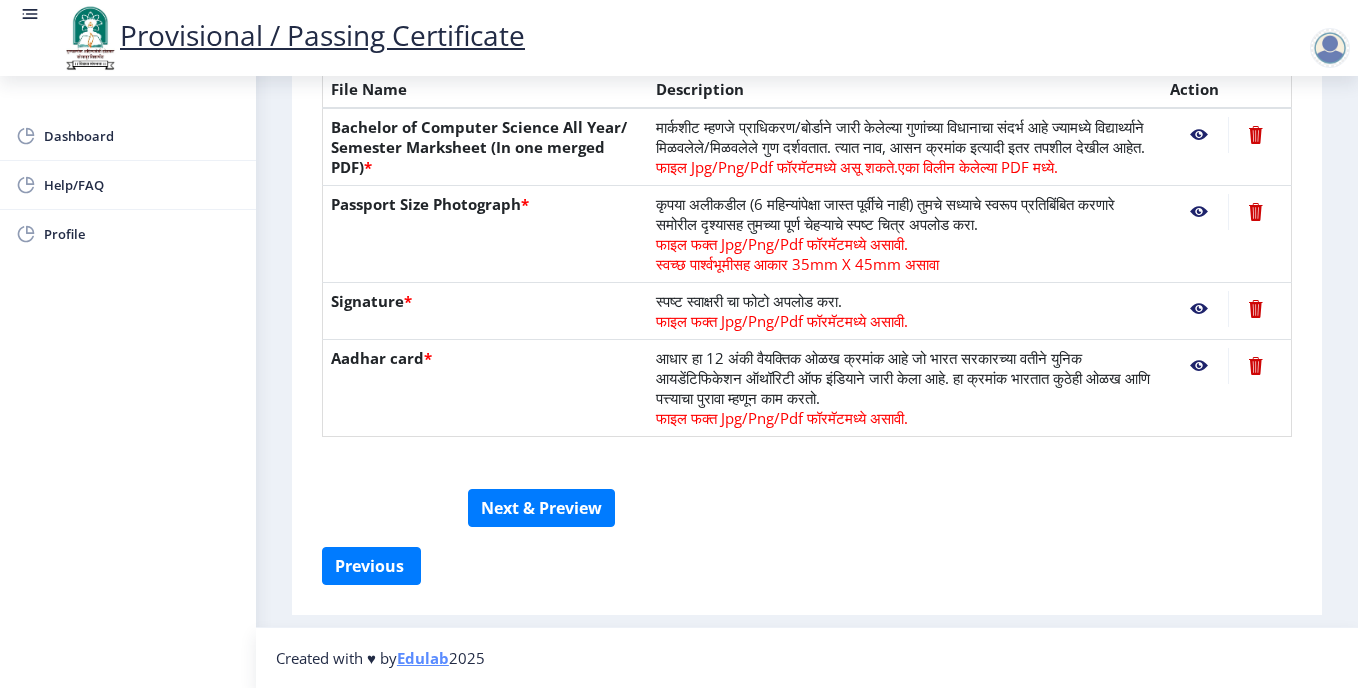 scroll, scrollTop: 496, scrollLeft: 0, axis: vertical 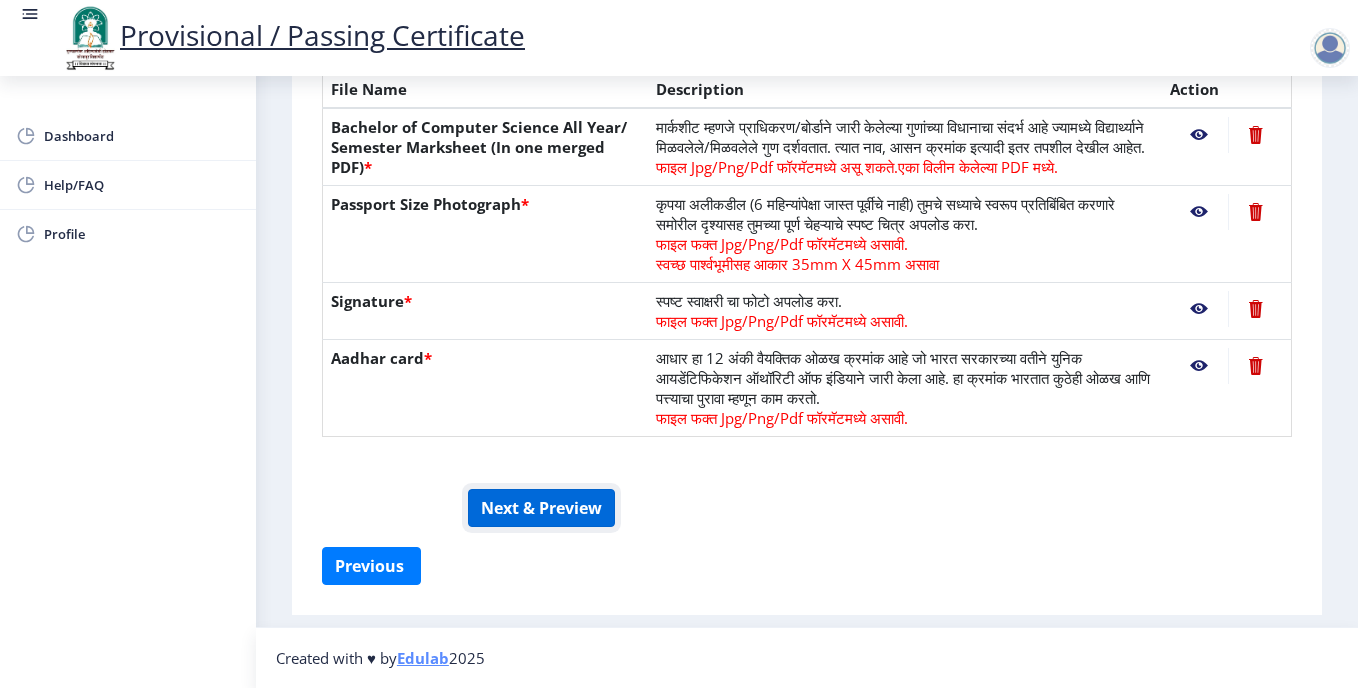 click on "Next & Preview" 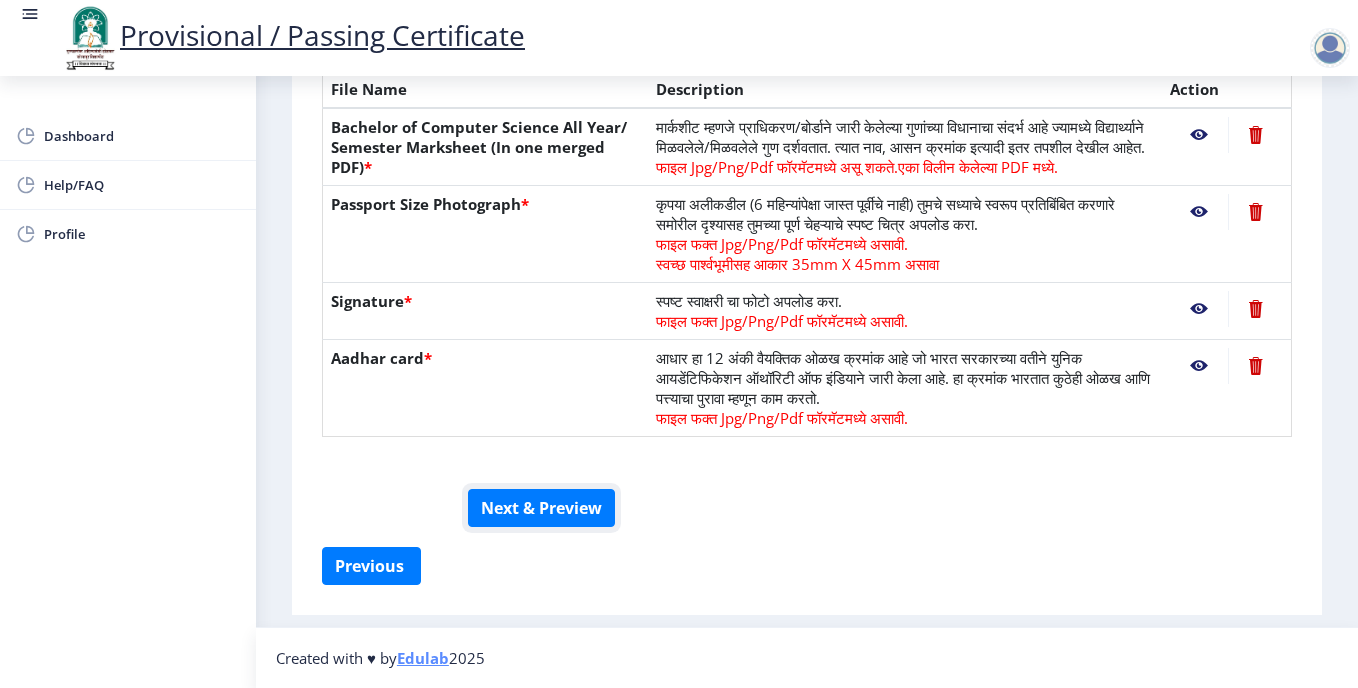 scroll, scrollTop: 0, scrollLeft: 0, axis: both 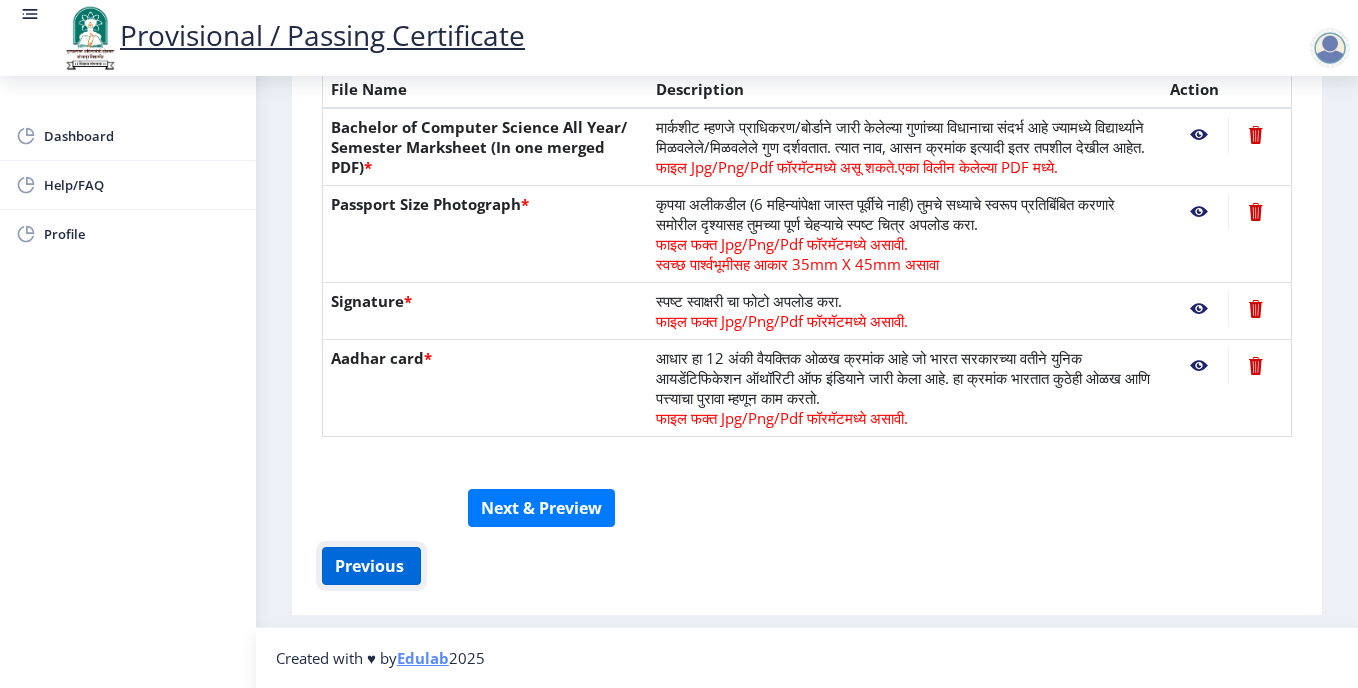 click on "Previous ‍" 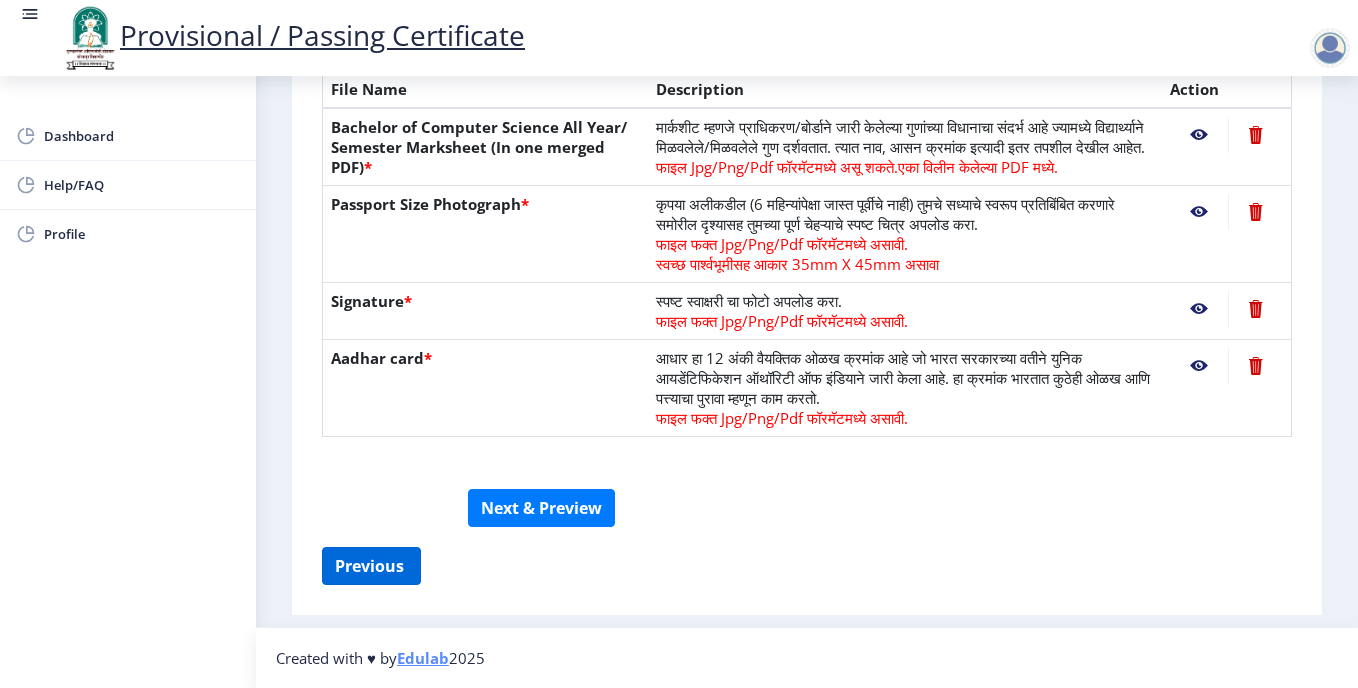 select on "DISTINCTION" 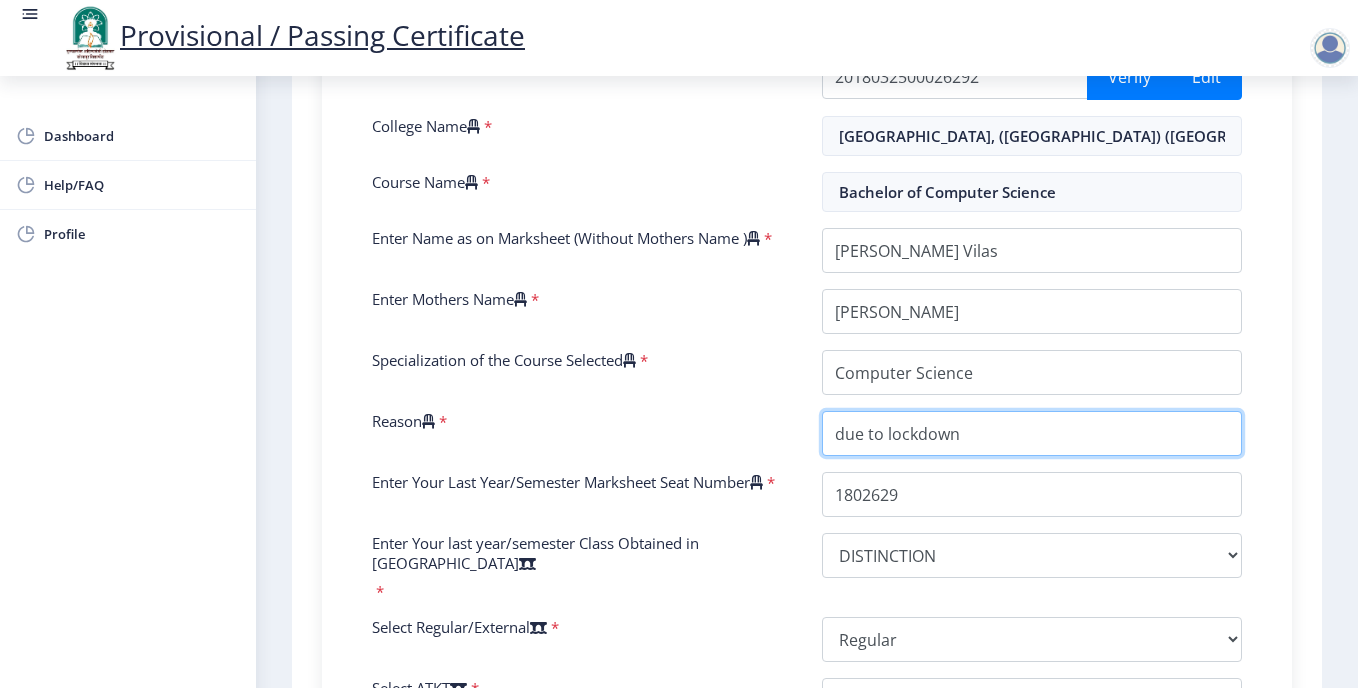 click on "Reason" at bounding box center (1032, 433) 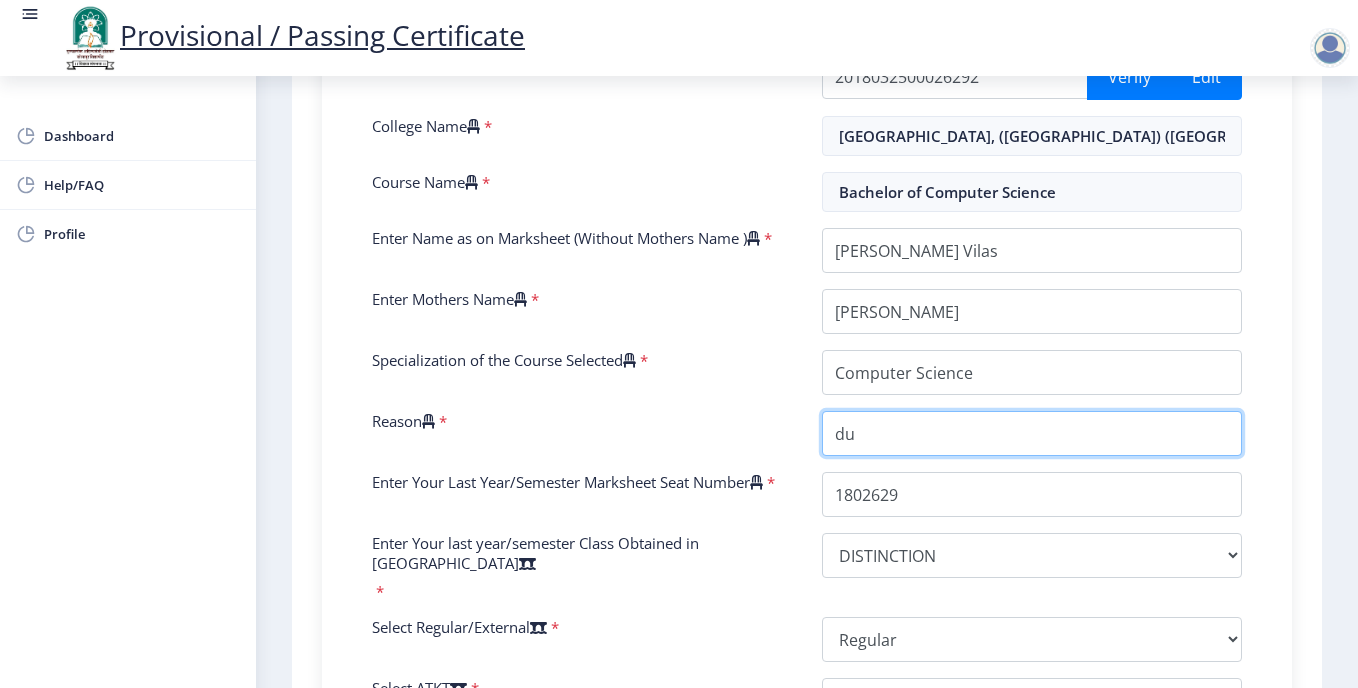 type on "d" 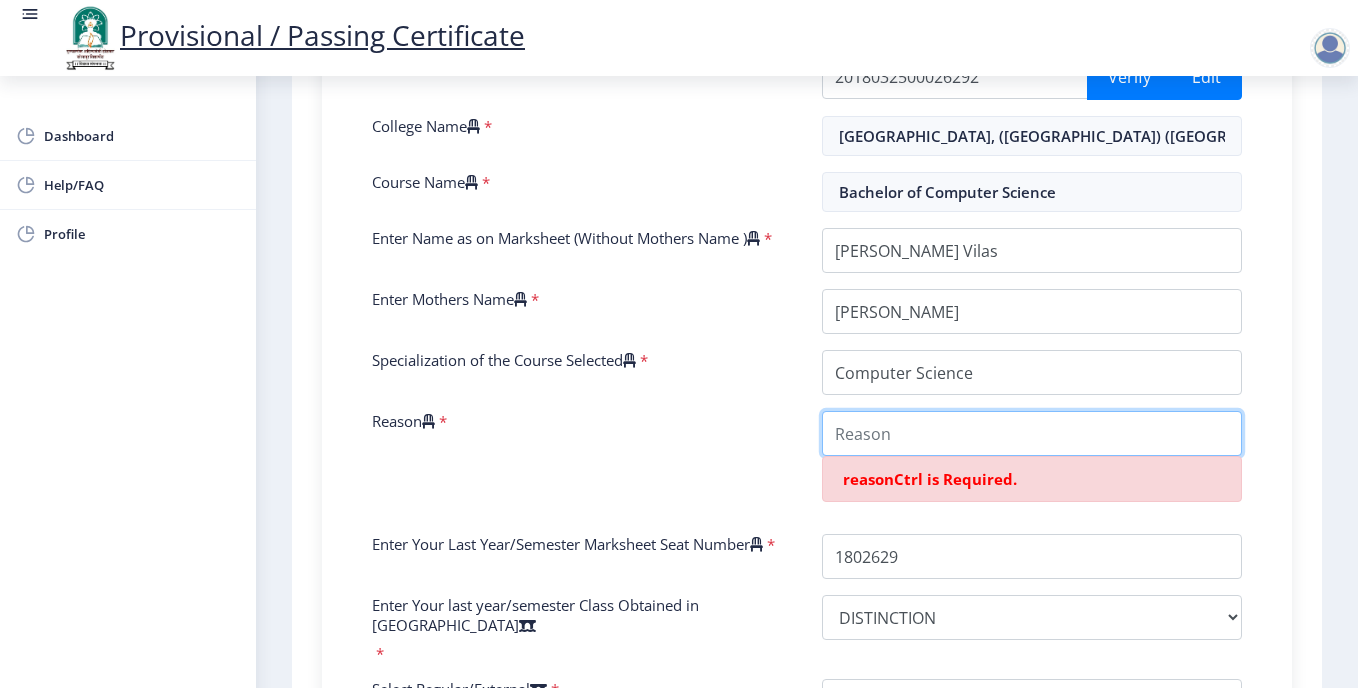 click on "Reason" at bounding box center (1032, 433) 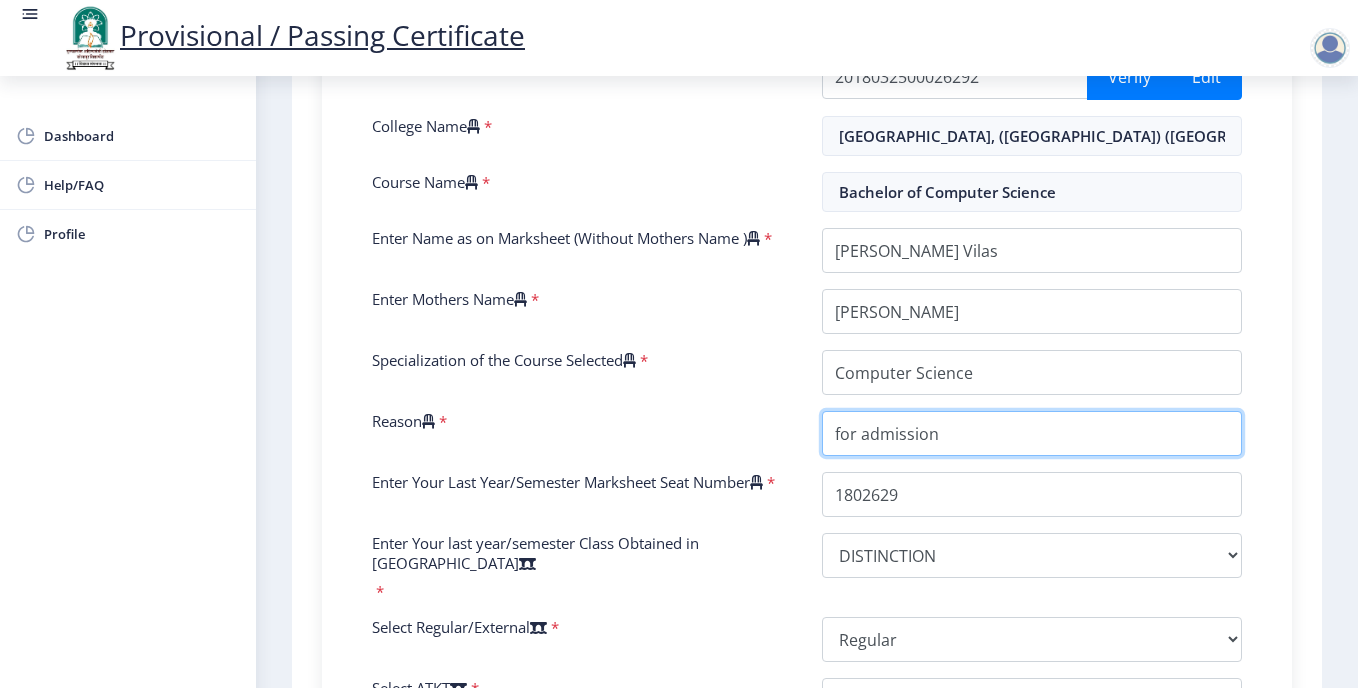 scroll, scrollTop: 997, scrollLeft: 0, axis: vertical 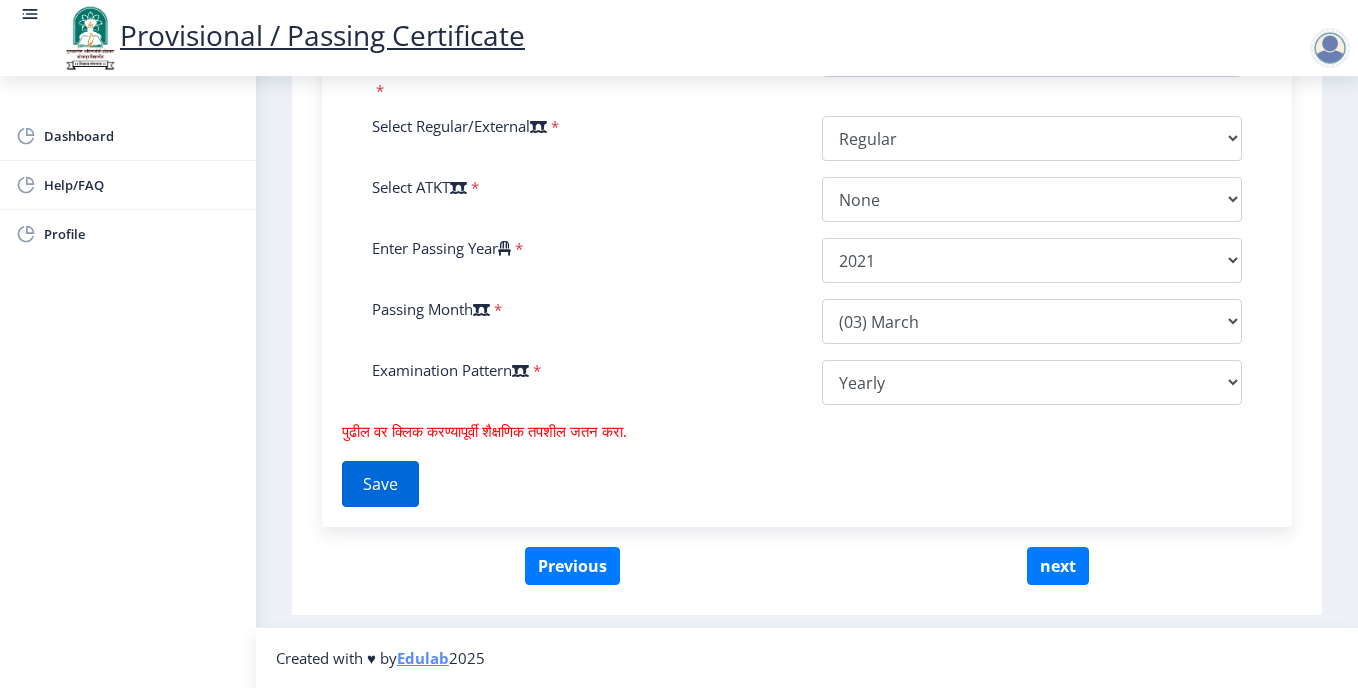 type on "for admission" 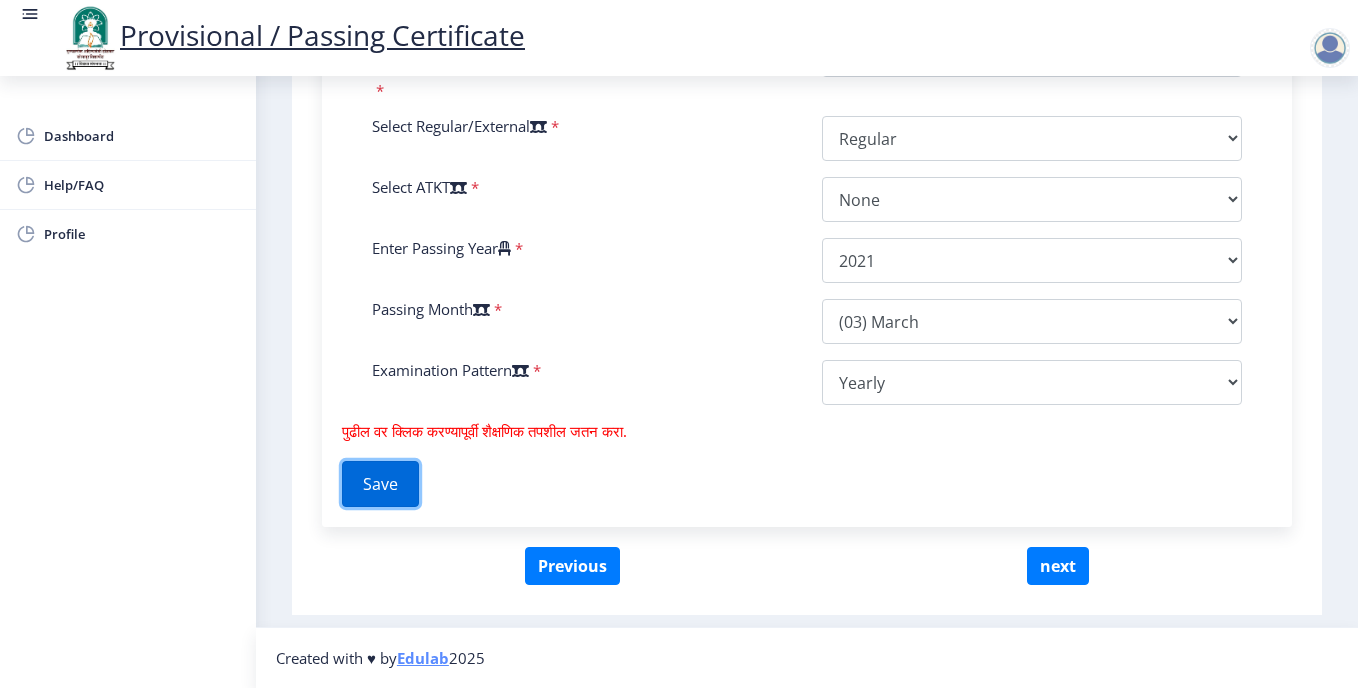 click on "Save" at bounding box center [380, 484] 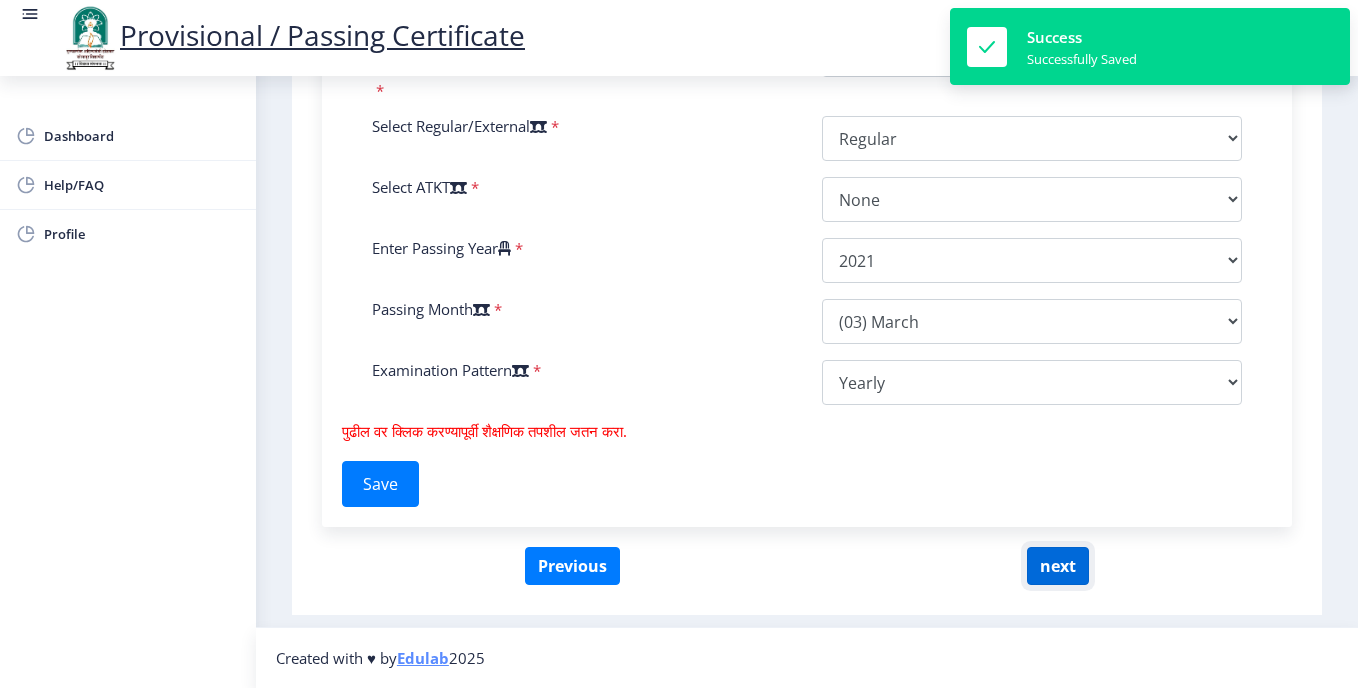 click on "next" 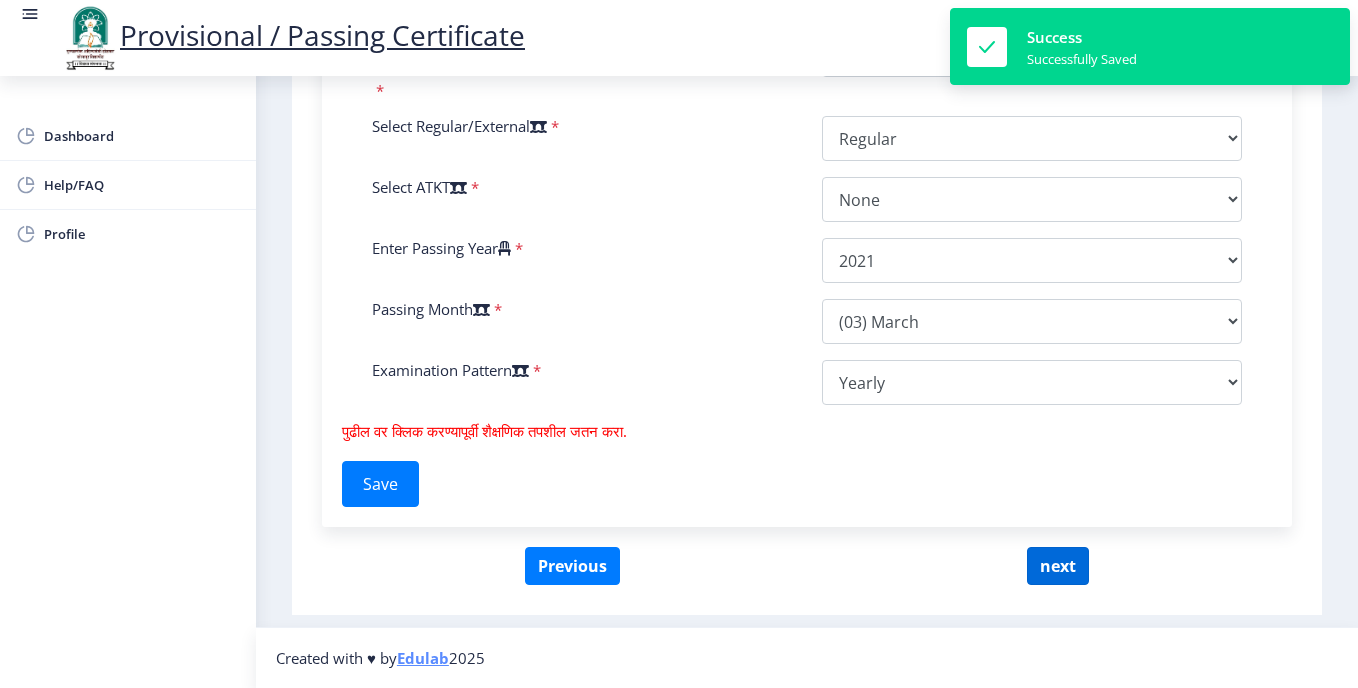 select 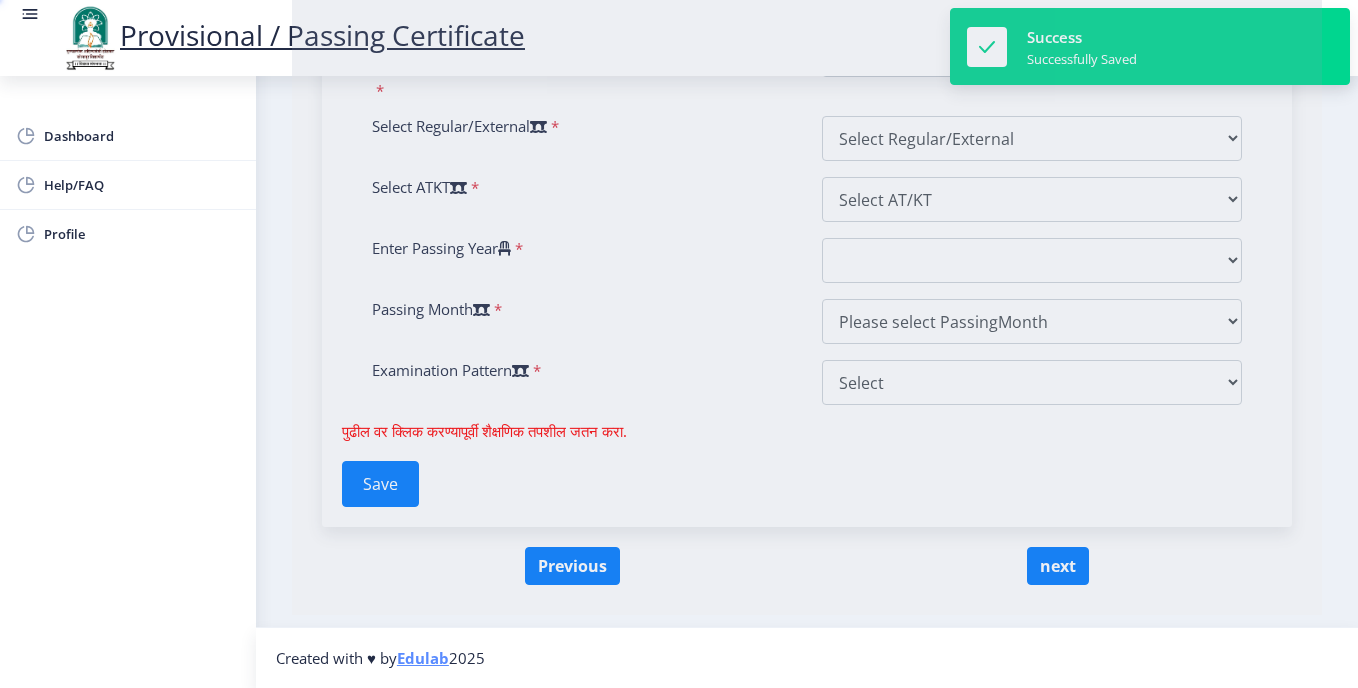 scroll, scrollTop: 0, scrollLeft: 0, axis: both 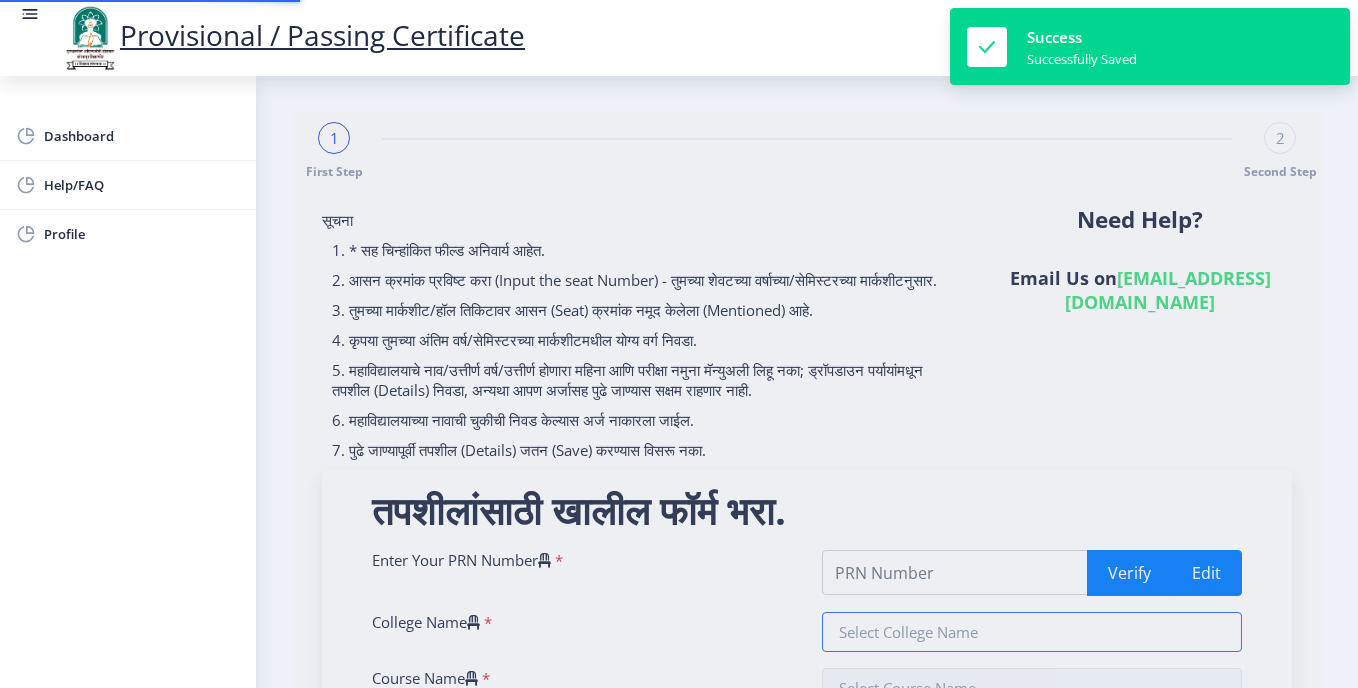 type on "2018032500026292" 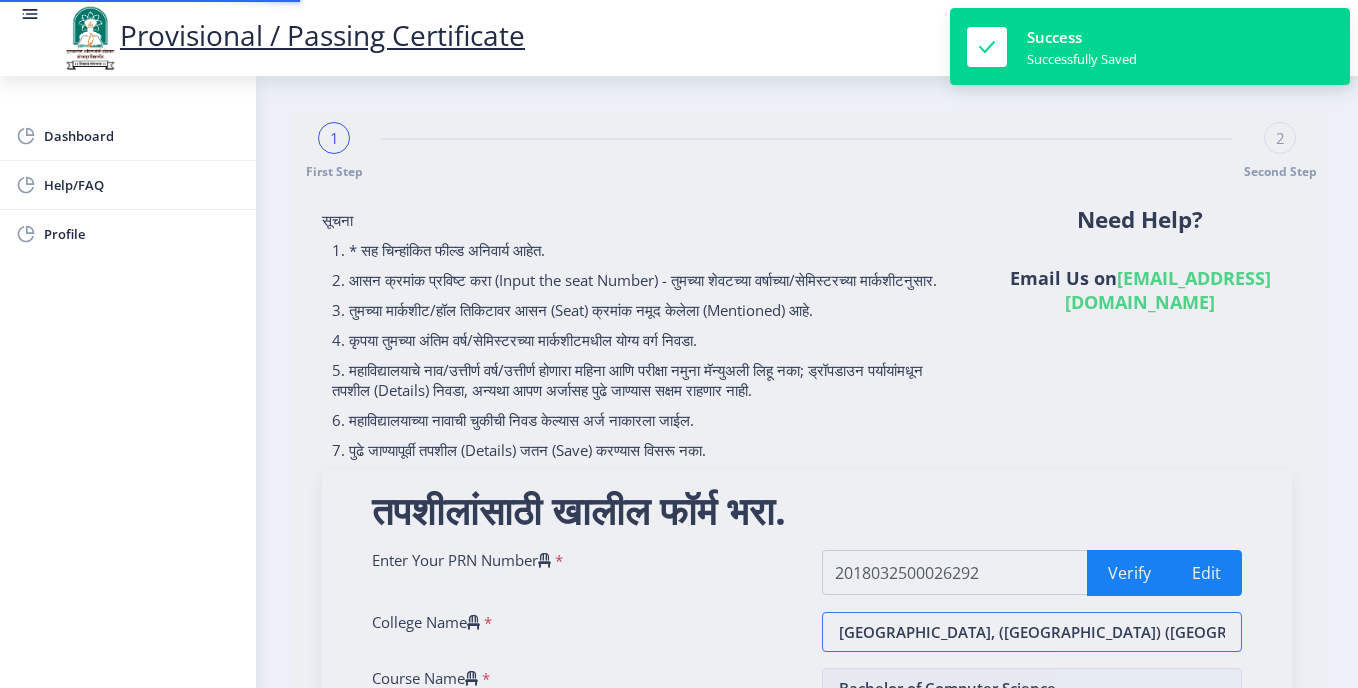 type on "1802629" 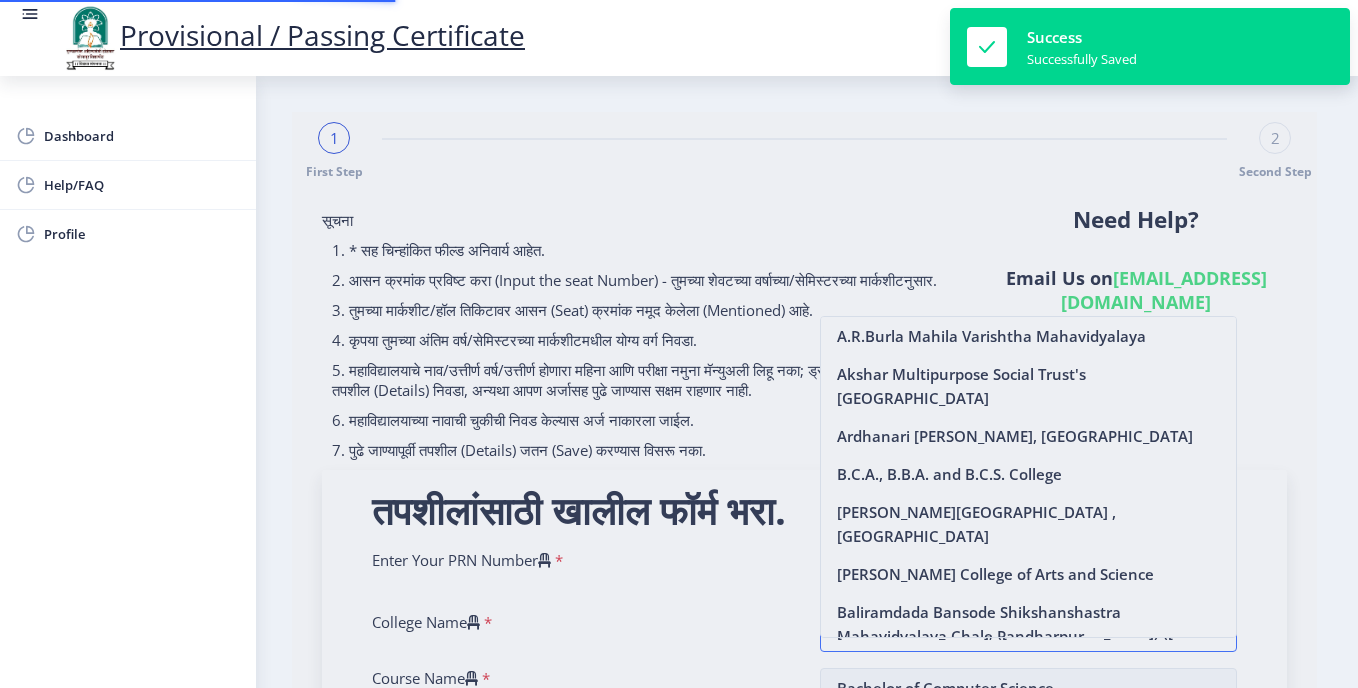 scroll, scrollTop: 364, scrollLeft: 0, axis: vertical 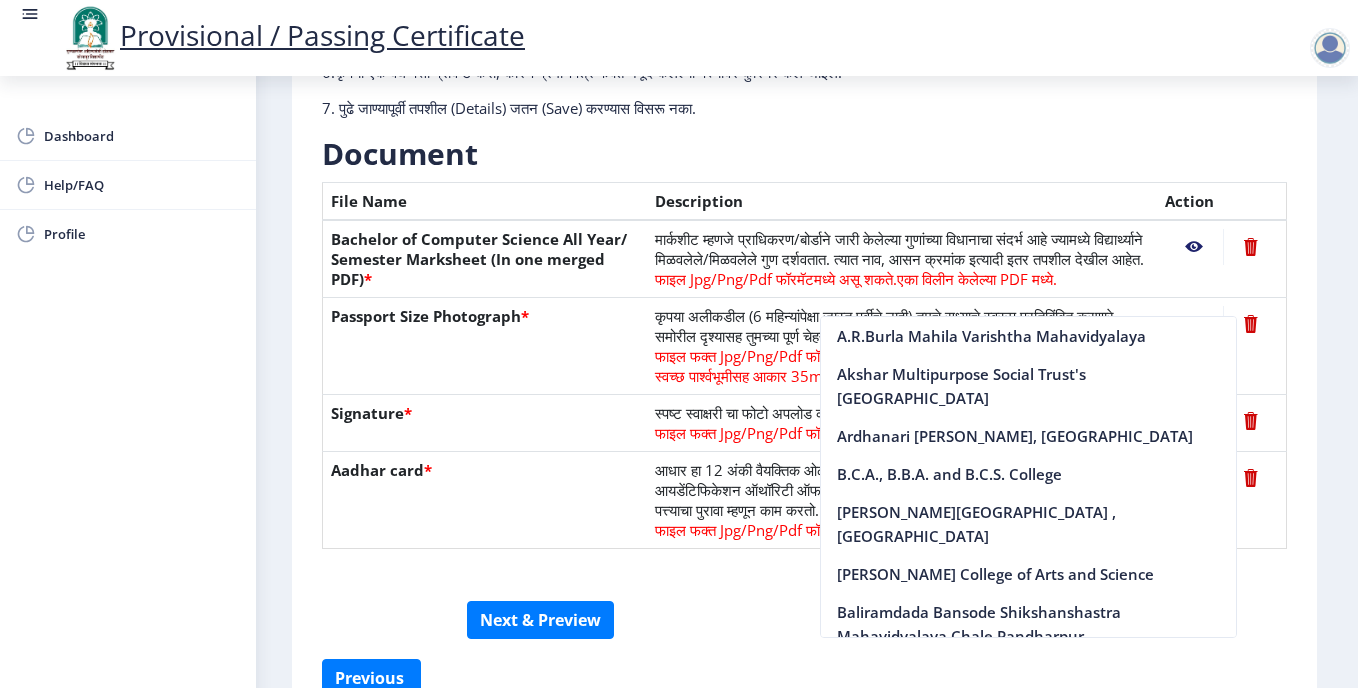 click on "Provisional / Passing Certificate Dashboard Help/FAQ Profile First Step 2 Second Step सूचना 1. कागदपत्रे फक्त jpg/jpeg/png किंवा pdf फॉरमॅटमध्ये अपलोड करा.  2. फाइल आकार 5 MB पेक्षा जास्त नसावा.  3. मार्कशीट मूळ प्रतीतच (Original Copy) अपलोड करावी लागेल.  4. कृपया तुमचे अंतिम वर्ष/सेमिस्टर पास [PERSON_NAME] अपलोड करा.  5. कृपया तुमचा स्पष्ट फोटो अपलोड करा, तो 6 महिन्यांपेक्षा जुना नसावा. 7. पुढे जाण्यापूर्वी तपशील (Details) जतन (Save) करण्यास विसरू नका.  Need Help? Email Us on   [EMAIL_ADDRESS][DOMAIN_NAME]  Document  File Name Description" at bounding box center (679, 344) 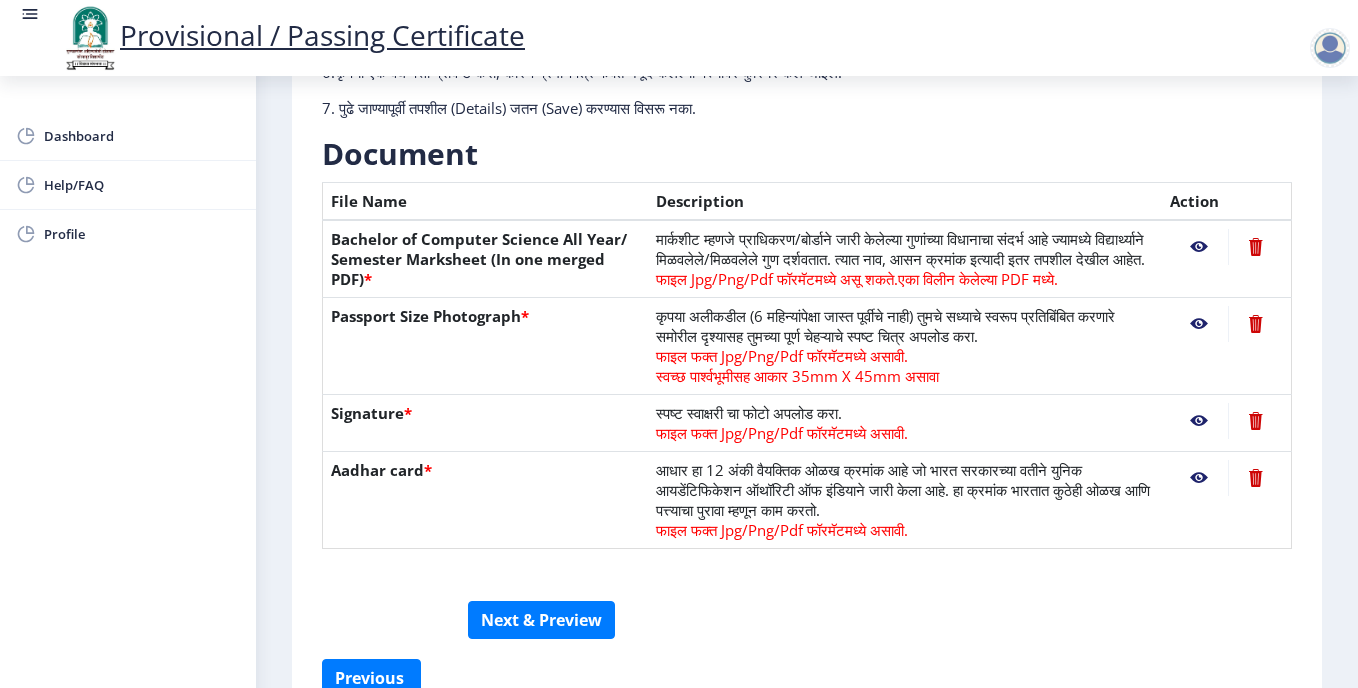 click 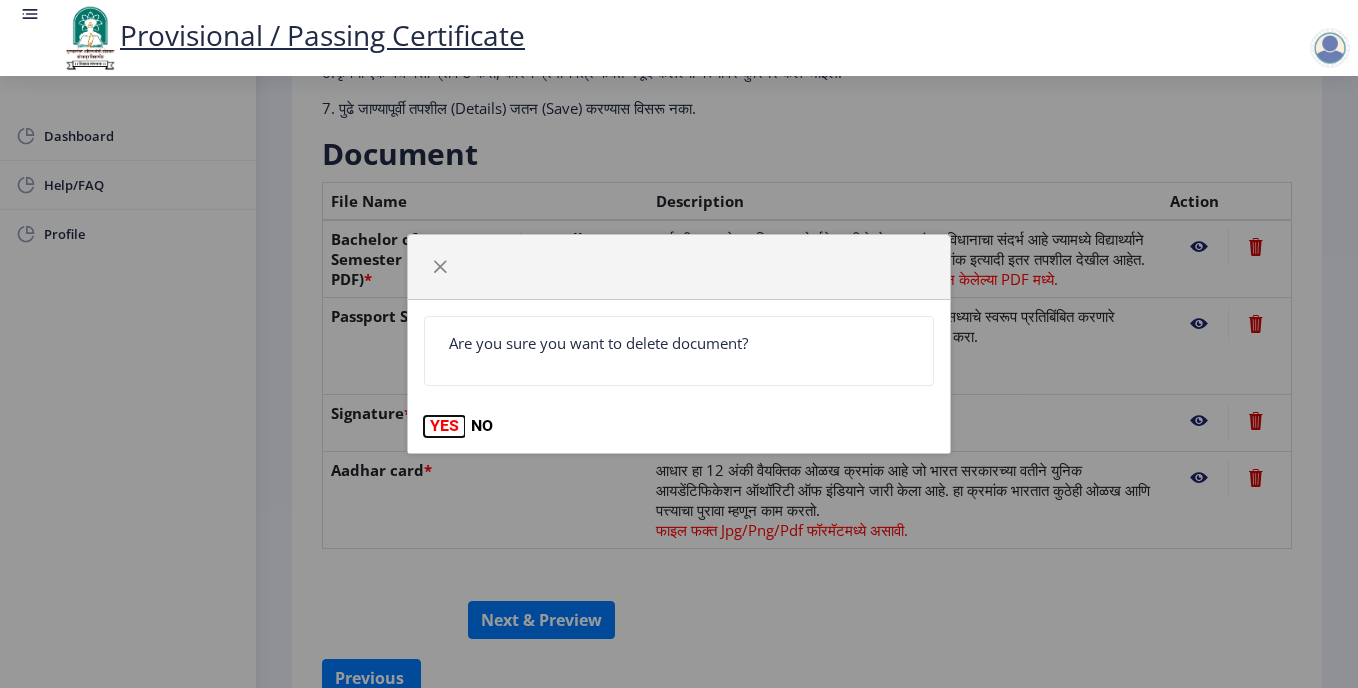 click on "YES" 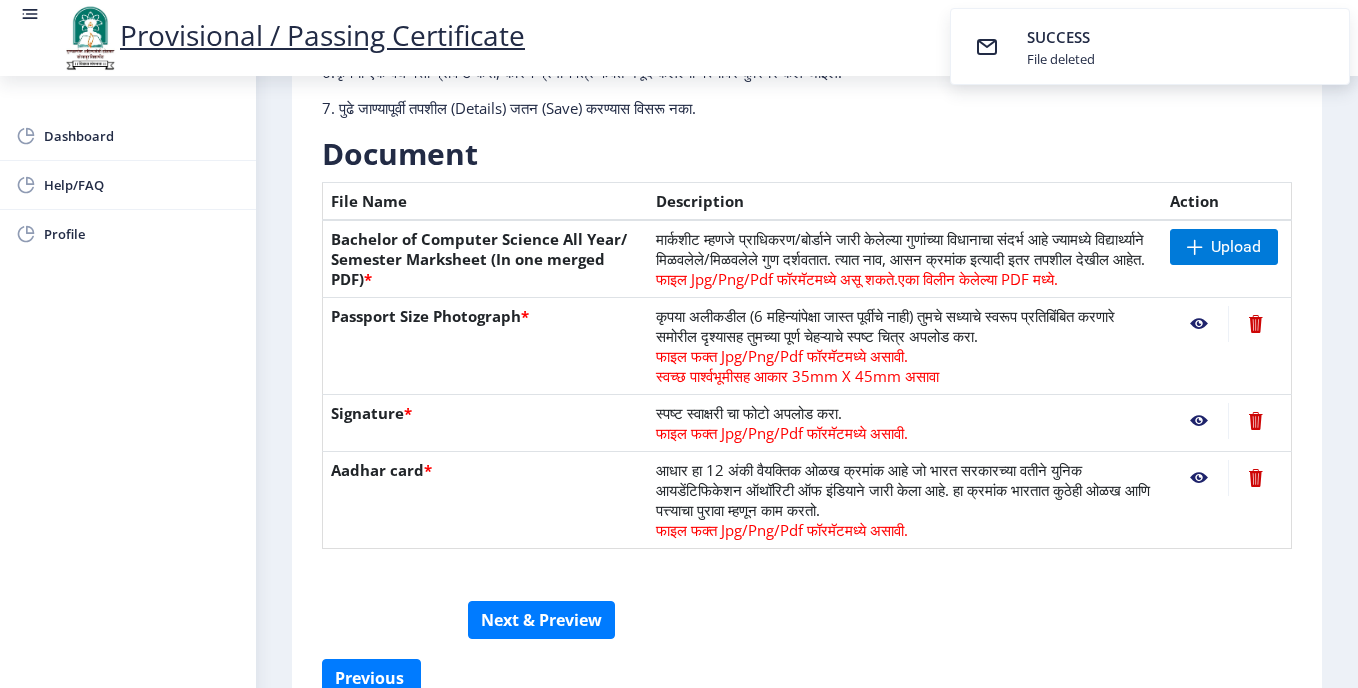 click 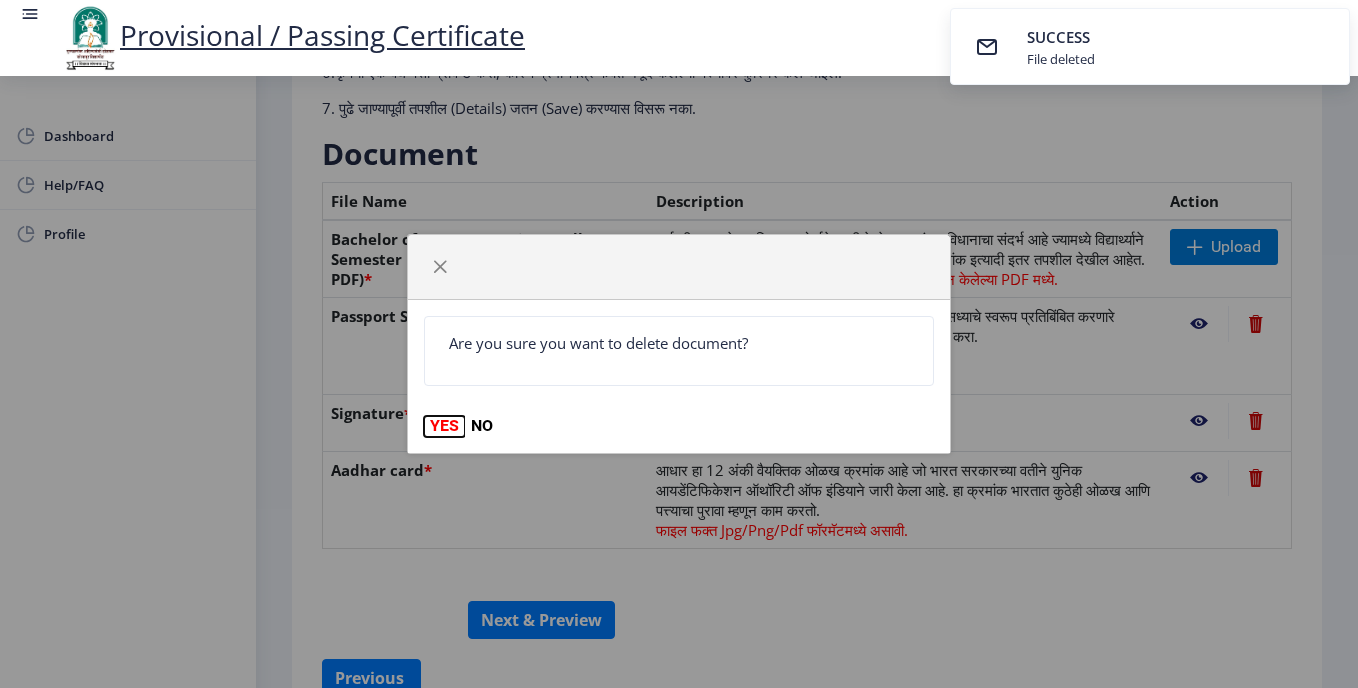 click on "YES" 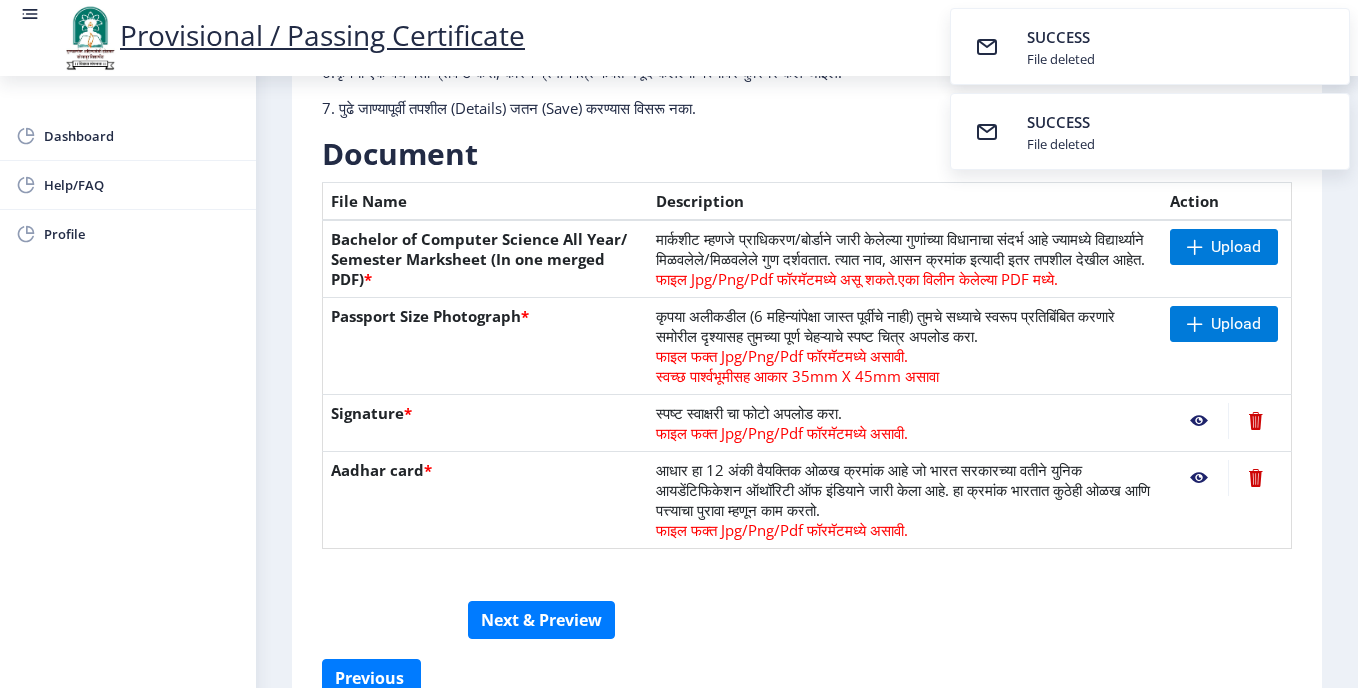 click 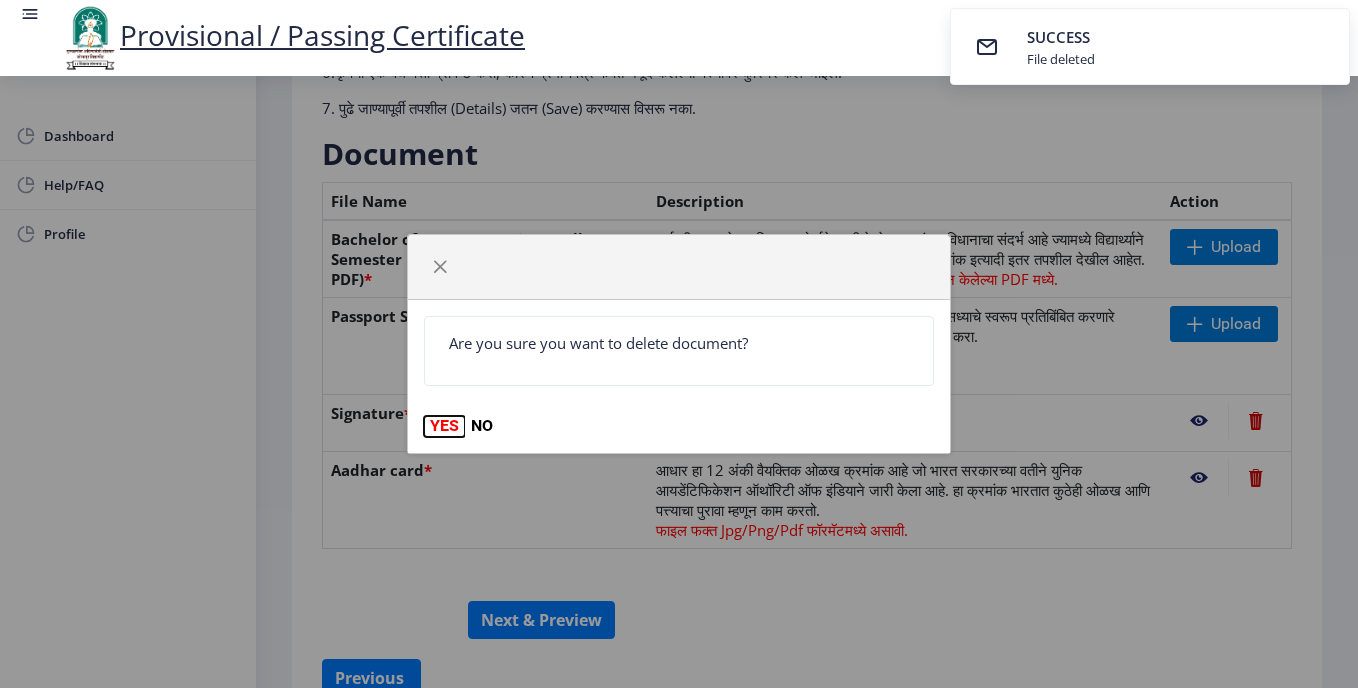 click on "YES" 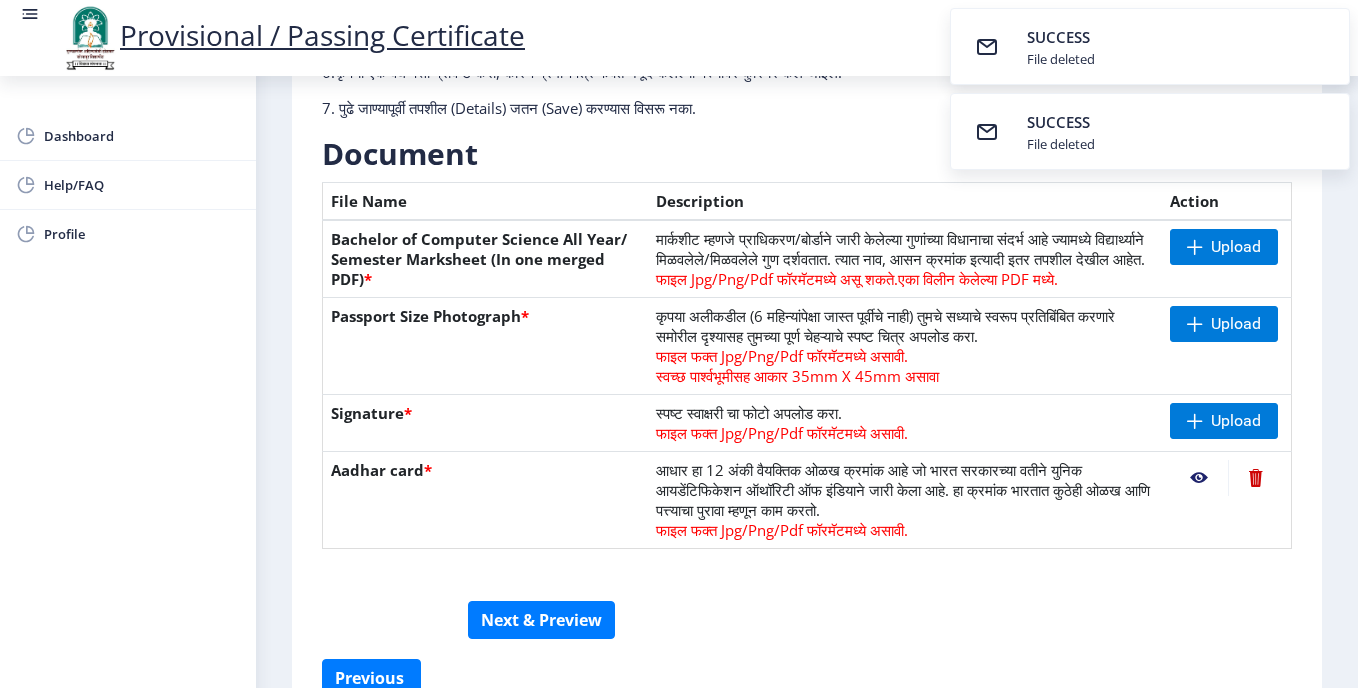click 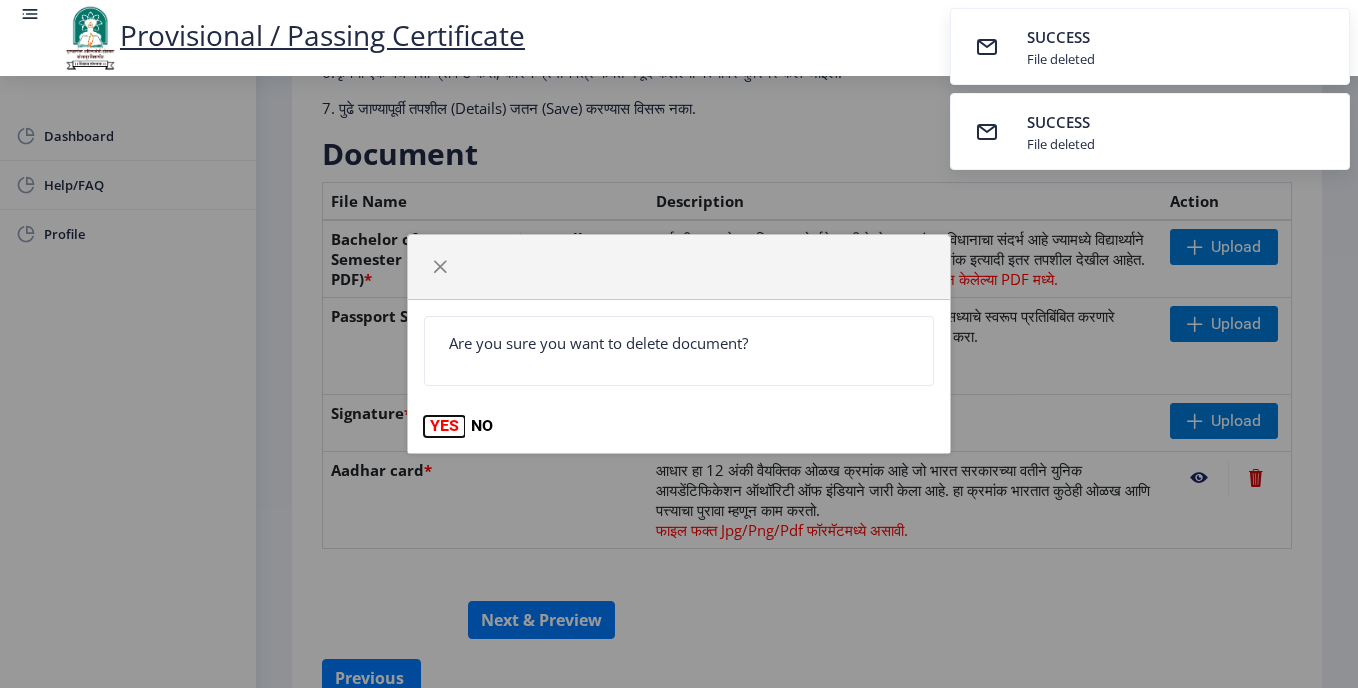 click on "YES" 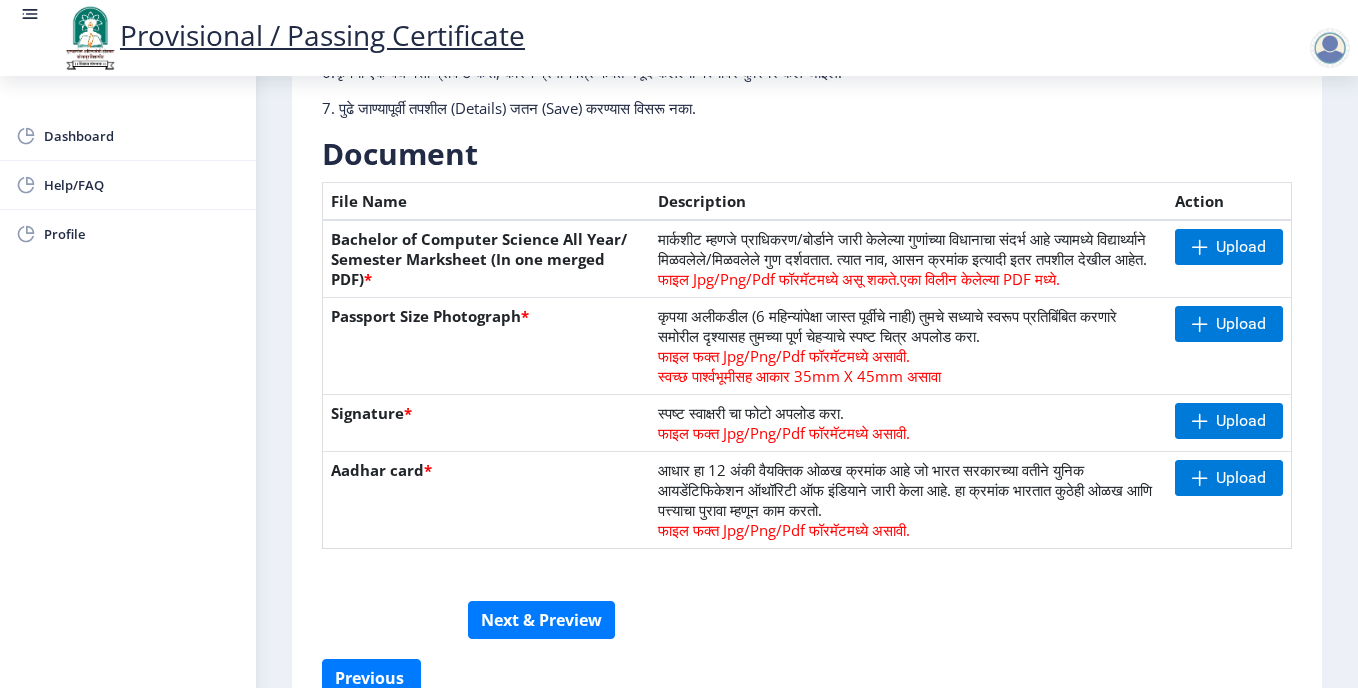 click on "आधार हा 12 अंकी वैयक्तिक ओळख क्रमांक आहे जो भारत सरकारच्या वतीने युनिक आयडेंटिफिकेशन ऑथॉरिटी ऑफ इंडियाने जारी केला आहे. हा क्रमांक भारतात कुठेही ओळख आणि पत्त्याचा पुरावा म्हणून काम करतो.  फाइल फक्त Jpg/Png/Pdf फॉरमॅटमध्ये असावी." 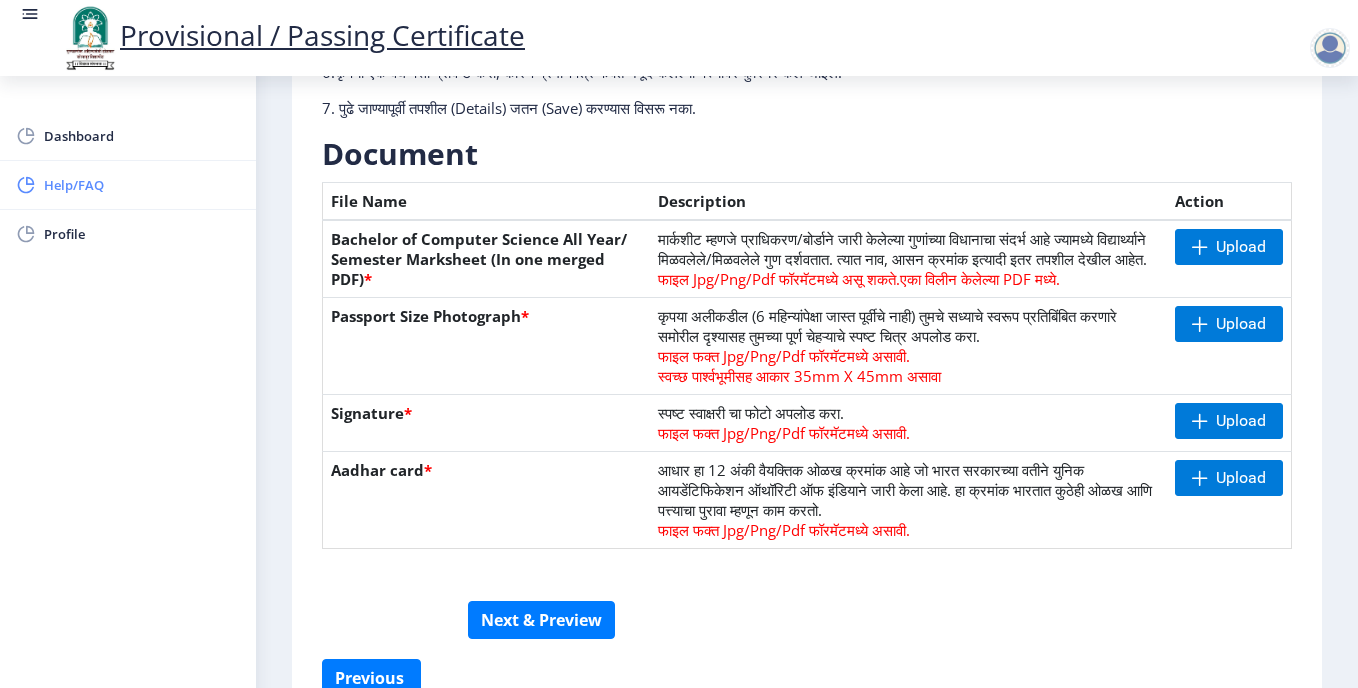click on "Help/FAQ" 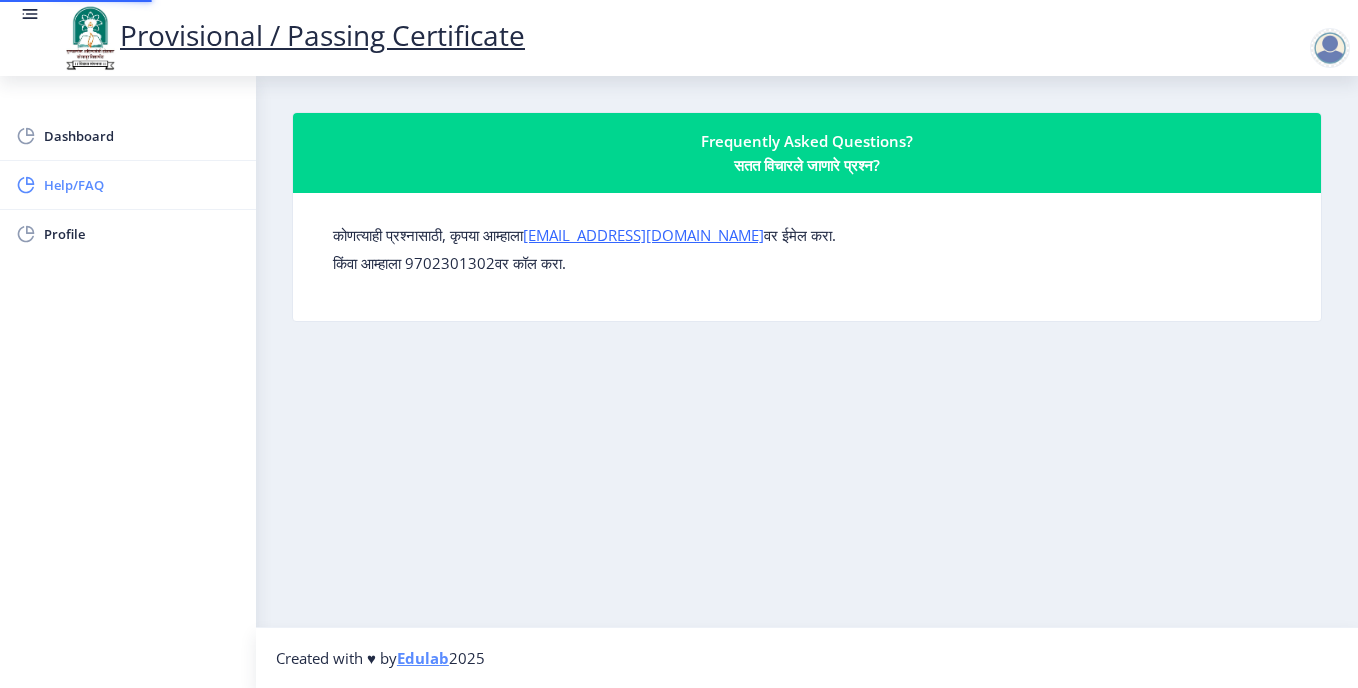 scroll, scrollTop: 0, scrollLeft: 0, axis: both 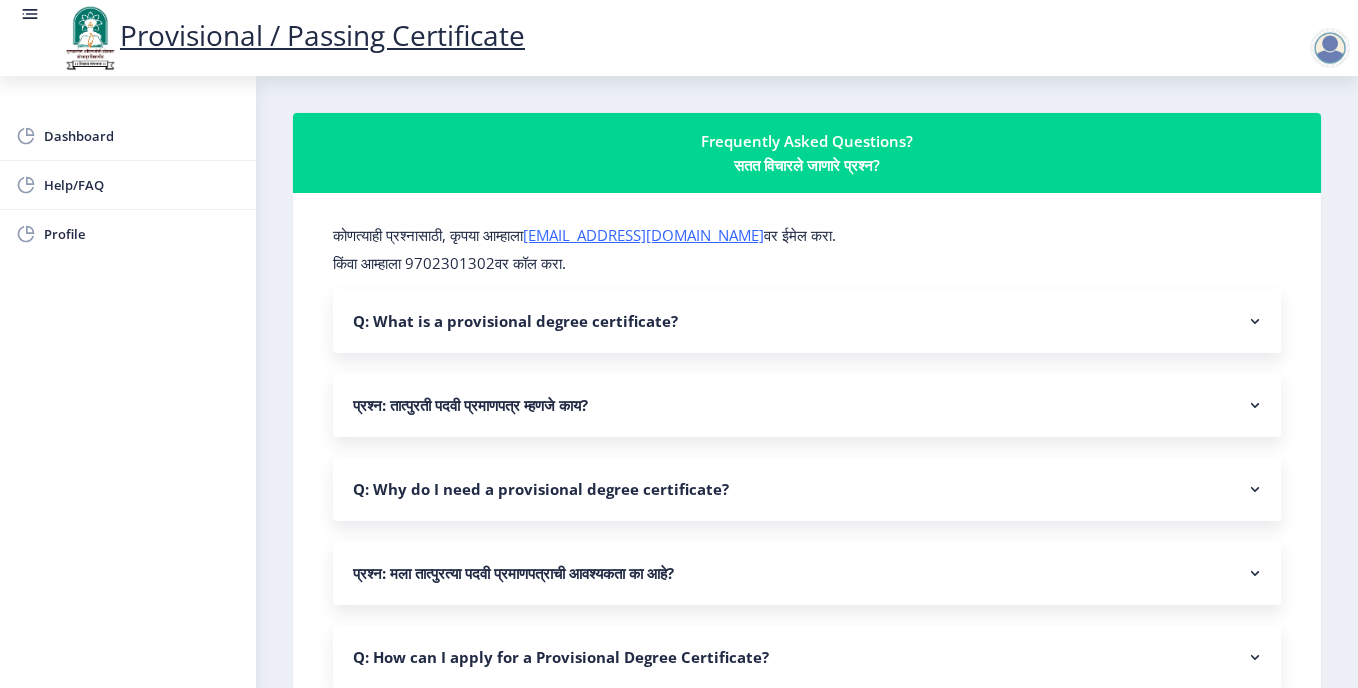 click 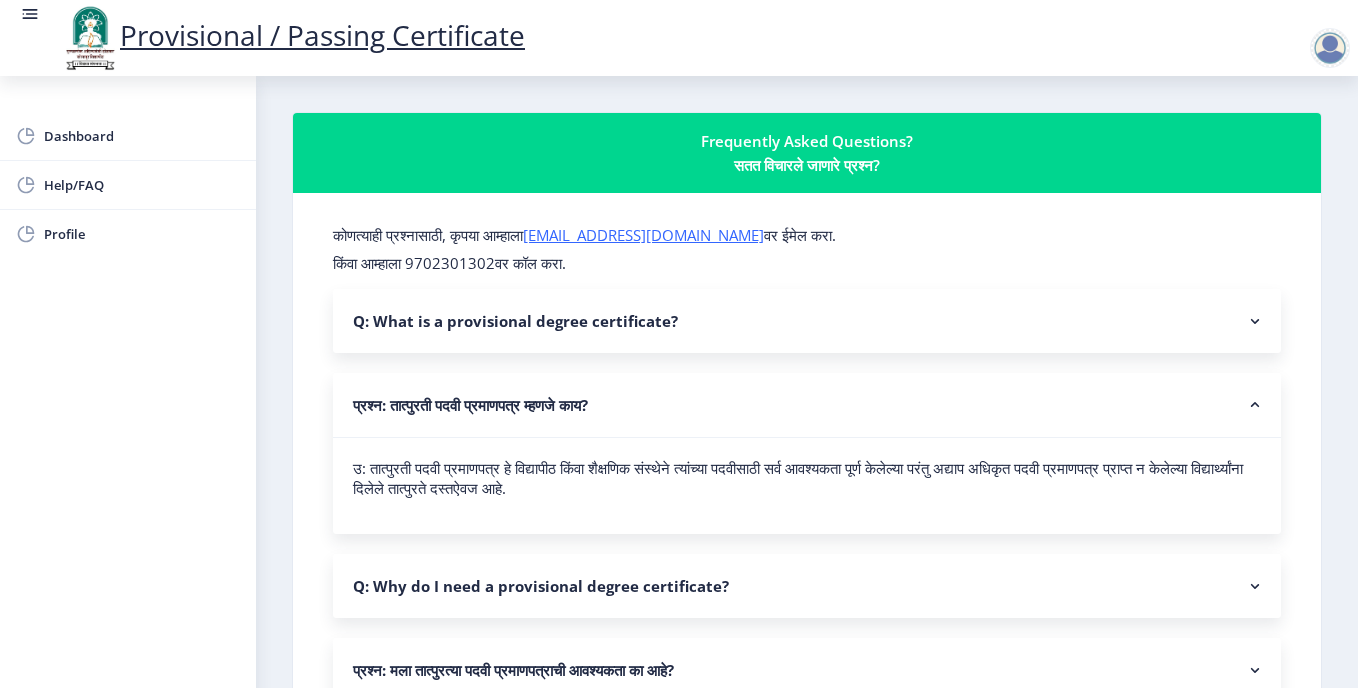 click 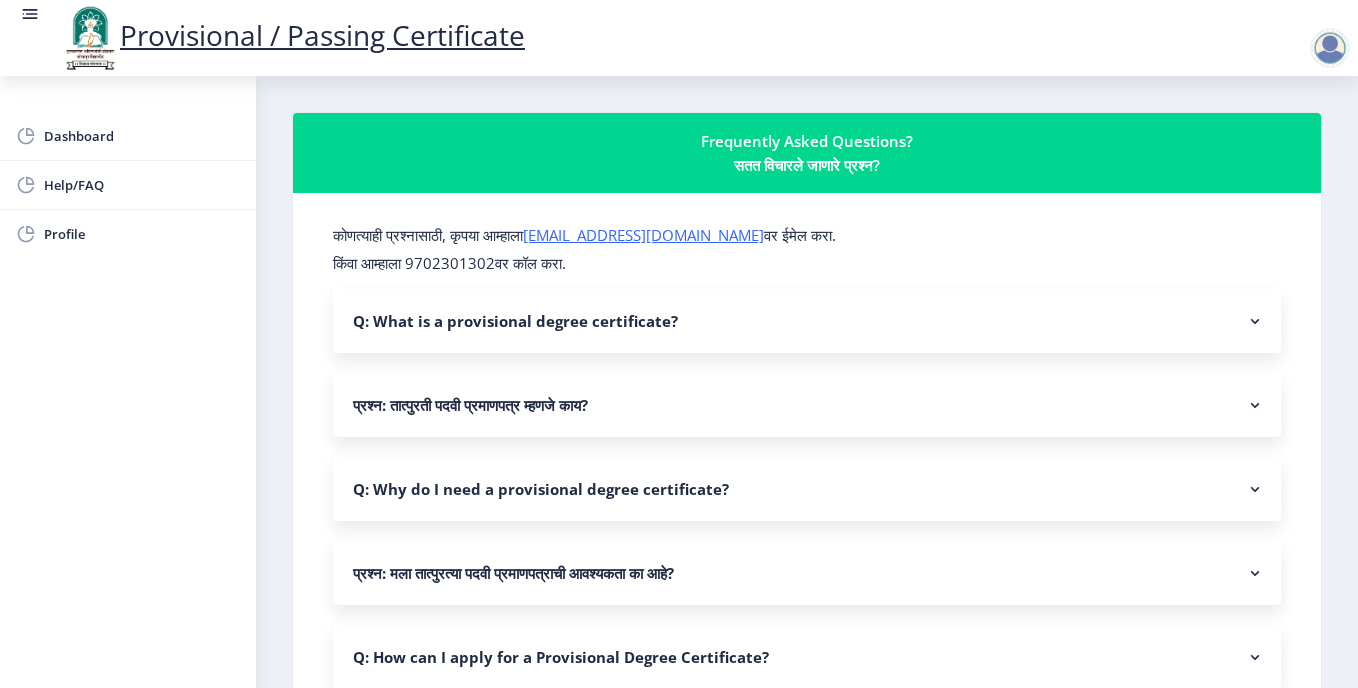 click 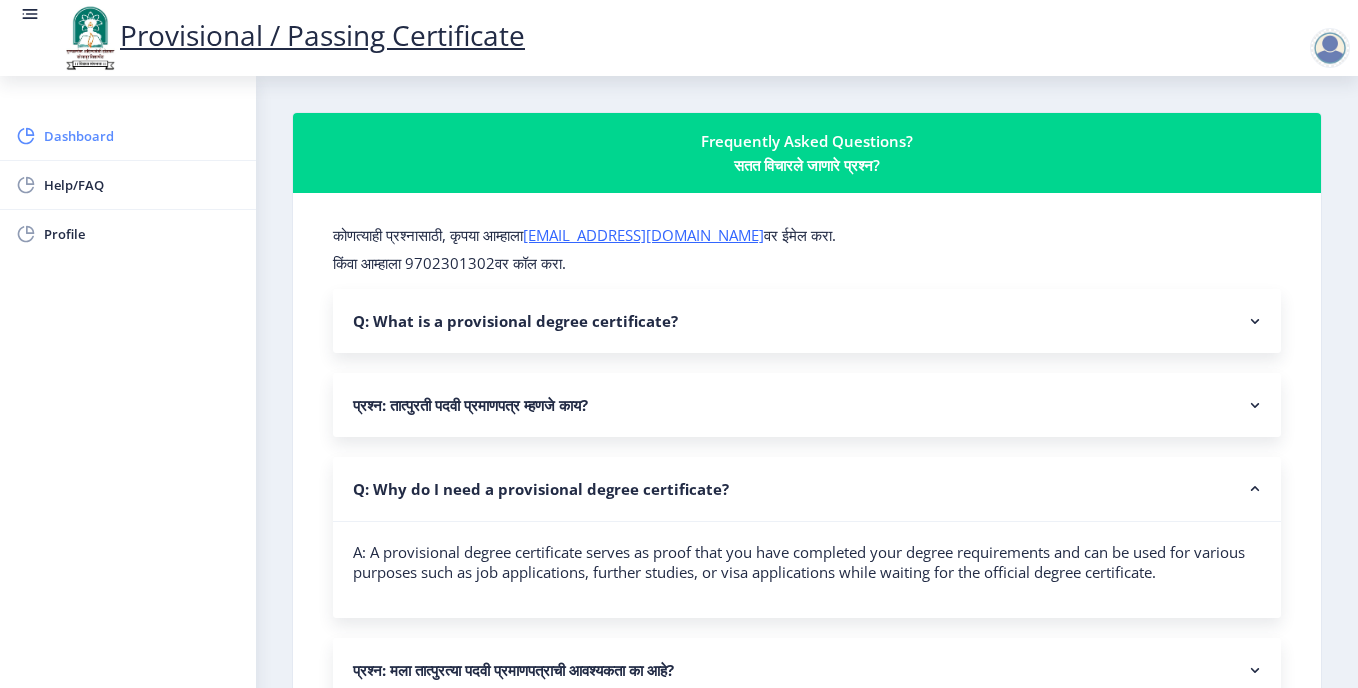 click on "Dashboard" 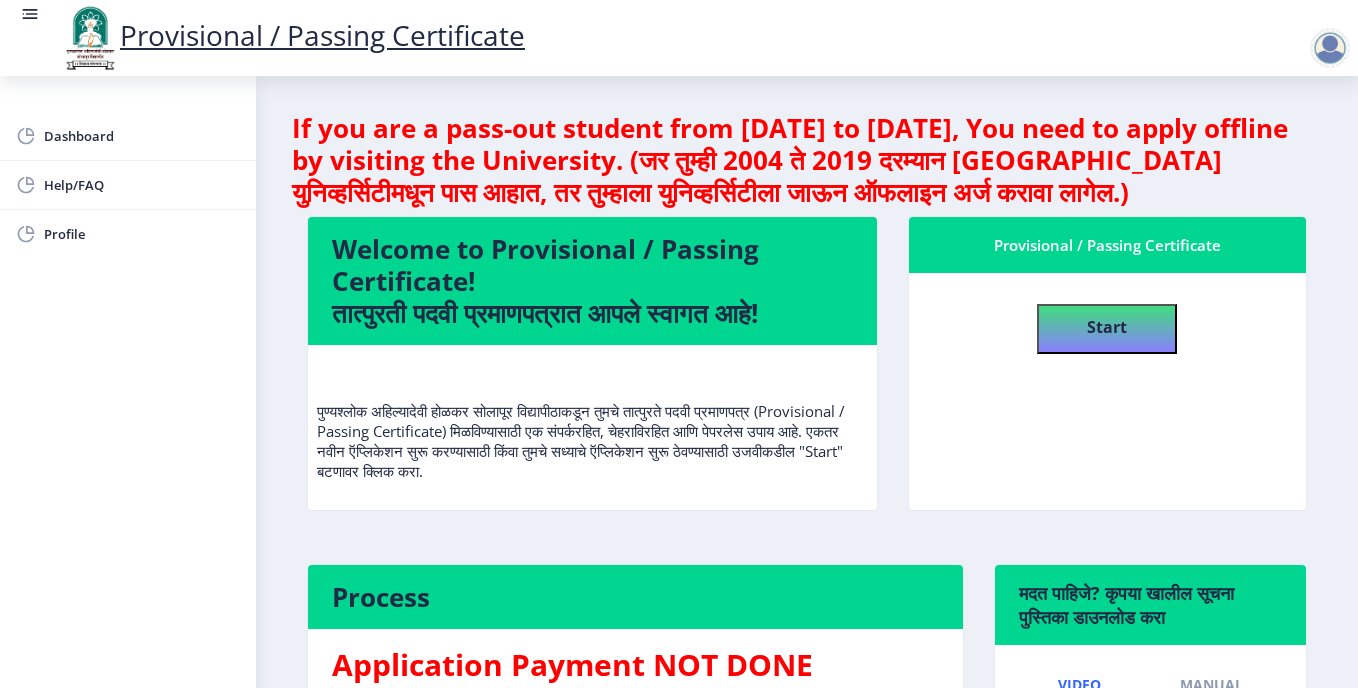 click on "Start" 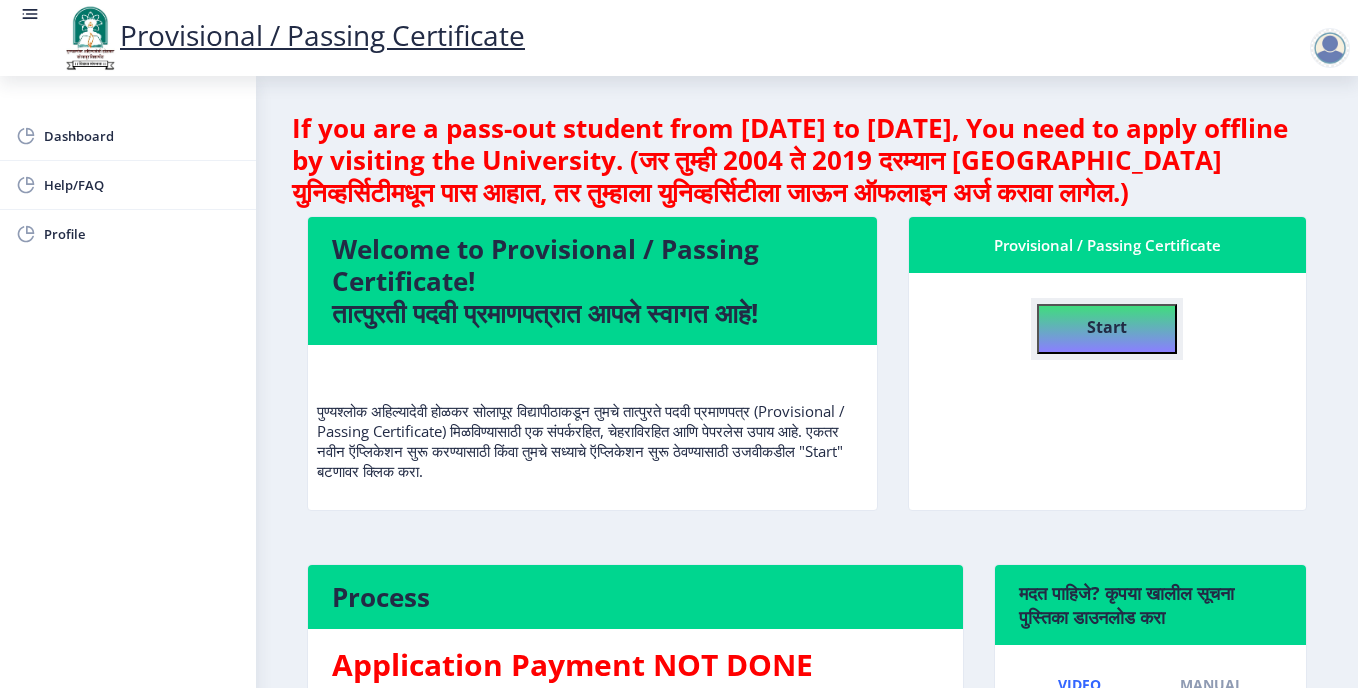 click on "Start" 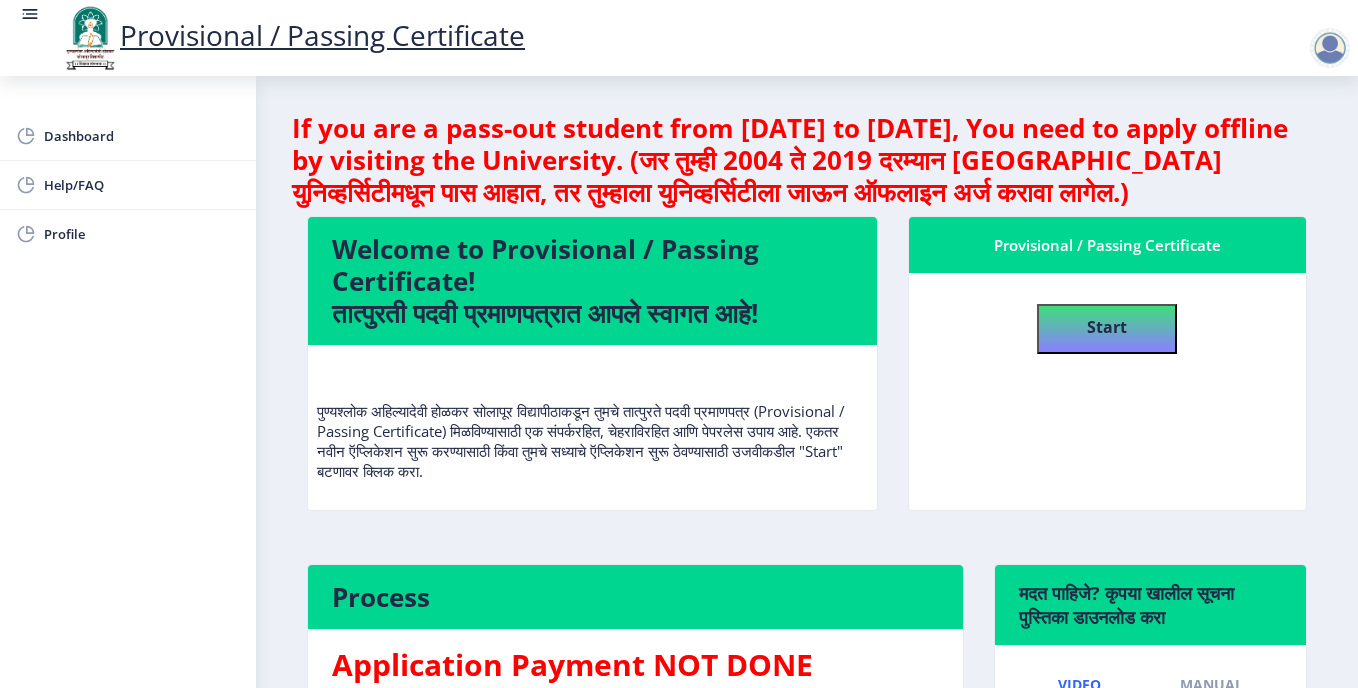 select 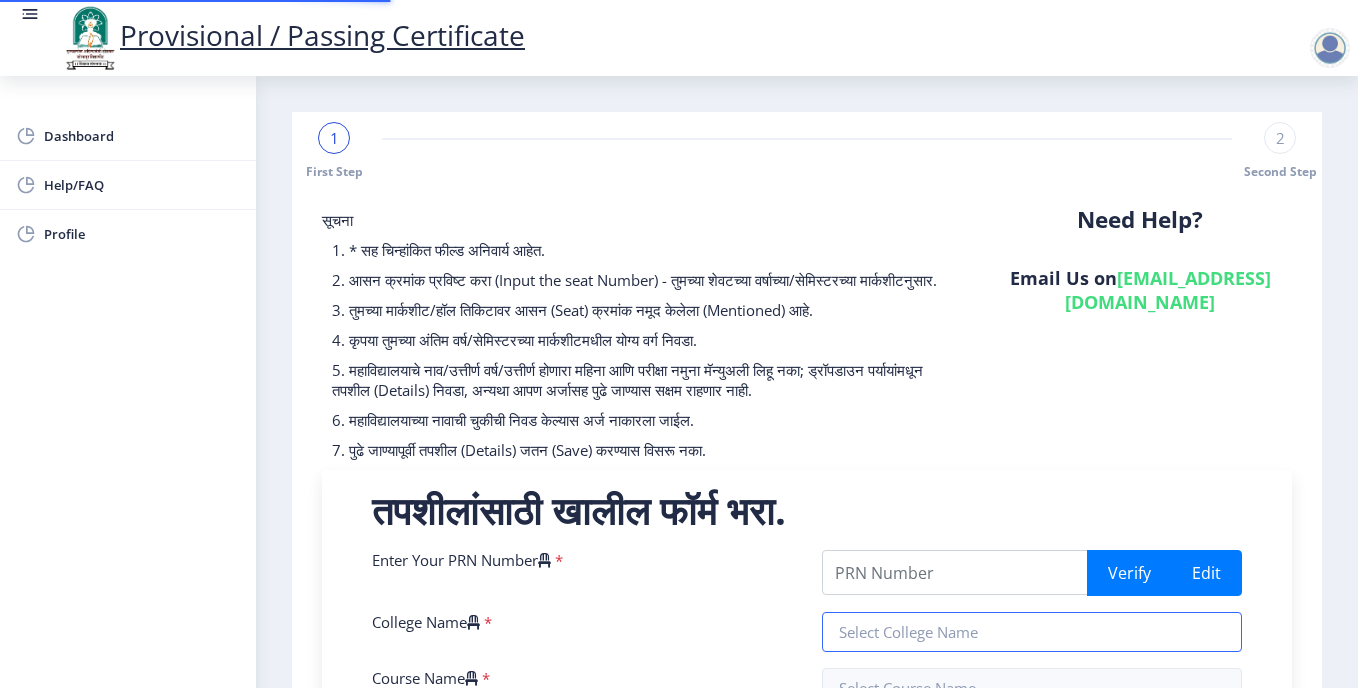 type on "2018032500026292" 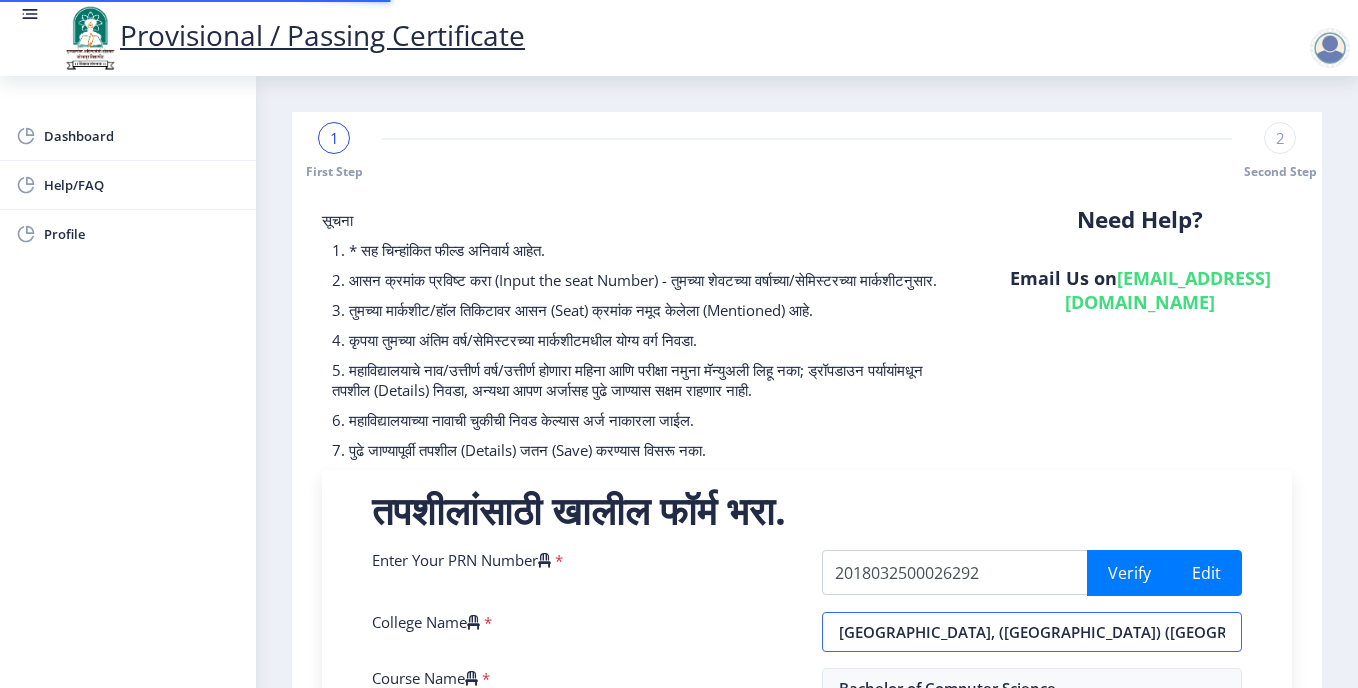 scroll, scrollTop: 364, scrollLeft: 0, axis: vertical 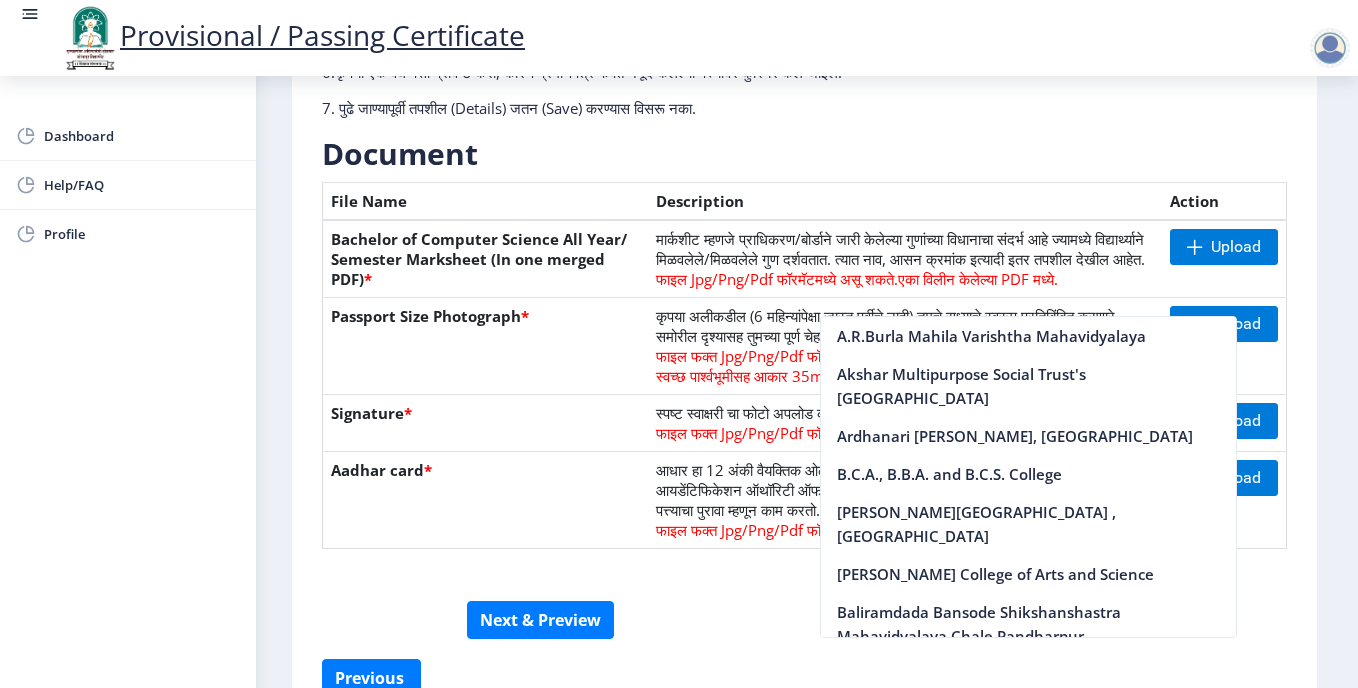 click on "Provisional / Passing Certificate Dashboard Help/FAQ Profile First Step 2 Second Step सूचना 1. कागदपत्रे फक्त jpg/jpeg/png किंवा pdf फॉरमॅटमध्ये अपलोड करा.  2. फाइल आकार 5 MB पेक्षा जास्त नसावा.  3. मार्कशीट मूळ प्रतीतच (Original Copy) अपलोड करावी लागेल.  4. कृपया तुमचे अंतिम वर्ष/सेमिस्टर पास [PERSON_NAME] अपलोड करा.  5. कृपया तुमचा स्पष्ट फोटो अपलोड करा, तो 6 महिन्यांपेक्षा जुना नसावा. 7. पुढे जाण्यापूर्वी तपशील (Details) जतन (Save) करण्यास विसरू नका.  Need Help? Email Us on   [EMAIL_ADDRESS][DOMAIN_NAME]  Document  File Name Description" at bounding box center (679, 344) 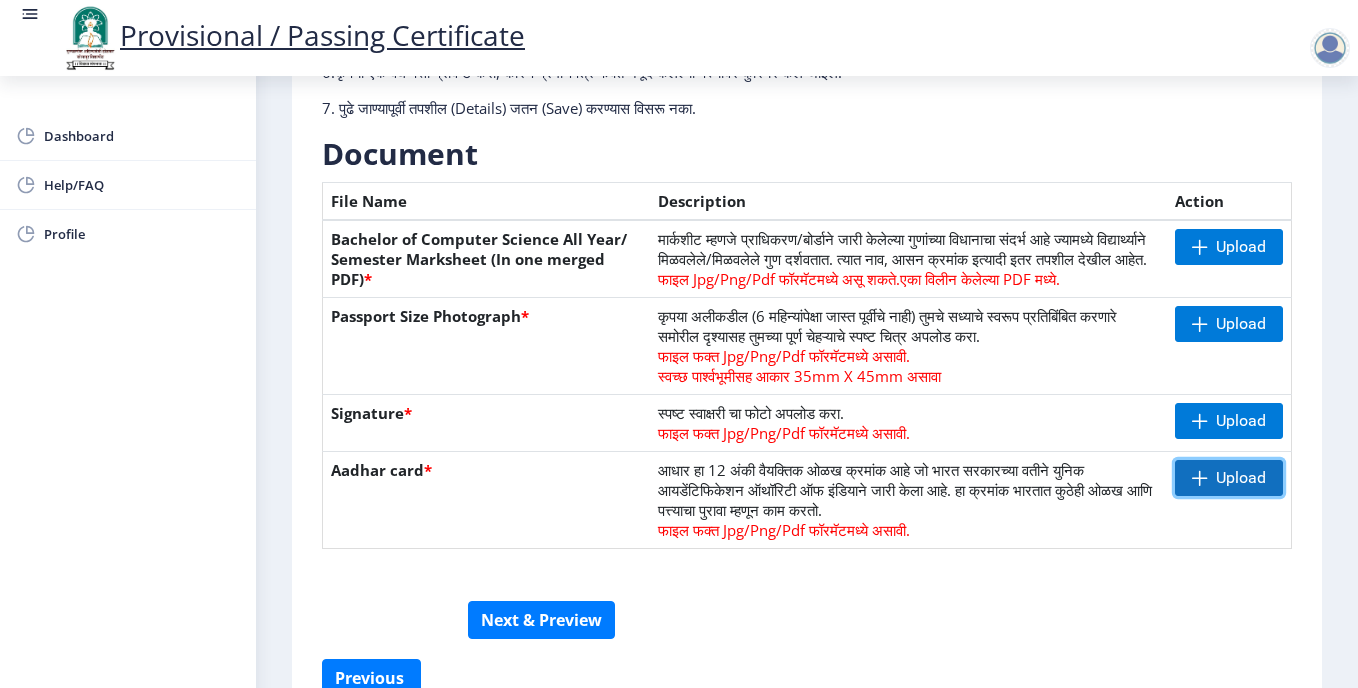click on "Upload" 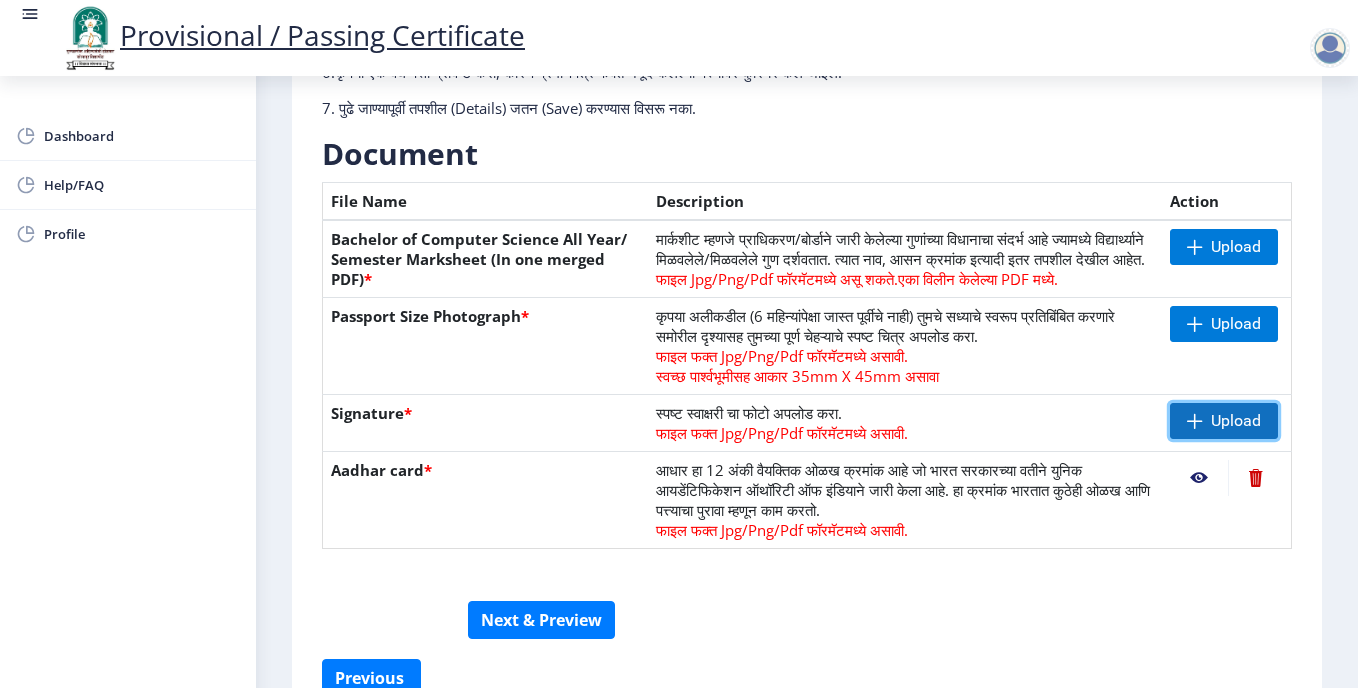 click on "Upload" 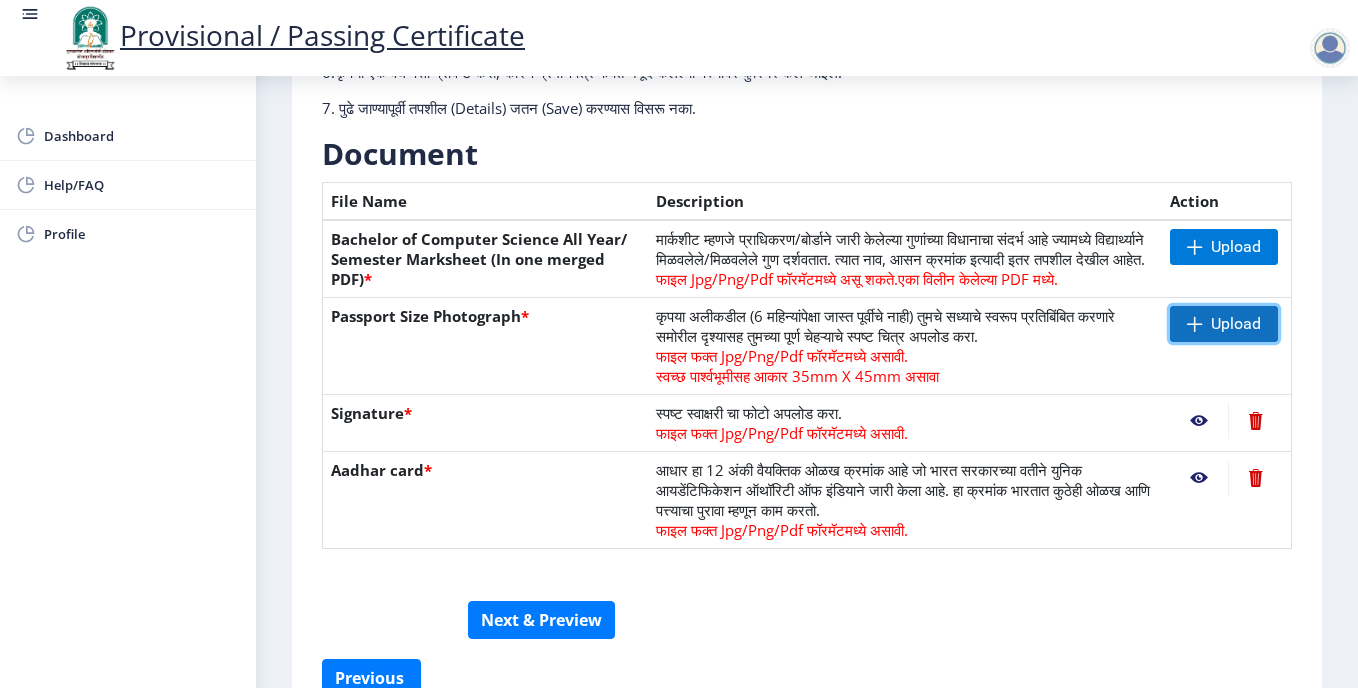 click on "Upload" 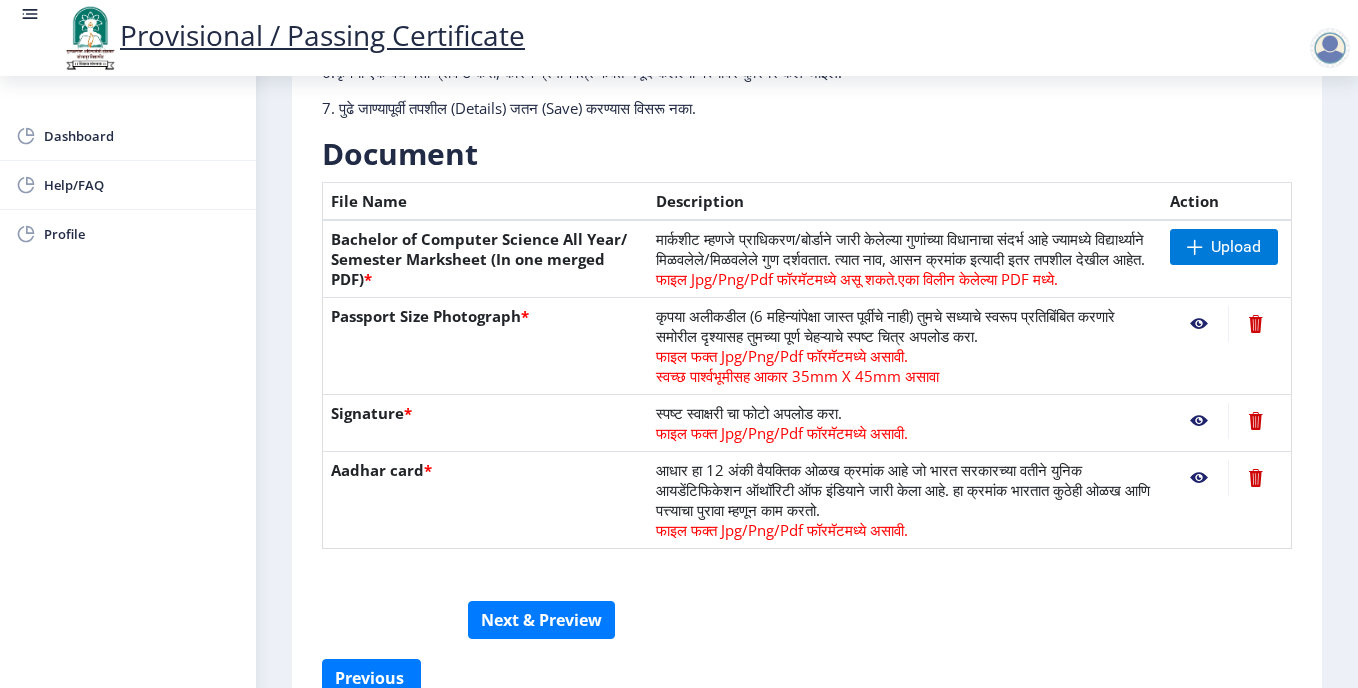click on "First Step 2 Second Step सूचना 1. कागदपत्रे फक्त jpg/jpeg/png किंवा pdf फॉरमॅटमध्ये अपलोड करा.  2. फाइल आकार 5 MB पेक्षा जास्त नसावा.  3. मार्कशीट मूळ प्रतीतच (Original Copy) अपलोड करावी लागेल.  4. कृपया तुमचे अंतिम वर्ष/सेमिस्टर पास [PERSON_NAME] अपलोड करा.  5. कृपया तुमचा स्पष्ट फोटो अपलोड करा, तो 6 महिन्यांपेक्षा जुना नसावा. 6.कृपया एक वैध पत्ता प्रविष्ट करा, कारण प्रमाणपत्र फक्त नमूद केलेल्या पत्त्यावर कुरियर केले जाईल.  Need Help? Email Us on   Document  File Name *" 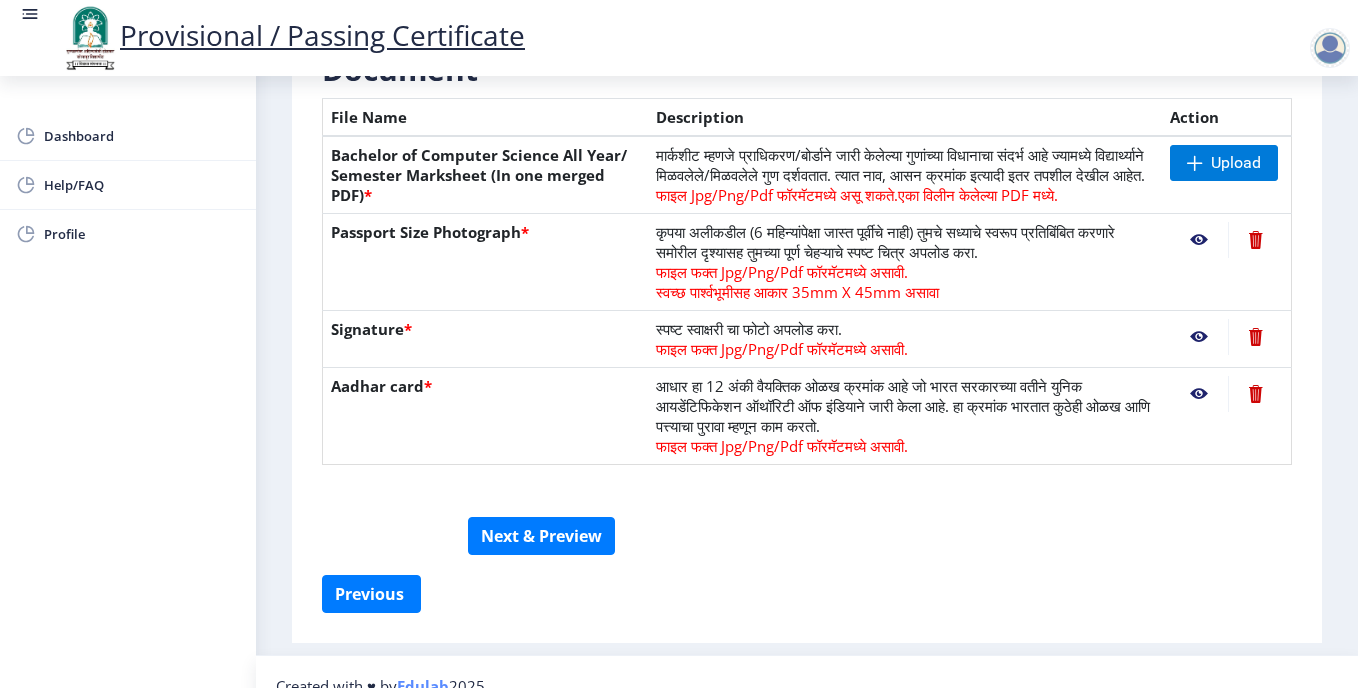 scroll, scrollTop: 496, scrollLeft: 0, axis: vertical 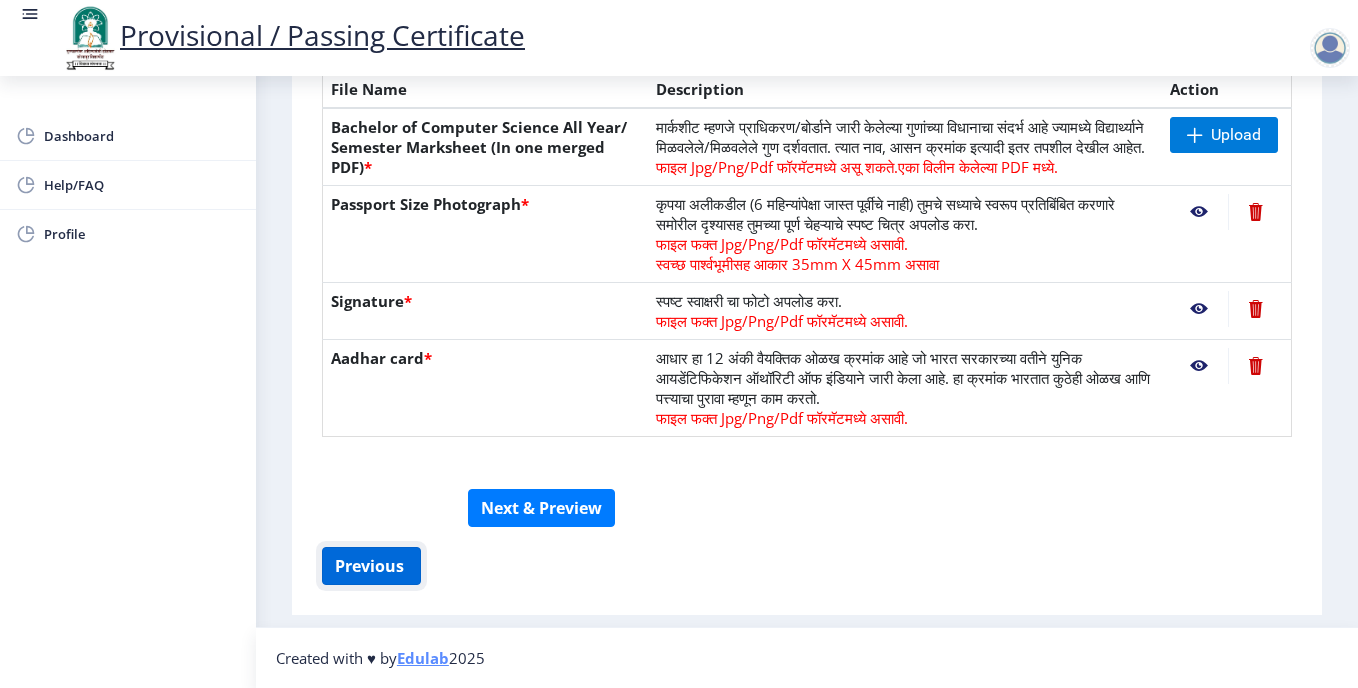 click on "Previous ‍" 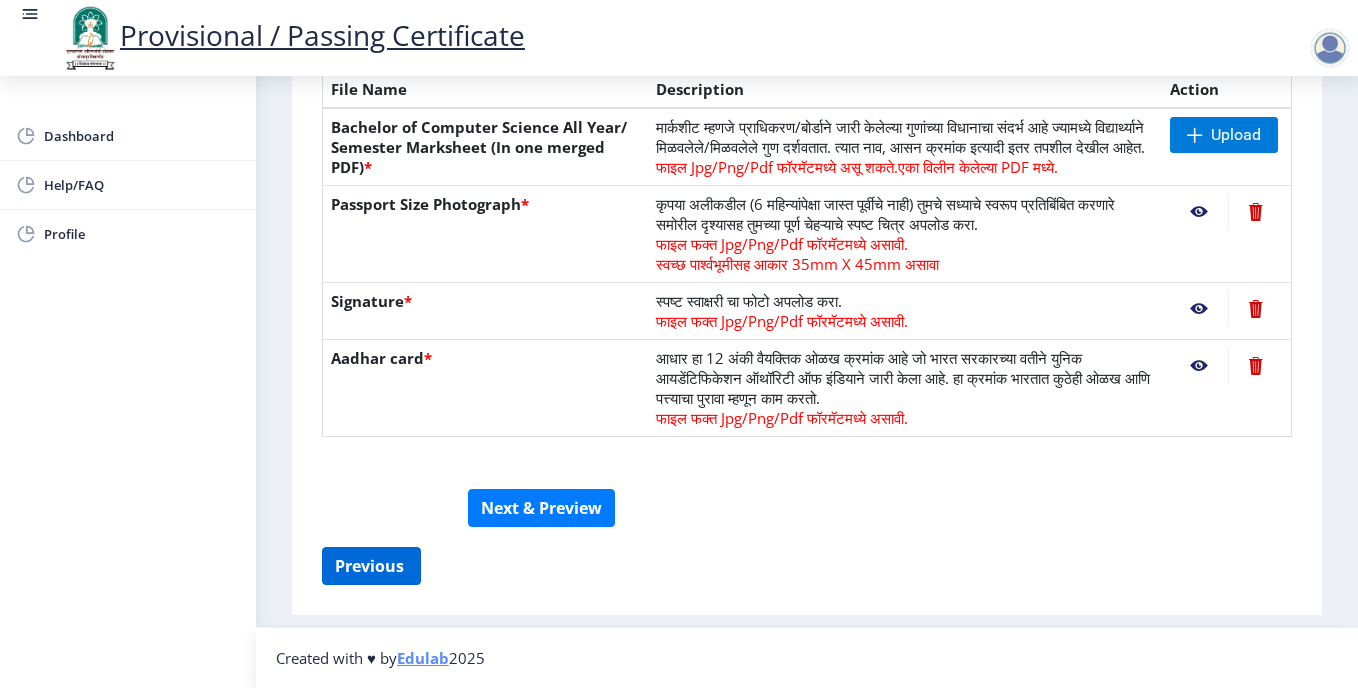 select on "DISTINCTION" 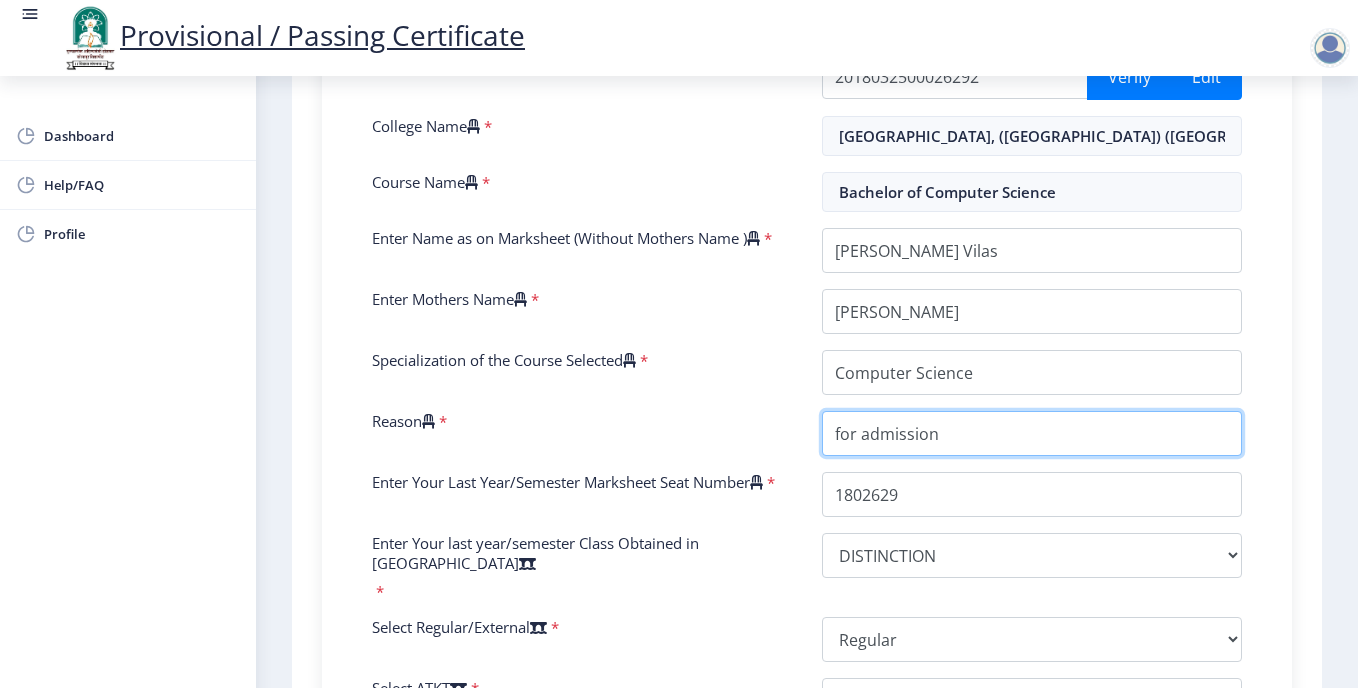 click on "Reason" at bounding box center (1032, 433) 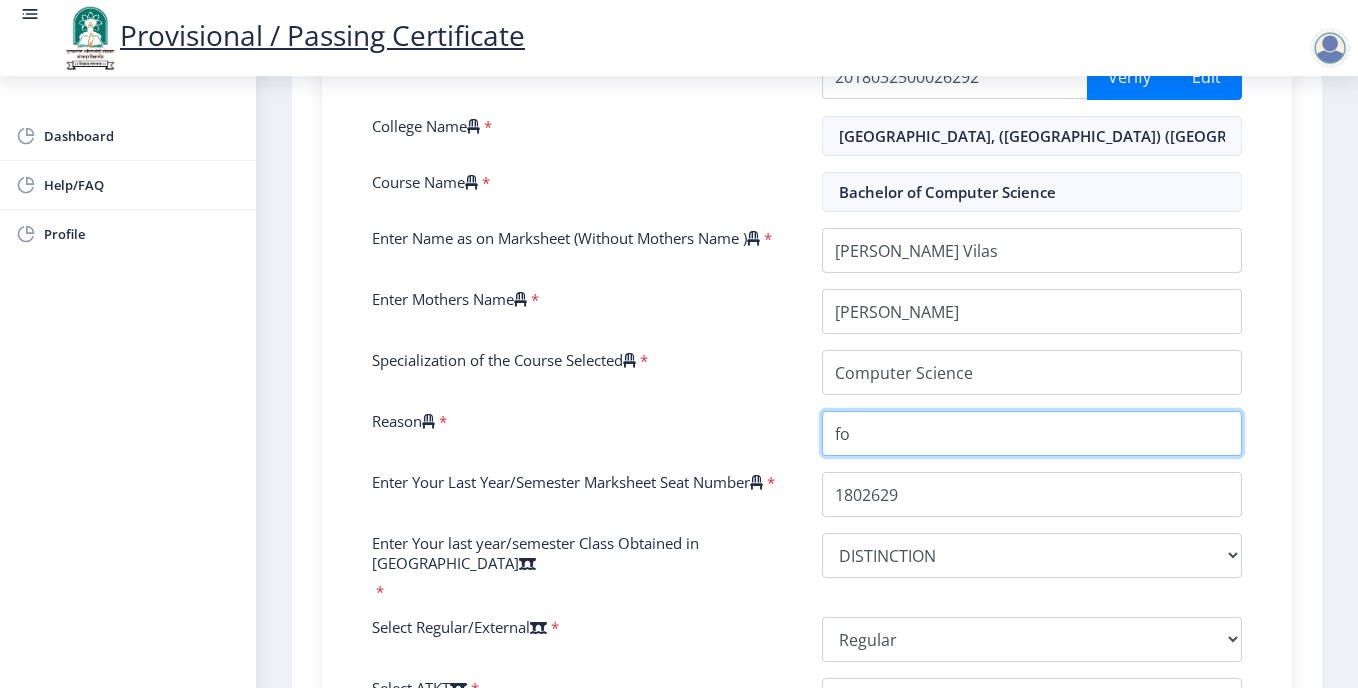 type on "f" 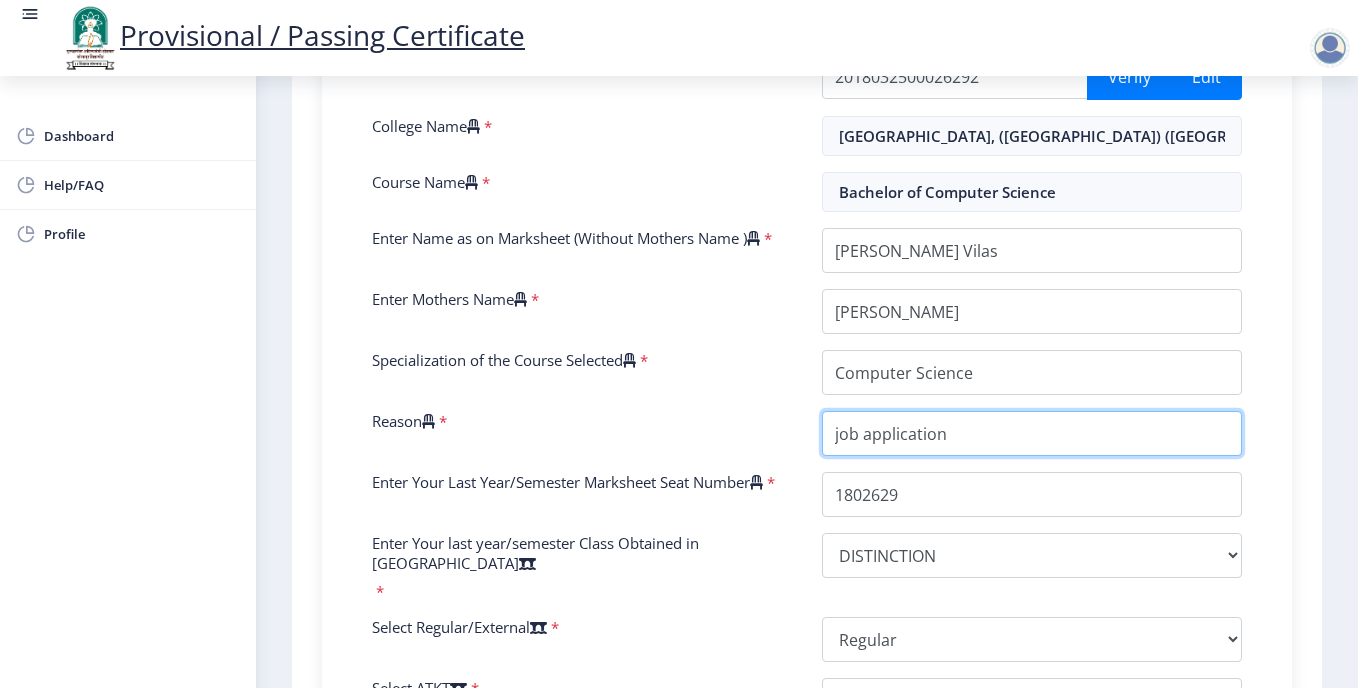 type on "job application" 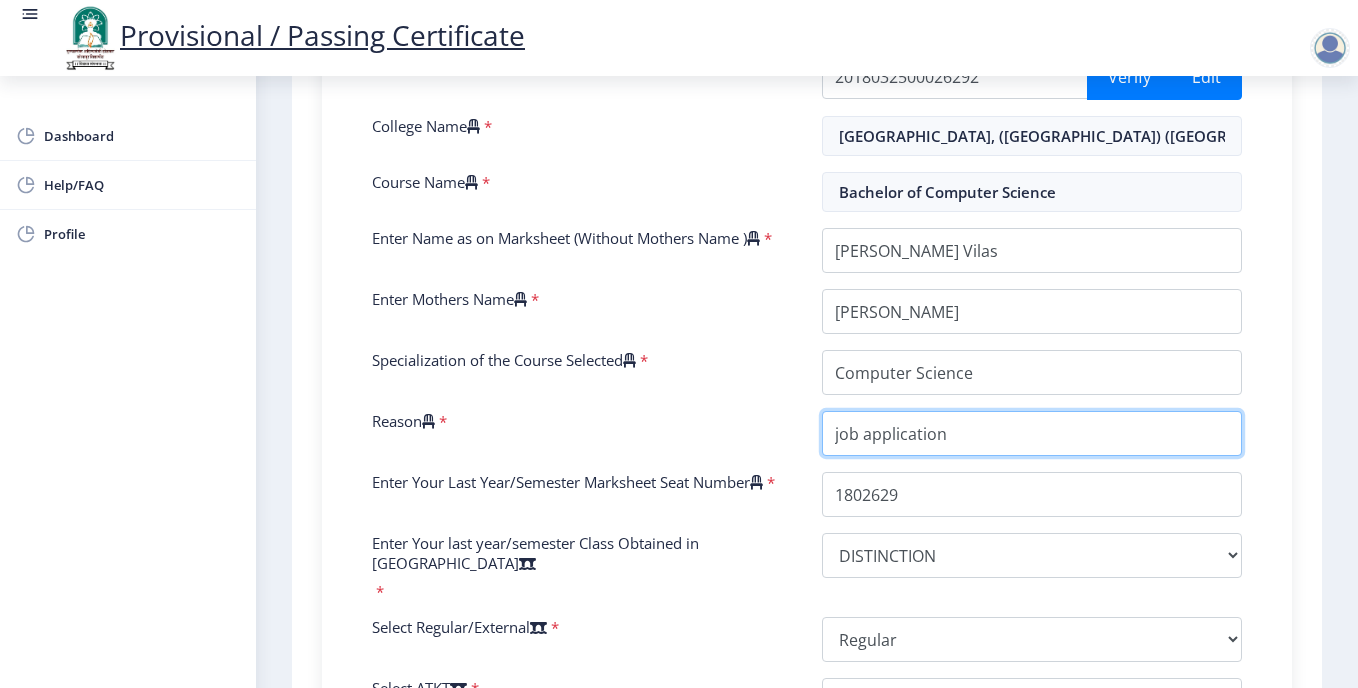 scroll, scrollTop: 997, scrollLeft: 0, axis: vertical 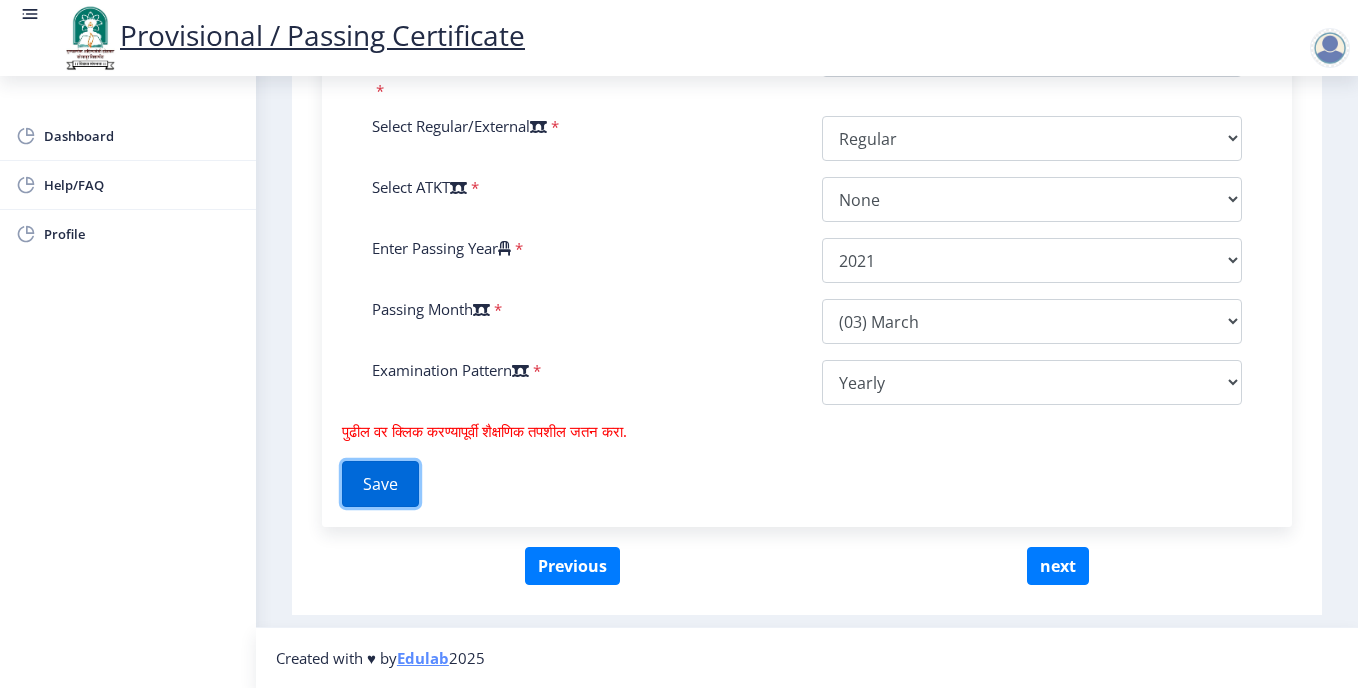 click on "Save" at bounding box center [380, 484] 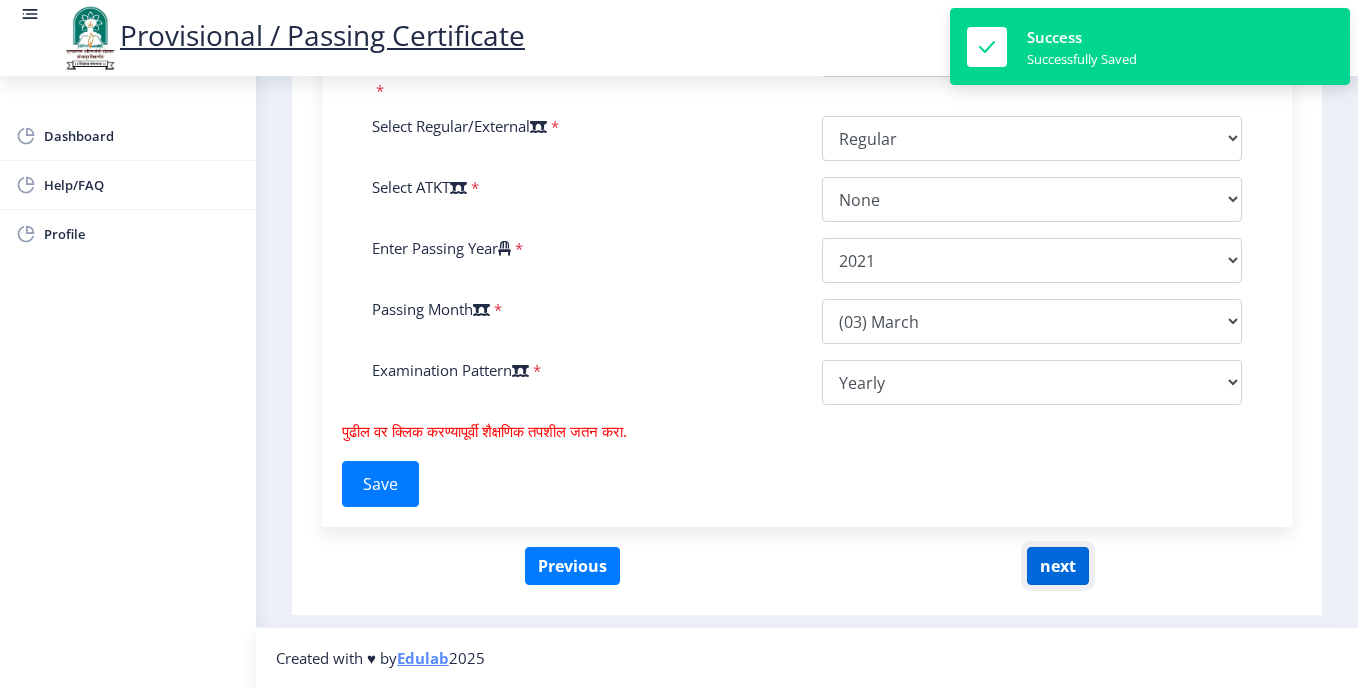 click on "next" 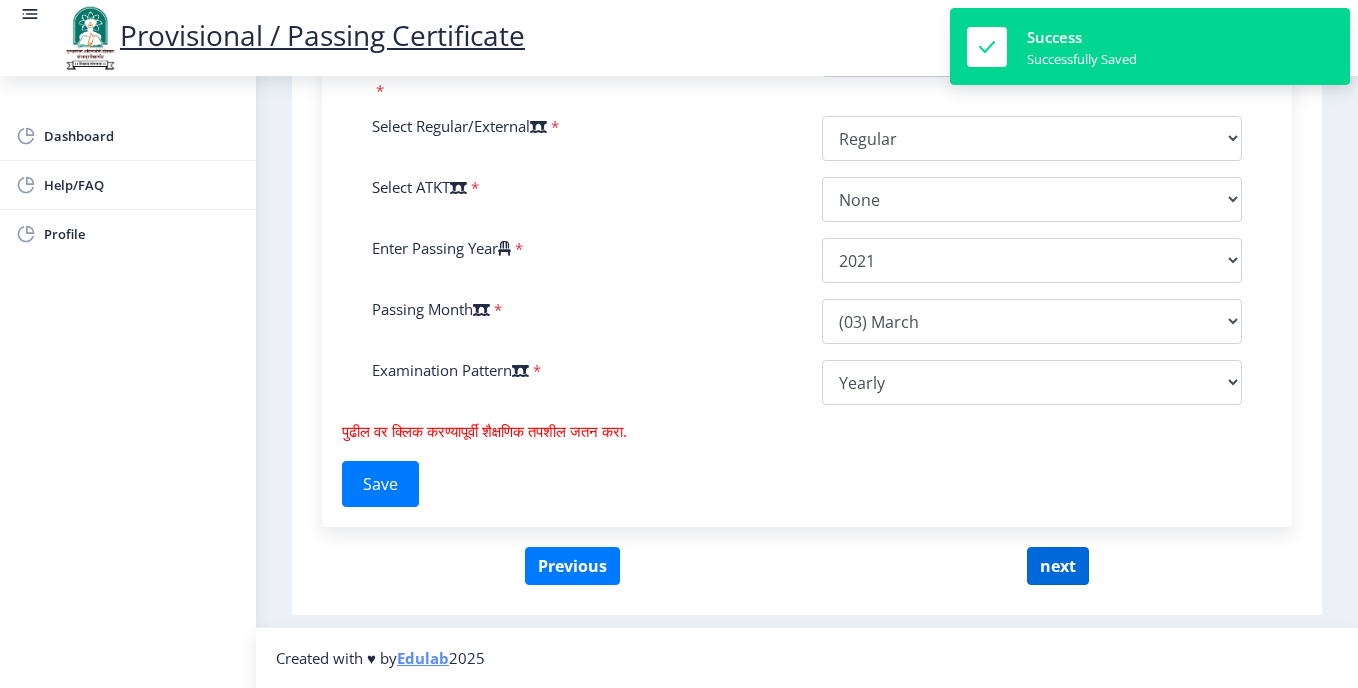 select 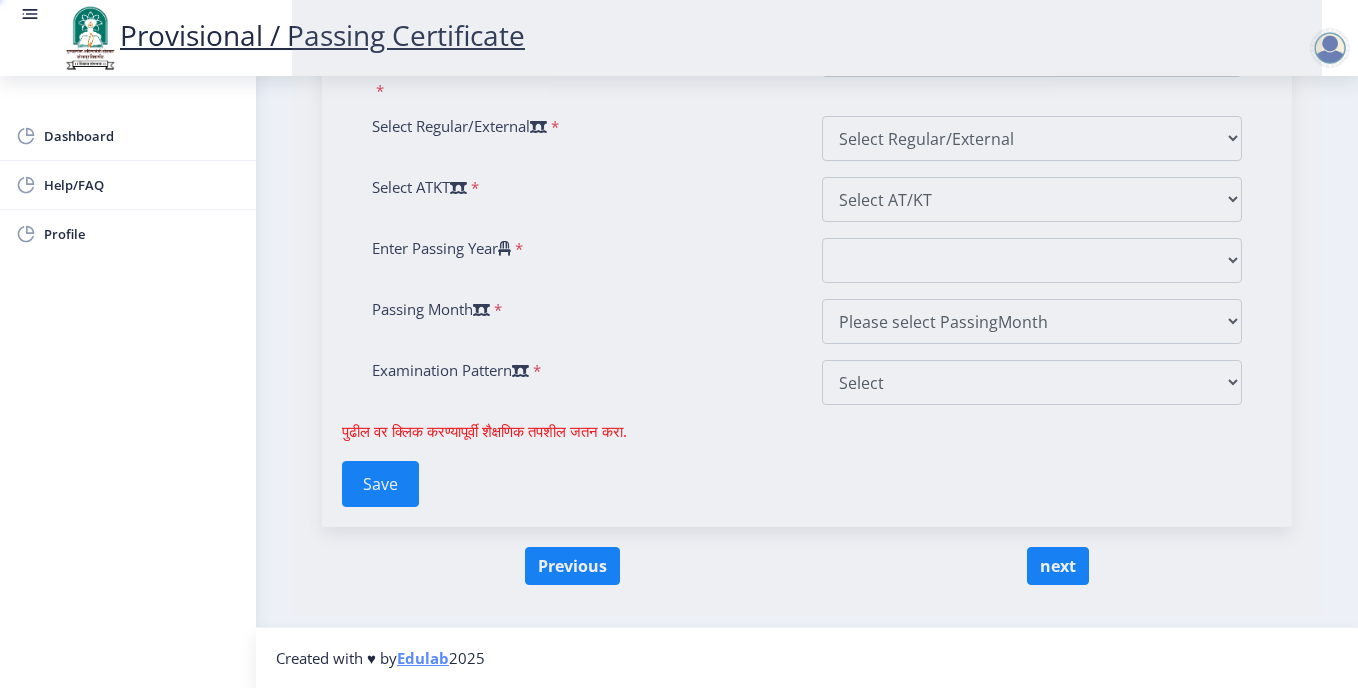 scroll, scrollTop: 0, scrollLeft: 0, axis: both 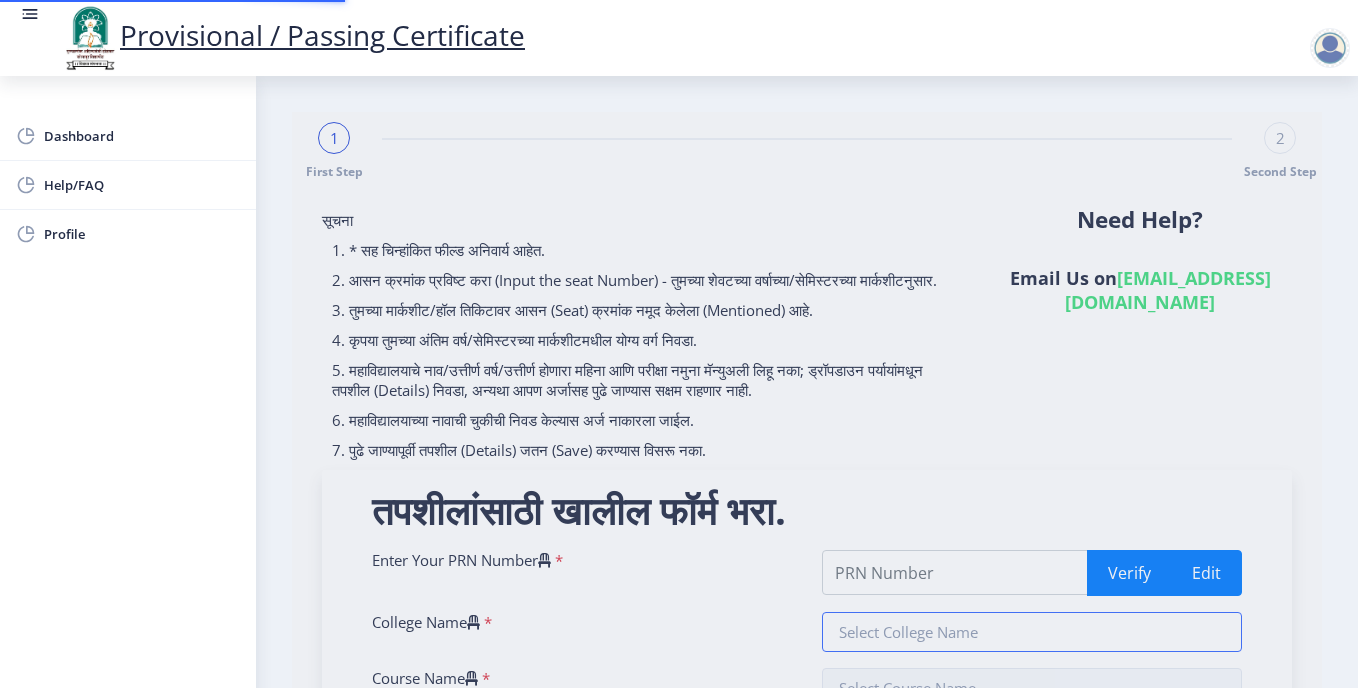 type on "2018032500026292" 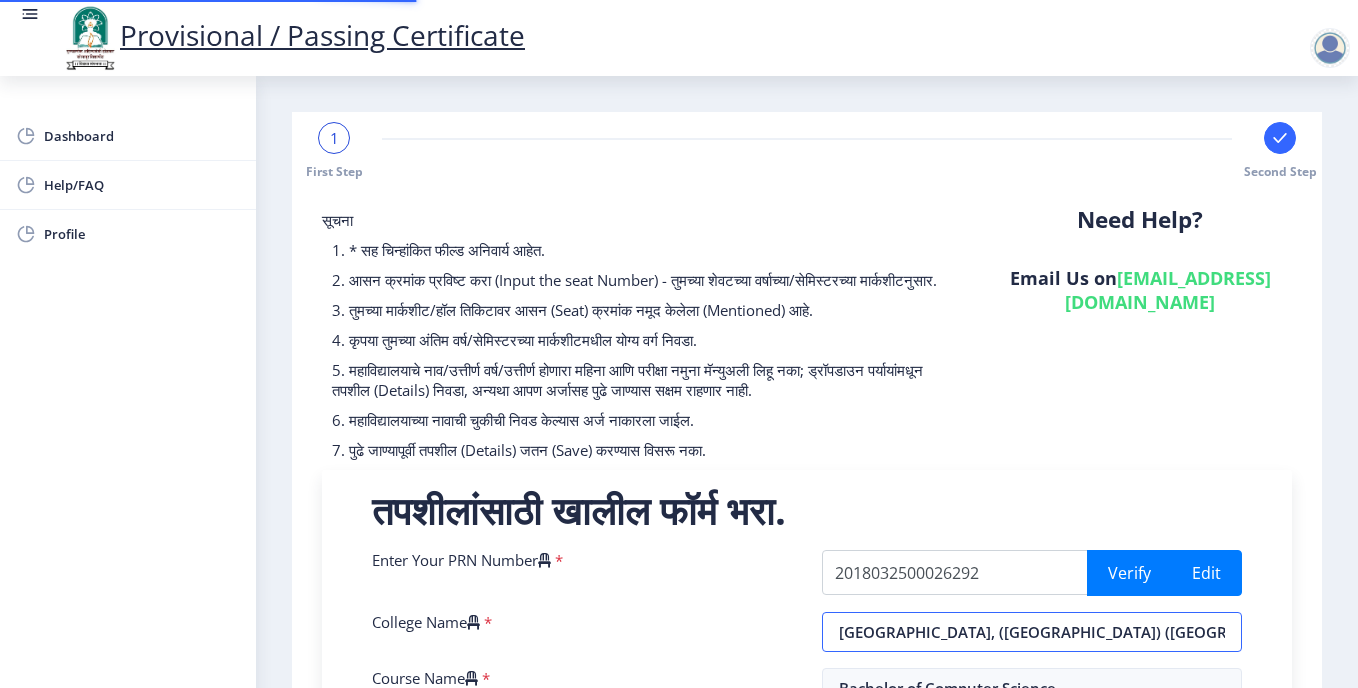 scroll, scrollTop: 364, scrollLeft: 0, axis: vertical 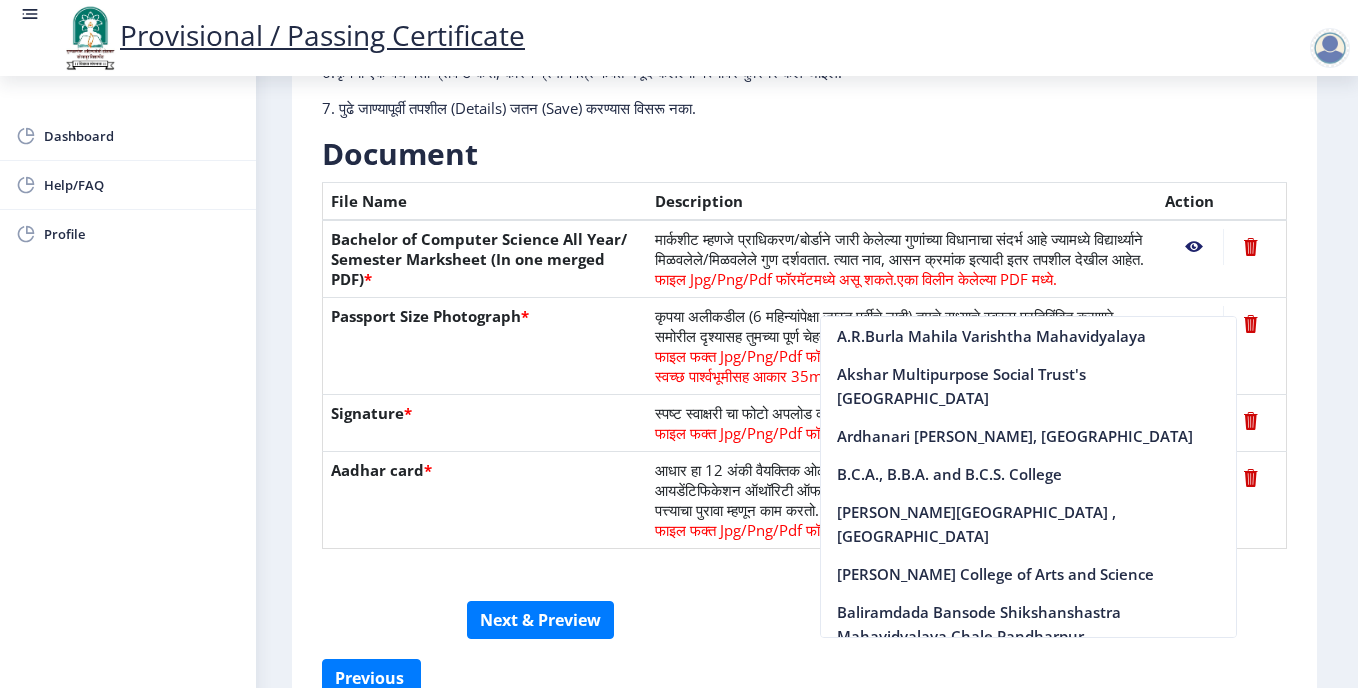 click on "Provisional / Passing Certificate Dashboard Help/FAQ Profile First Step 2 Second Step सूचना 1. कागदपत्रे फक्त jpg/jpeg/png किंवा pdf फॉरमॅटमध्ये अपलोड करा.  2. फाइल आकार 5 MB पेक्षा जास्त नसावा.  3. मार्कशीट मूळ प्रतीतच (Original Copy) अपलोड करावी लागेल.  4. कृपया तुमचे अंतिम वर्ष/सेमिस्टर पास [PERSON_NAME] अपलोड करा.  5. कृपया तुमचा स्पष्ट फोटो अपलोड करा, तो 6 महिन्यांपेक्षा जुना नसावा. 7. पुढे जाण्यापूर्वी तपशील (Details) जतन (Save) करण्यास विसरू नका.  Need Help? Email Us on   [EMAIL_ADDRESS][DOMAIN_NAME]  Document  File Name Description" at bounding box center (679, 344) 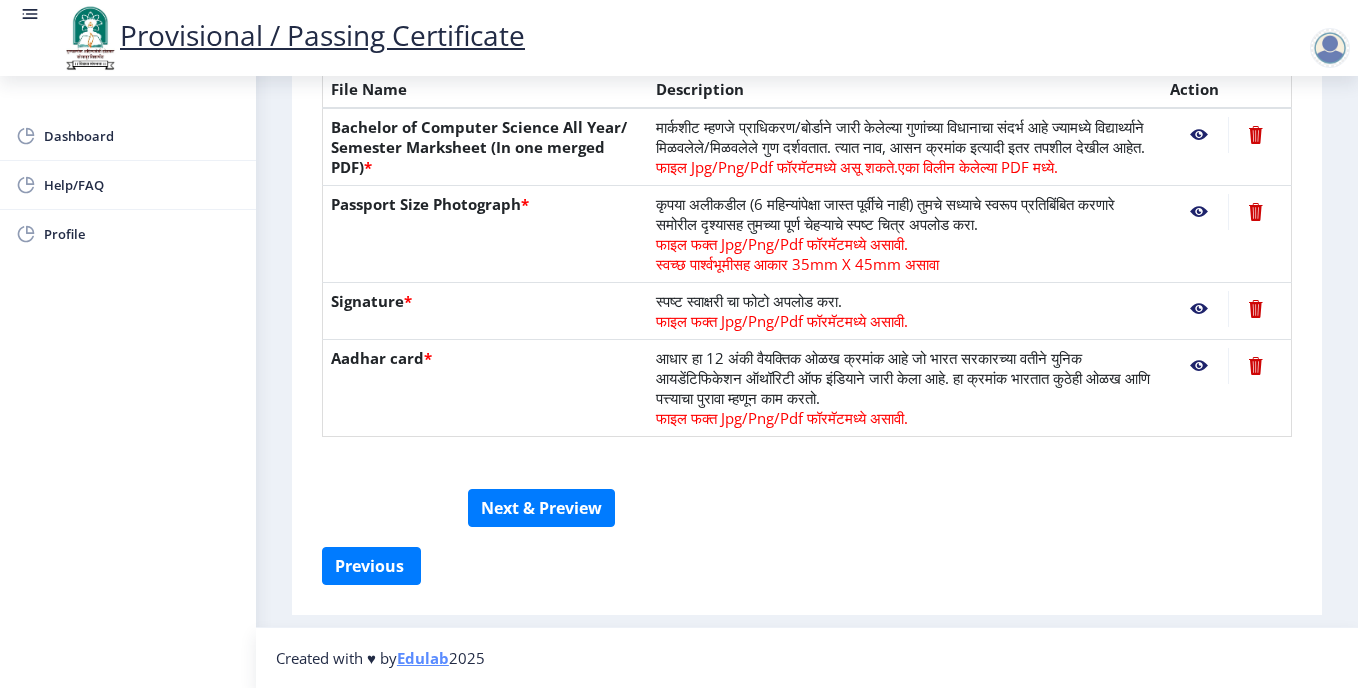 scroll, scrollTop: 496, scrollLeft: 0, axis: vertical 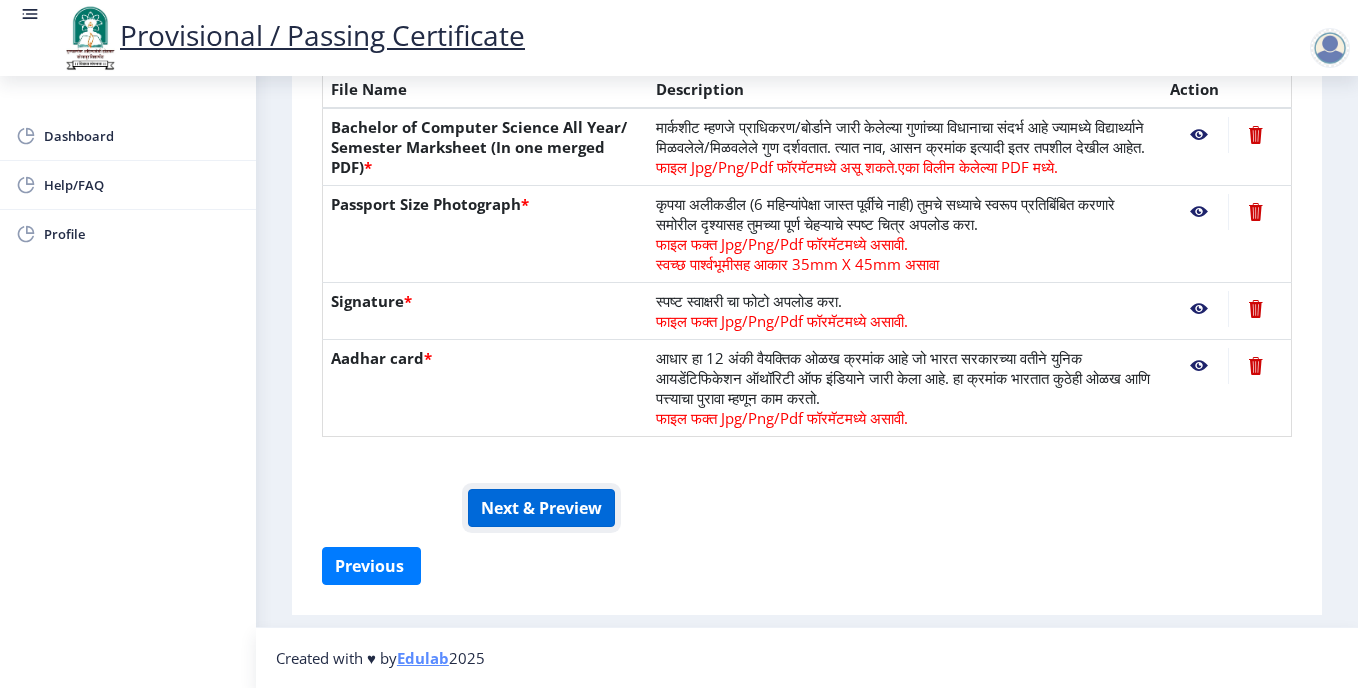 click on "Next & Preview" 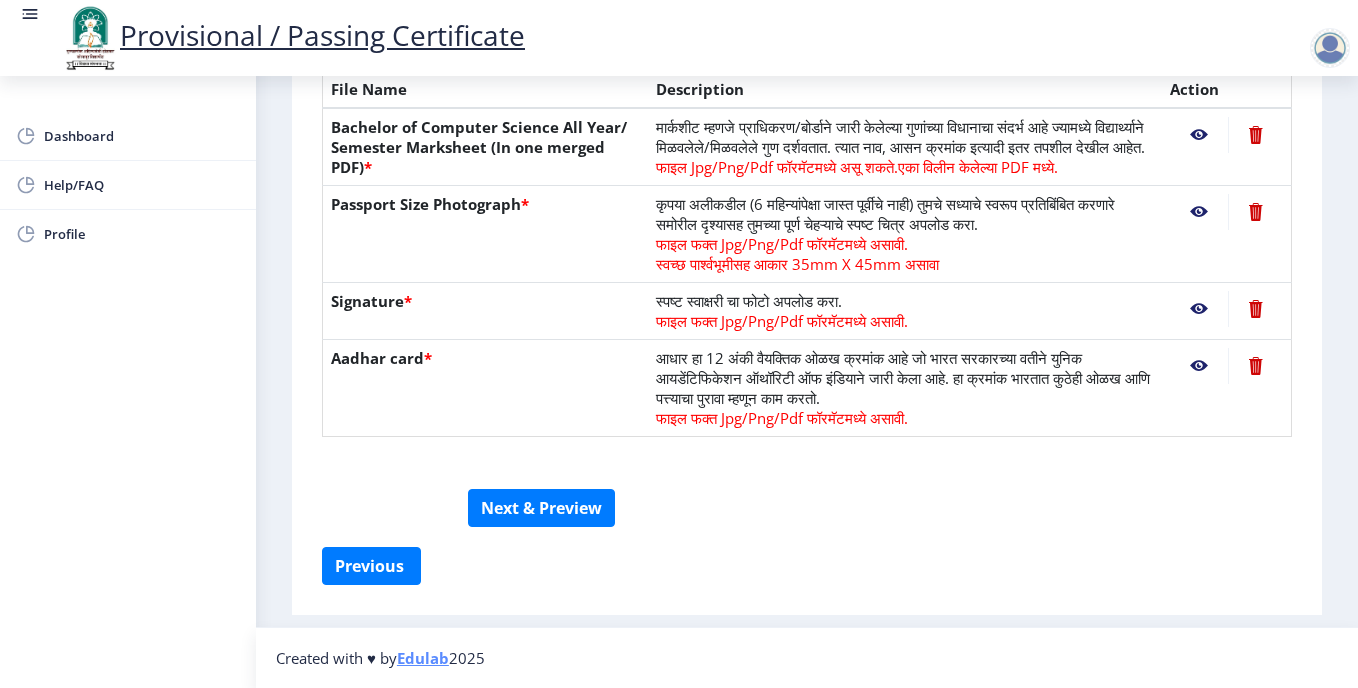 click on "First Step 2 Second Step सूचना 1. कागदपत्रे फक्त jpg/jpeg/png किंवा pdf फॉरमॅटमध्ये अपलोड करा.  2. फाइल आकार 5 MB पेक्षा जास्त नसावा.  3. मार्कशीट मूळ प्रतीतच (Original Copy) अपलोड करावी लागेल.  4. कृपया तुमचे अंतिम वर्ष/सेमिस्टर पास [PERSON_NAME] अपलोड करा.  5. कृपया तुमचा स्पष्ट फोटो अपलोड करा, तो 6 महिन्यांपेक्षा जुना नसावा. 6.कृपया एक वैध पत्ता प्रविष्ट करा, कारण प्रमाणपत्र फक्त नमूद केलेल्या पत्त्यावर कुरियर केले जाईल.  Need Help? Email Us on   Document  File Name *" 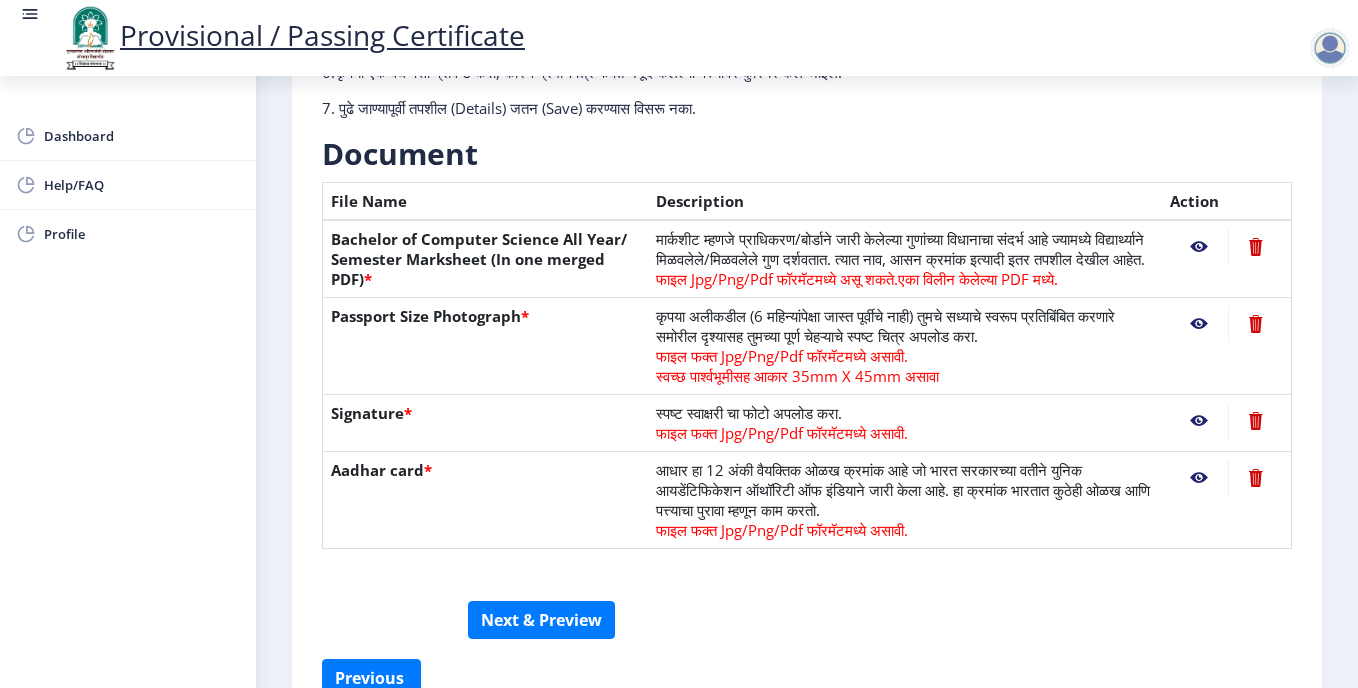 scroll, scrollTop: 496, scrollLeft: 0, axis: vertical 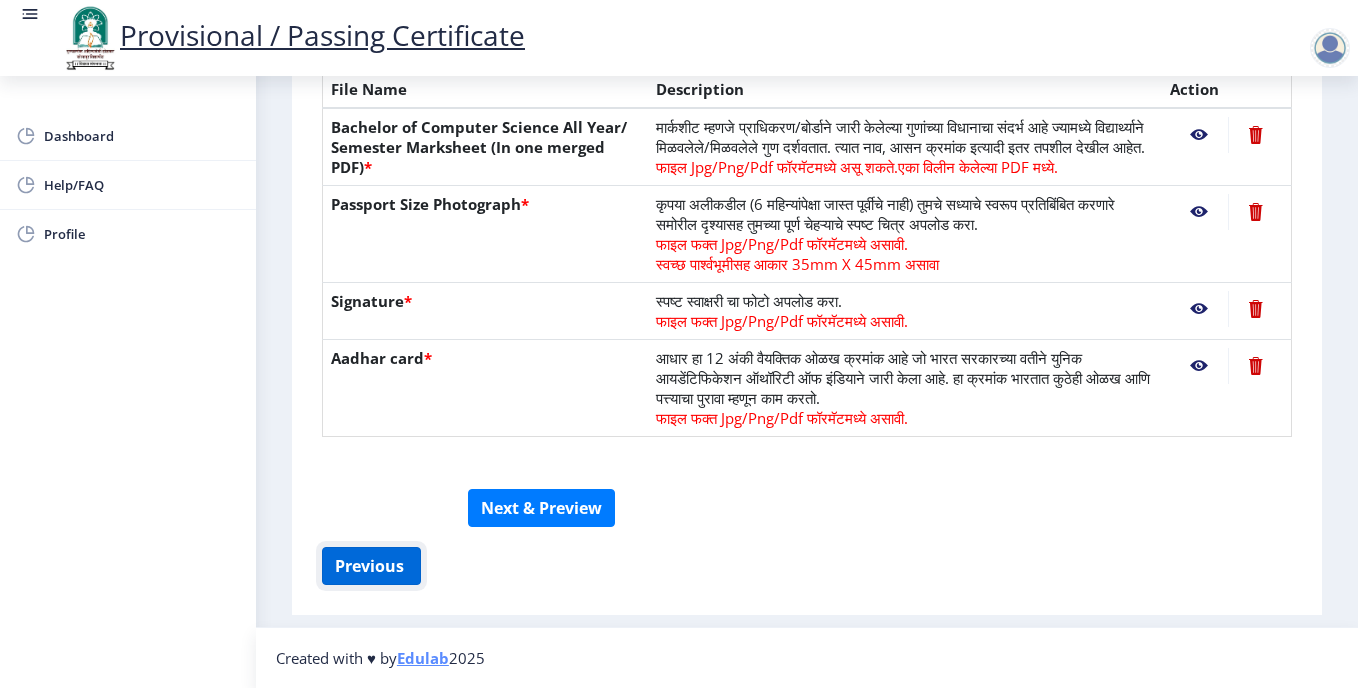 click on "Previous ‍" 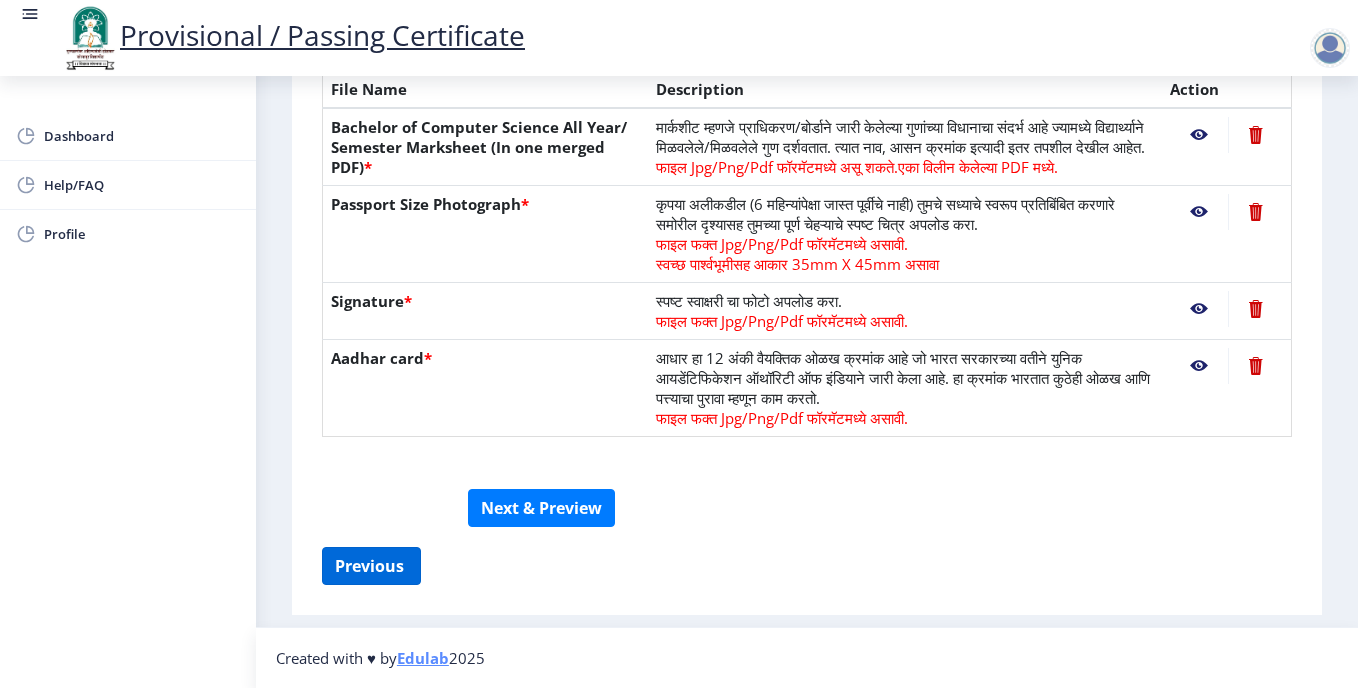 select on "DISTINCTION" 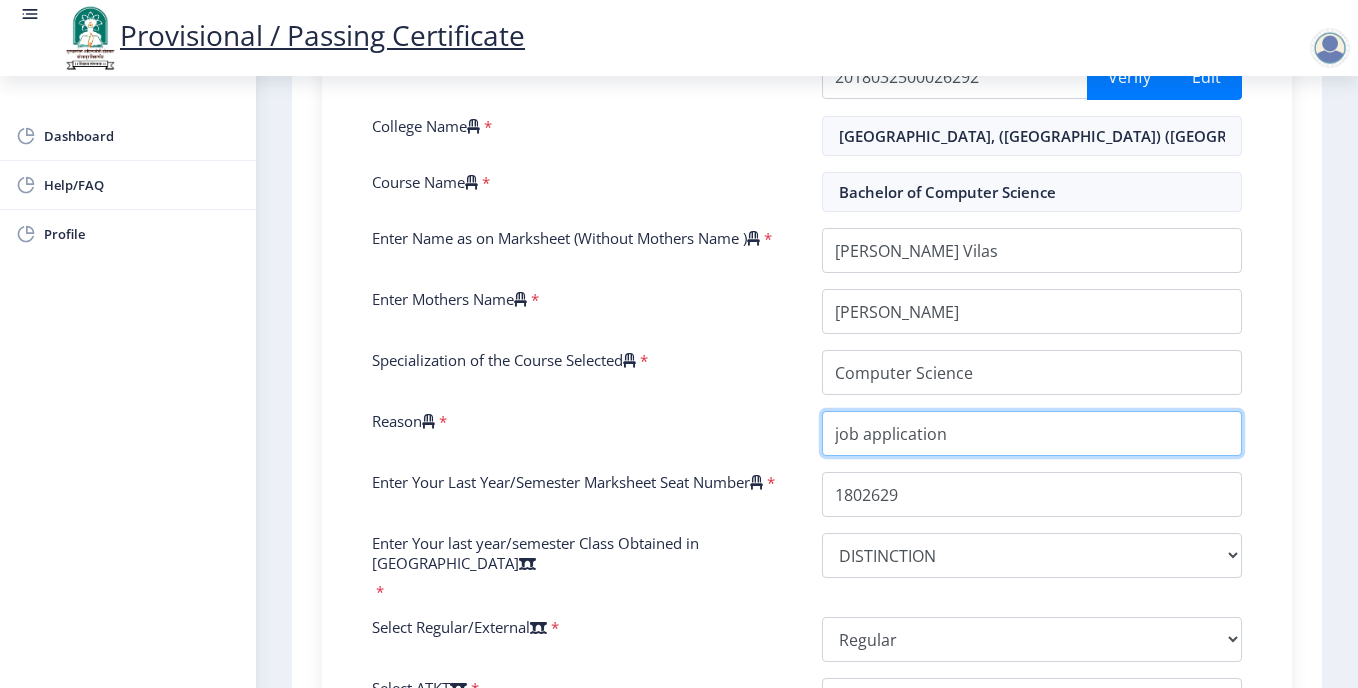 click on "Reason" at bounding box center (1032, 433) 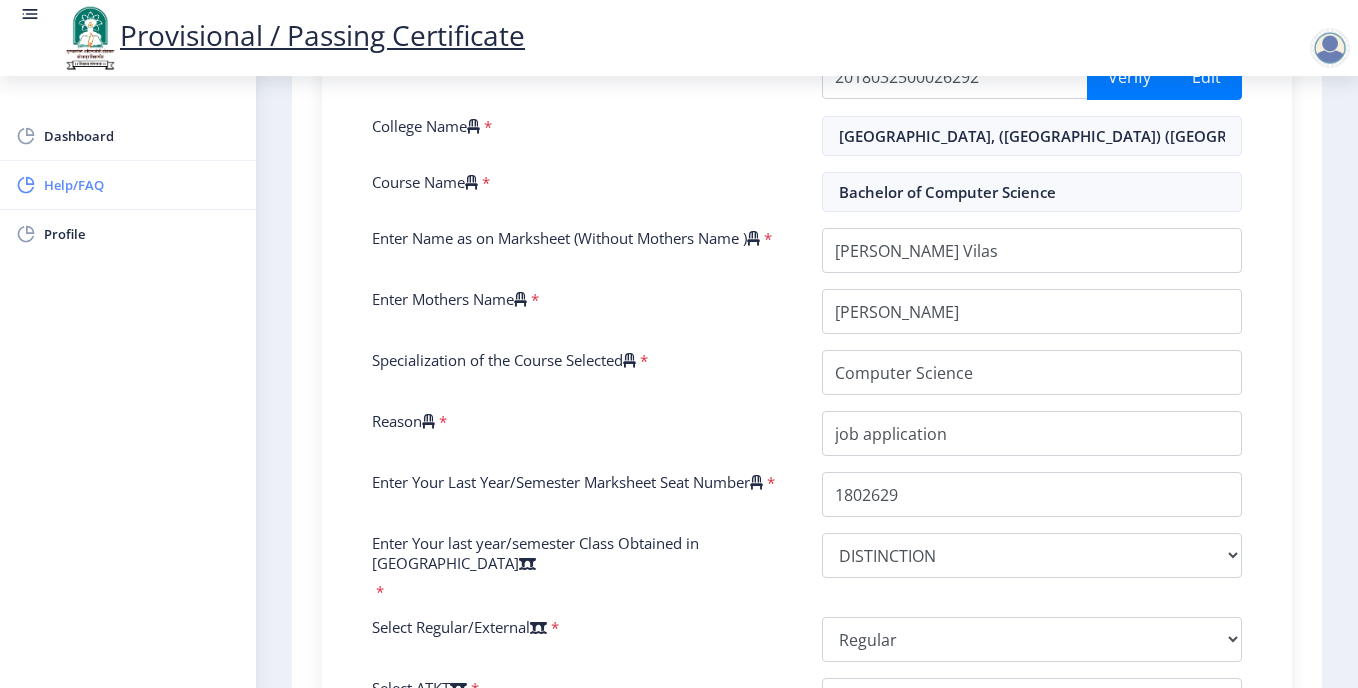 click on "Help/FAQ" 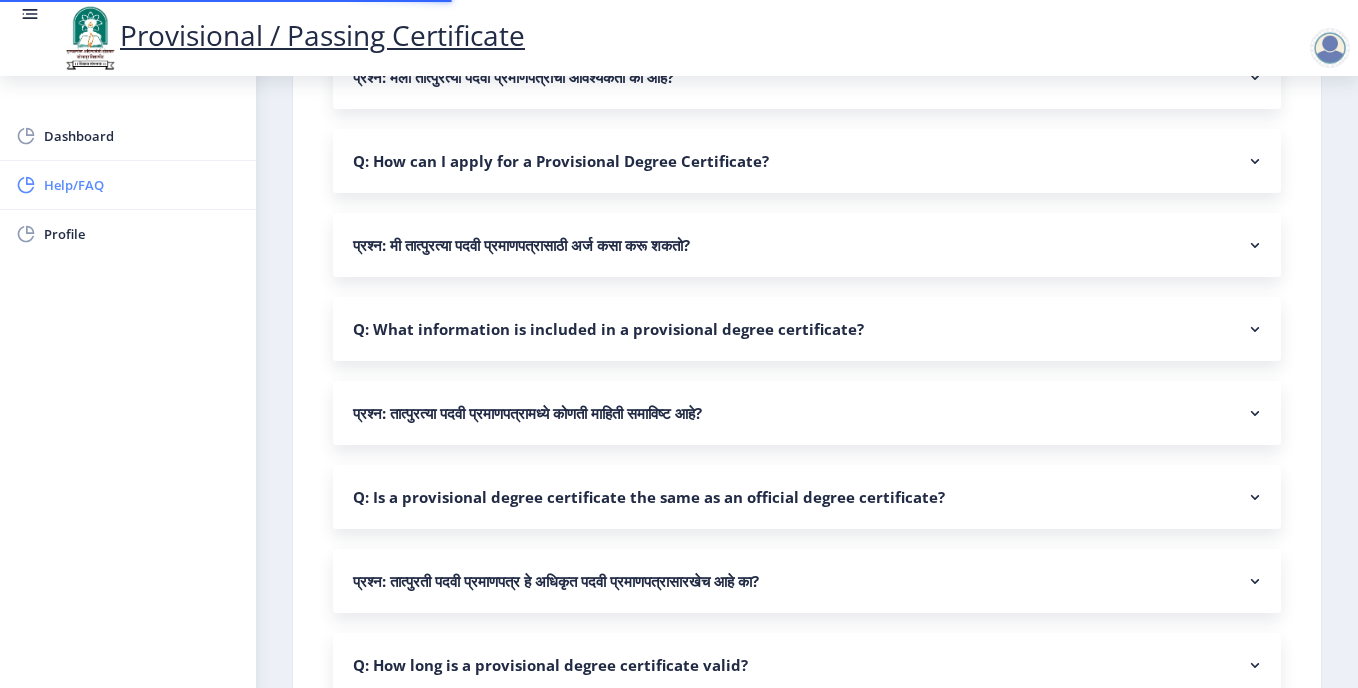scroll, scrollTop: 0, scrollLeft: 0, axis: both 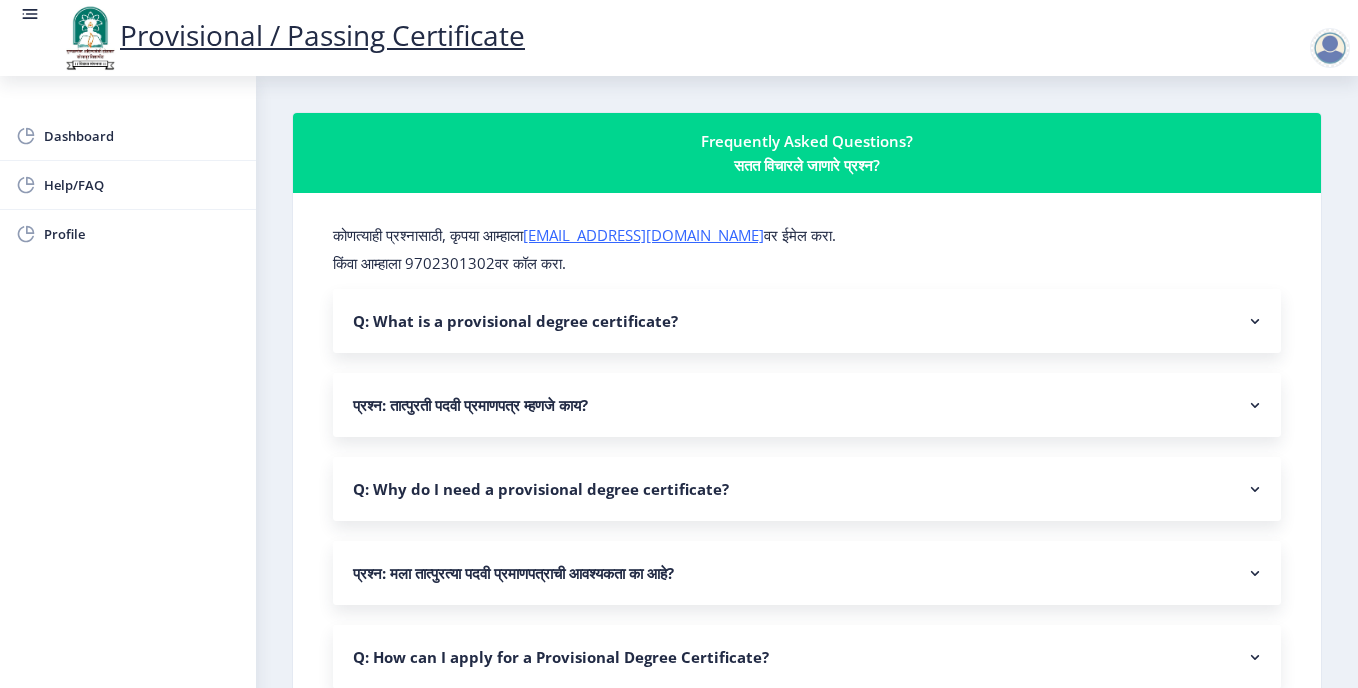 drag, startPoint x: 1347, startPoint y: 282, endPoint x: 1153, endPoint y: 318, distance: 197.31194 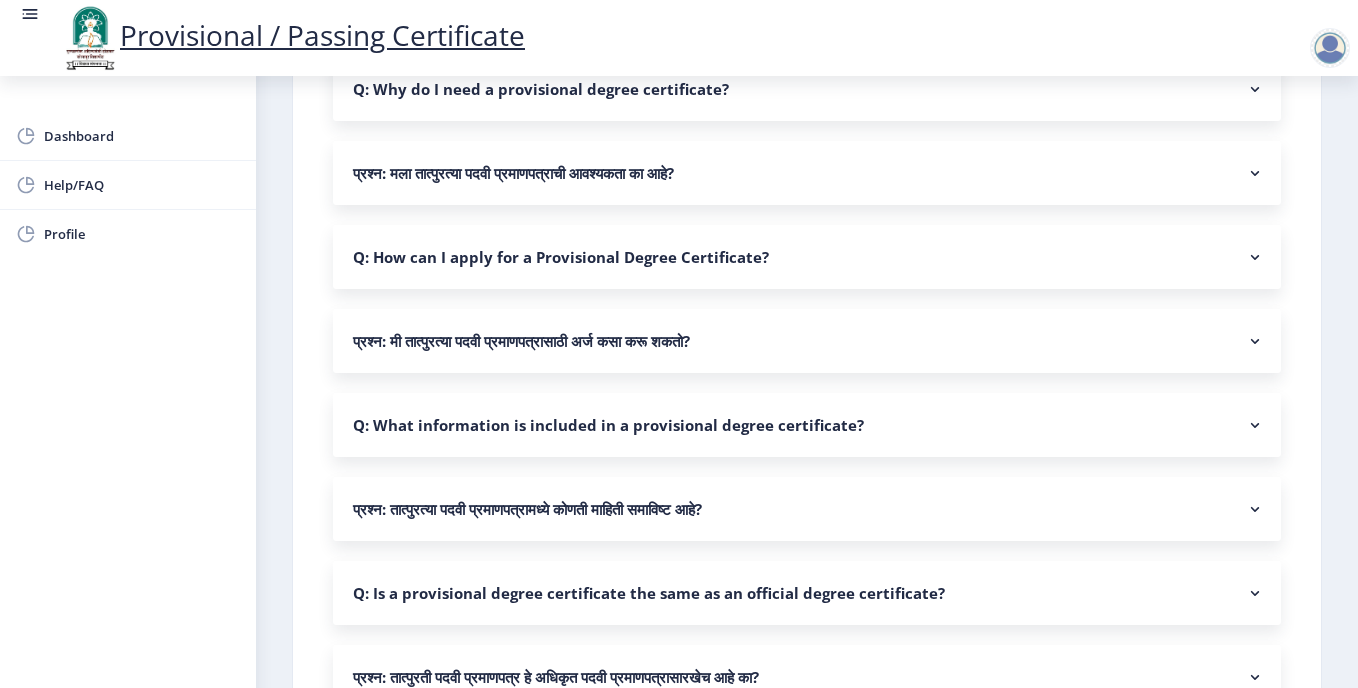 scroll, scrollTop: 440, scrollLeft: 0, axis: vertical 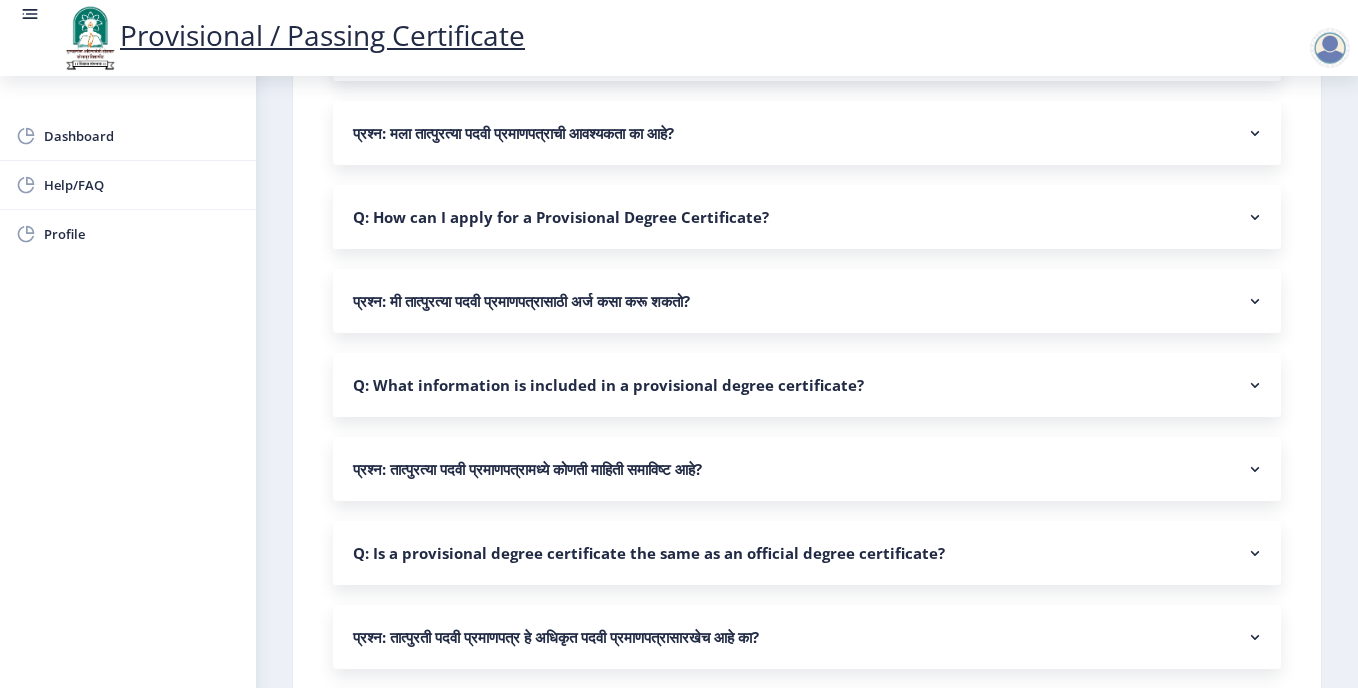 click on "Q: How can I apply for a Provisional Degree Certificate?" 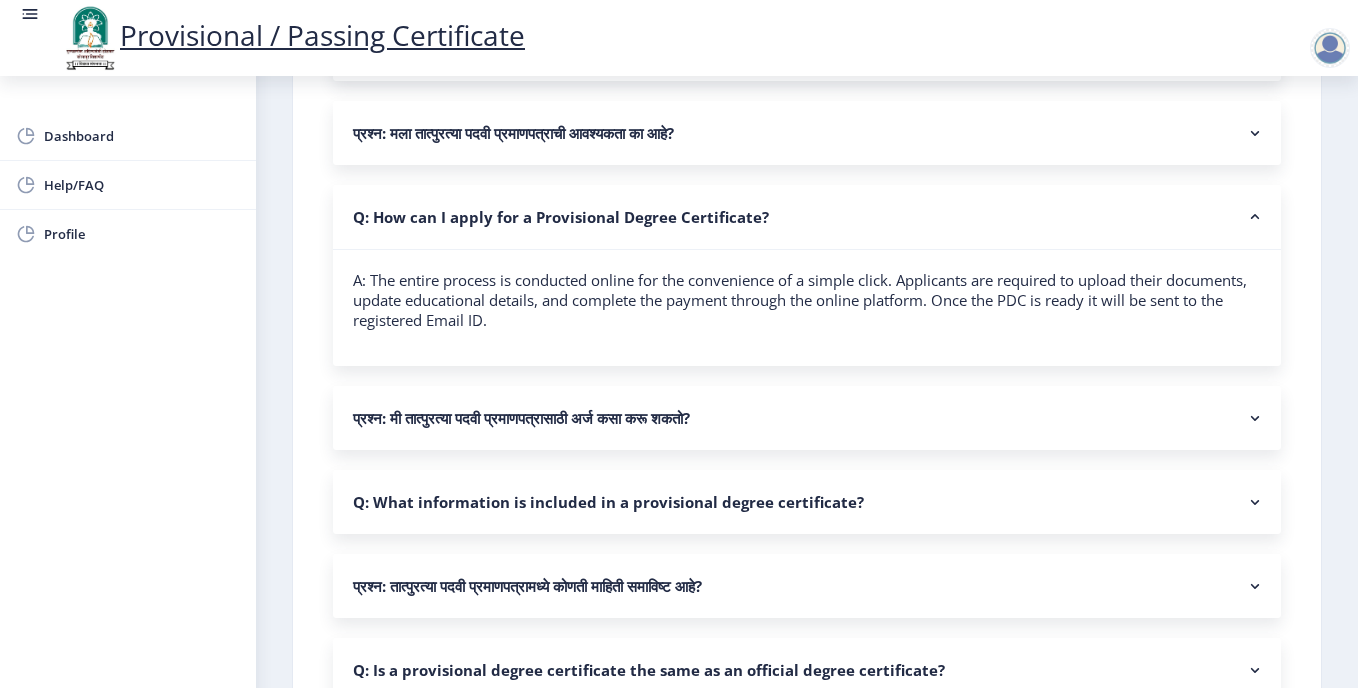 click on "Q: How can I apply for a Provisional Degree Certificate?" 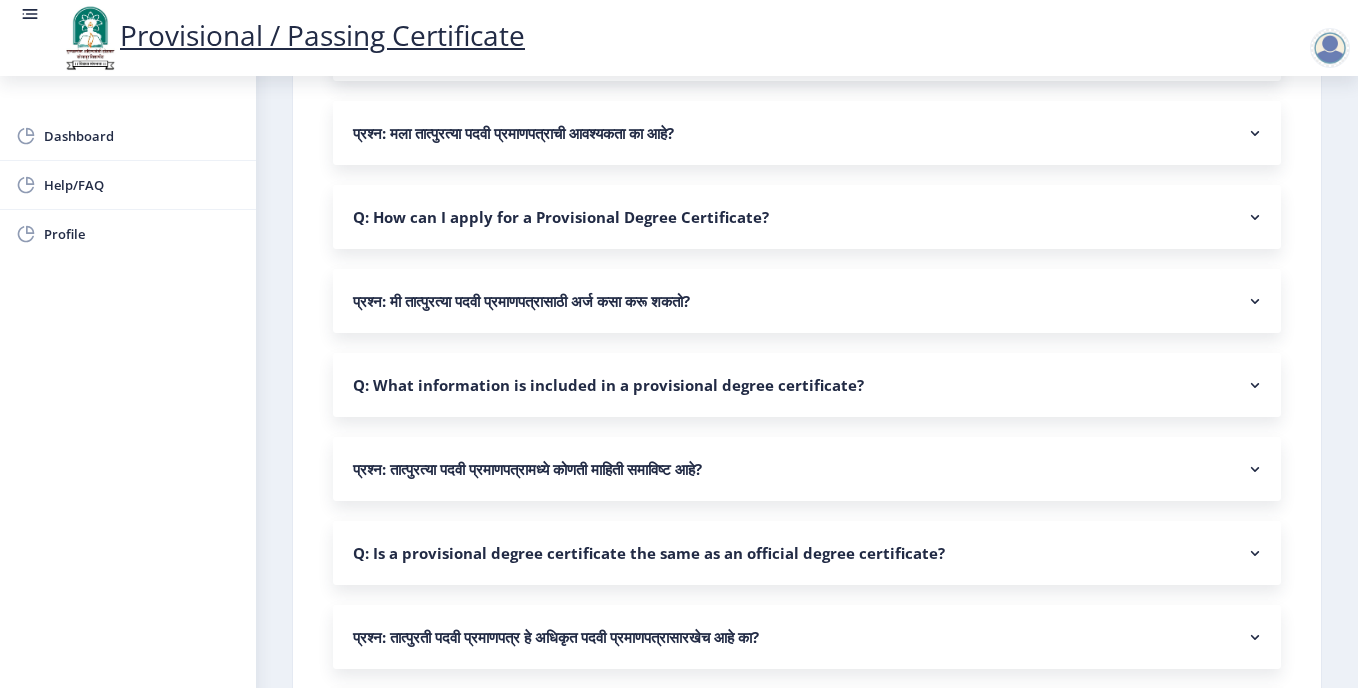 click on "प्रश्न: मी तात्पुरत्या पदवी प्रमाणपत्रासाठी अर्ज कसा करू शकतो?" 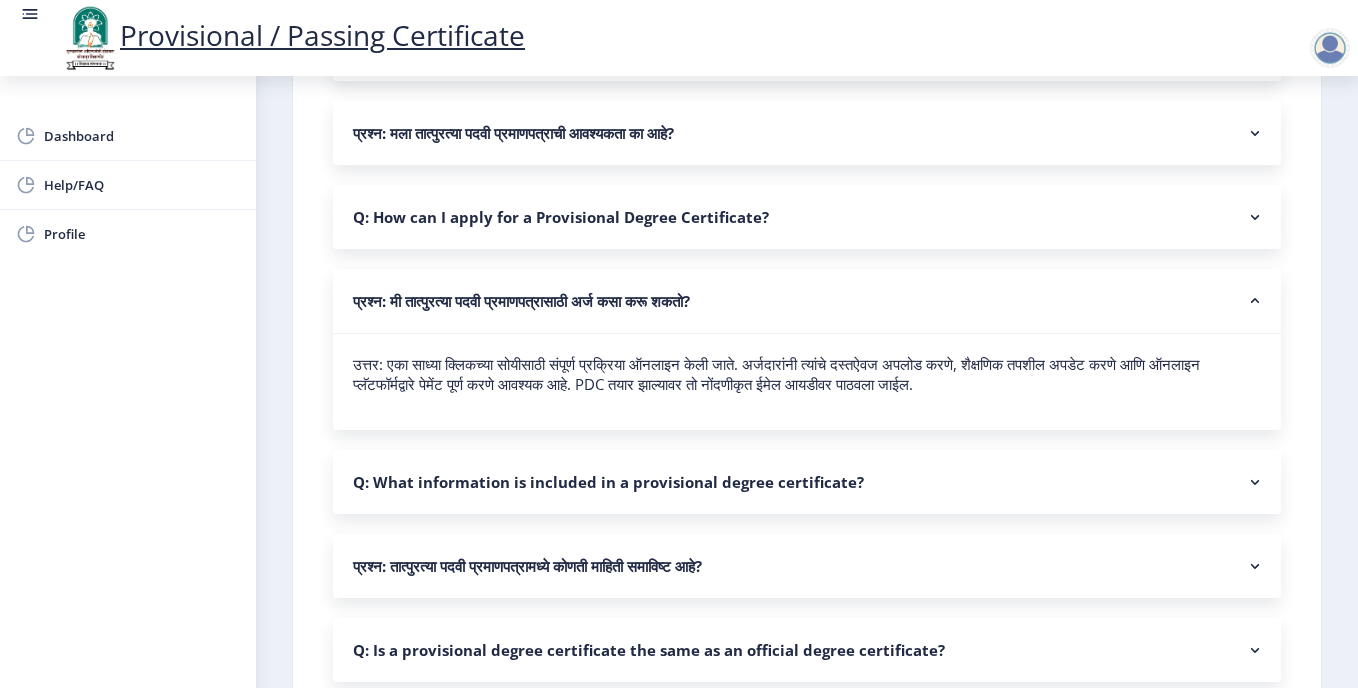 click 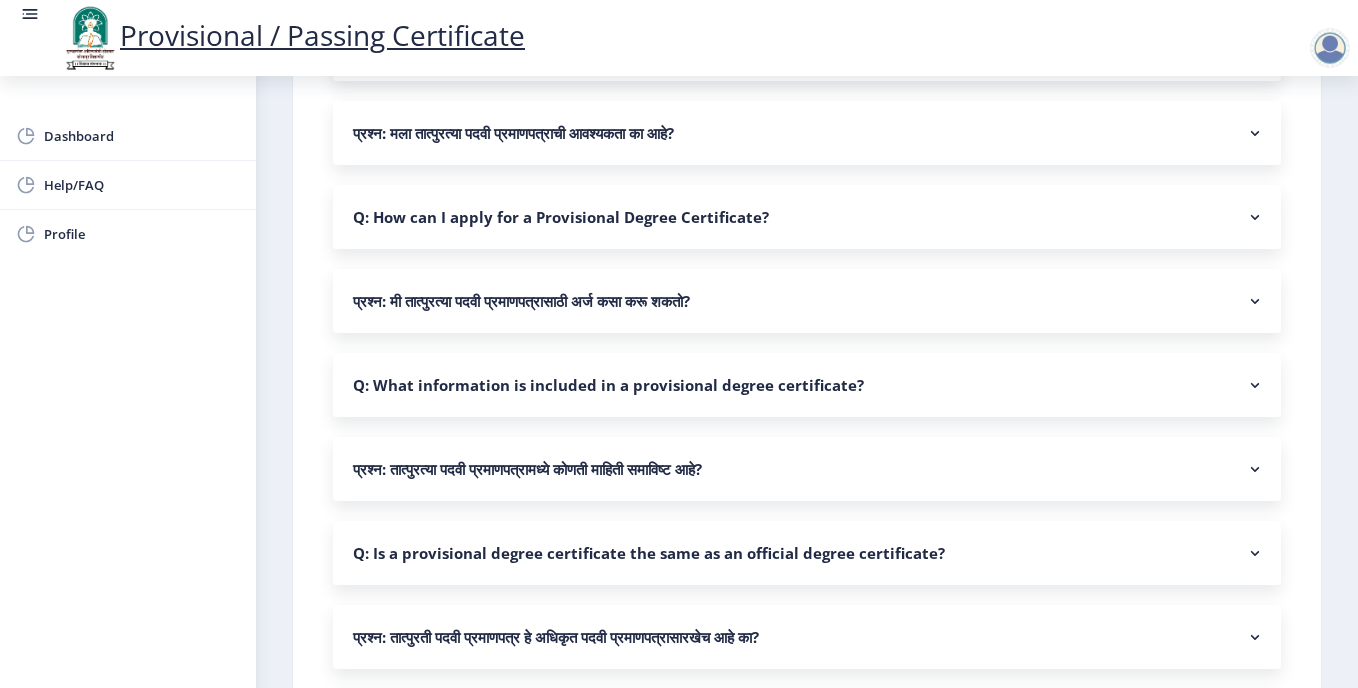 click on "Q: What information is included in a provisional degree certificate?" 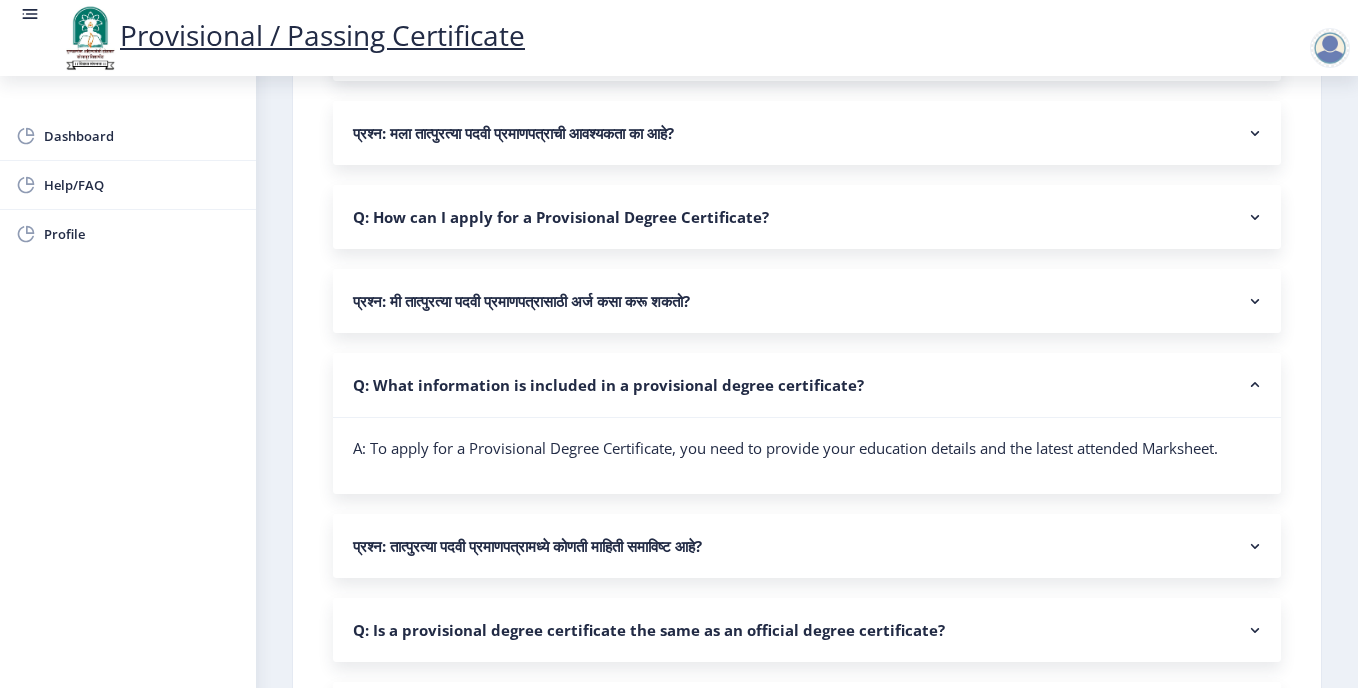click on "Q: What information is included in a provisional degree certificate?" 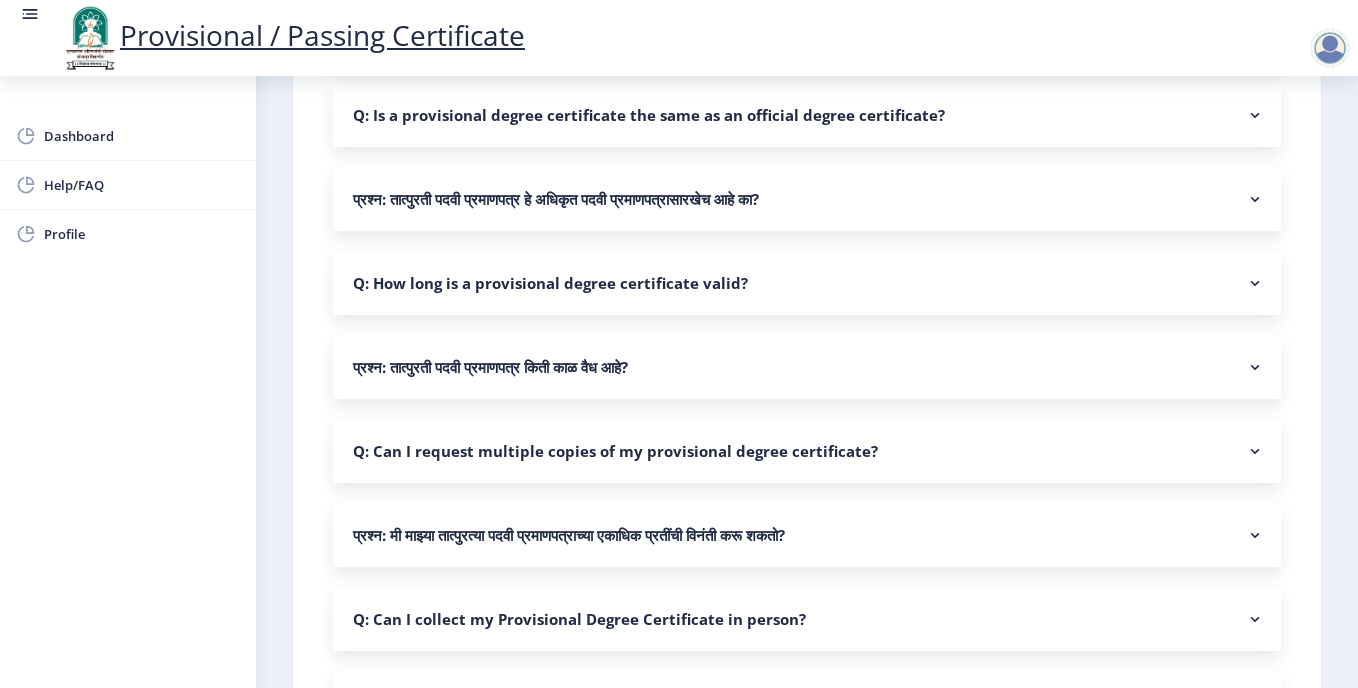 scroll, scrollTop: 880, scrollLeft: 0, axis: vertical 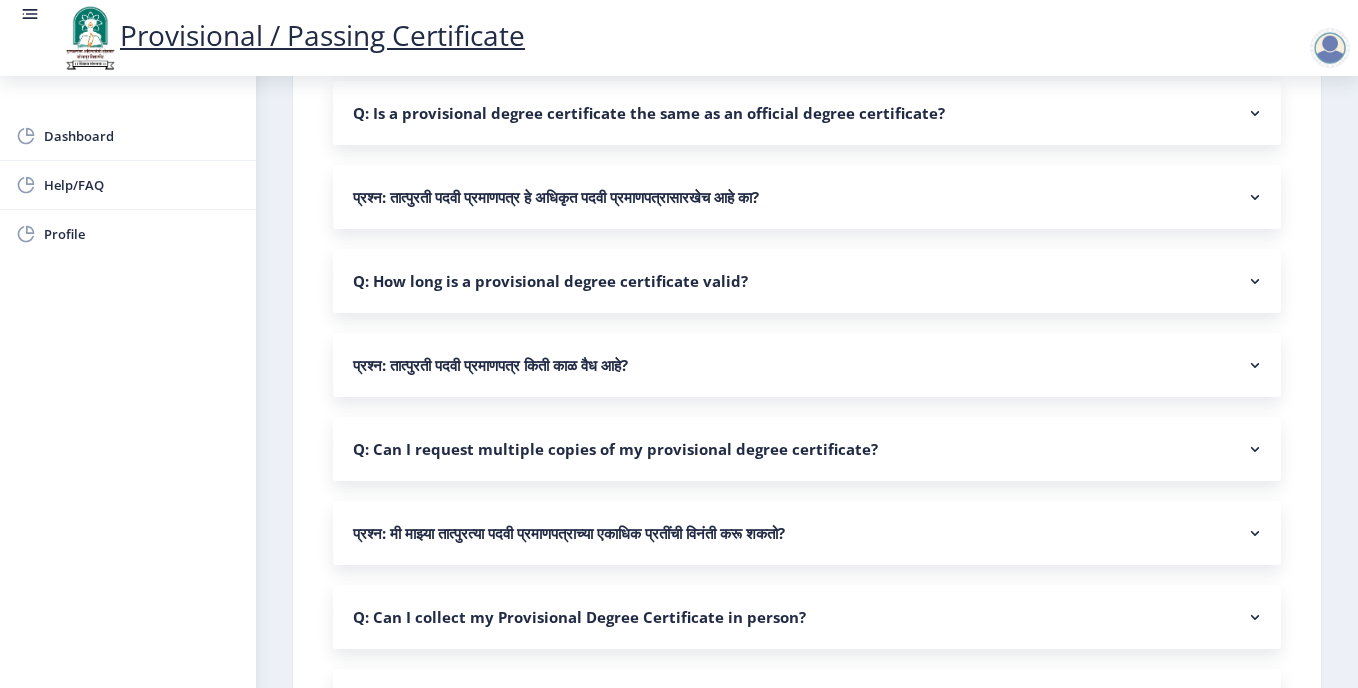click on "प्रश्न: तात्पुरती पदवी प्रमाणपत्र हे अधिकृत पदवी प्रमाणपत्रासारखेच आहे का?" 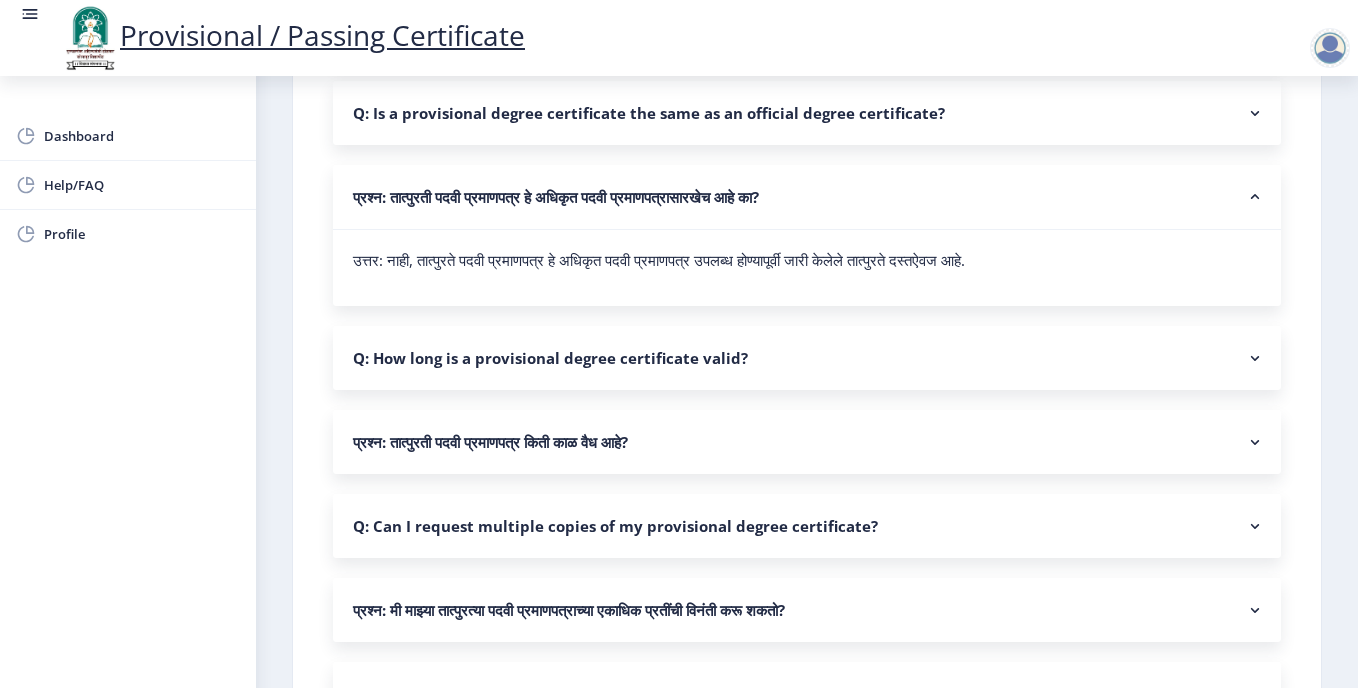 click on "Q: How long is a provisional degree certificate valid?" 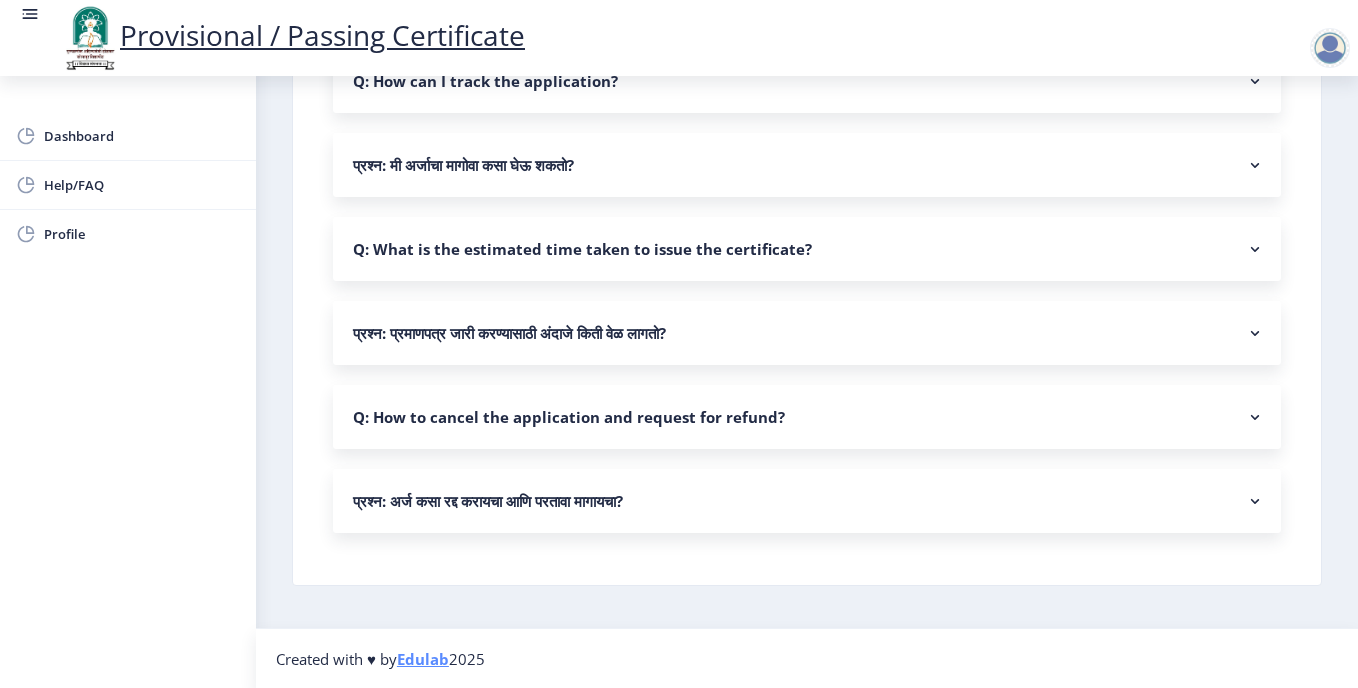 scroll, scrollTop: 1907, scrollLeft: 0, axis: vertical 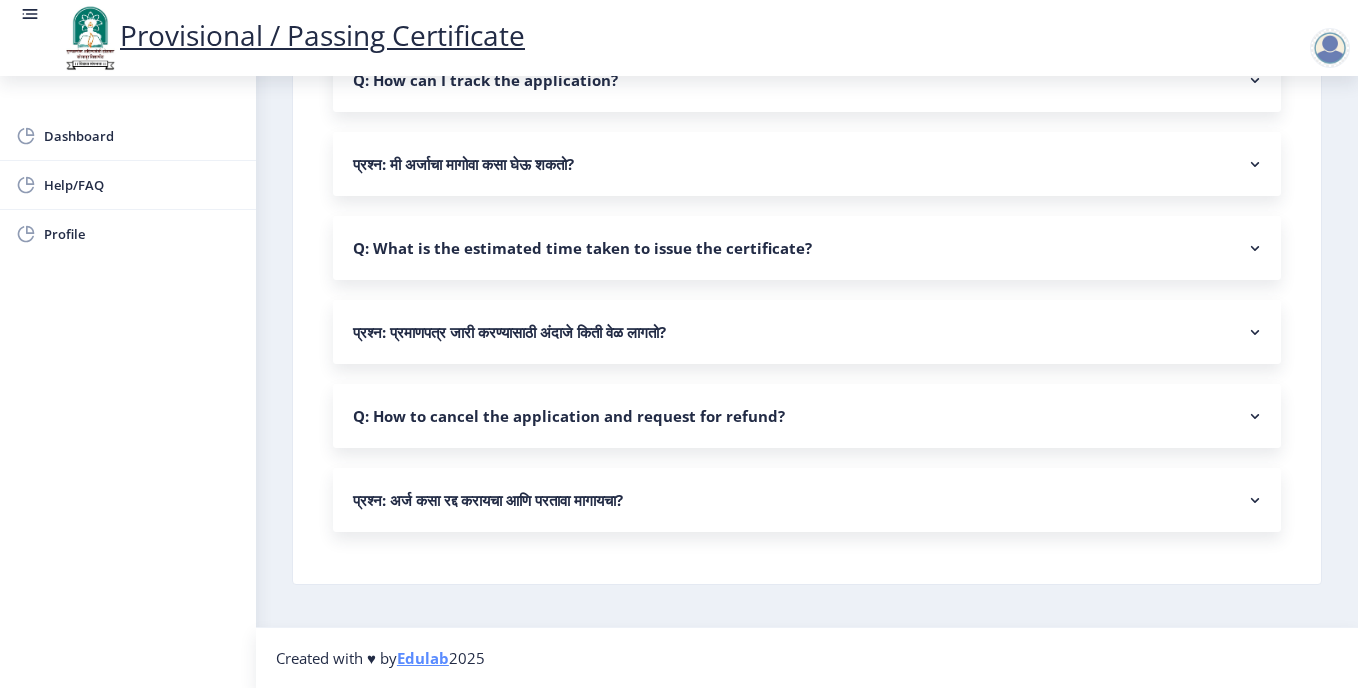 click on "Q: What is the estimated time taken to issue the certificate?" 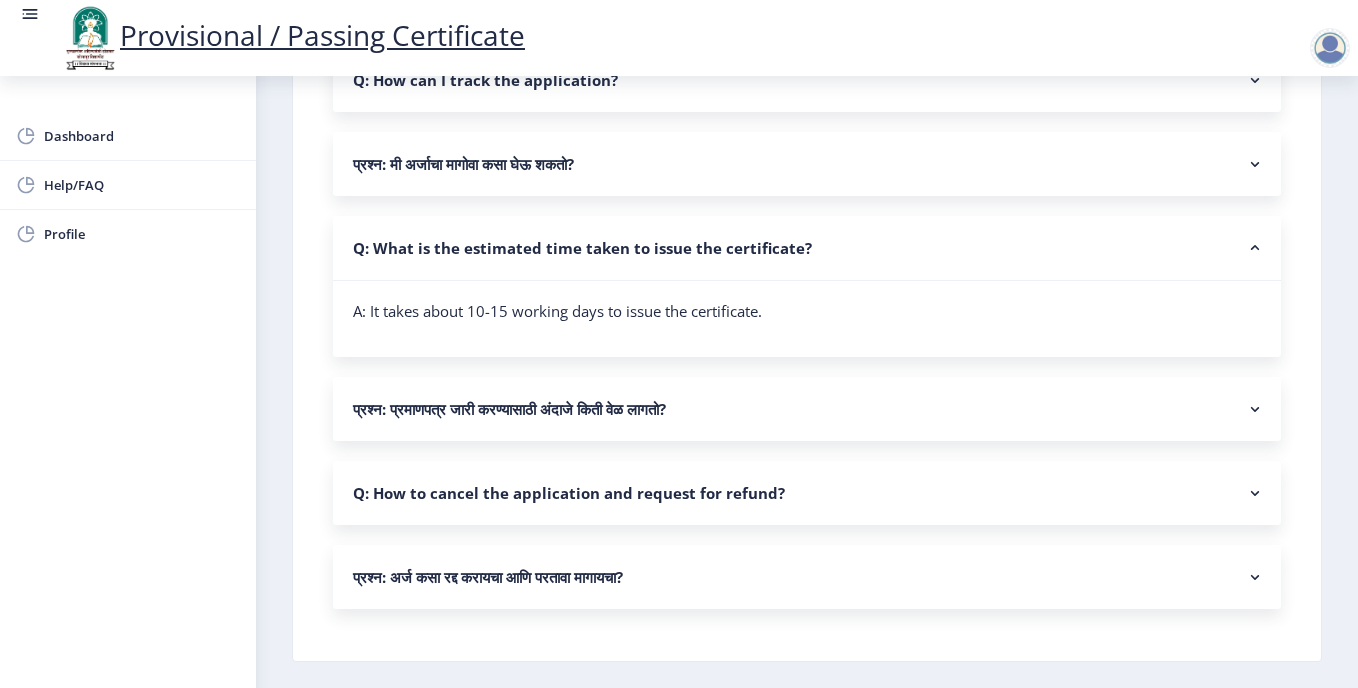 click on "प्रश्न: मी अर्जाचा मागोवा कसा घेऊ शकतो?" 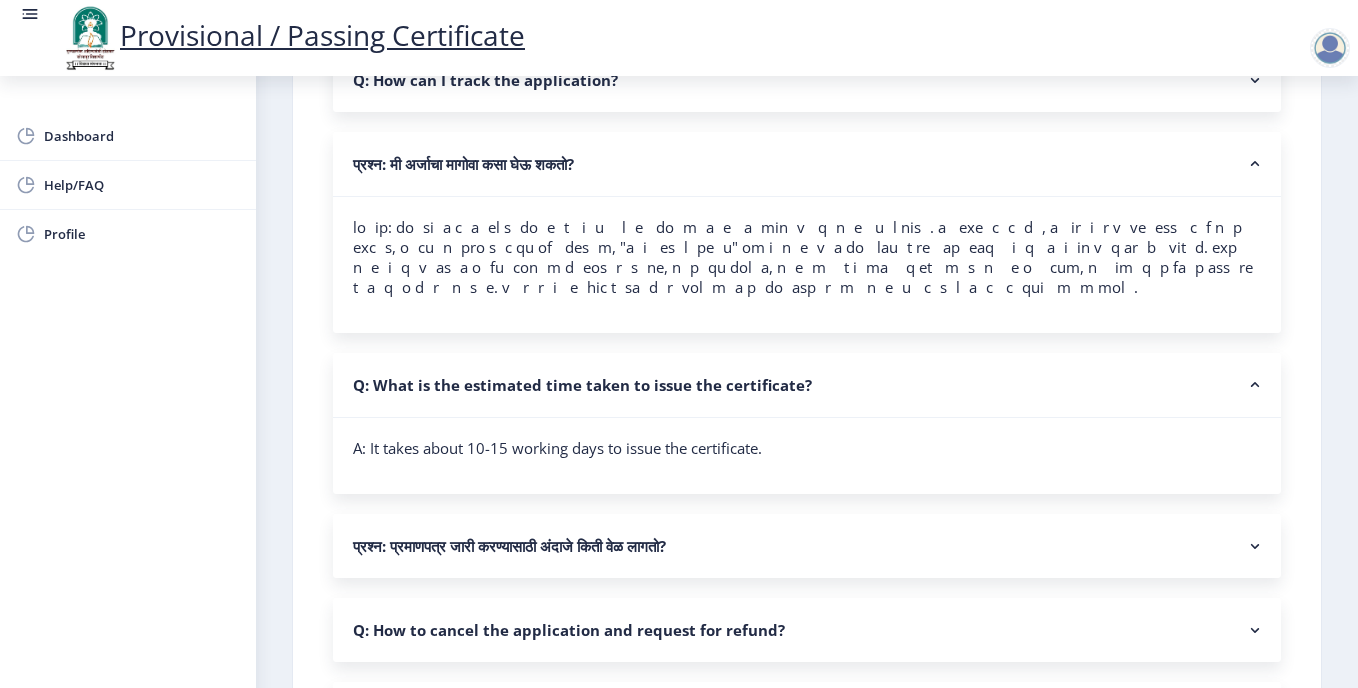 click on "Q: How can I track the application? Progress of the application should be tracked by the applicant through the status bar. Go to the official website Login Dashboard My Applications Status Bar. And The university will send all updates through email." 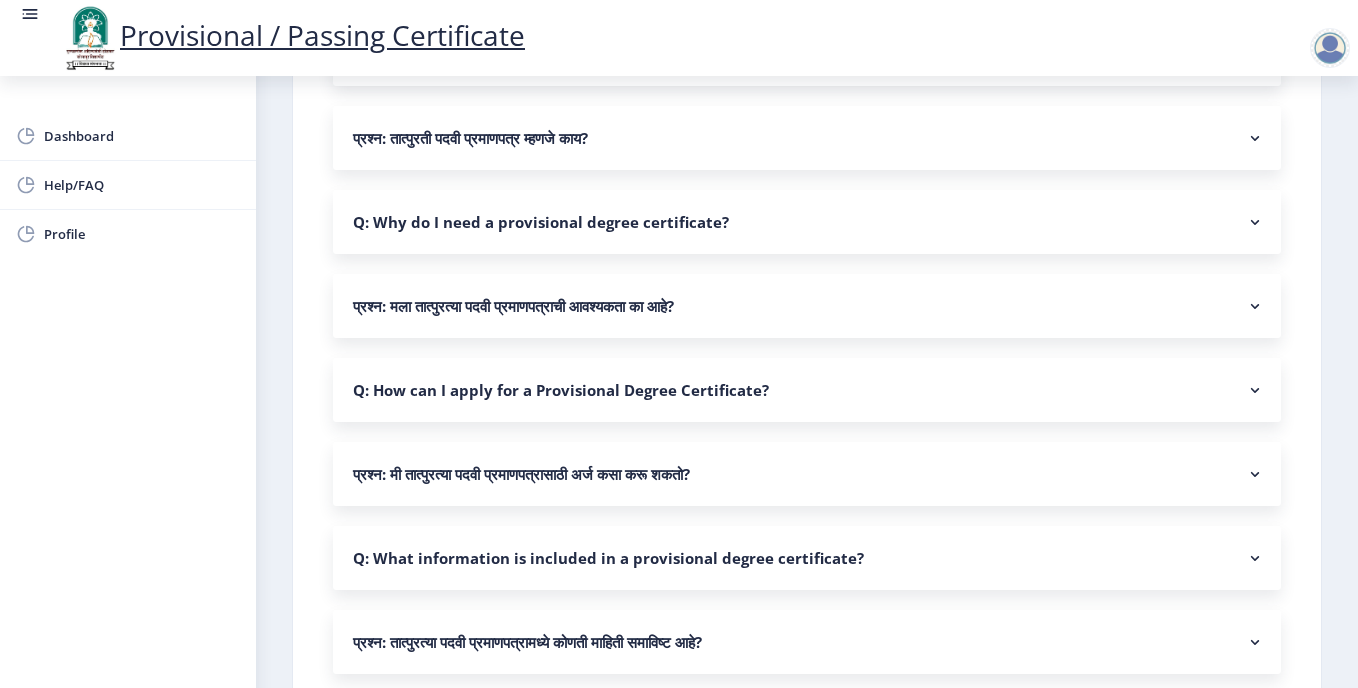 scroll, scrollTop: 307, scrollLeft: 0, axis: vertical 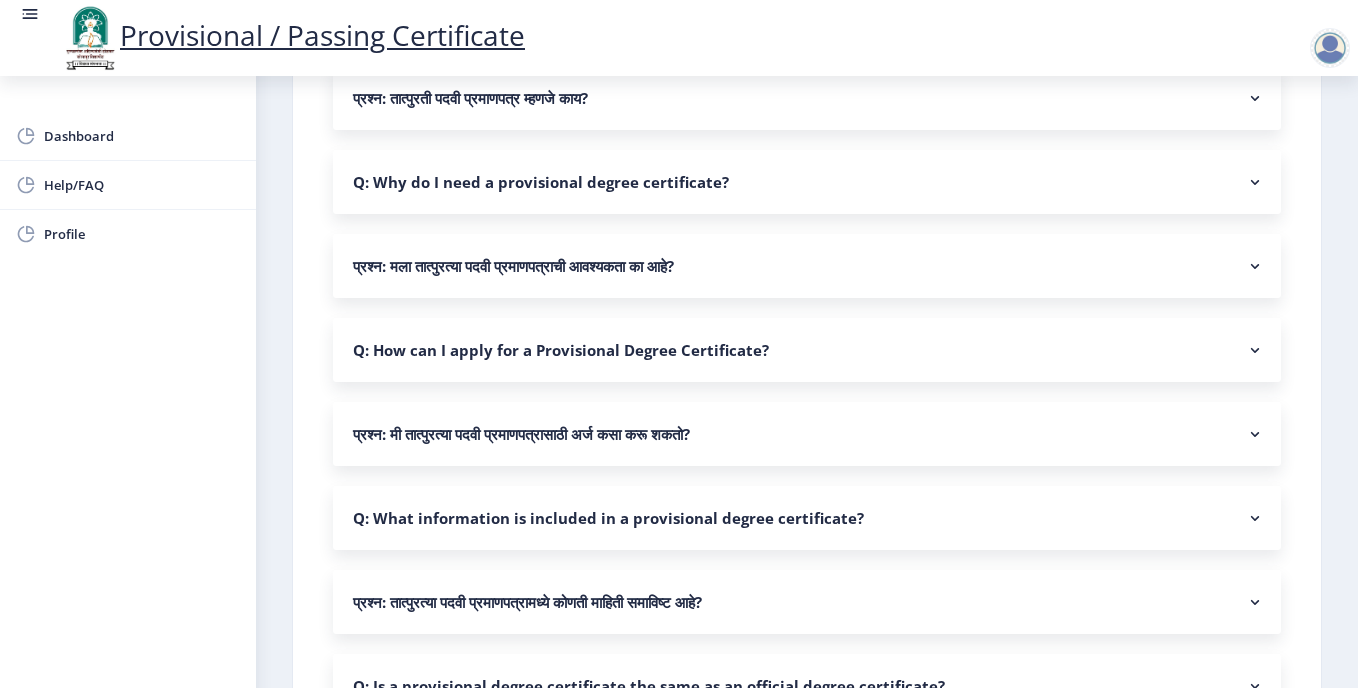 click on "Q: Why do I need a provisional degree certificate?" 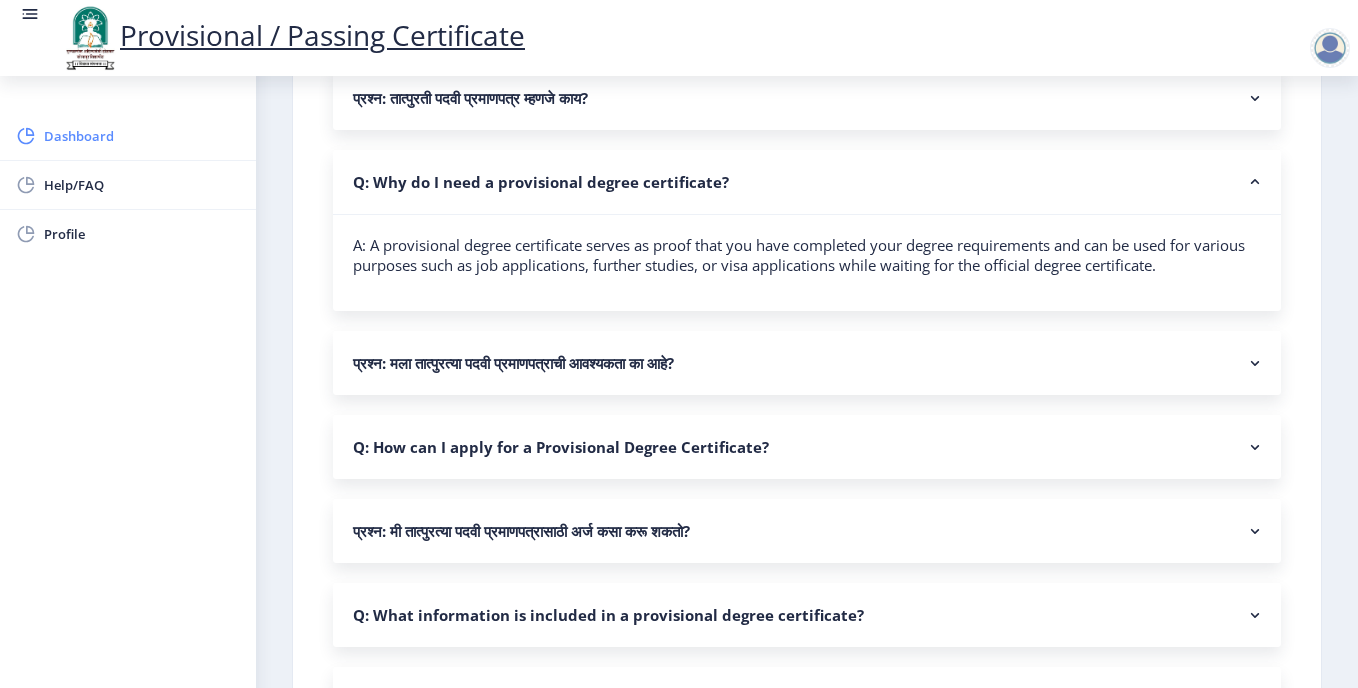 click on "Dashboard" 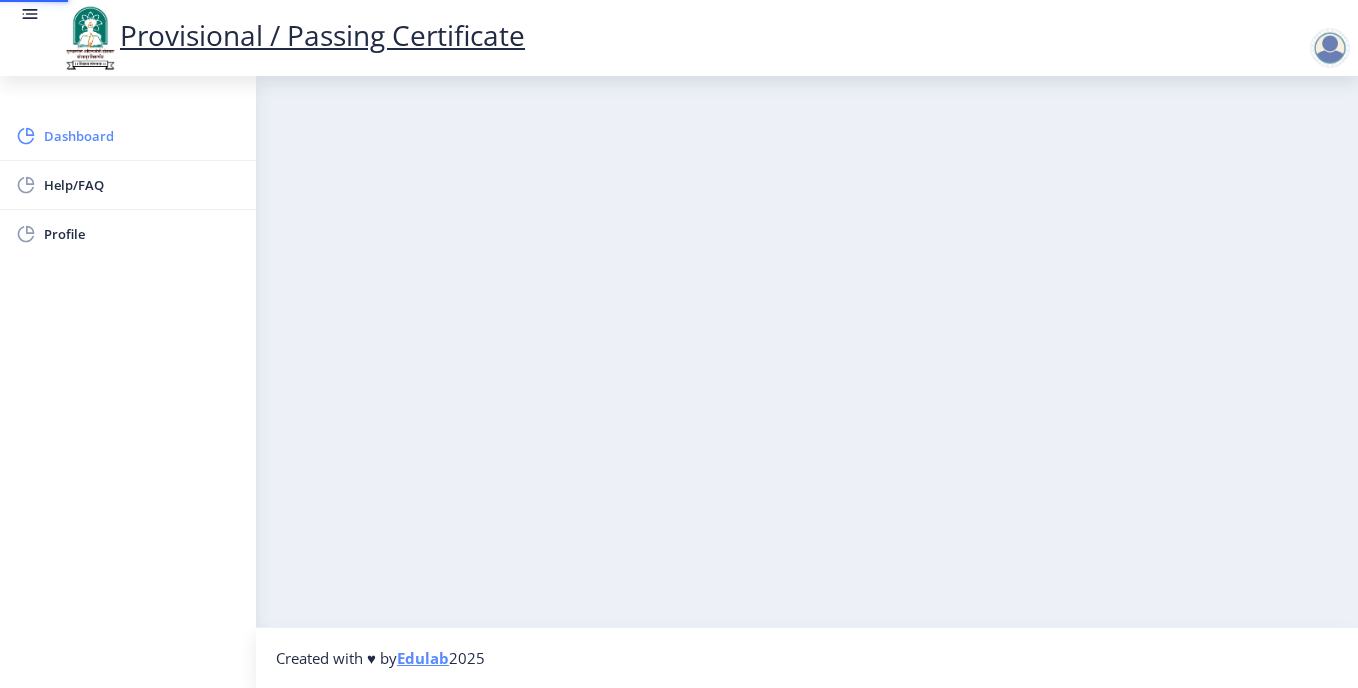 scroll, scrollTop: 0, scrollLeft: 0, axis: both 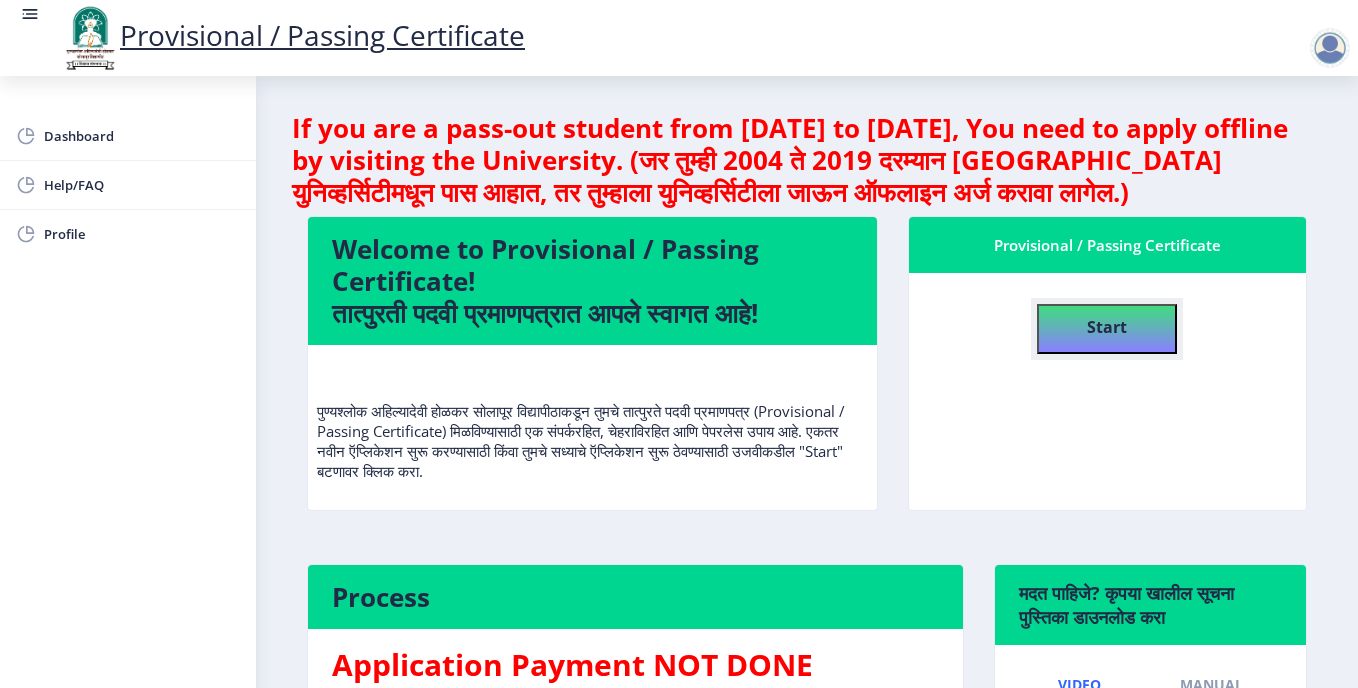 click on "Start" 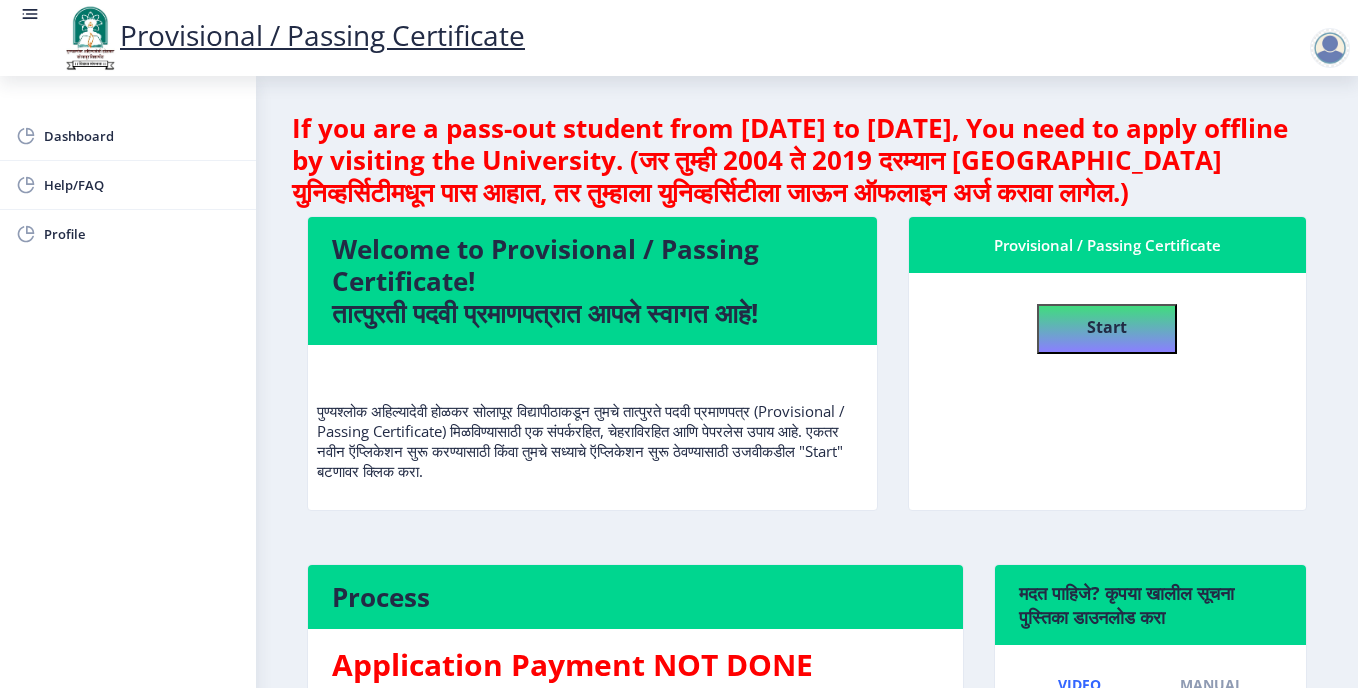 select 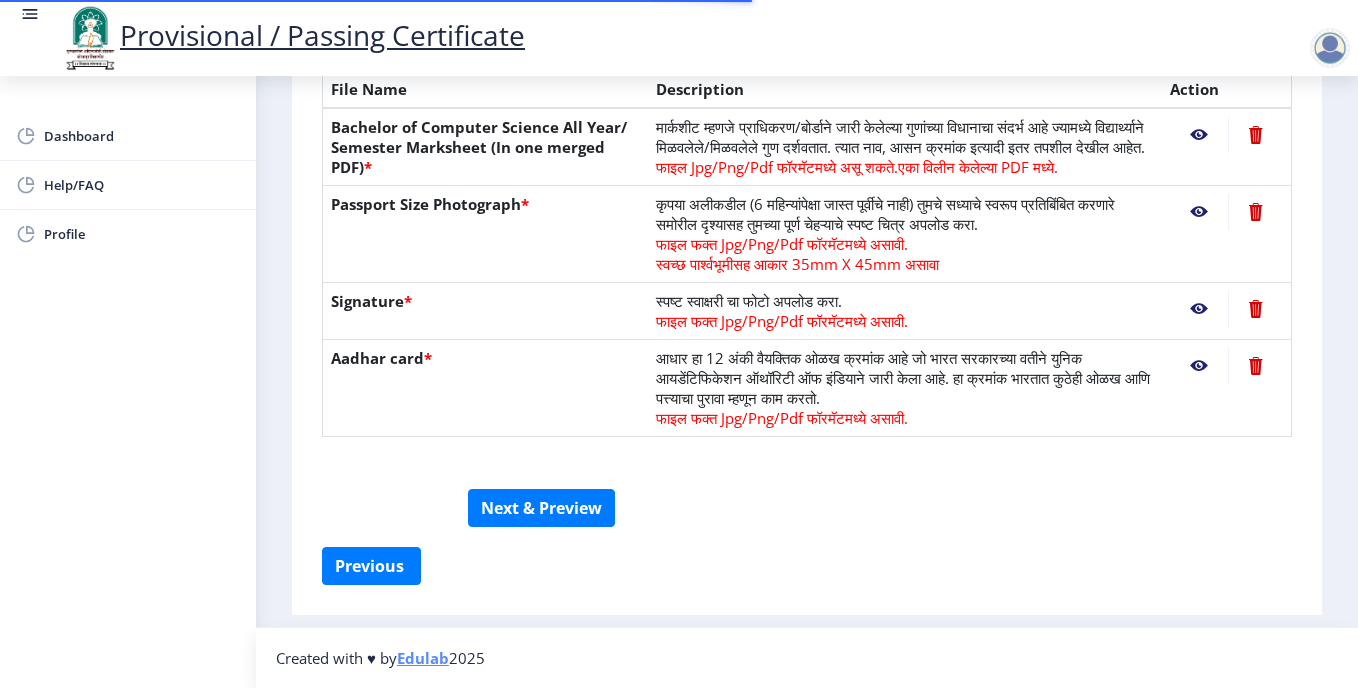 scroll, scrollTop: 496, scrollLeft: 0, axis: vertical 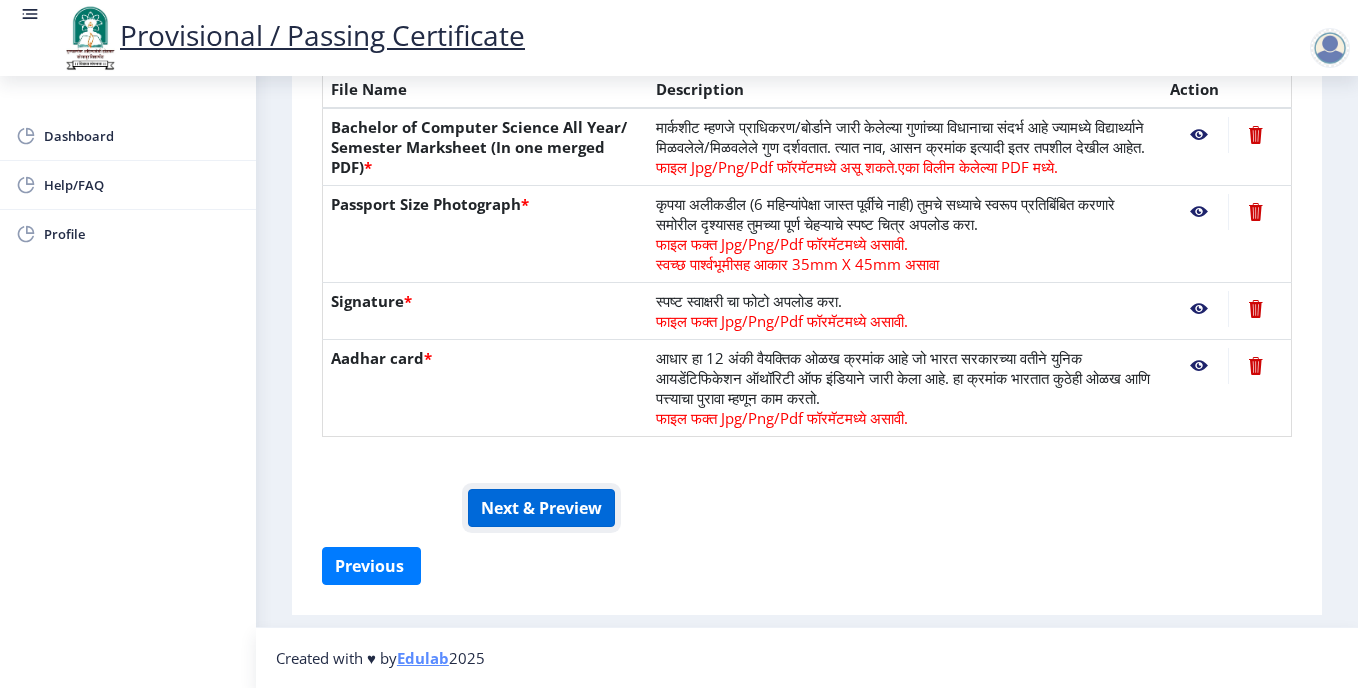 click on "Next & Preview" 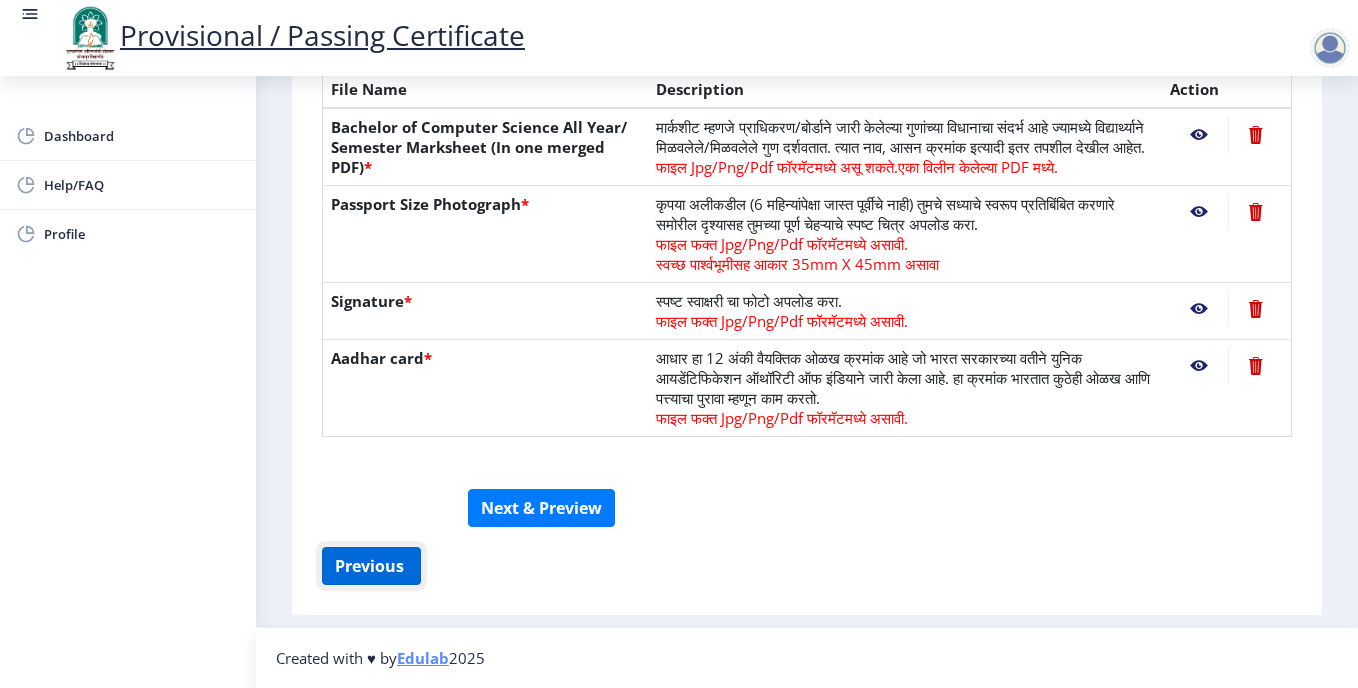 click on "Previous ‍" 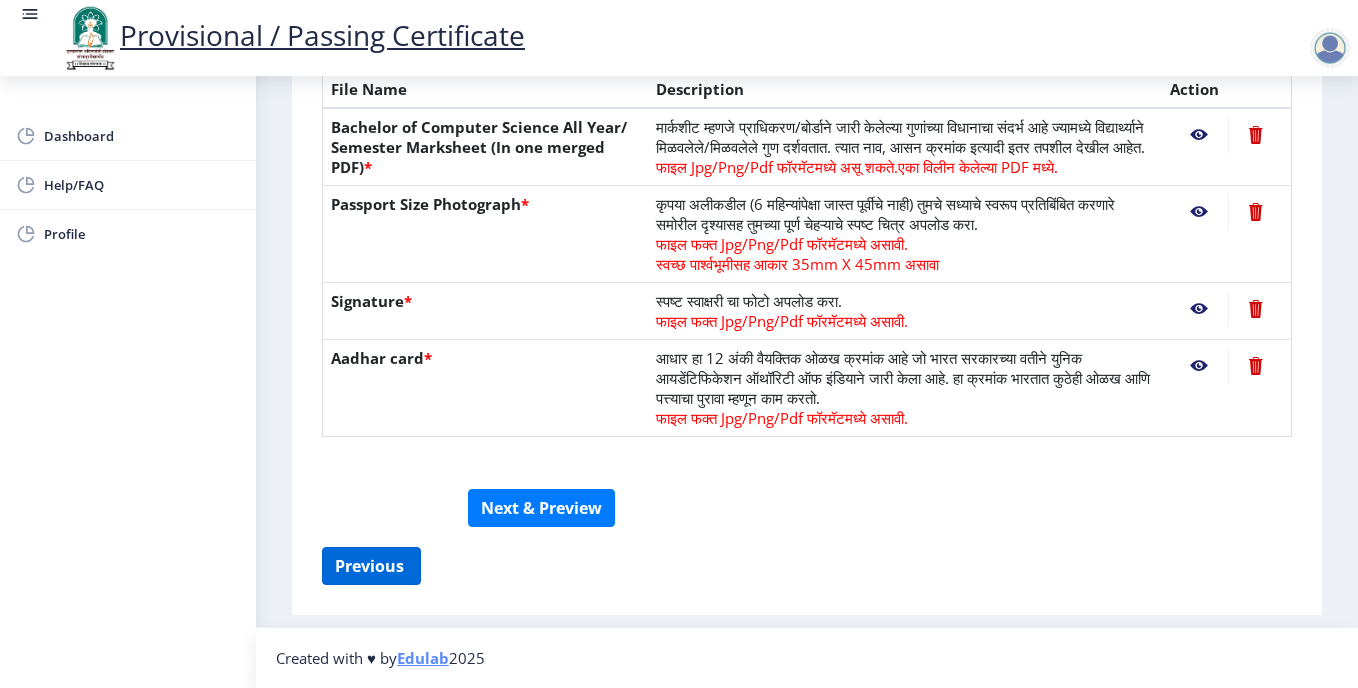 select on "DISTINCTION" 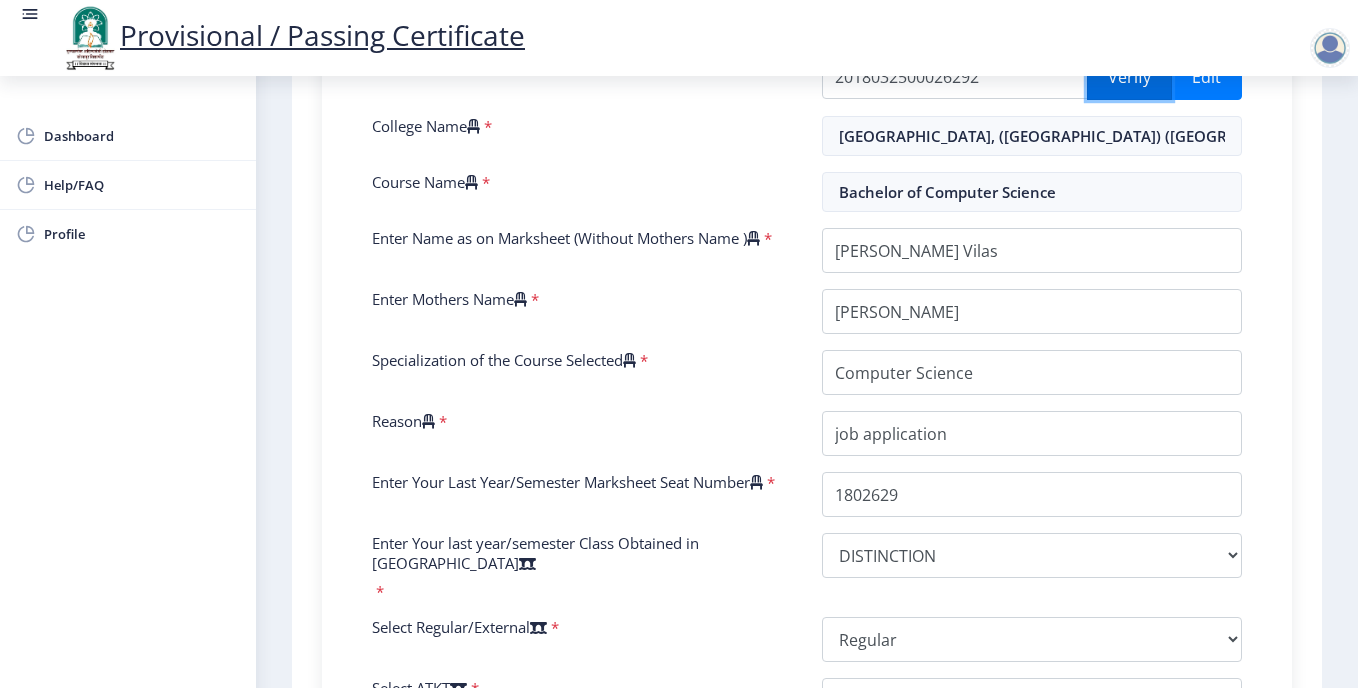 click on "Verify" at bounding box center [1129, 77] 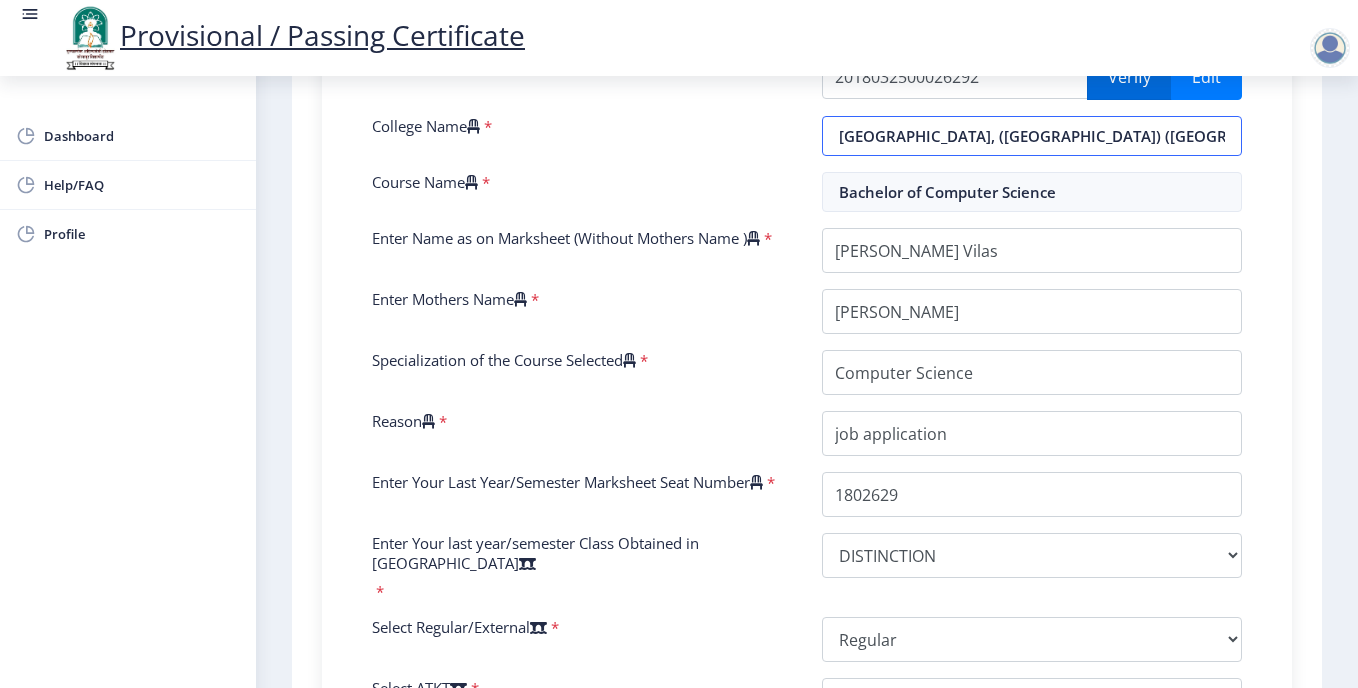 select on "DISTINCTION" 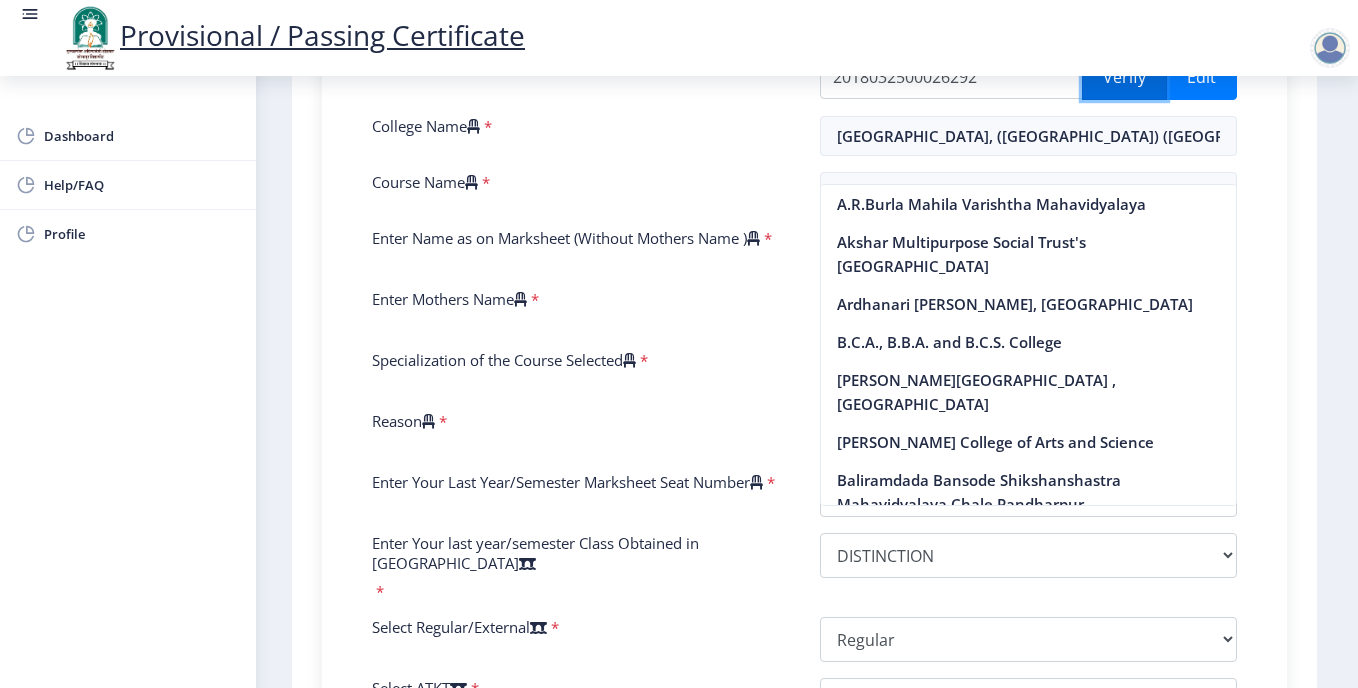 click on "Verify" at bounding box center [1124, 77] 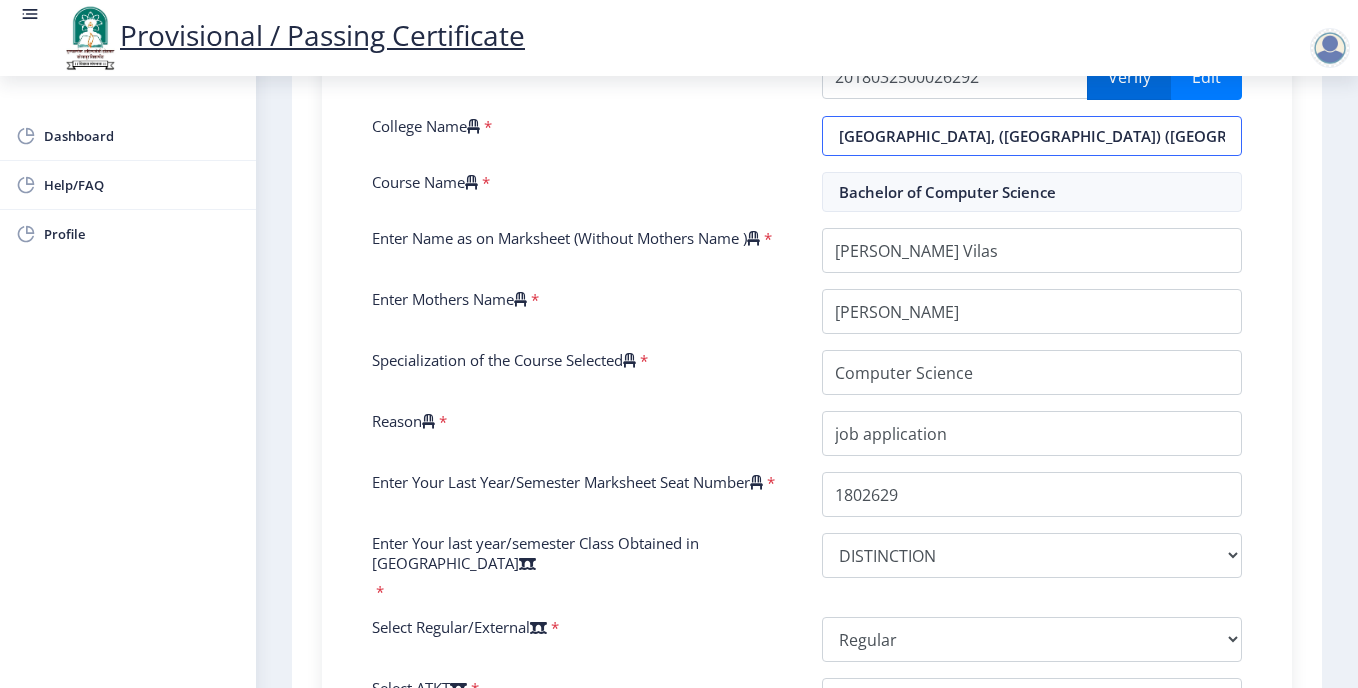 select on "DISTINCTION" 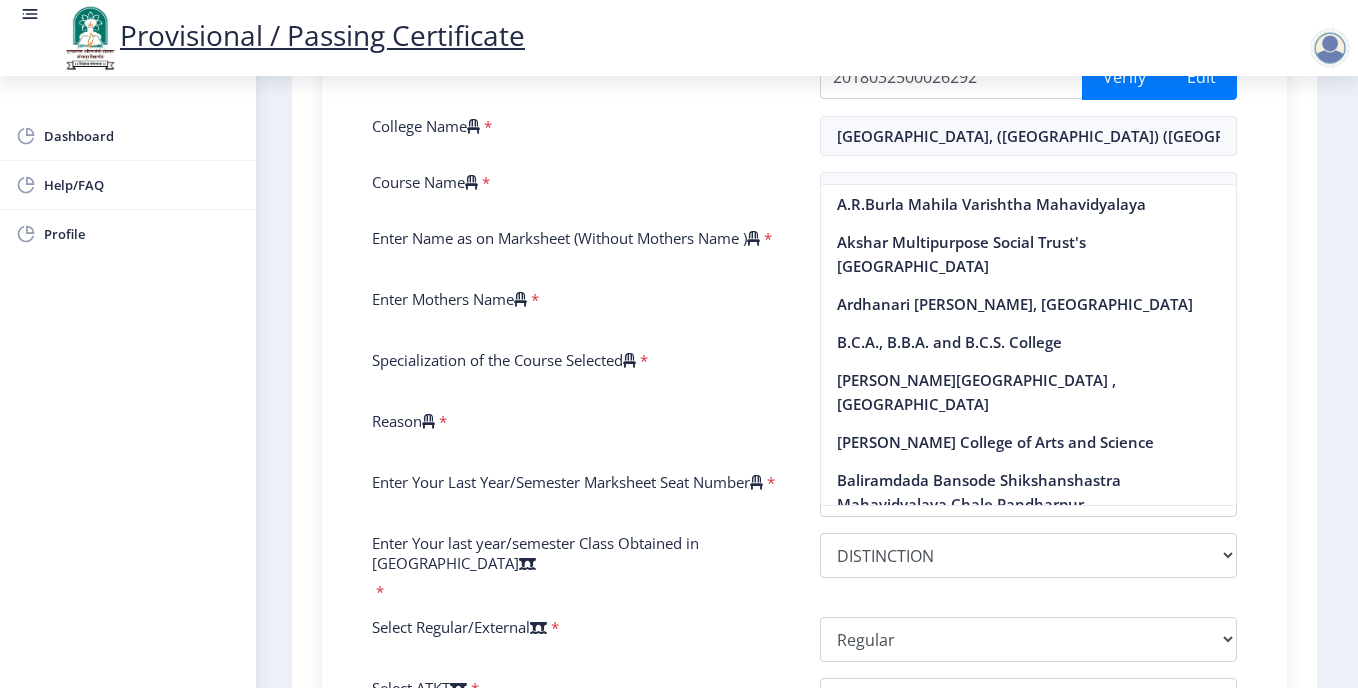 click on "Enter Your PRN Number    * 2018032500026292 Verify Edit College Name   * [GEOGRAPHIC_DATA], ([GEOGRAPHIC_DATA]) (SAN) Course Name   * Bachelor of Computer Science  Enter Name as on Marksheet (Without Mothers Name )   *  Enter Mothers Name    *  Specialization of the Course Selected    *  Reason    *  Enter Your Last Year/Semester Marksheet Seat Number   * Enter Your last year/semester Class Obtained in Exam   * Select result/class  DISTINCTION   FIRST CLASS   HIGHER SECOND CLASS   SECOND CLASS   PASS CLASS   SUCCESSFUL   OUTSTANDING - EXEMPLARY  Grade O Grade A+ Grade A Grade B+ Grade B Grade C+ Grade C Grade F/FC Grade F Grade D Grade E FIRST CLASS WITH DISTINCTION Select Regular/External   *  Select Regular/External   Regular  External  Special Select ATKT   *  Select AT/KT   None ATKT  Enter Passing Year   *  2025   2024   2023   2022   2021   2020   2019   2018   2017   2016   2015   2014   2013   2012   2011   2010   2009   2008   2007   2006   2005   2004   2003   2002   2001   2000" at bounding box center (804, 488) 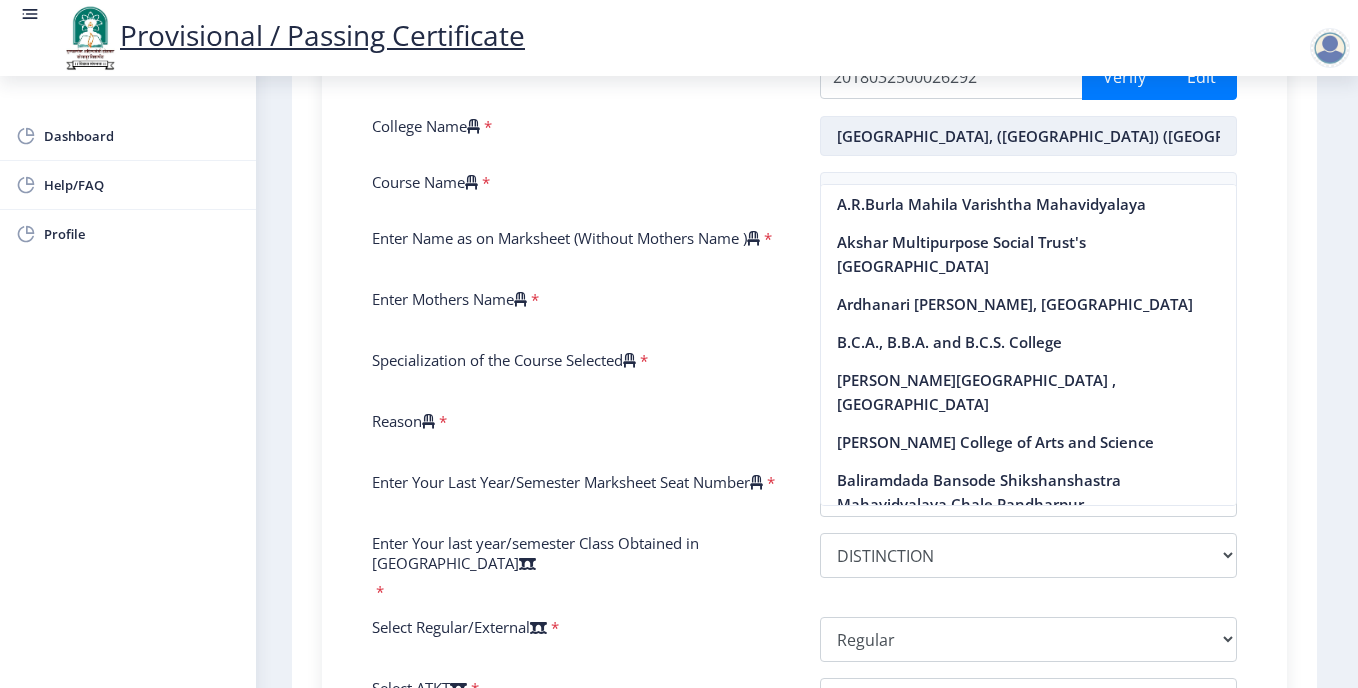 click on "[GEOGRAPHIC_DATA], ([GEOGRAPHIC_DATA]) ([GEOGRAPHIC_DATA])" at bounding box center (1029, 136) 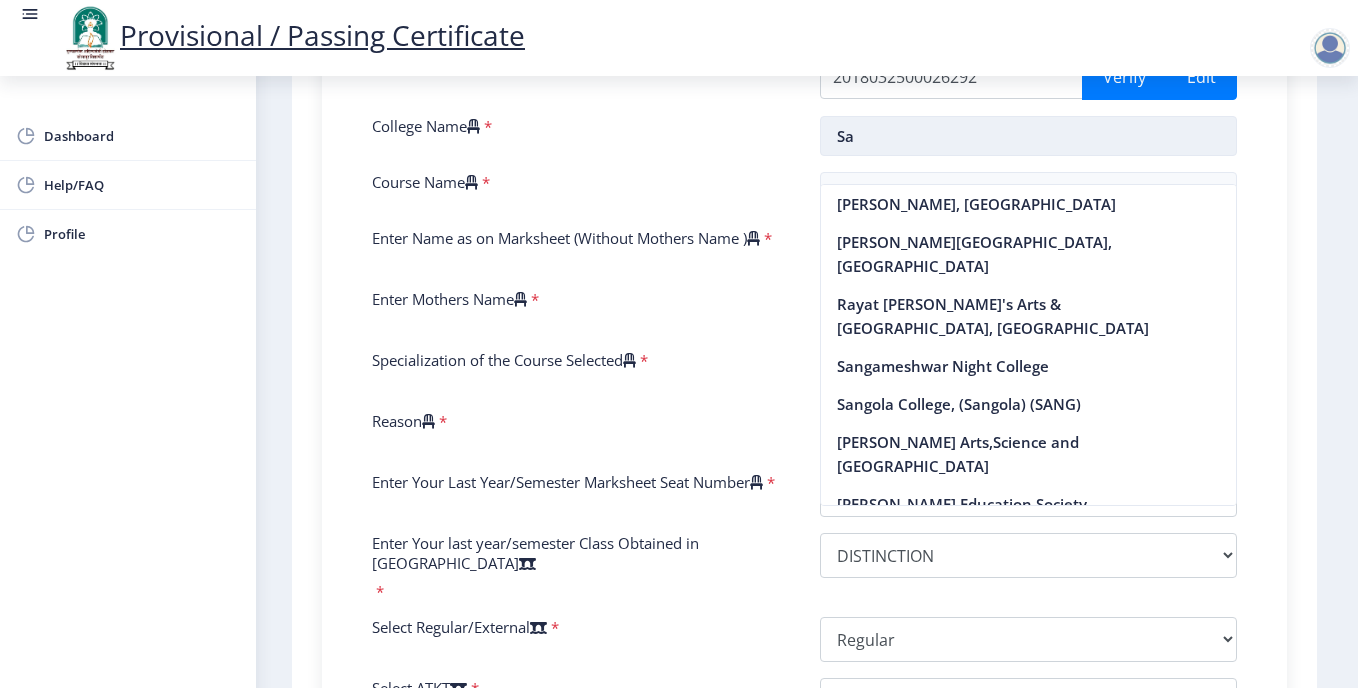 type on "S" 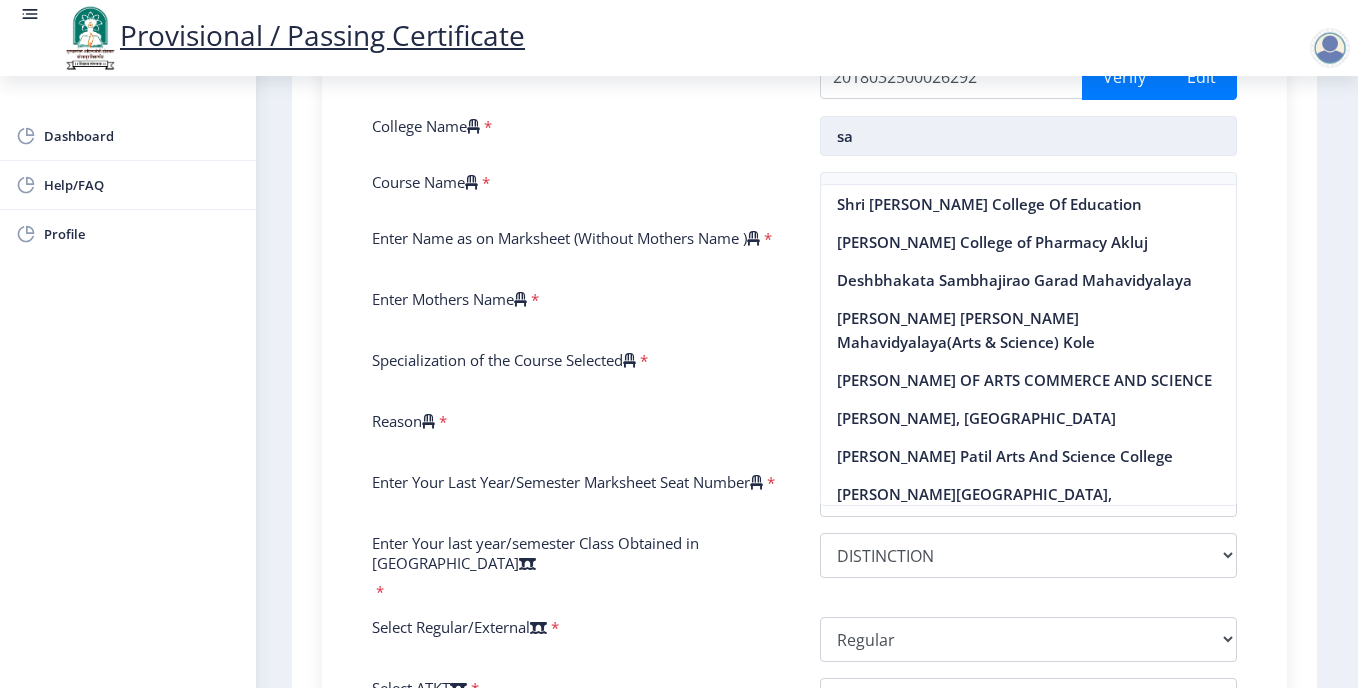 type on "s" 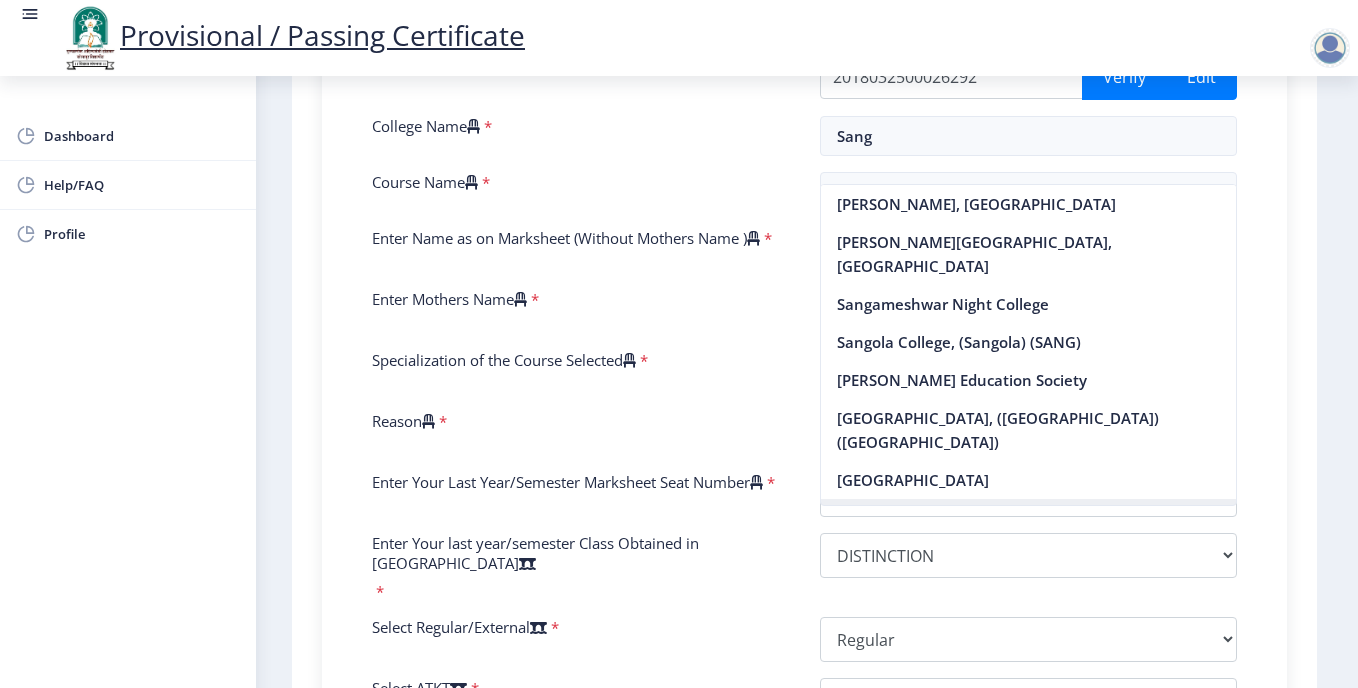 click on "[GEOGRAPHIC_DATA]" at bounding box center [1029, 518] 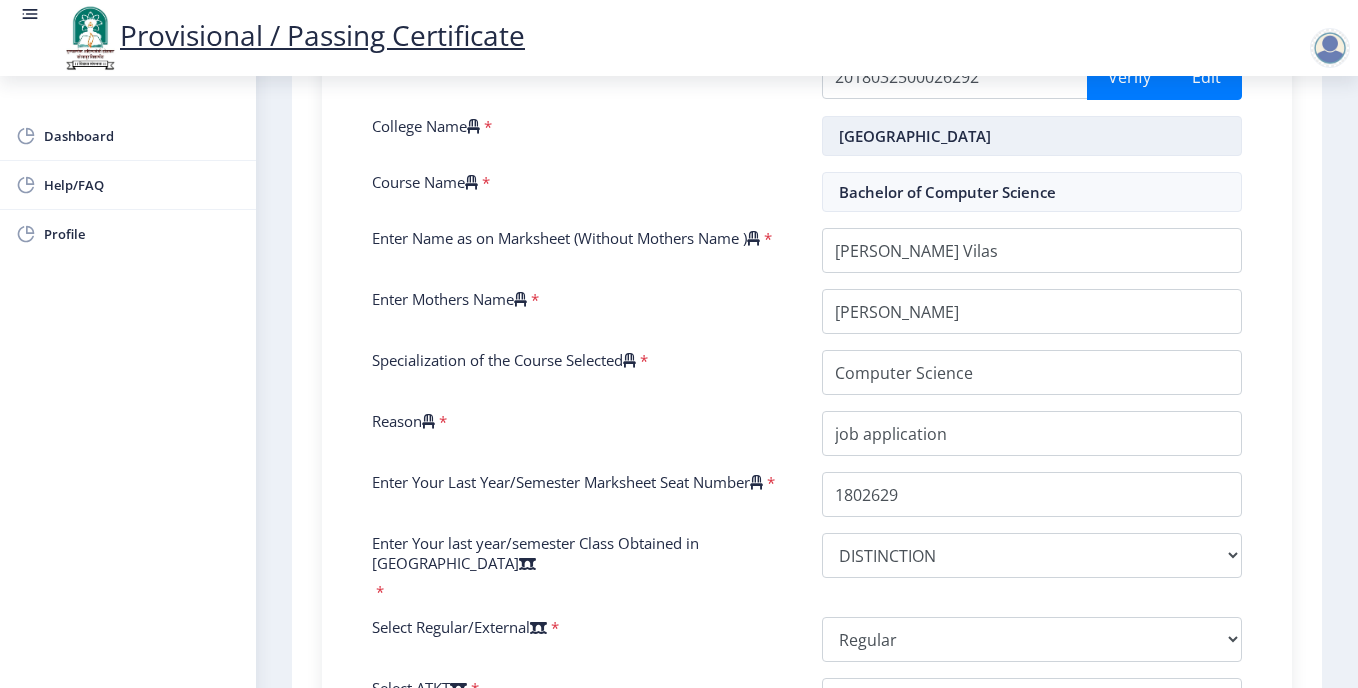click on "[GEOGRAPHIC_DATA]" at bounding box center [1032, 136] 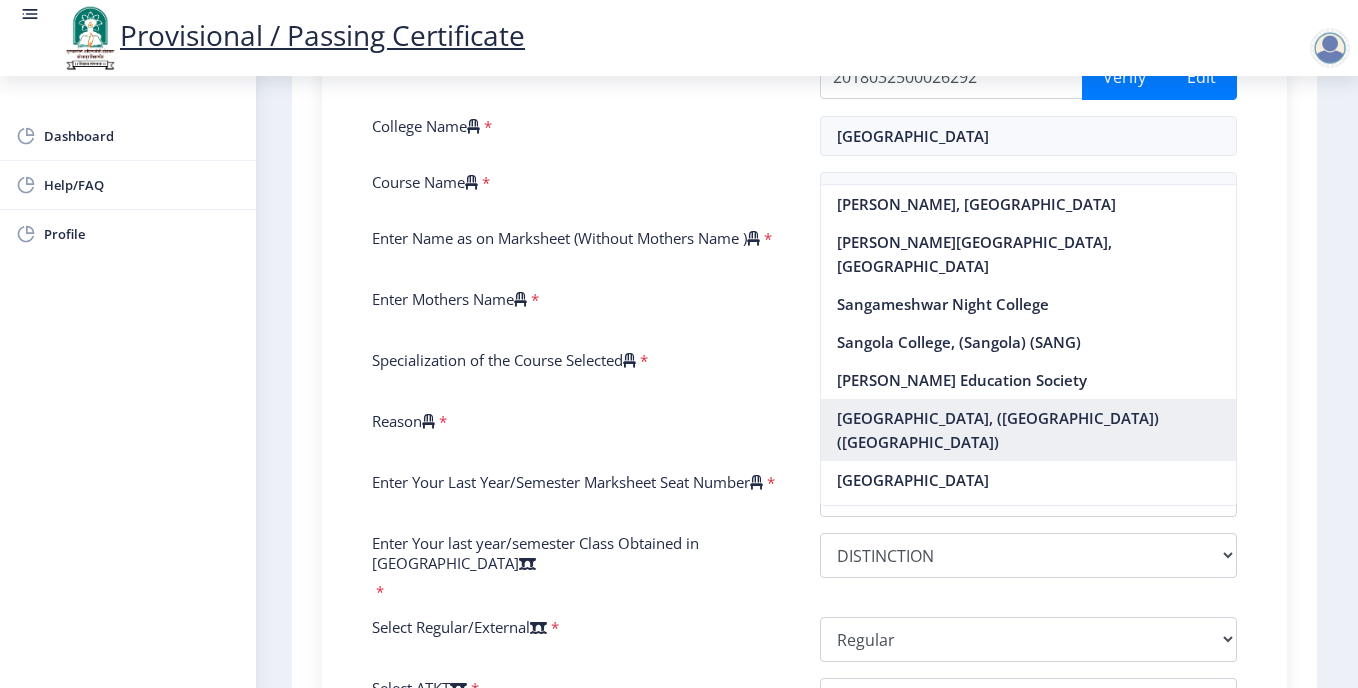 click on "[GEOGRAPHIC_DATA], ([GEOGRAPHIC_DATA]) ([GEOGRAPHIC_DATA])" at bounding box center [1029, 430] 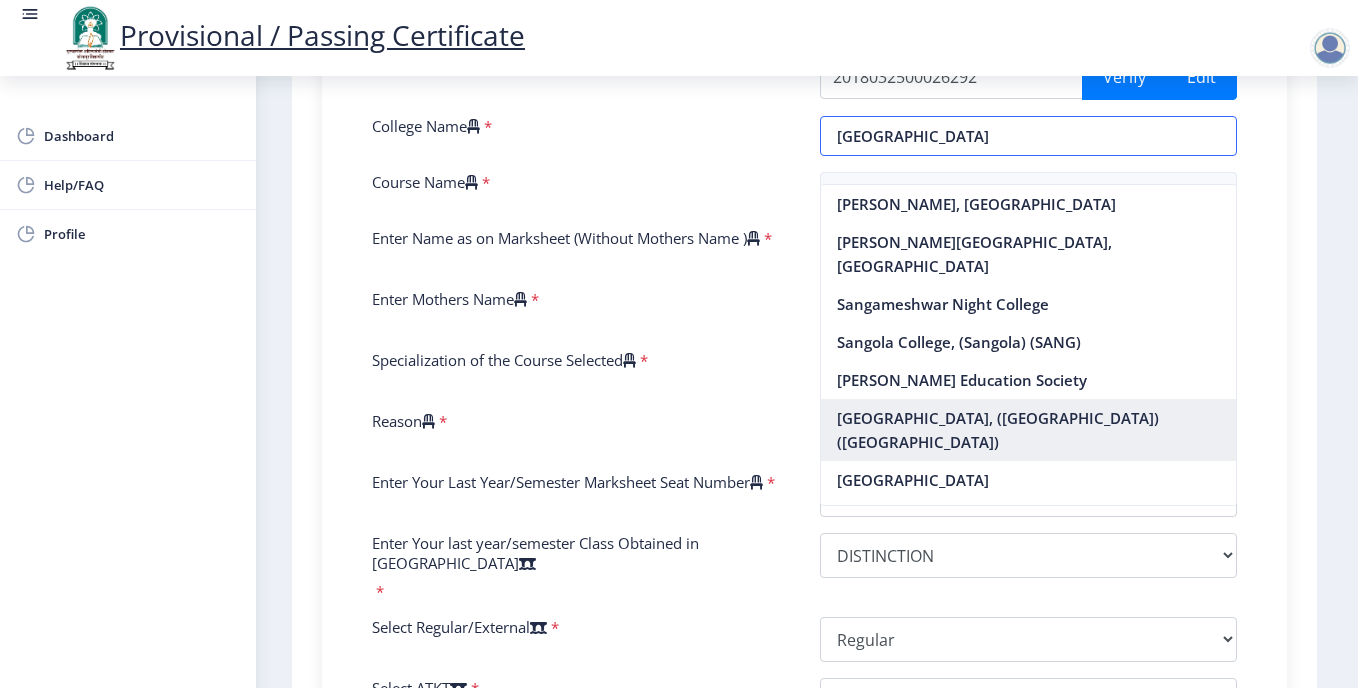 type on "[GEOGRAPHIC_DATA], ([GEOGRAPHIC_DATA]) ([GEOGRAPHIC_DATA])" 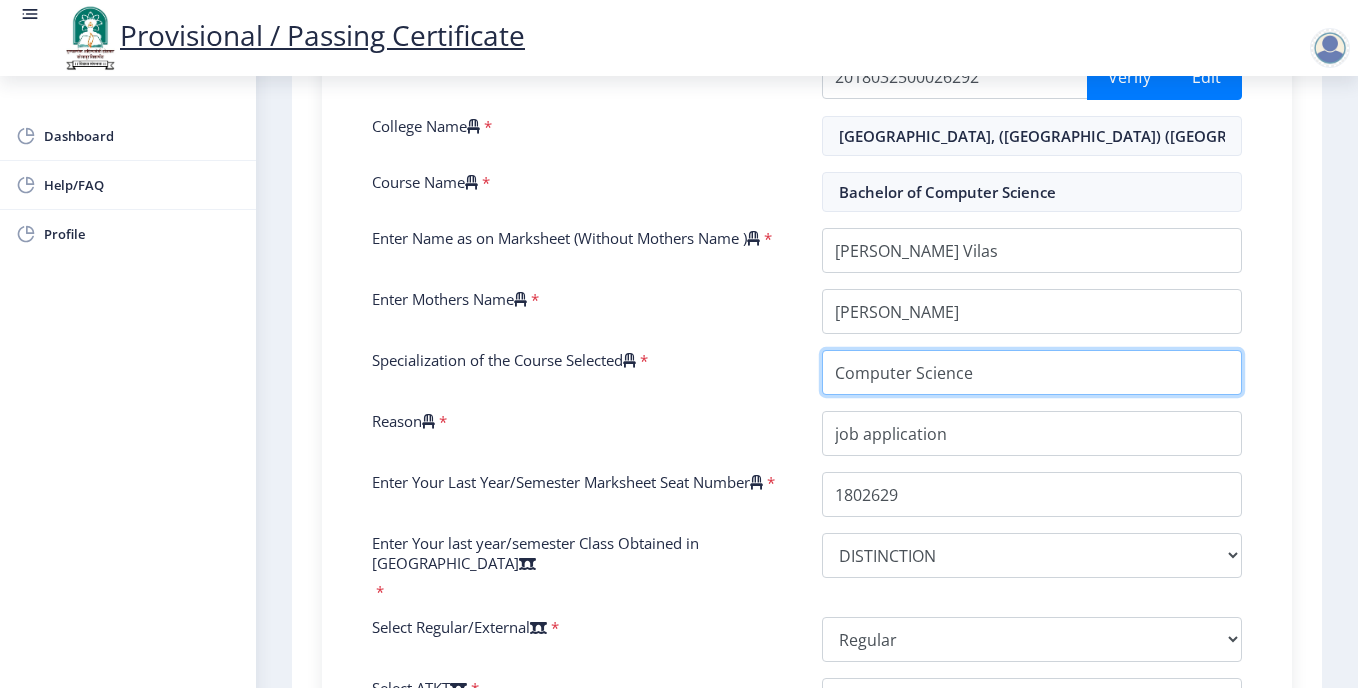 click on "Specialization of the Course Selected" at bounding box center (1032, 372) 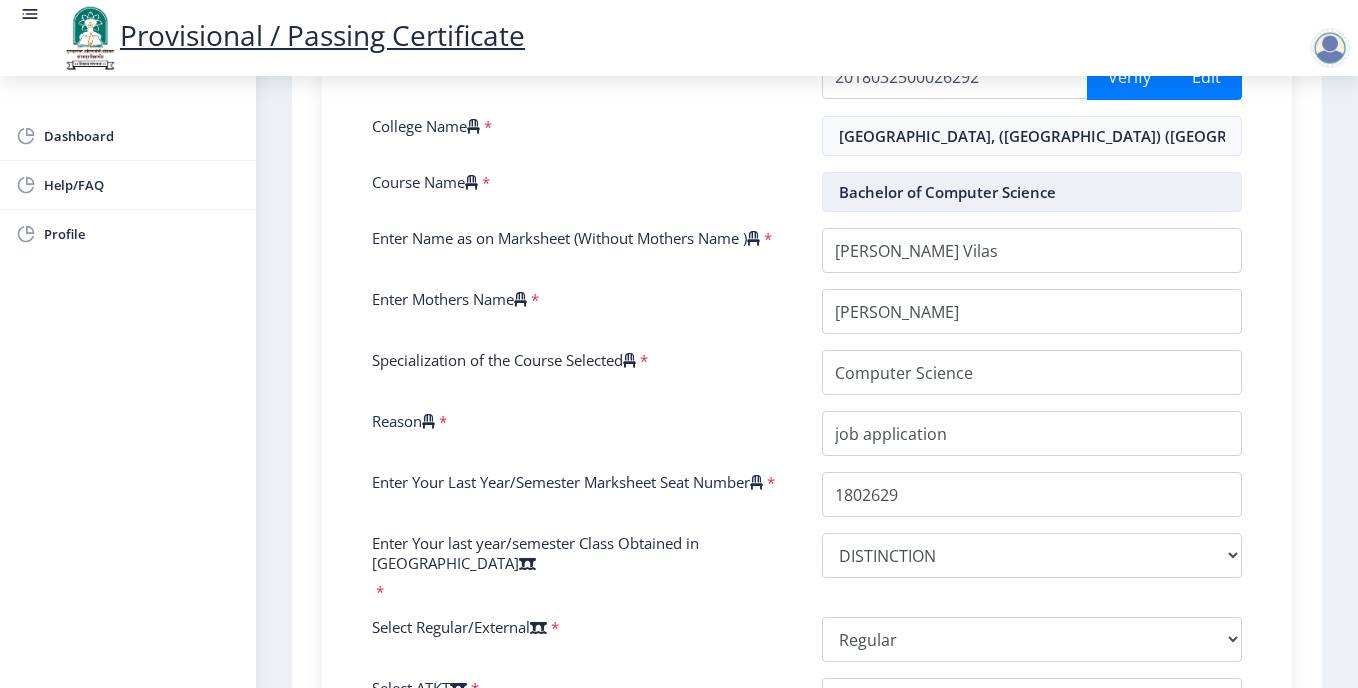 click on "Bachelor of Computer Science" at bounding box center (1032, 192) 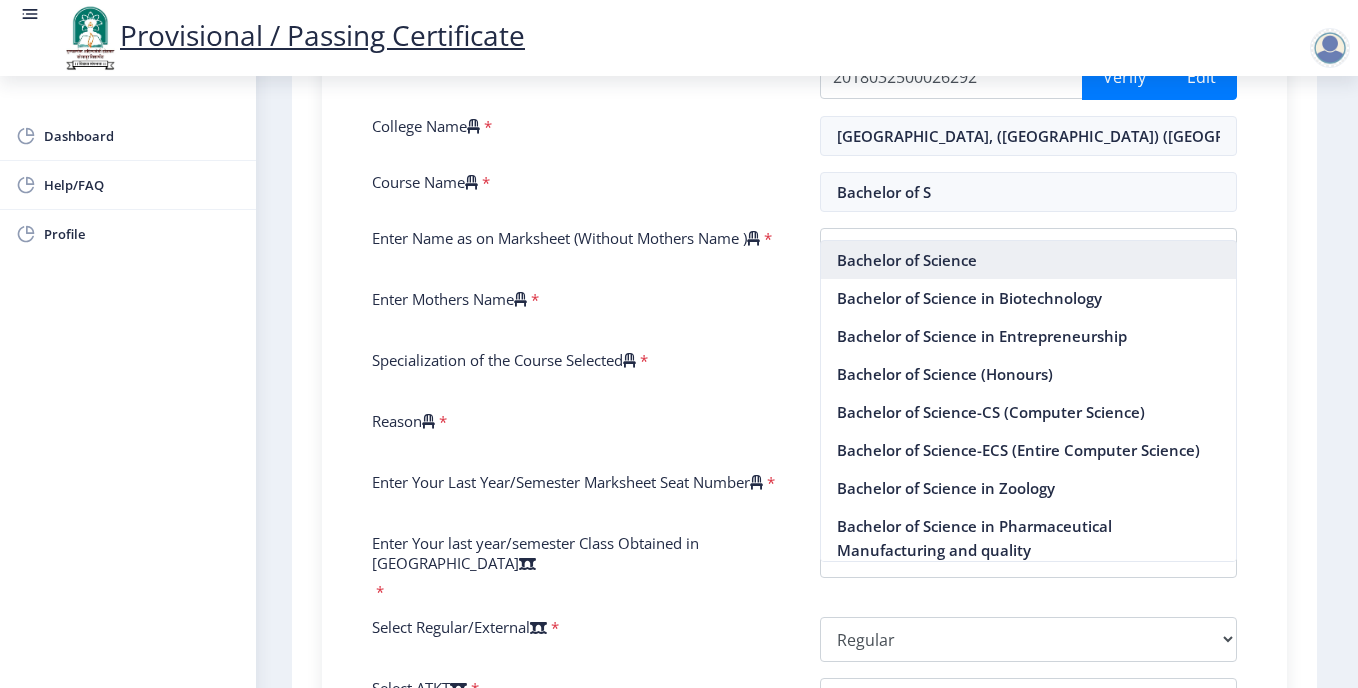 click on "Bachelor of Science" at bounding box center (1029, 260) 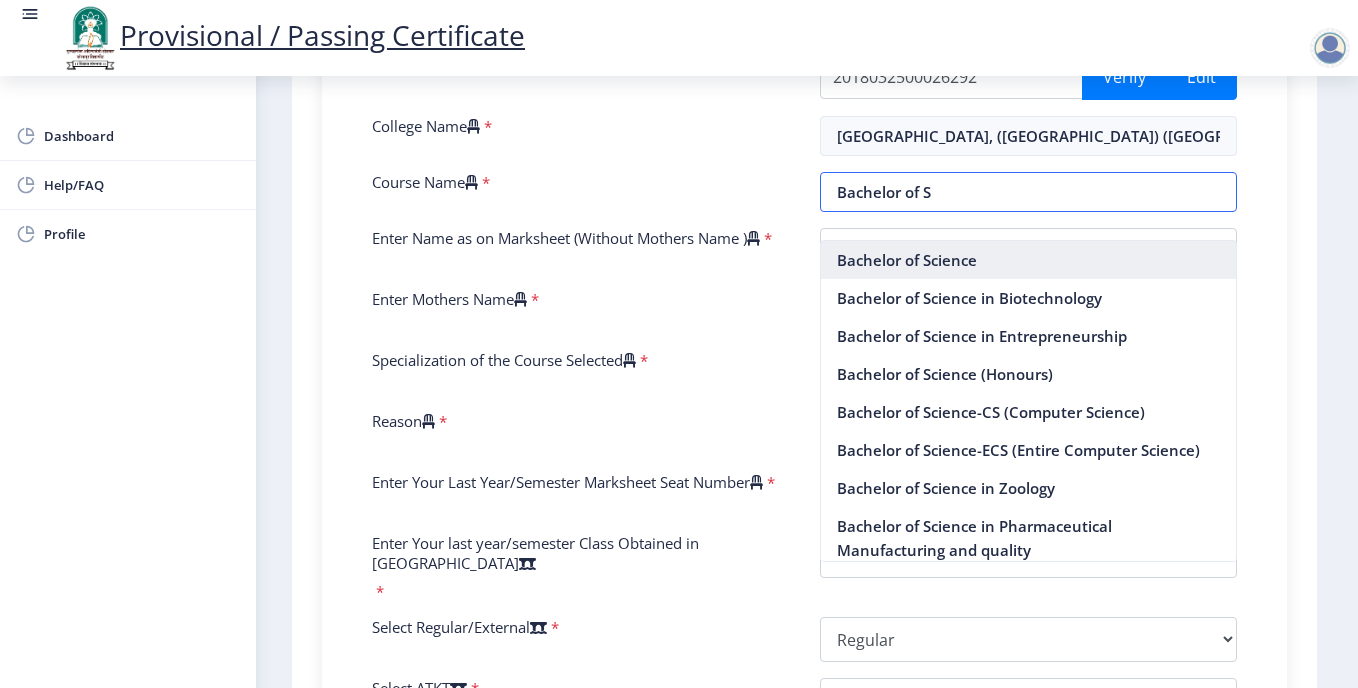 type on "Bachelor of Science" 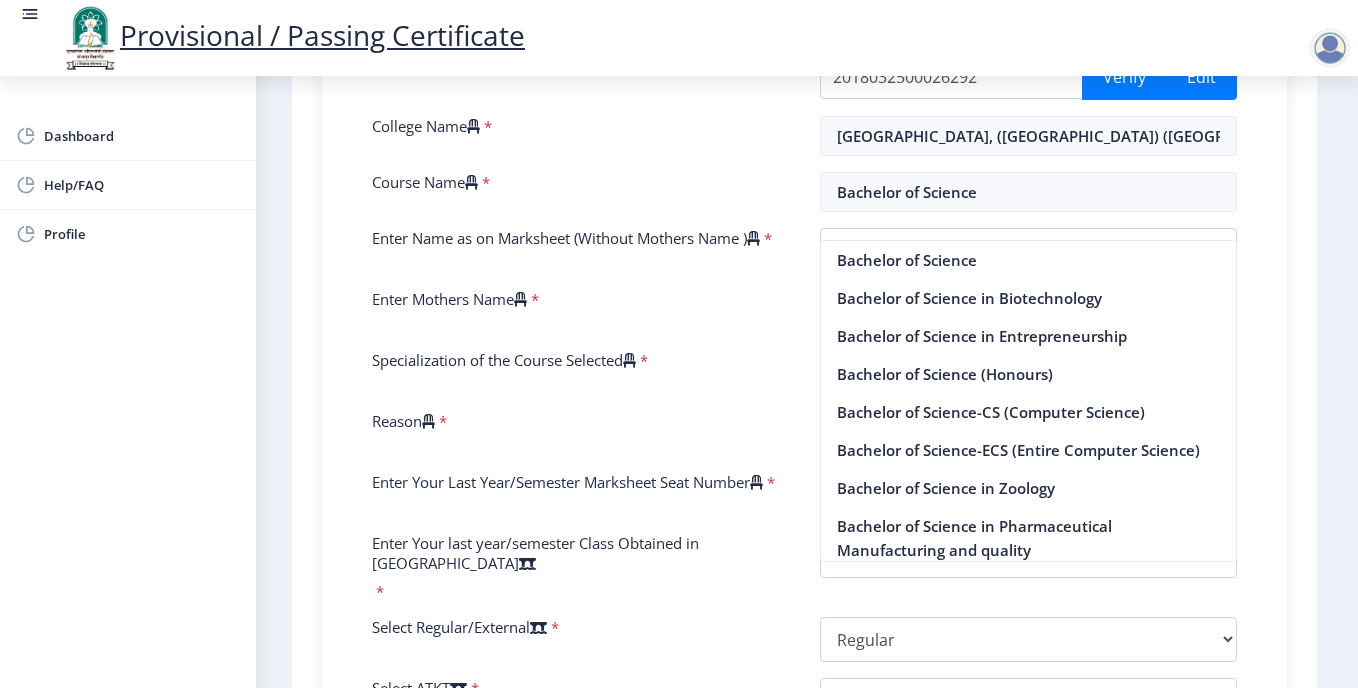 click on "1 First Step Second Step सूचना  1. * सह चिन्हांकित फील्ड अनिवार्य आहेत. 2. आसन क्रमांक प्रविष्ट करा (Input the seat Number) - तुमच्या शेवटच्या वर्षाच्या/सेमिस्टरच्या मार्कशीटनुसार.  3. तुमच्या मार्कशीट/हॉल तिकिटावर आसन (Seat) क्रमांक नमूद केलेला (Mentioned) आहे.  4. कृपया तुमच्या अंतिम वर्ष/सेमिस्टरच्या मार्कशीटमधील योग्य वर्ग निवडा.  6. महाविद्यालयाच्या नावाची चुकीची निवड केल्यास अर्ज नाकारला जाईल.  Need Help? Email Us on   [EMAIL_ADDRESS][DOMAIN_NAME]  Enter Your PRN Number    * Verify *" 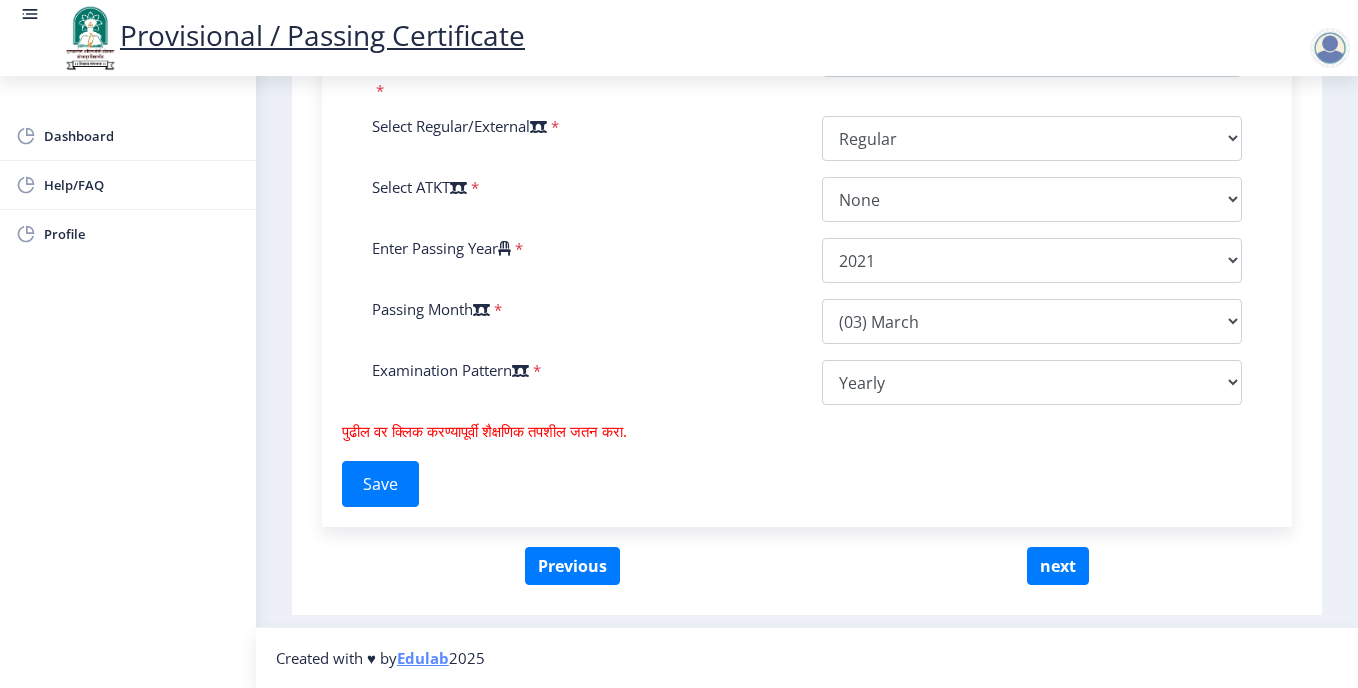 scroll, scrollTop: 957, scrollLeft: 0, axis: vertical 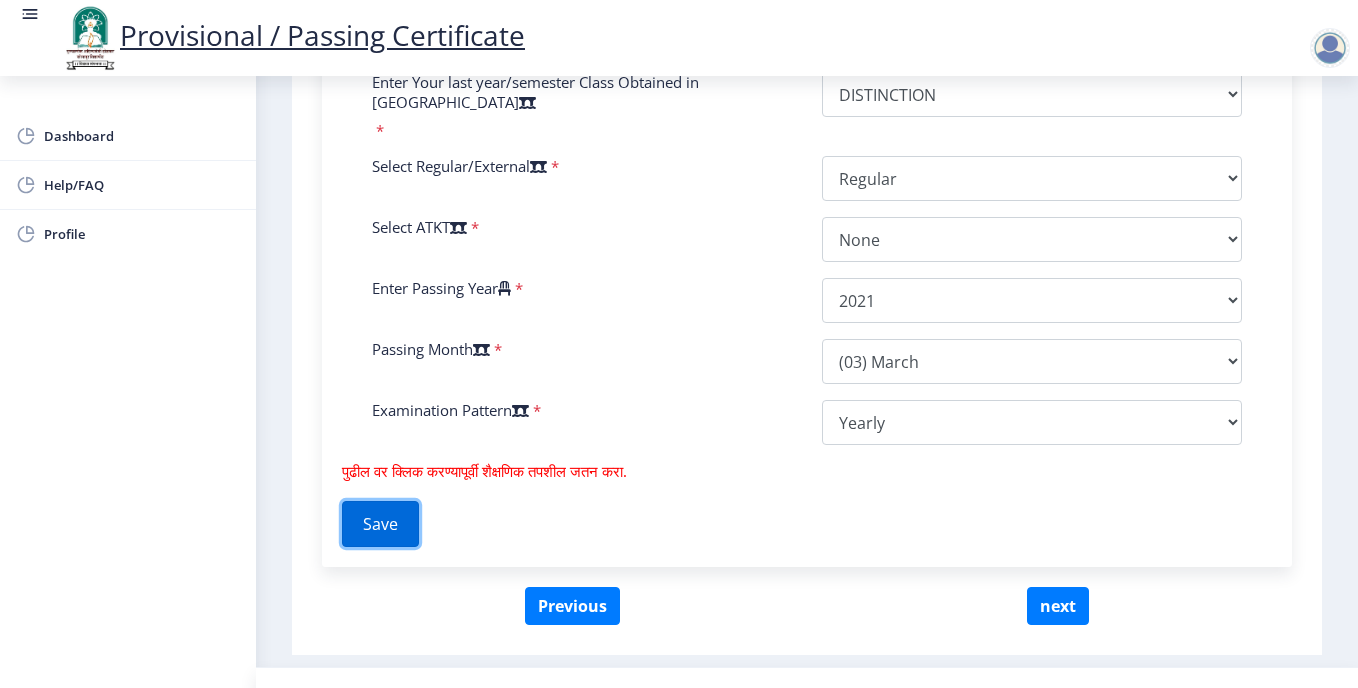 click on "Save" at bounding box center (380, 524) 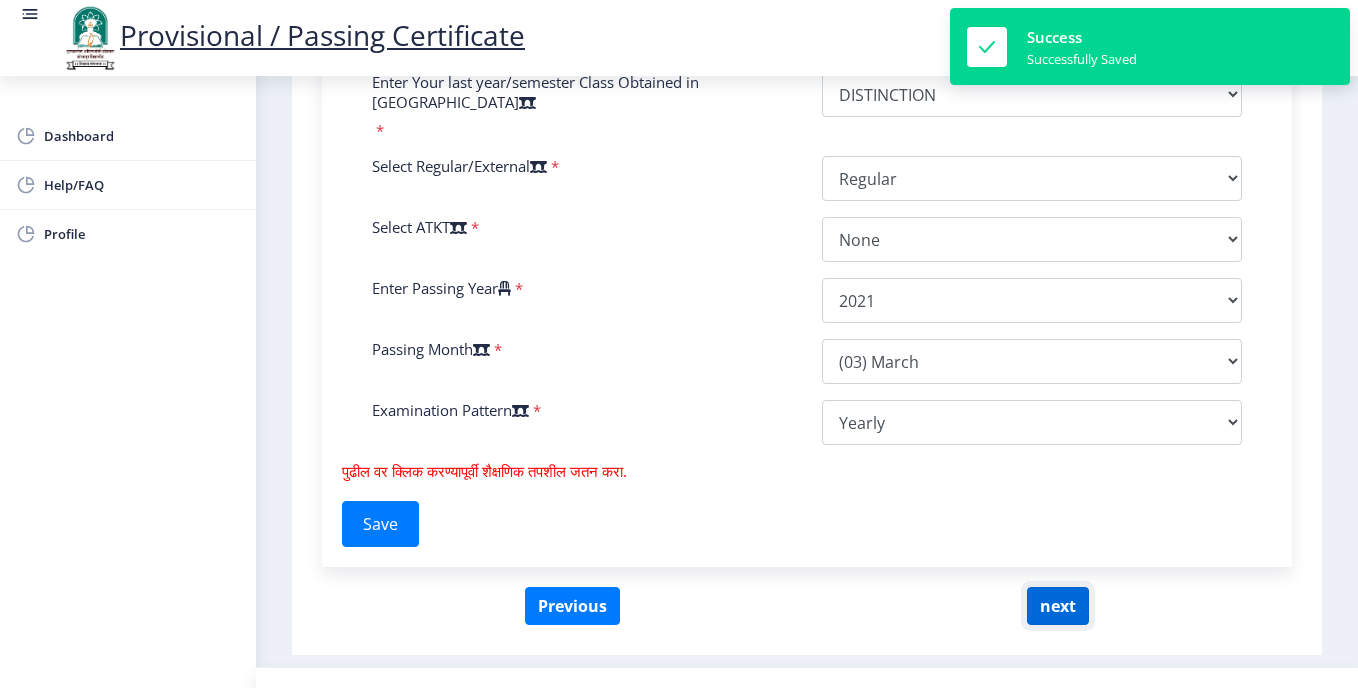 click on "next" 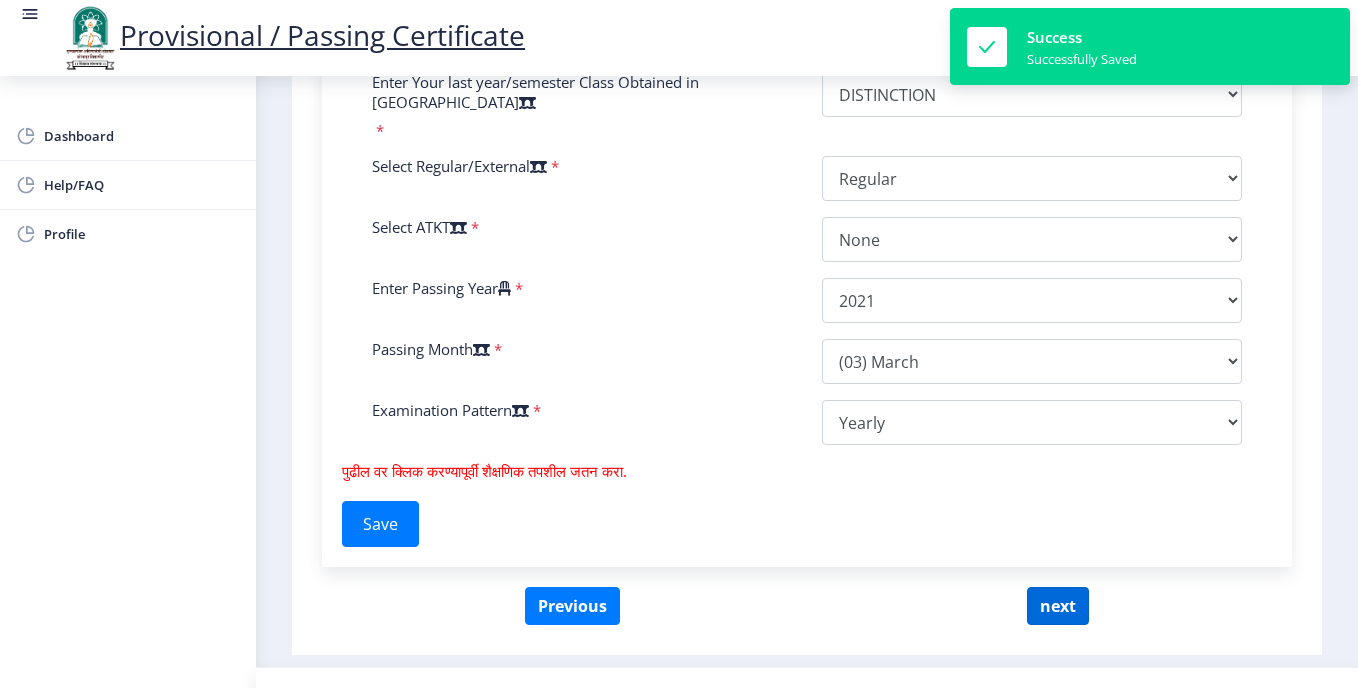 select 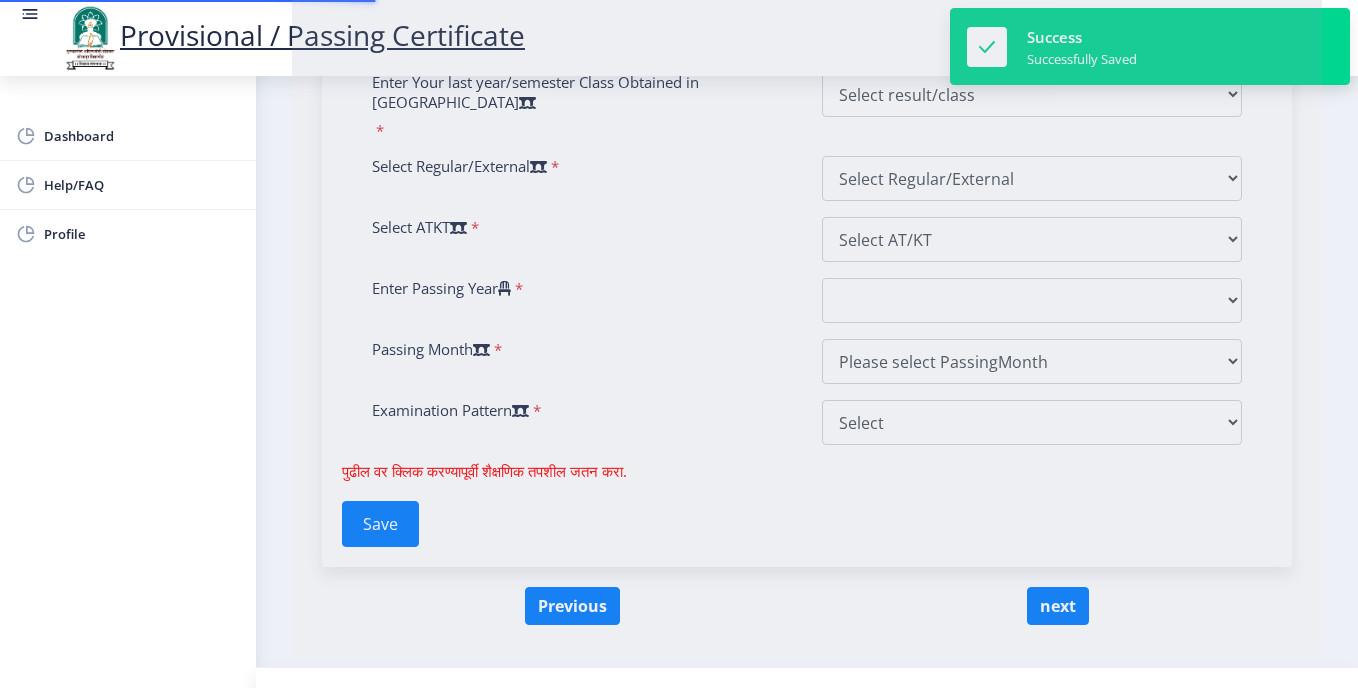 type on "2018032500026292" 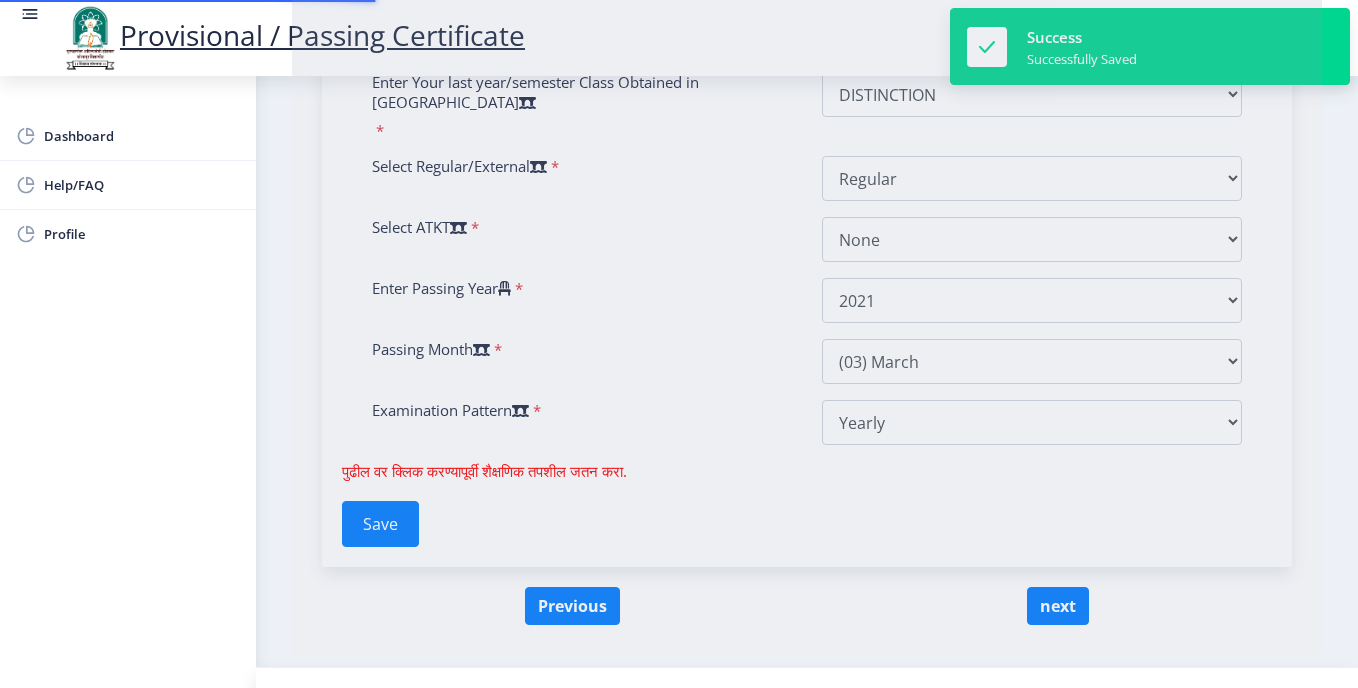 scroll, scrollTop: 364, scrollLeft: 0, axis: vertical 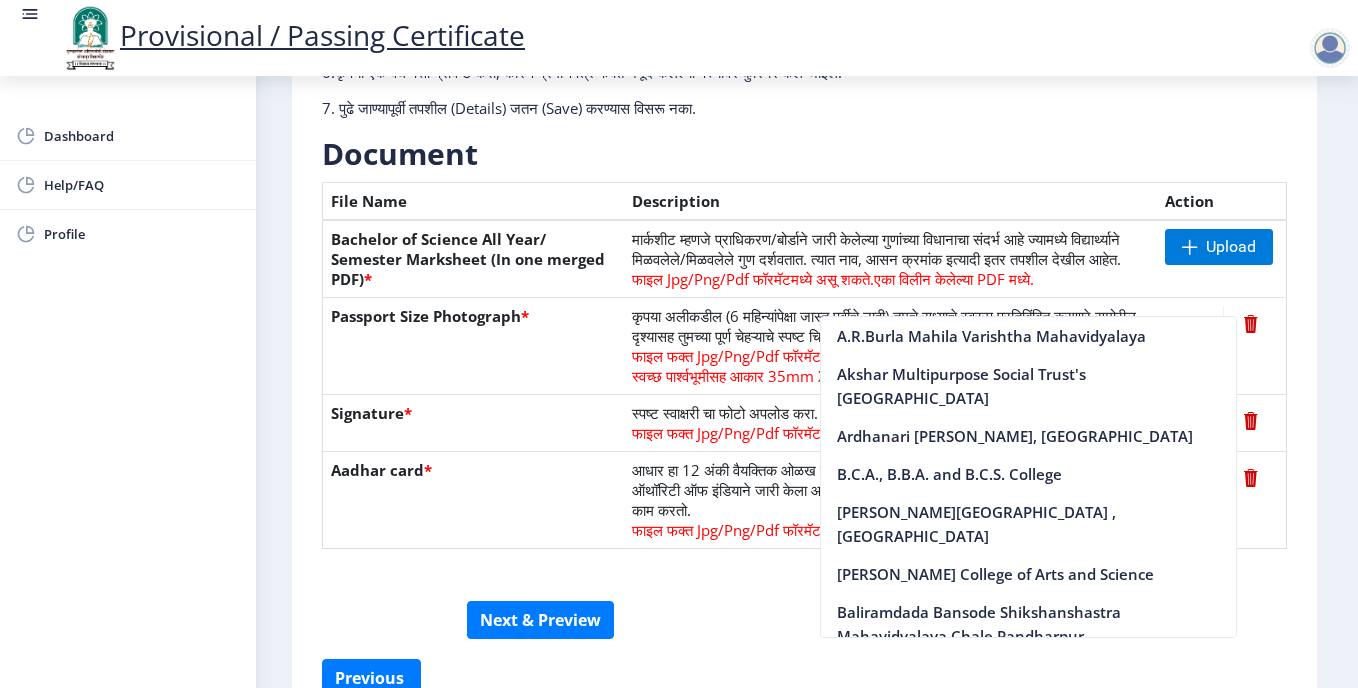 click on "Provisional / Passing Certificate Dashboard Help/FAQ Profile First Step 2 Second Step सूचना 1. कागदपत्रे फक्त jpg/jpeg/png किंवा pdf फॉरमॅटमध्ये अपलोड करा.  2. फाइल आकार 5 MB पेक्षा जास्त नसावा.  3. मार्कशीट मूळ प्रतीतच (Original Copy) अपलोड करावी लागेल.  4. कृपया तुमचे अंतिम वर्ष/सेमिस्टर पास [PERSON_NAME] अपलोड करा.  5. कृपया तुमचा स्पष्ट फोटो अपलोड करा, तो 6 महिन्यांपेक्षा जुना नसावा. 7. पुढे जाण्यापूर्वी तपशील (Details) जतन (Save) करण्यास विसरू नका.  Need Help? Email Us on   [EMAIL_ADDRESS][DOMAIN_NAME]  Document  File Name Description" at bounding box center (679, 344) 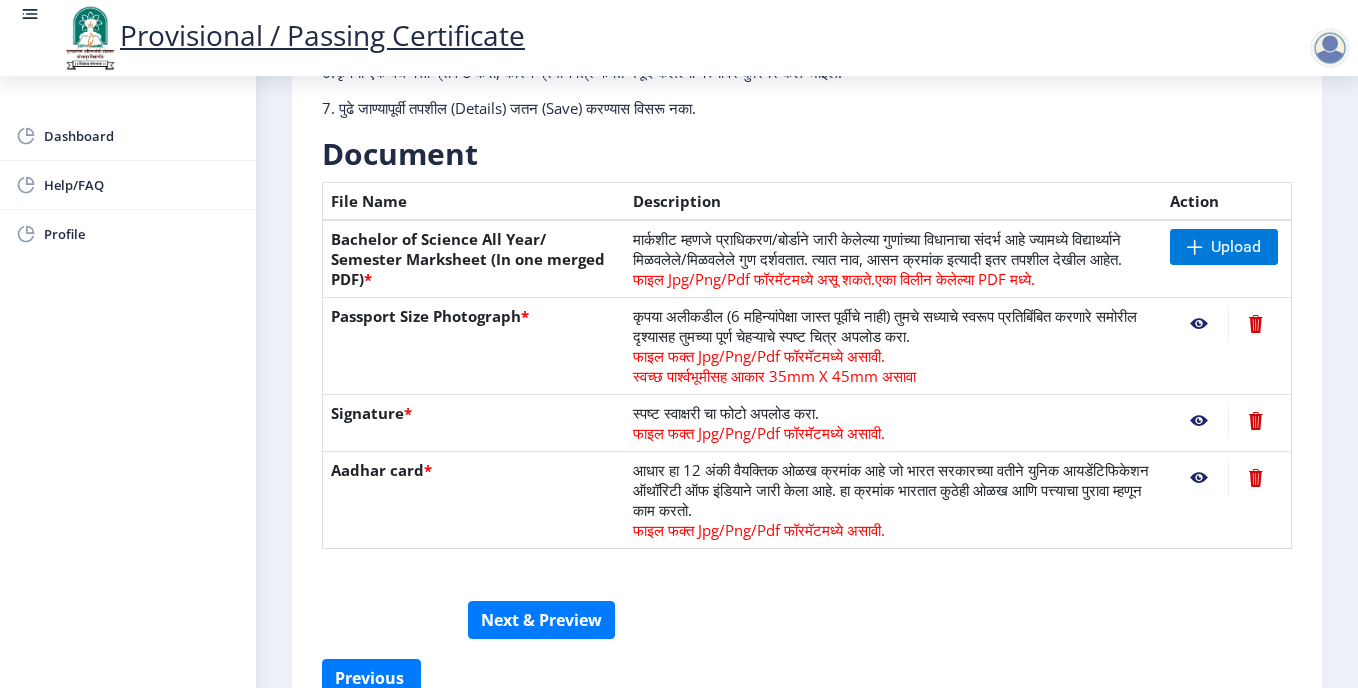 click on "First Step 2 Second Step सूचना 1. कागदपत्रे फक्त jpg/jpeg/png किंवा pdf फॉरमॅटमध्ये अपलोड करा.  2. फाइल आकार 5 MB पेक्षा जास्त नसावा.  3. मार्कशीट मूळ प्रतीतच (Original Copy) अपलोड करावी लागेल.  4. कृपया तुमचे अंतिम वर्ष/सेमिस्टर पास [PERSON_NAME] अपलोड करा.  5. कृपया तुमचा स्पष्ट फोटो अपलोड करा, तो 6 महिन्यांपेक्षा जुना नसावा. 6.कृपया एक वैध पत्ता प्रविष्ट करा, कारण प्रमाणपत्र फक्त नमूद केलेल्या पत्त्यावर कुरियर केले जाईल.  Need Help? Email Us on   Document  File Name *" 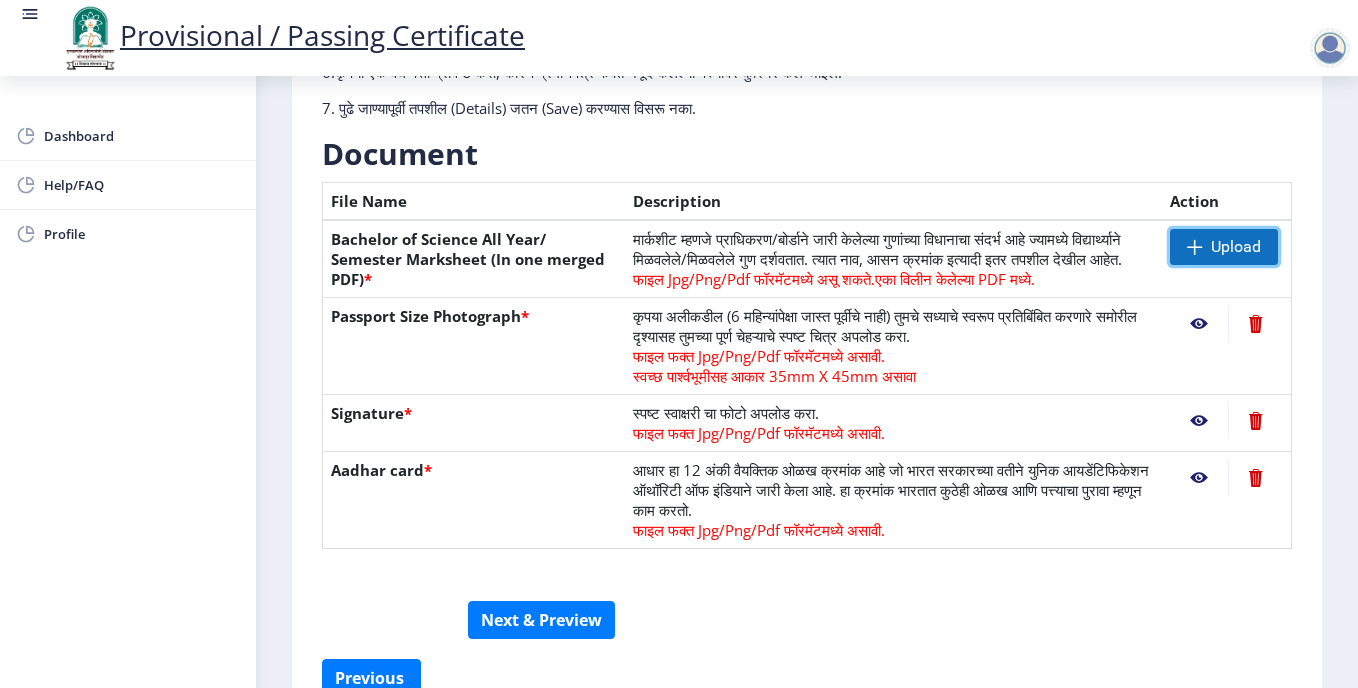 click on "Upload" 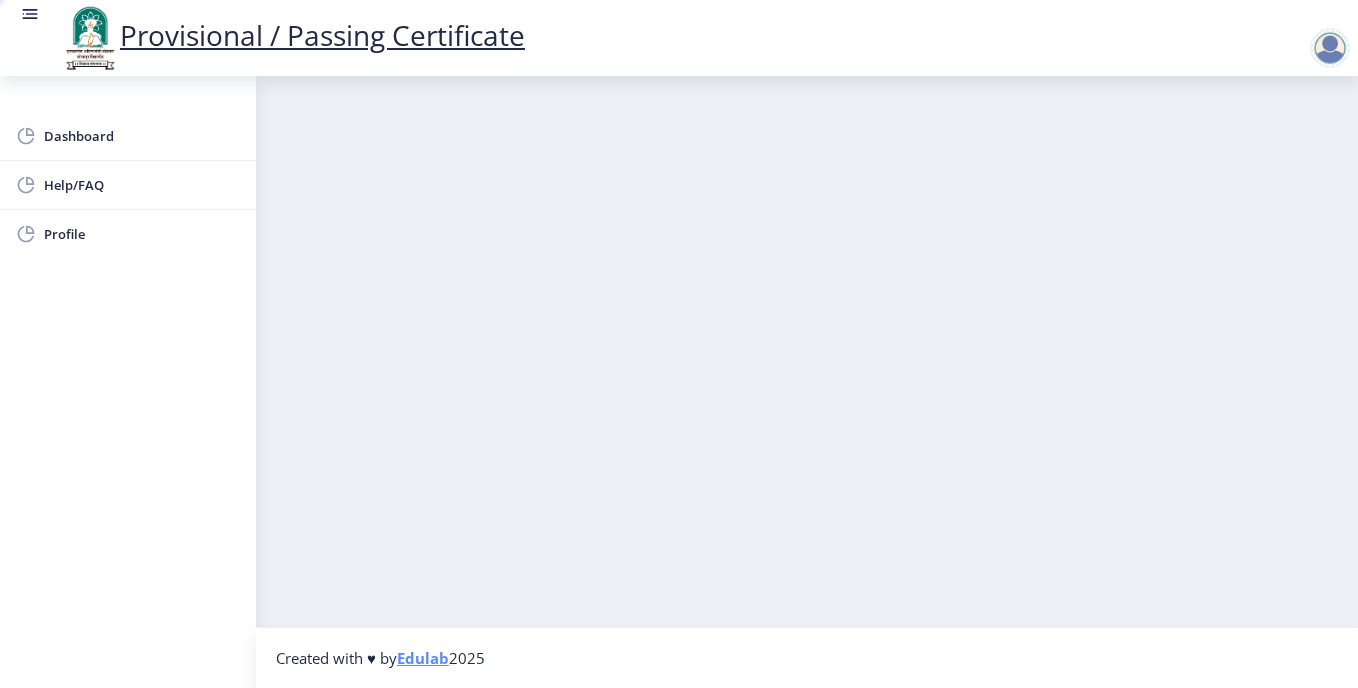 scroll, scrollTop: 0, scrollLeft: 0, axis: both 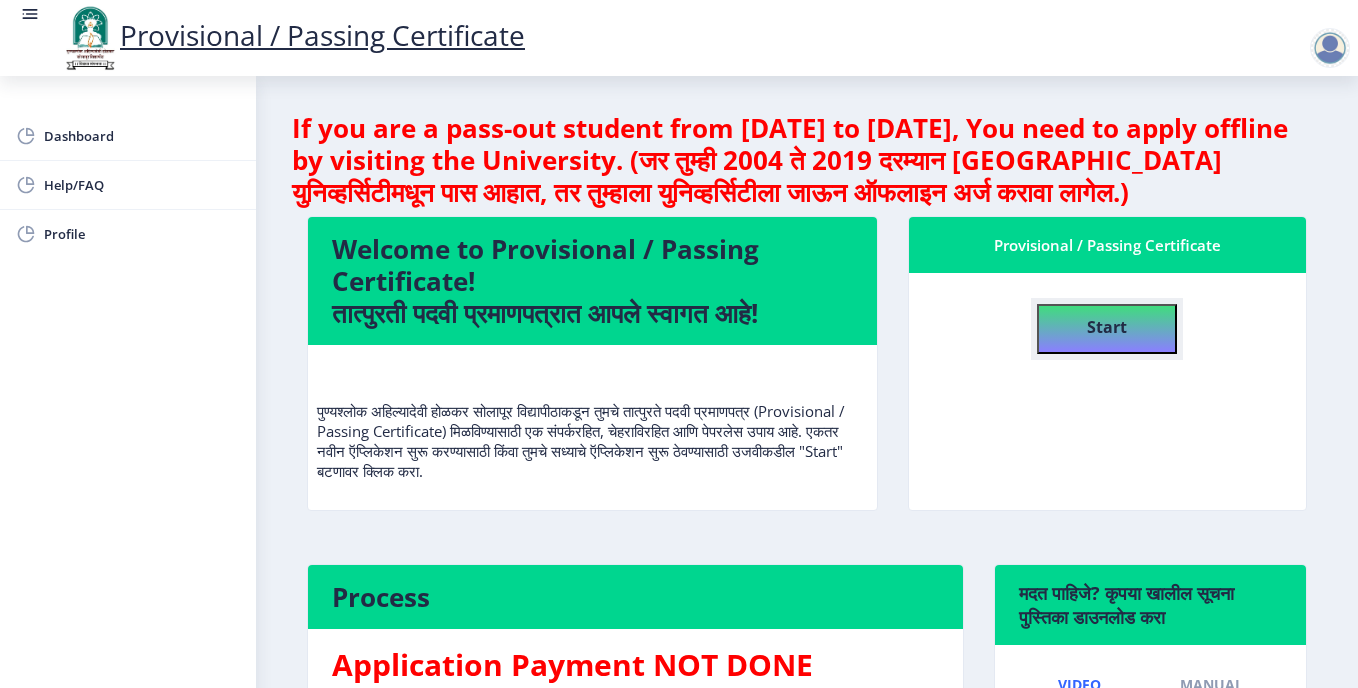 click on "Start" 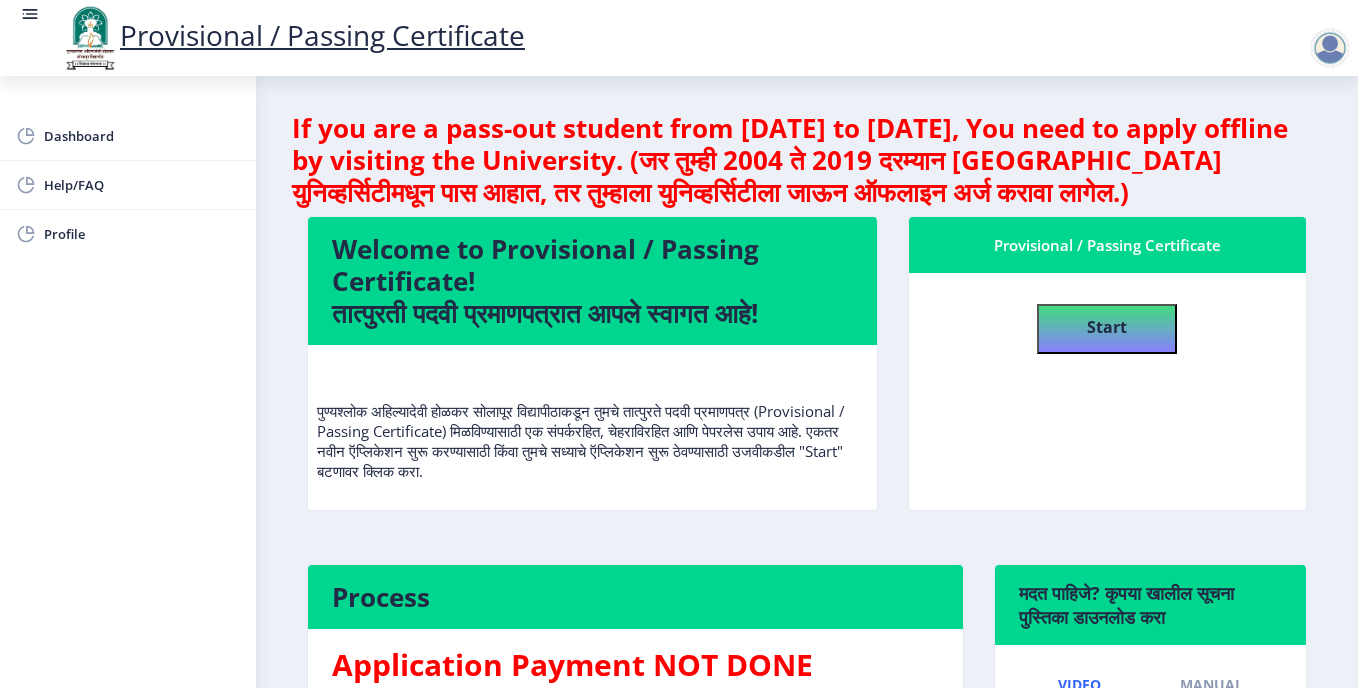 select 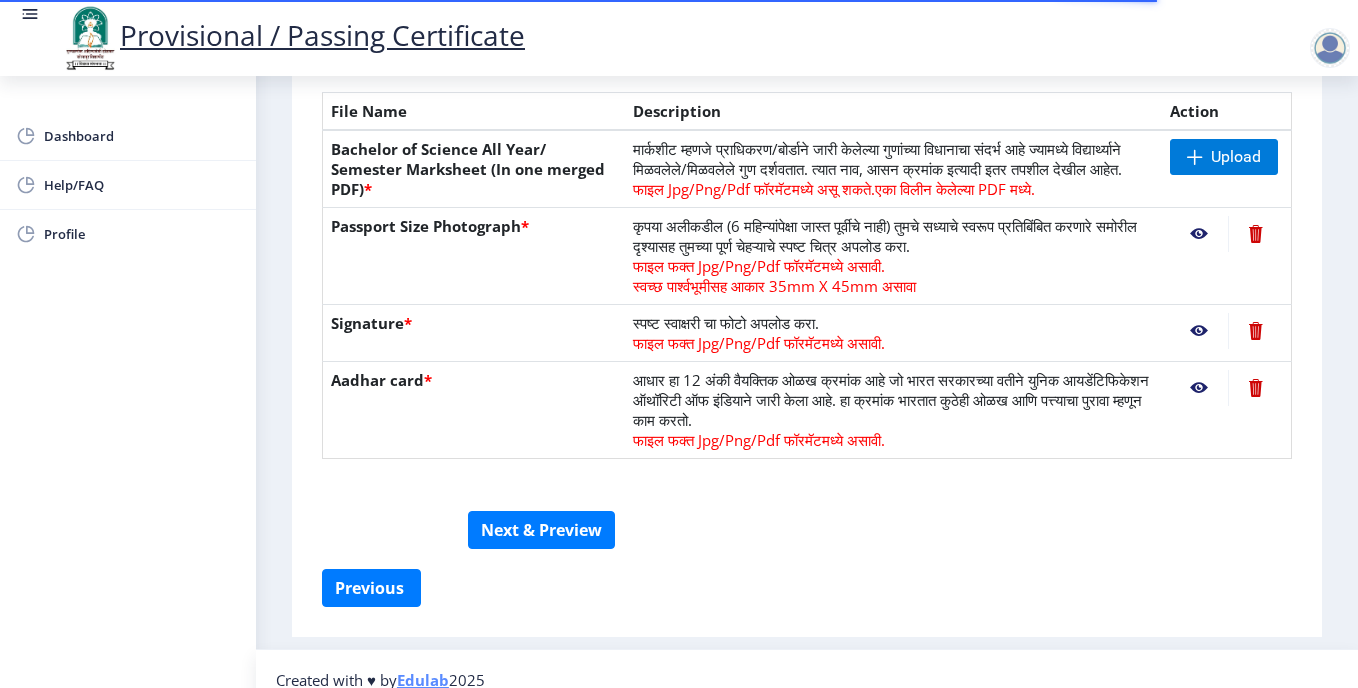 scroll, scrollTop: 496, scrollLeft: 0, axis: vertical 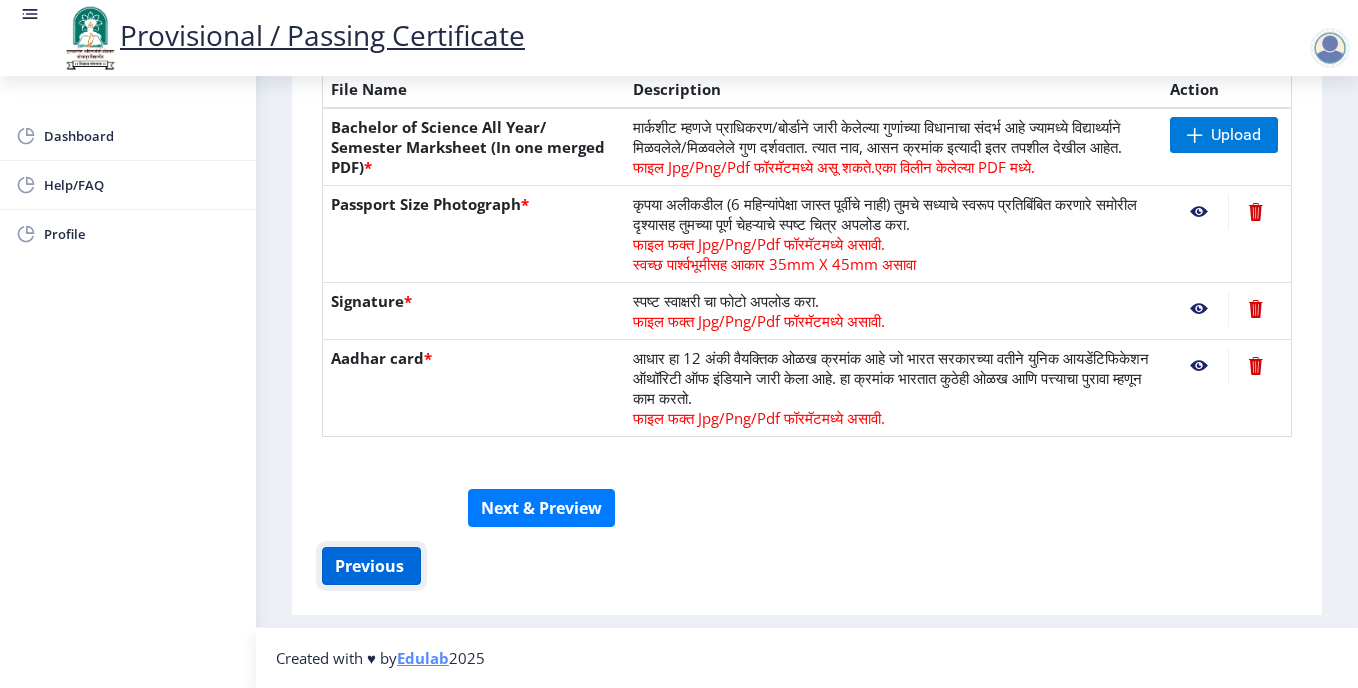click on "Previous ‍" 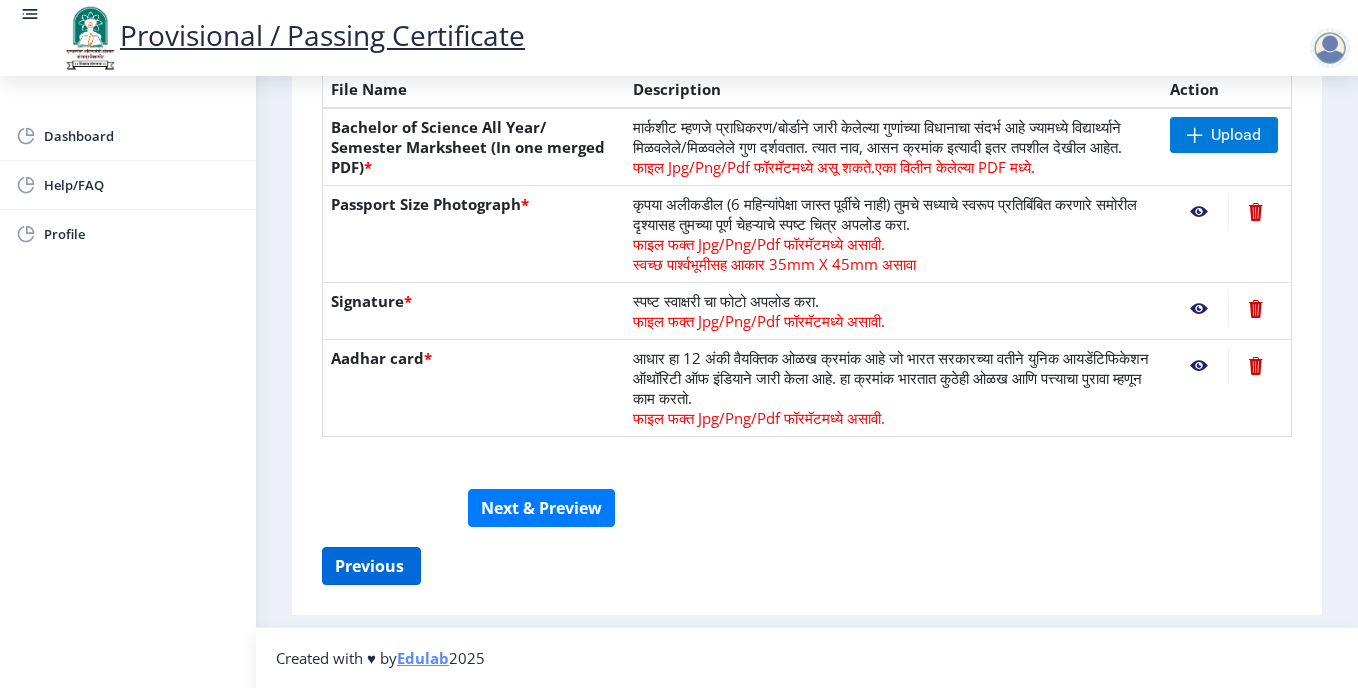 select on "DISTINCTION" 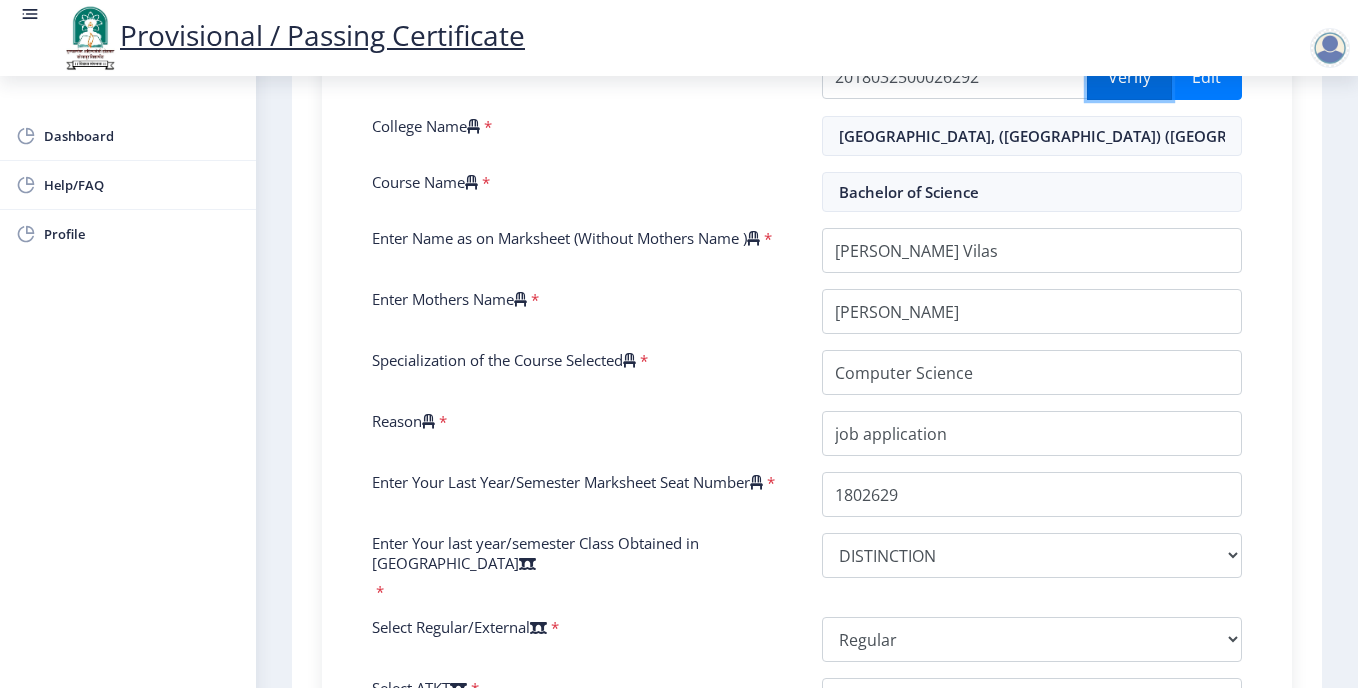 click on "Verify" at bounding box center (1129, 77) 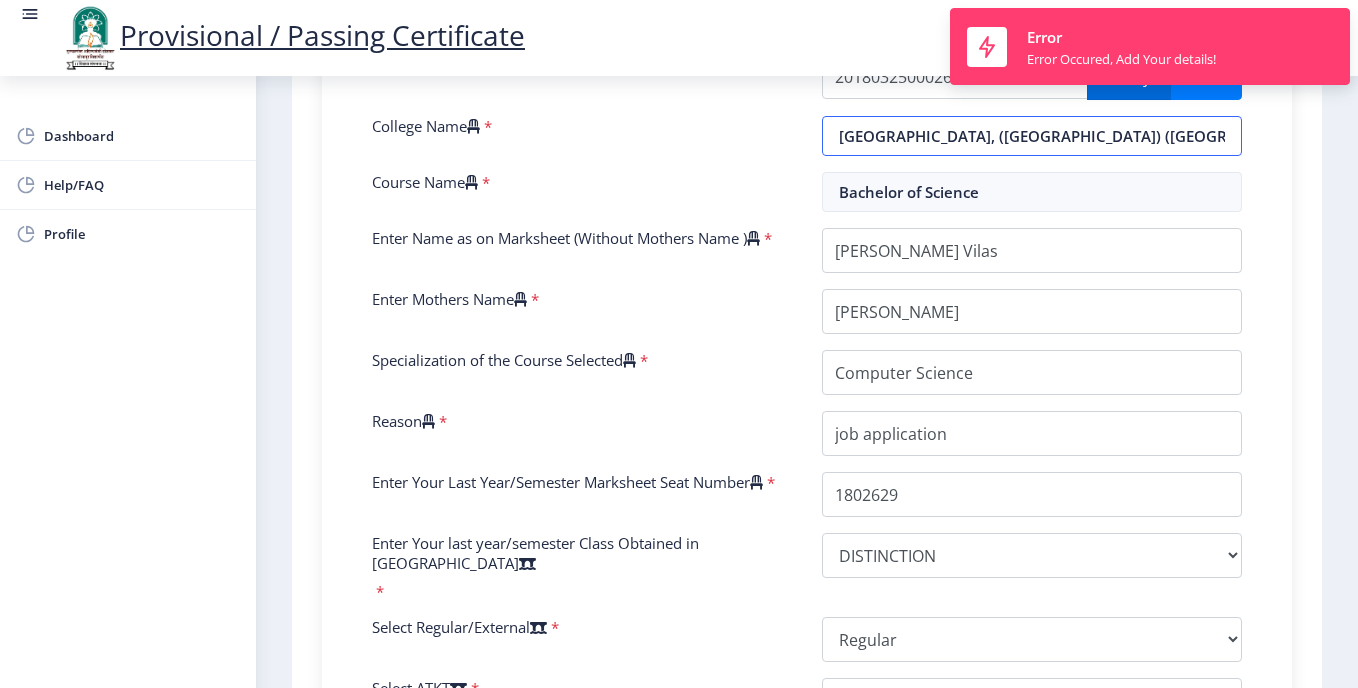 select on "DISTINCTION" 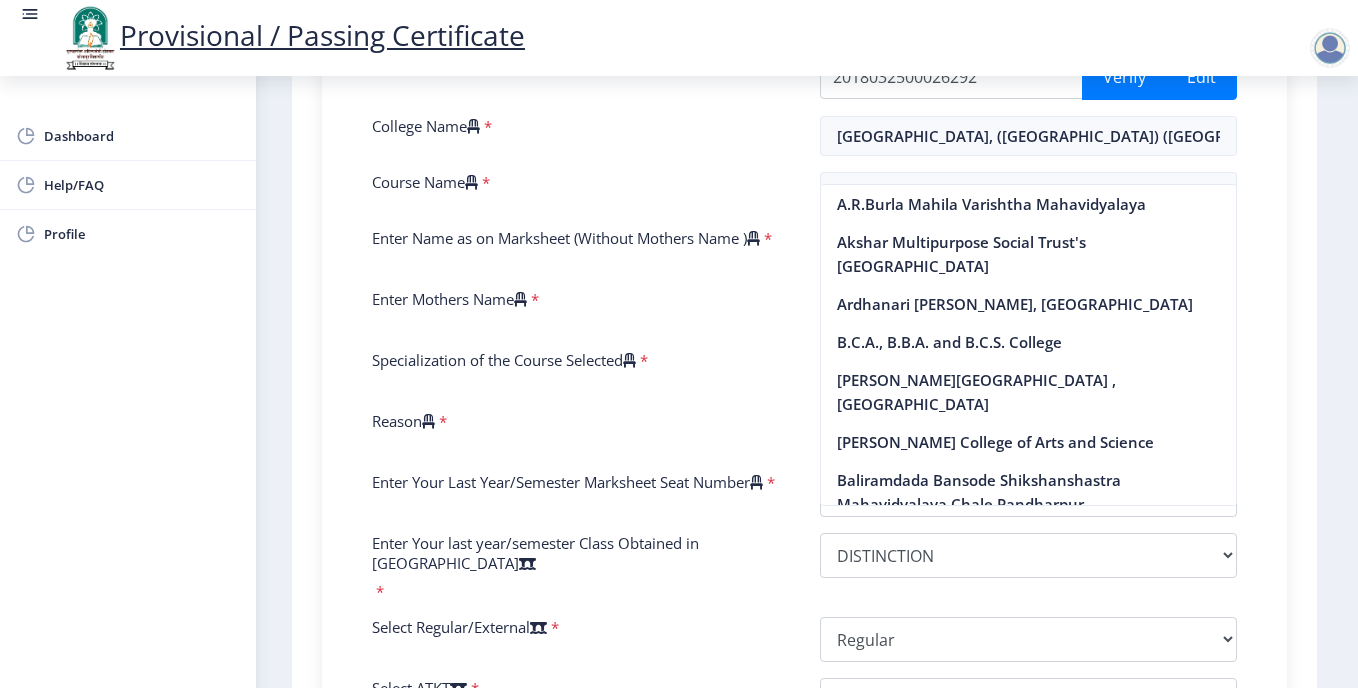 click on "Provisional / Passing Certificate Dashboard Help/FAQ Profile 1 First Step Second Step सूचना  1. * सह चिन्हांकित फील्ड अनिवार्य आहेत. 2. आसन क्रमांक प्रविष्ट करा (Input the seat Number) - तुमच्या शेवटच्या वर्षाच्या/सेमिस्टरच्या मार्कशीटनुसार.  3. तुमच्या मार्कशीट/हॉल तिकिटावर आसन (Seat) क्रमांक नमूद केलेला (Mentioned) आहे.  4. कृपया तुमच्या अंतिम वर्ष/सेमिस्टरच्या मार्कशीटमधील योग्य वर्ग निवडा.  6. महाविद्यालयाच्या नावाची चुकीची निवड केल्यास अर्ज नाकारला जाईल.  Need Help? *" at bounding box center [679, 344] 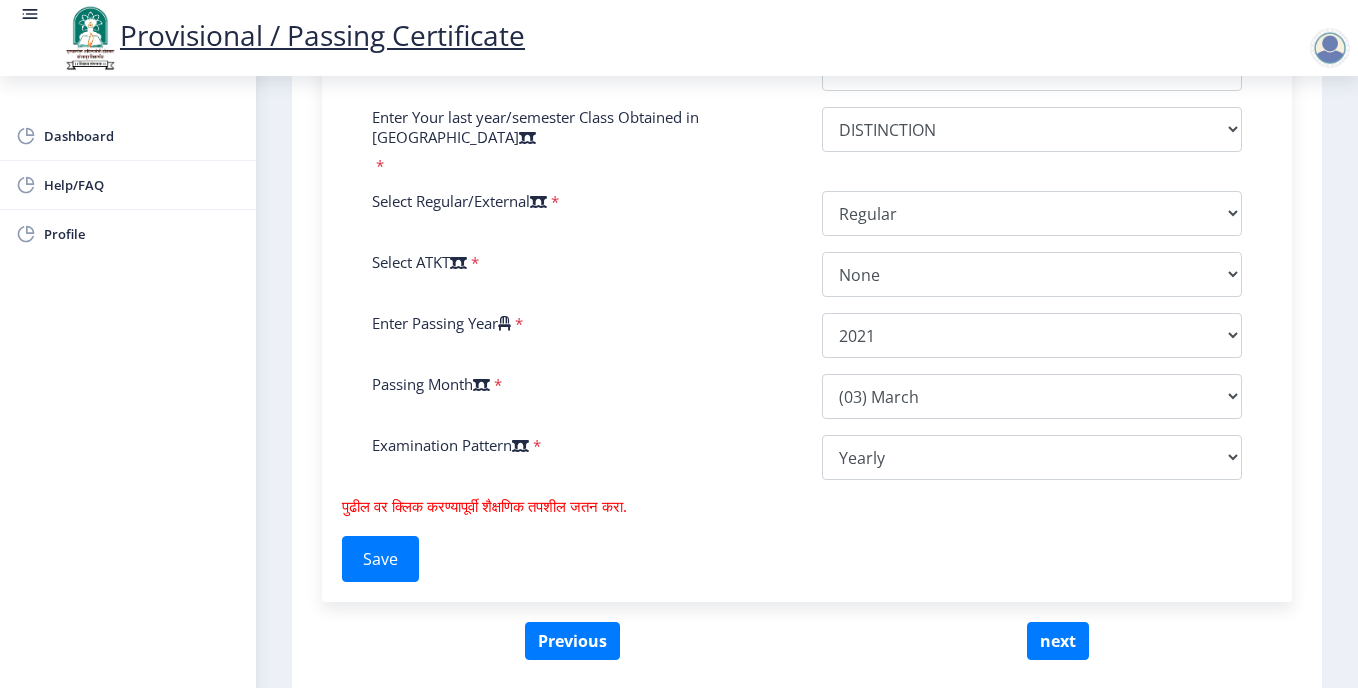 scroll, scrollTop: 997, scrollLeft: 0, axis: vertical 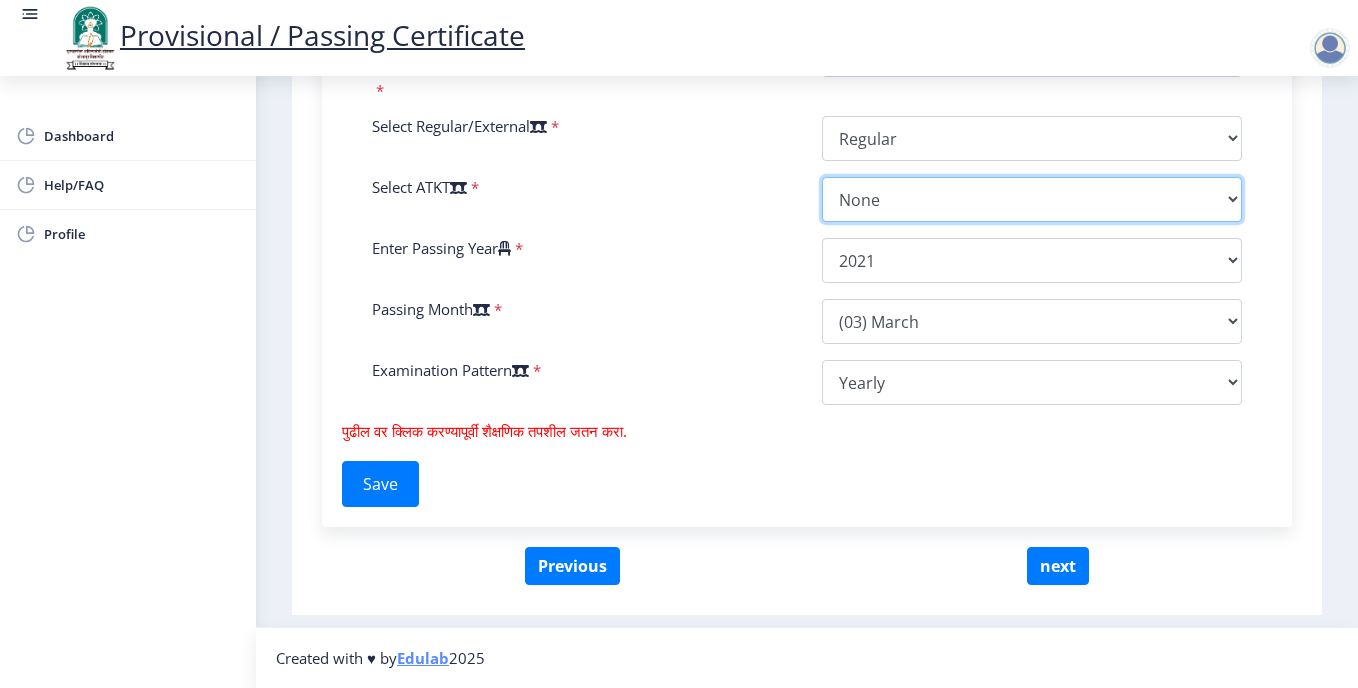 click on "Select AT/KT   None ATKT" at bounding box center (1032, 199) 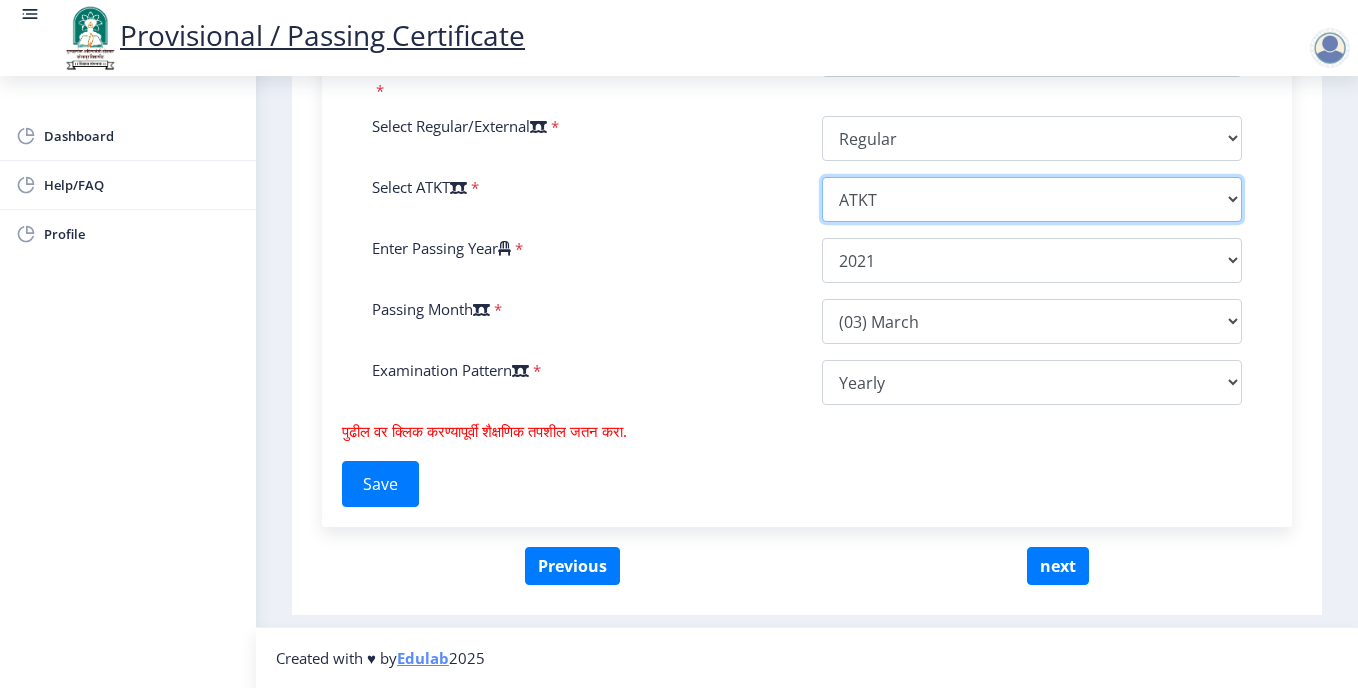 click on "Select AT/KT   None ATKT" at bounding box center [1032, 199] 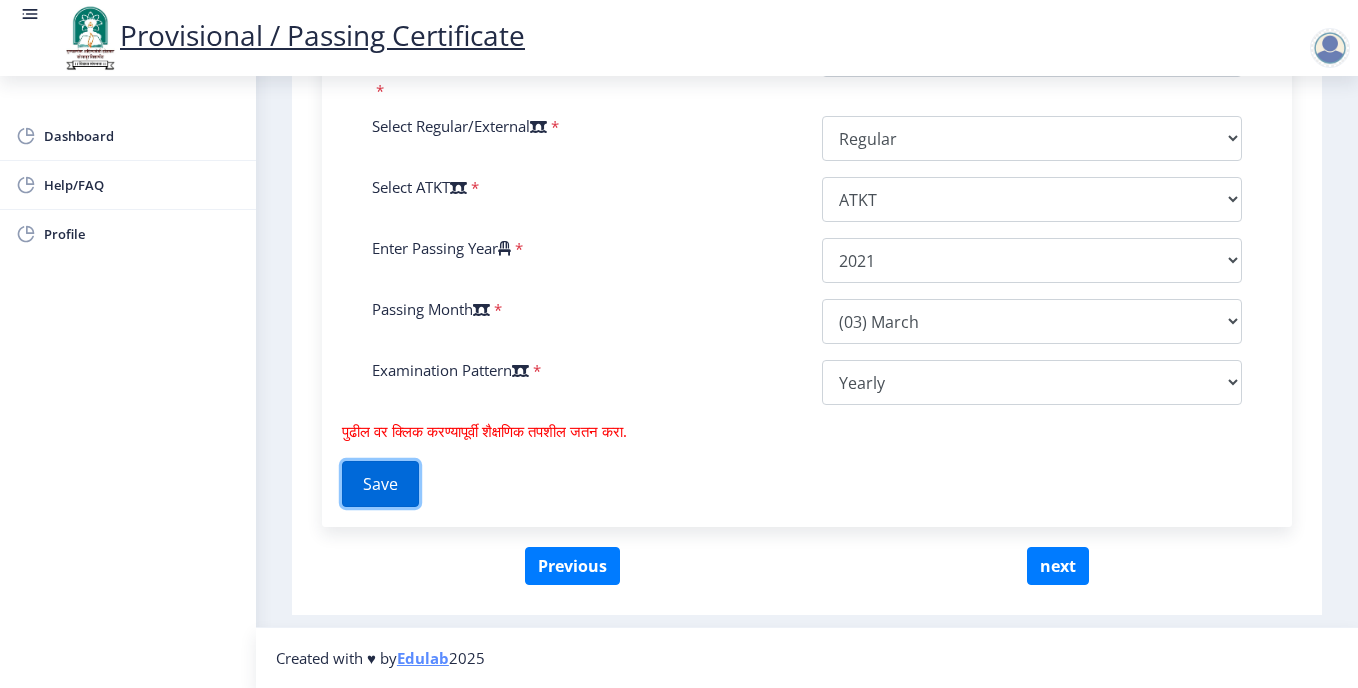 click on "Save" at bounding box center (380, 484) 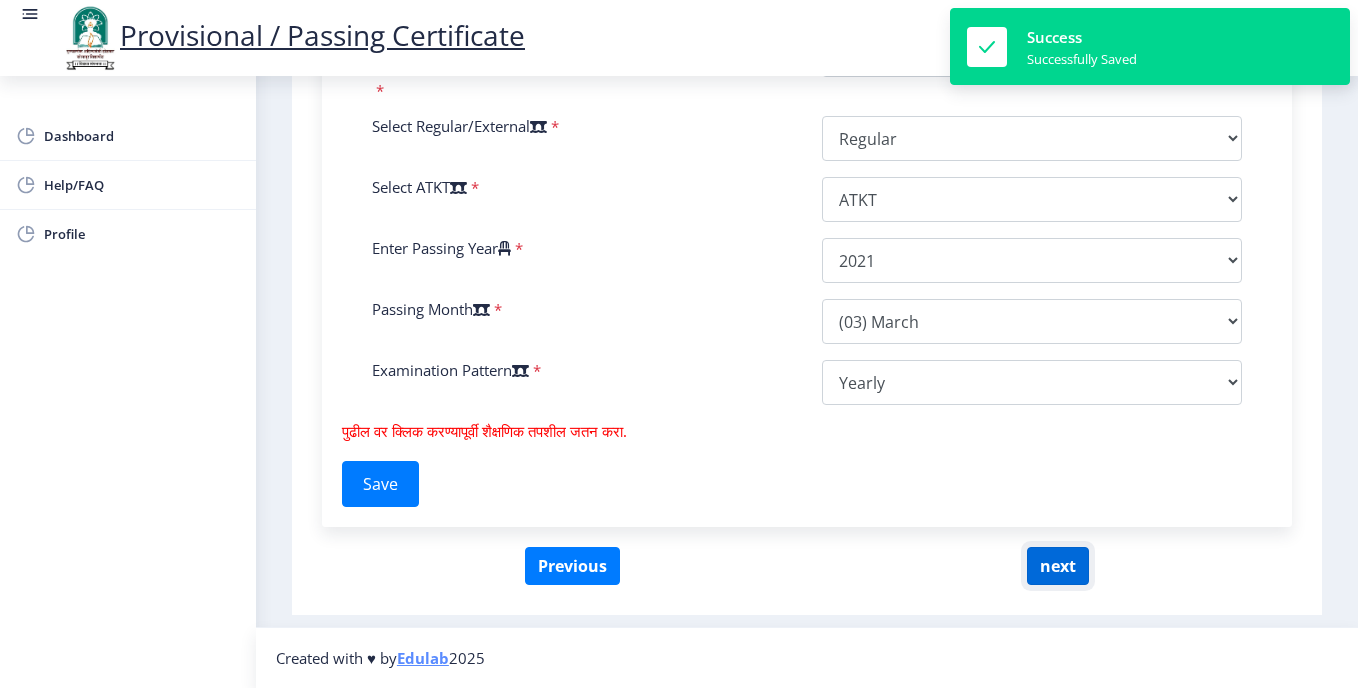 click on "next" 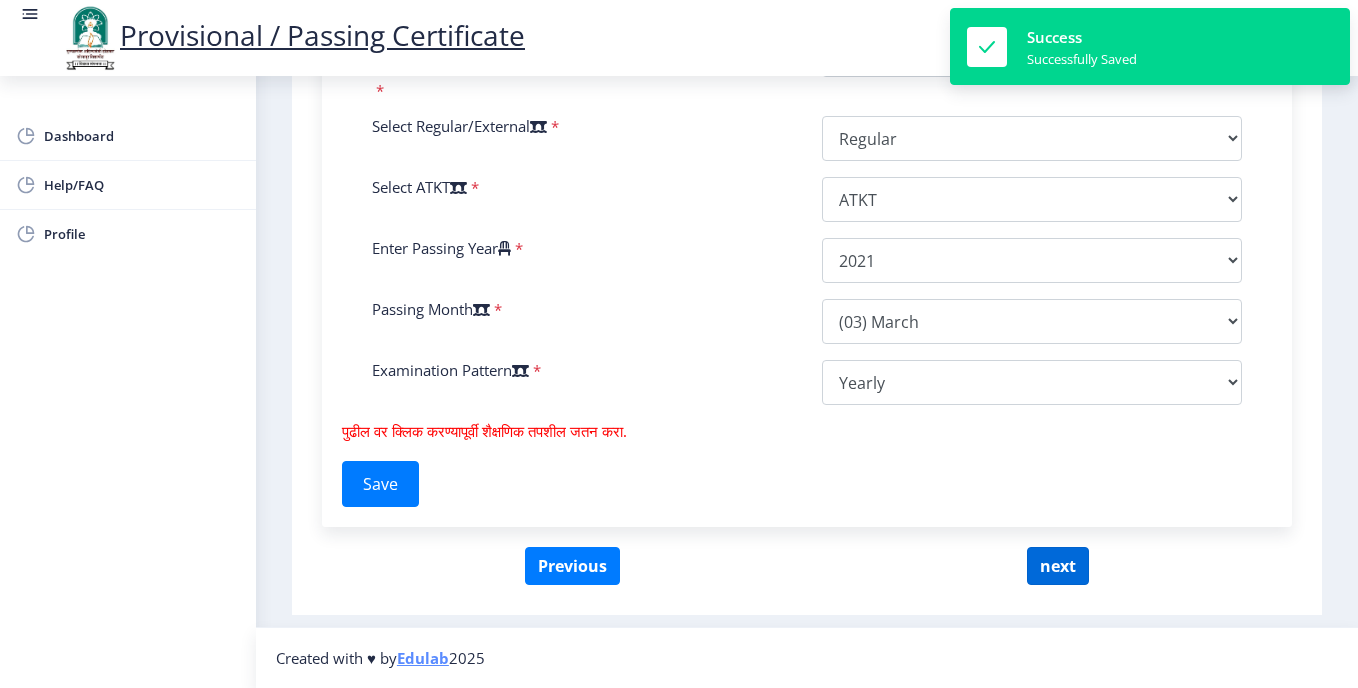 select 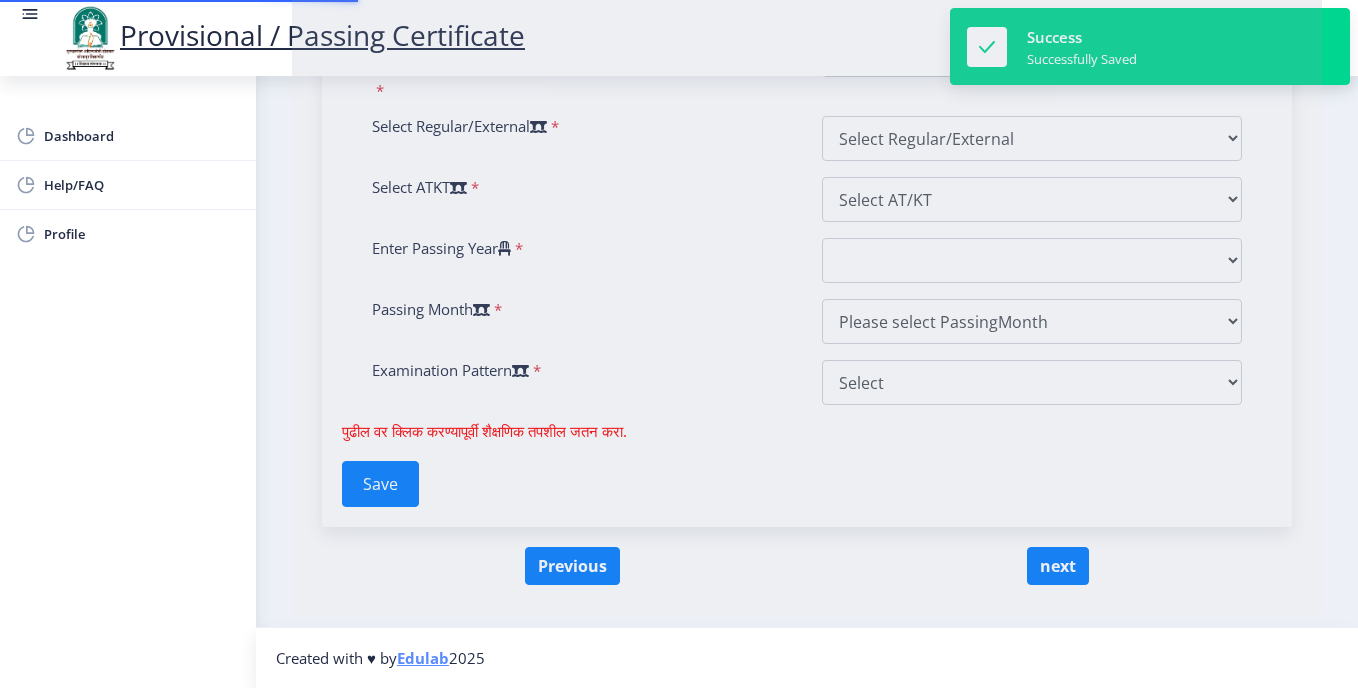scroll, scrollTop: 364, scrollLeft: 0, axis: vertical 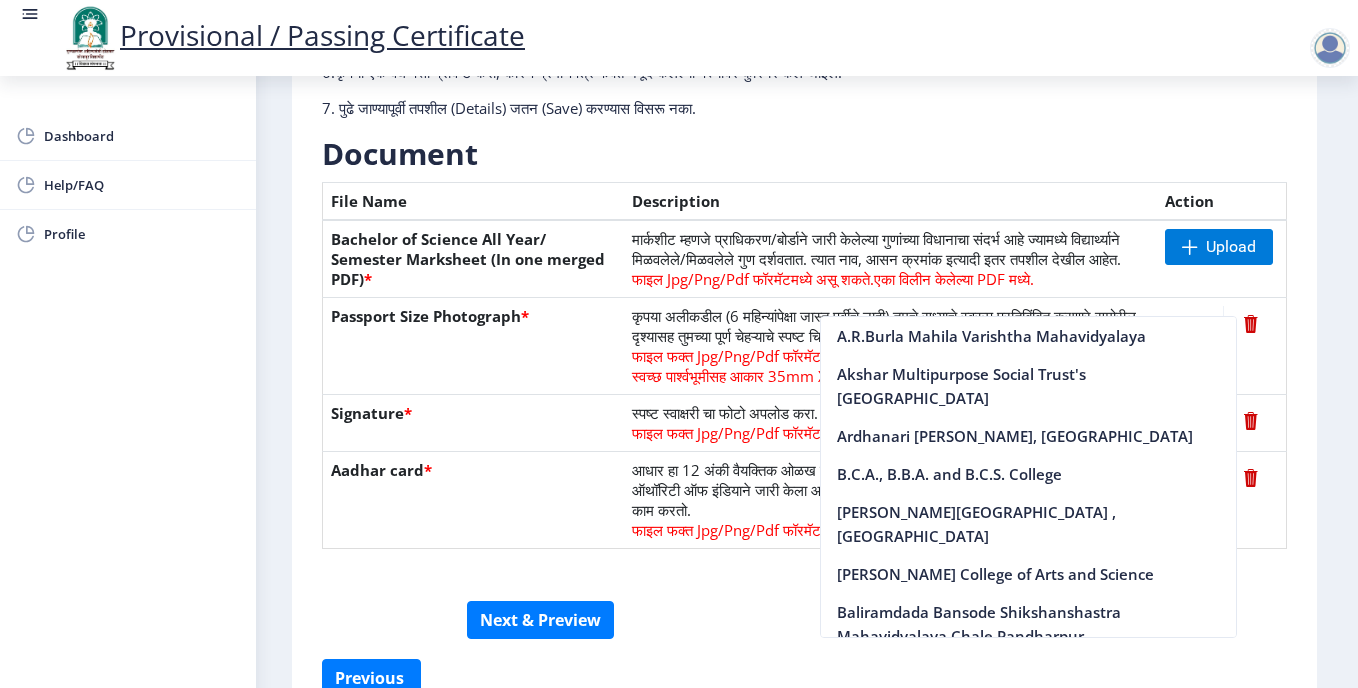 click on "Provisional / Passing Certificate Dashboard Help/FAQ Profile First Step 2 Second Step सूचना 1. कागदपत्रे फक्त jpg/jpeg/png किंवा pdf फॉरमॅटमध्ये अपलोड करा.  2. फाइल आकार 5 MB पेक्षा जास्त नसावा.  3. मार्कशीट मूळ प्रतीतच (Original Copy) अपलोड करावी लागेल.  4. कृपया तुमचे अंतिम वर्ष/सेमिस्टर पास [PERSON_NAME] अपलोड करा.  5. कृपया तुमचा स्पष्ट फोटो अपलोड करा, तो 6 महिन्यांपेक्षा जुना नसावा. 7. पुढे जाण्यापूर्वी तपशील (Details) जतन (Save) करण्यास विसरू नका.  Need Help? Email Us on   [EMAIL_ADDRESS][DOMAIN_NAME]  Document  File Name Description" at bounding box center [679, 344] 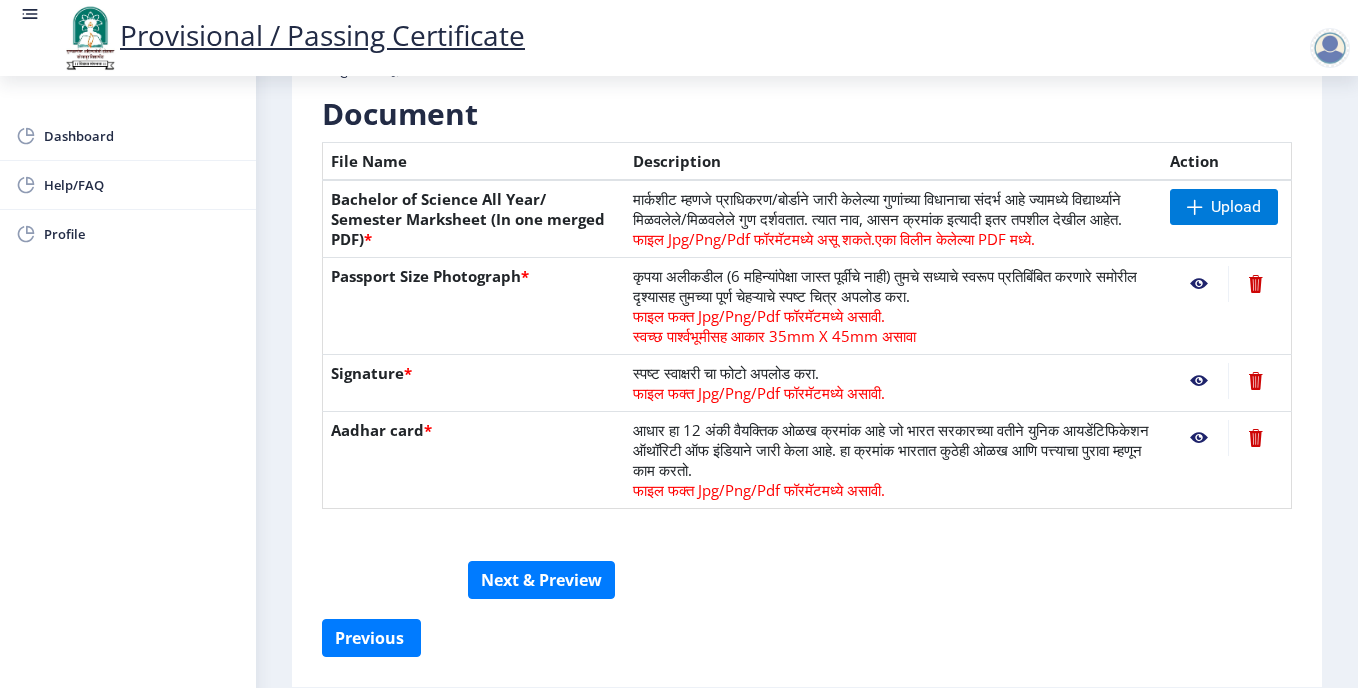 scroll, scrollTop: 496, scrollLeft: 0, axis: vertical 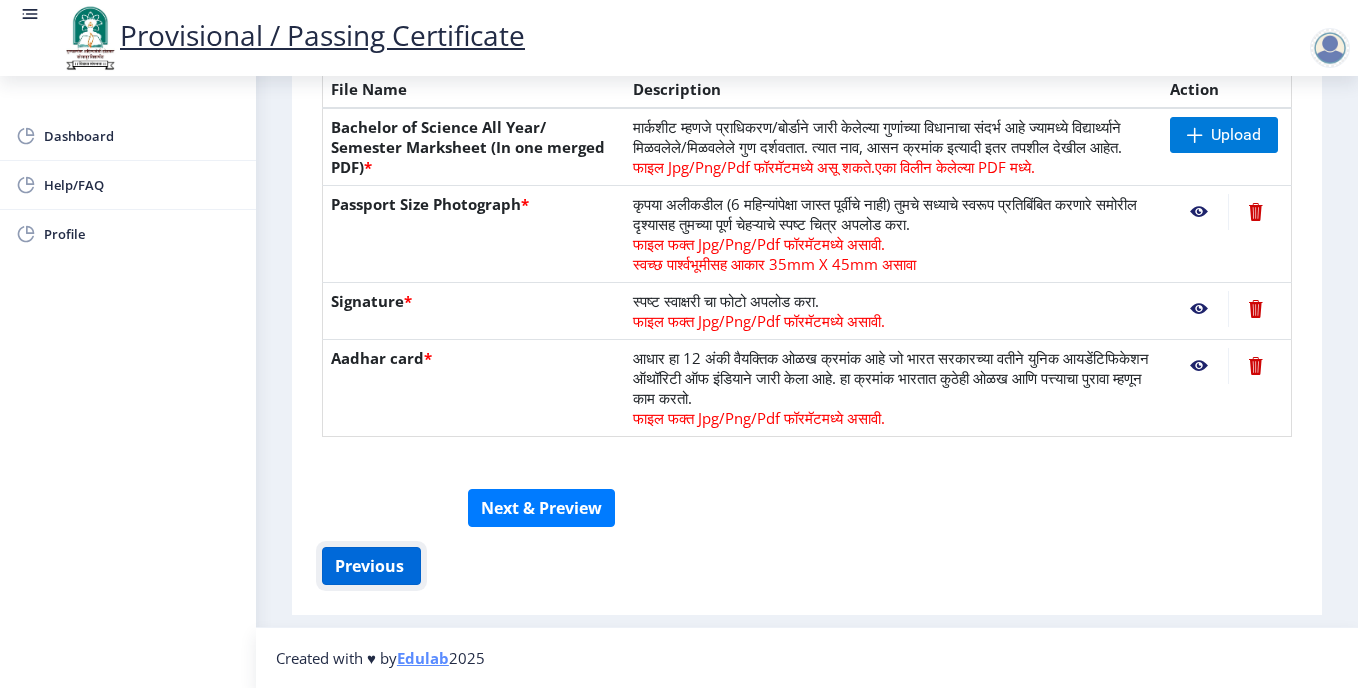 click on "Previous ‍" 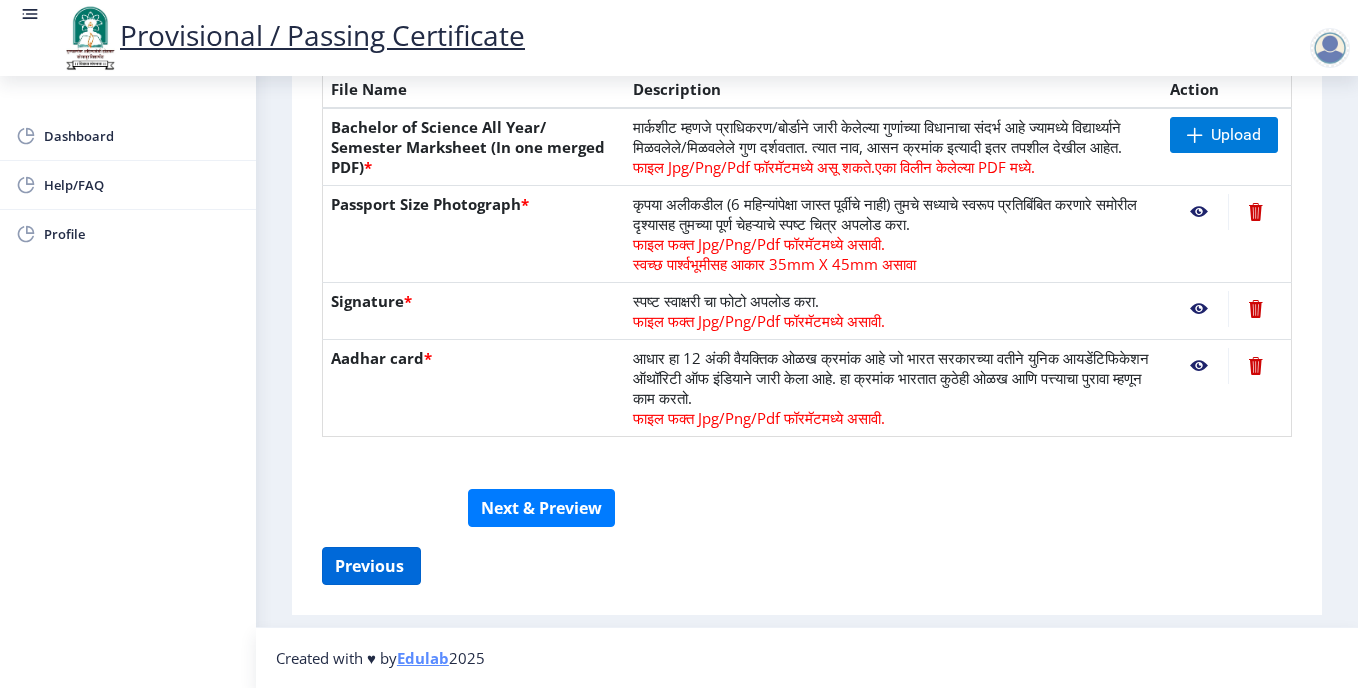 select on "DISTINCTION" 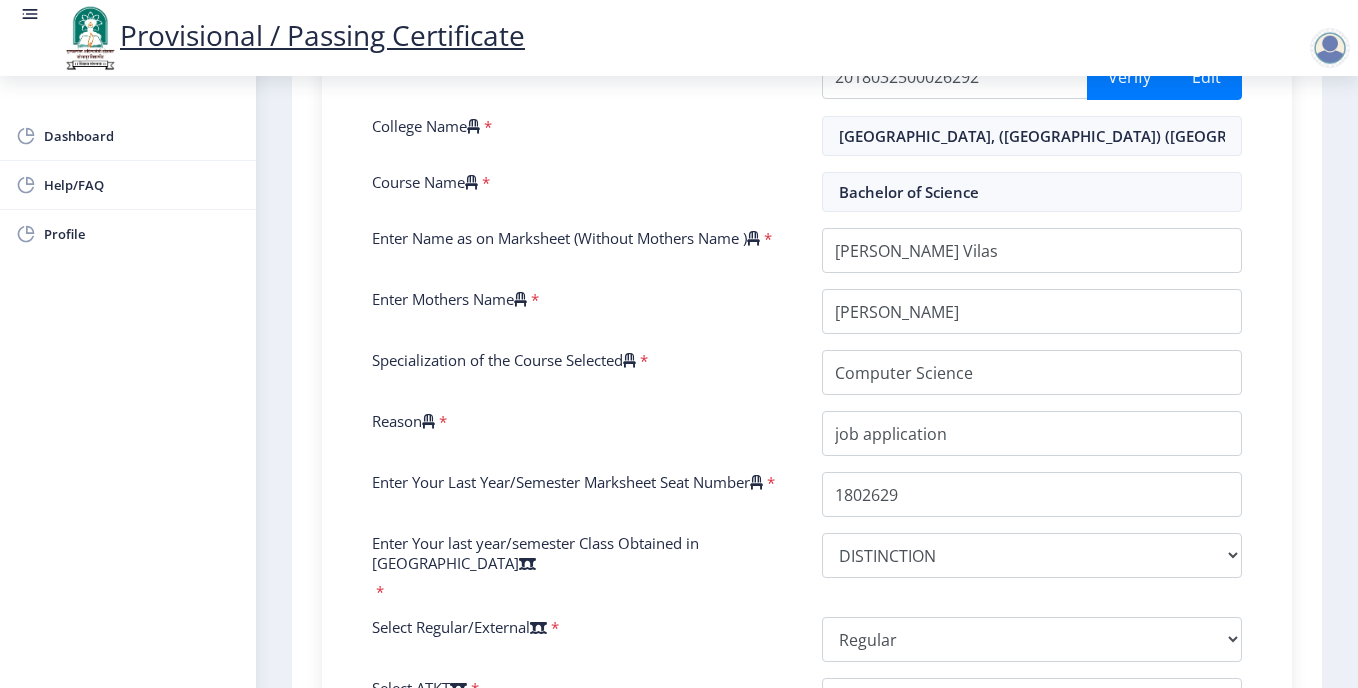 scroll, scrollTop: 997, scrollLeft: 0, axis: vertical 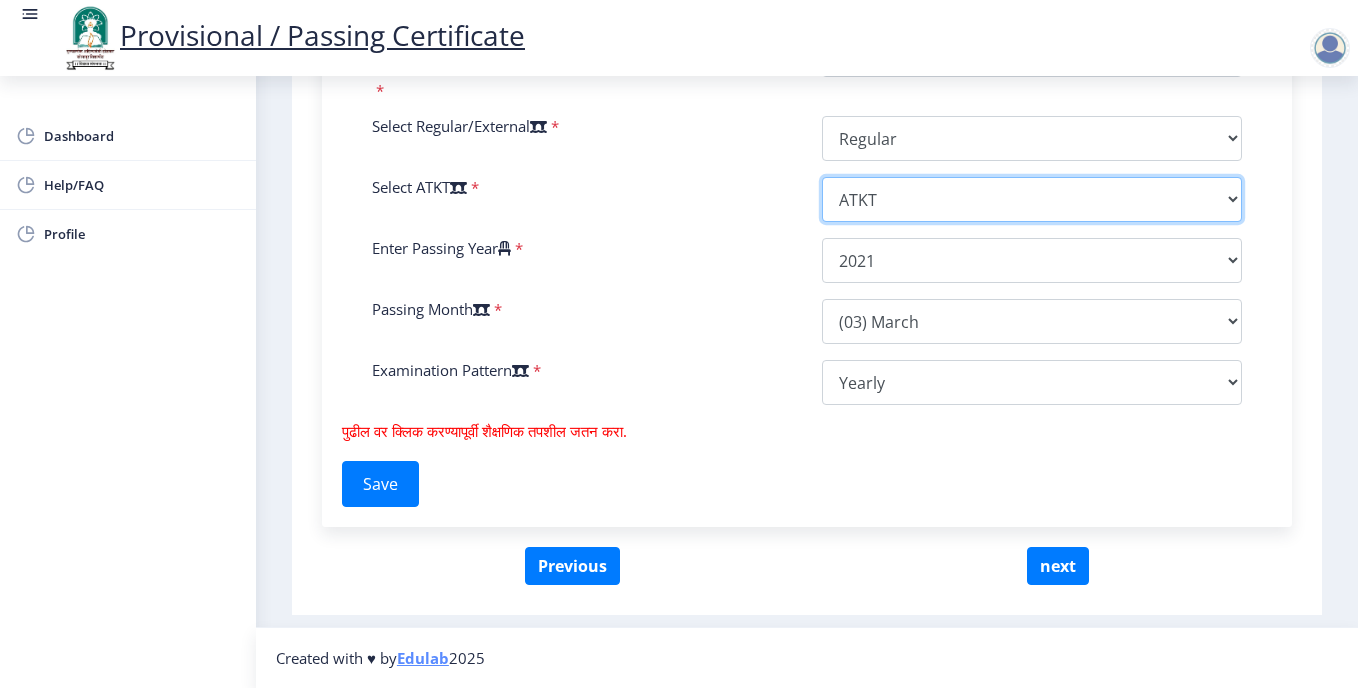 click on "Select AT/KT   None ATKT" at bounding box center [1032, 199] 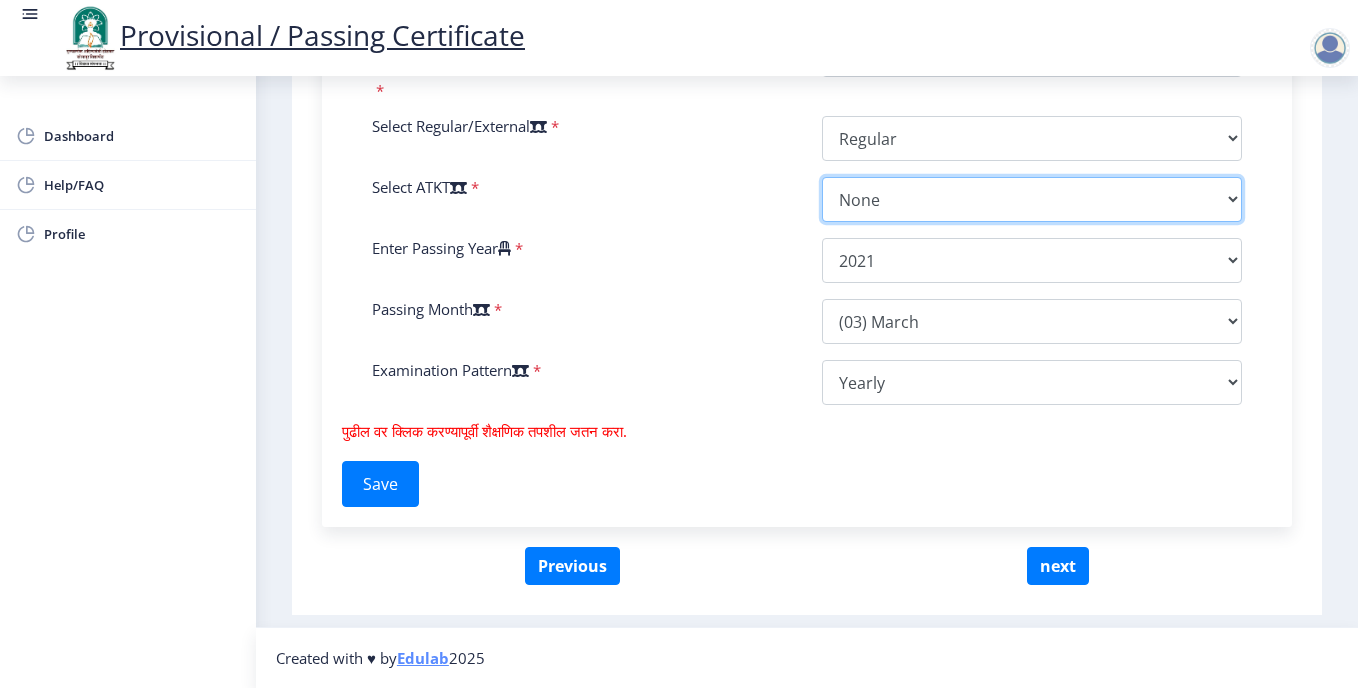 click on "Select AT/KT   None ATKT" at bounding box center [1032, 199] 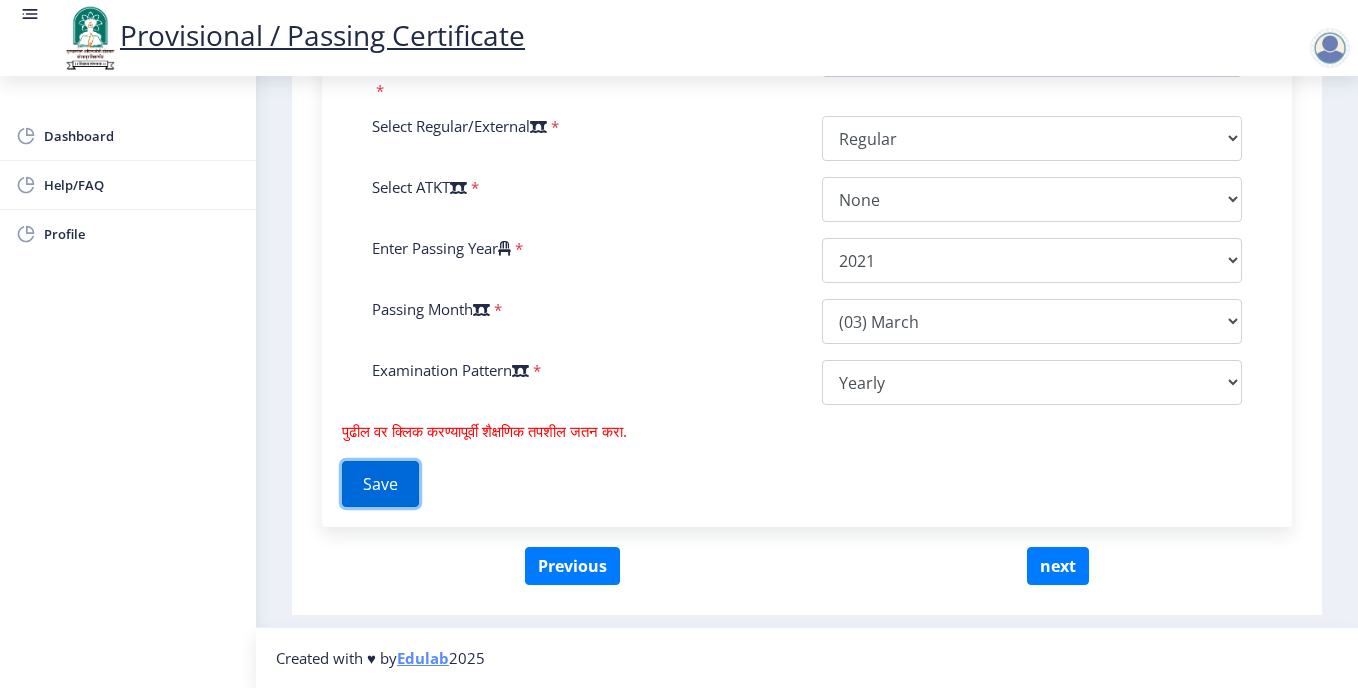 click on "Save" at bounding box center (380, 484) 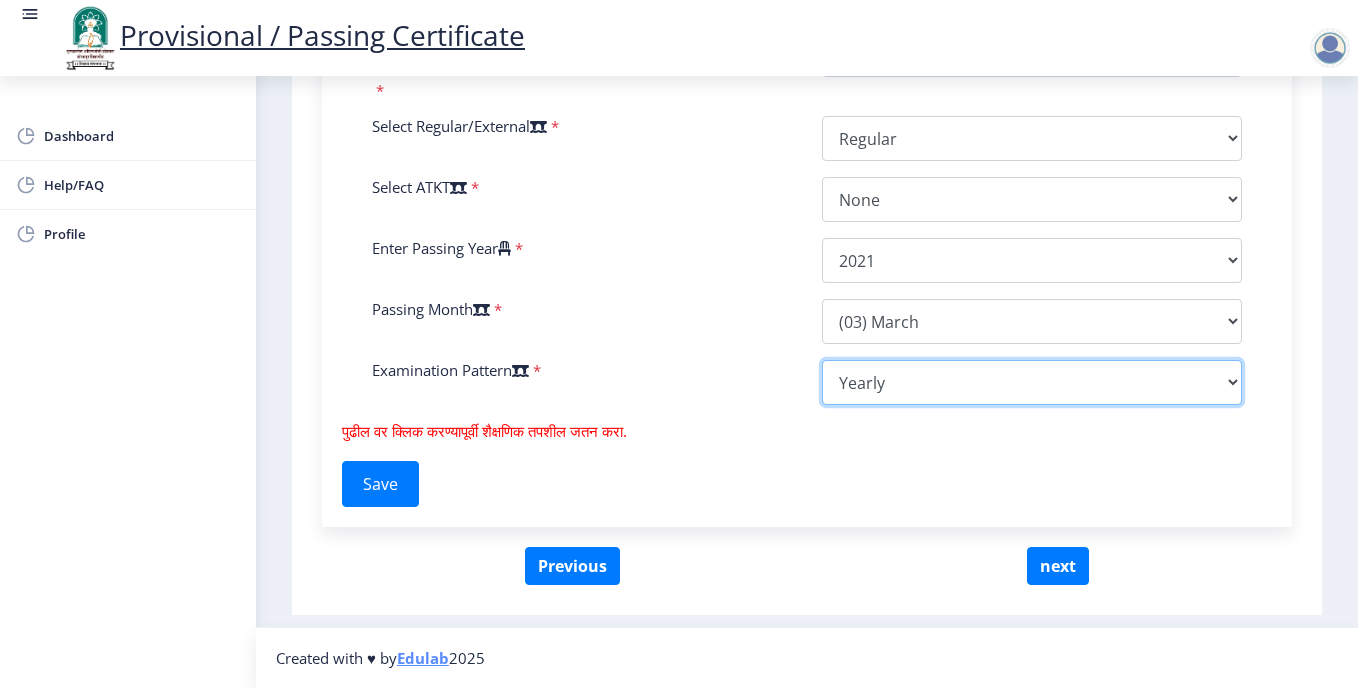 click on "Select  Yearly Semester" at bounding box center (1032, 382) 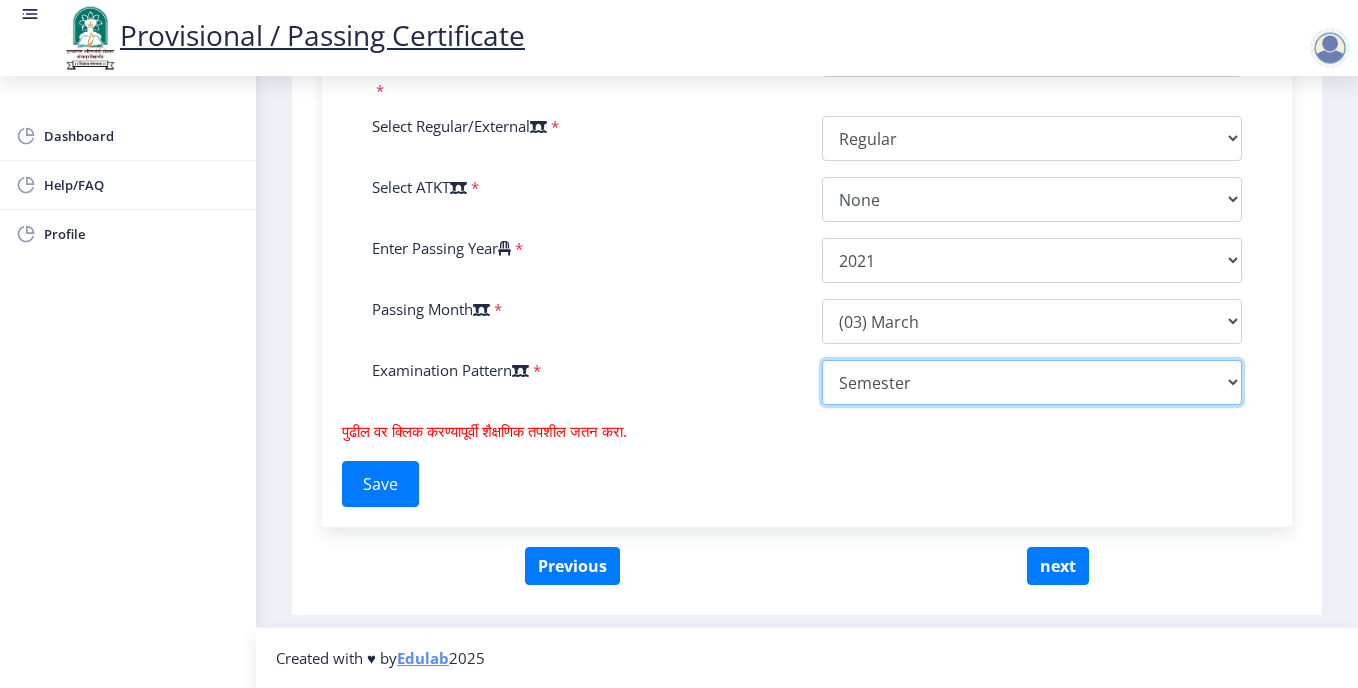 click on "Select  Yearly Semester" at bounding box center [1032, 382] 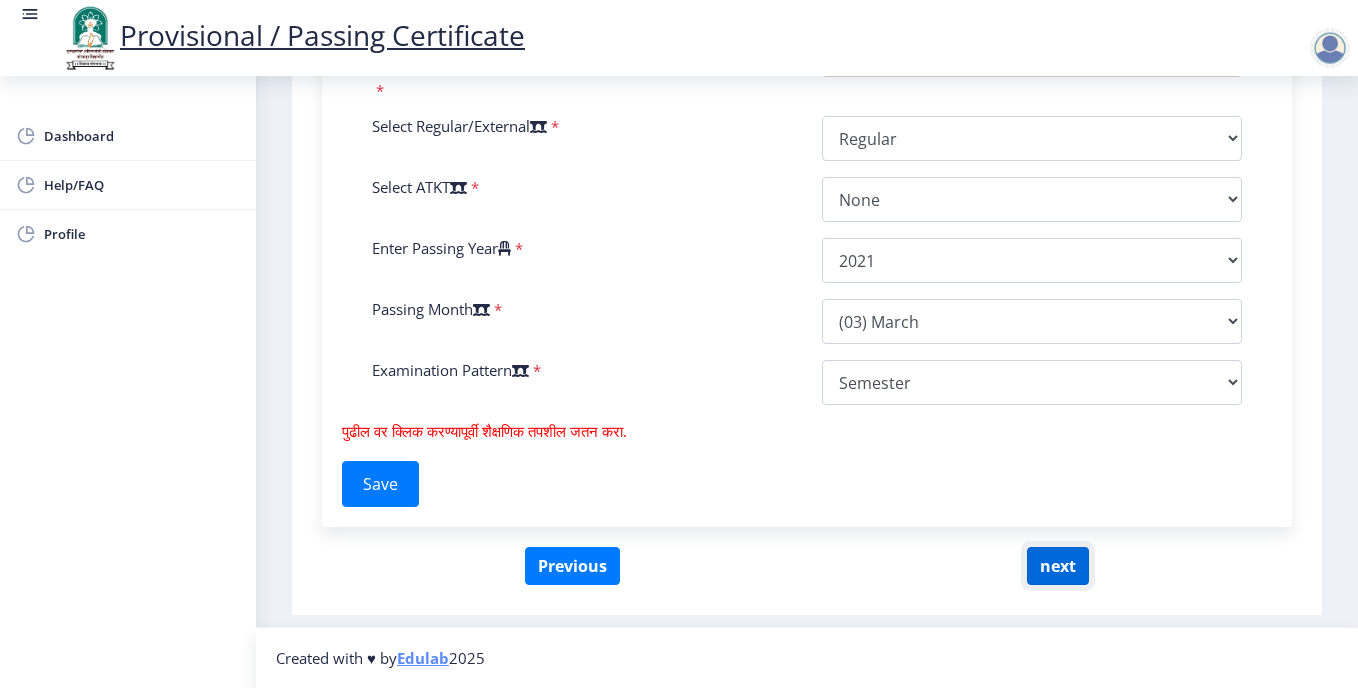 click on "next" 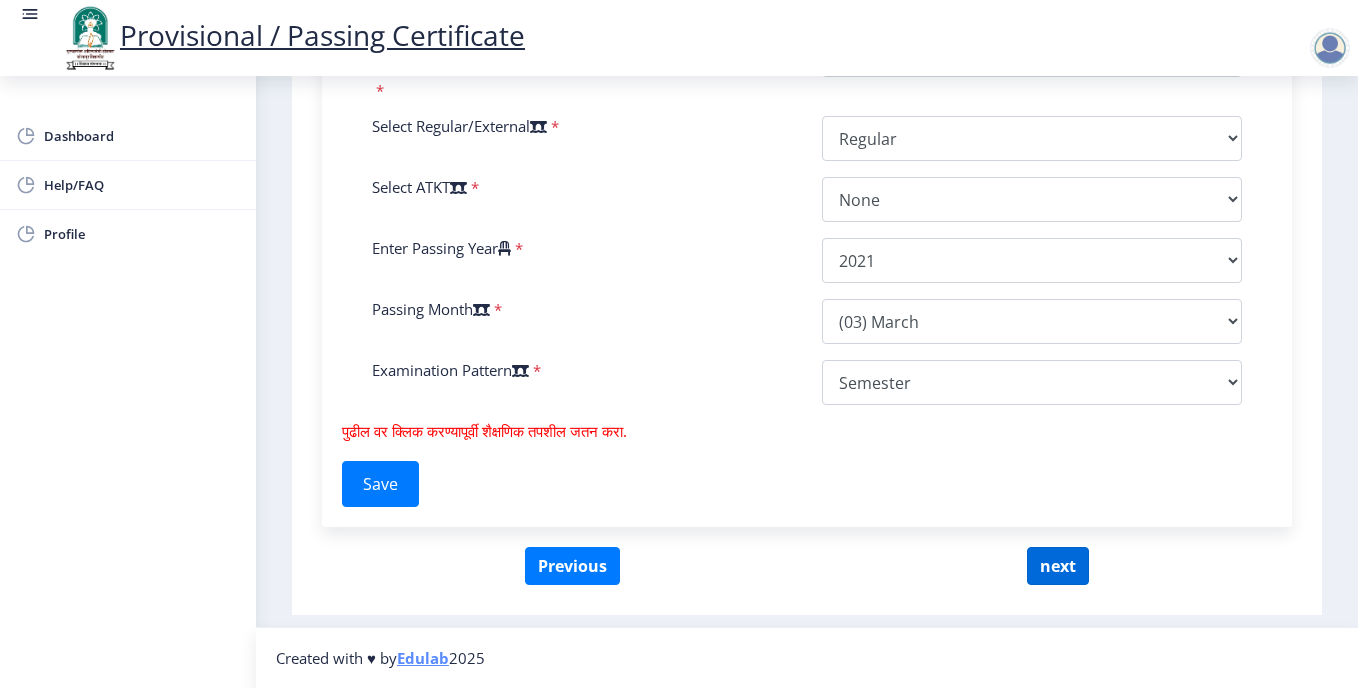 select 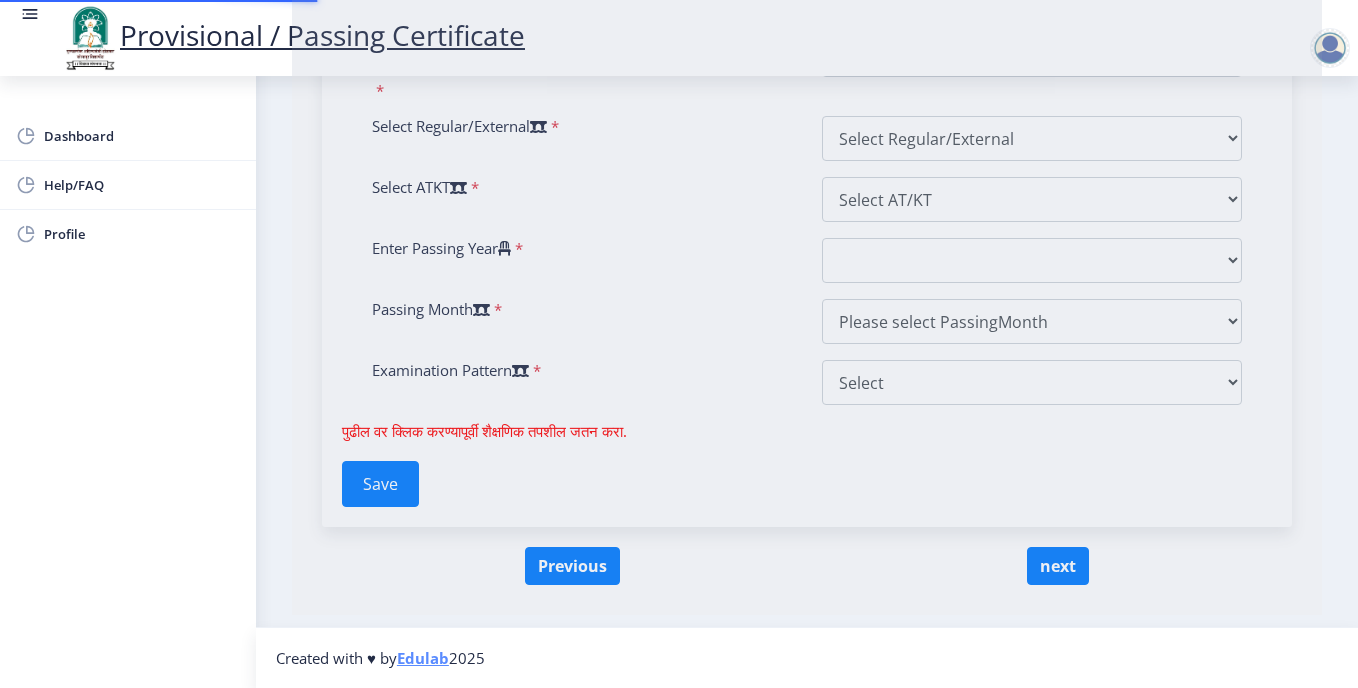 scroll, scrollTop: 364, scrollLeft: 0, axis: vertical 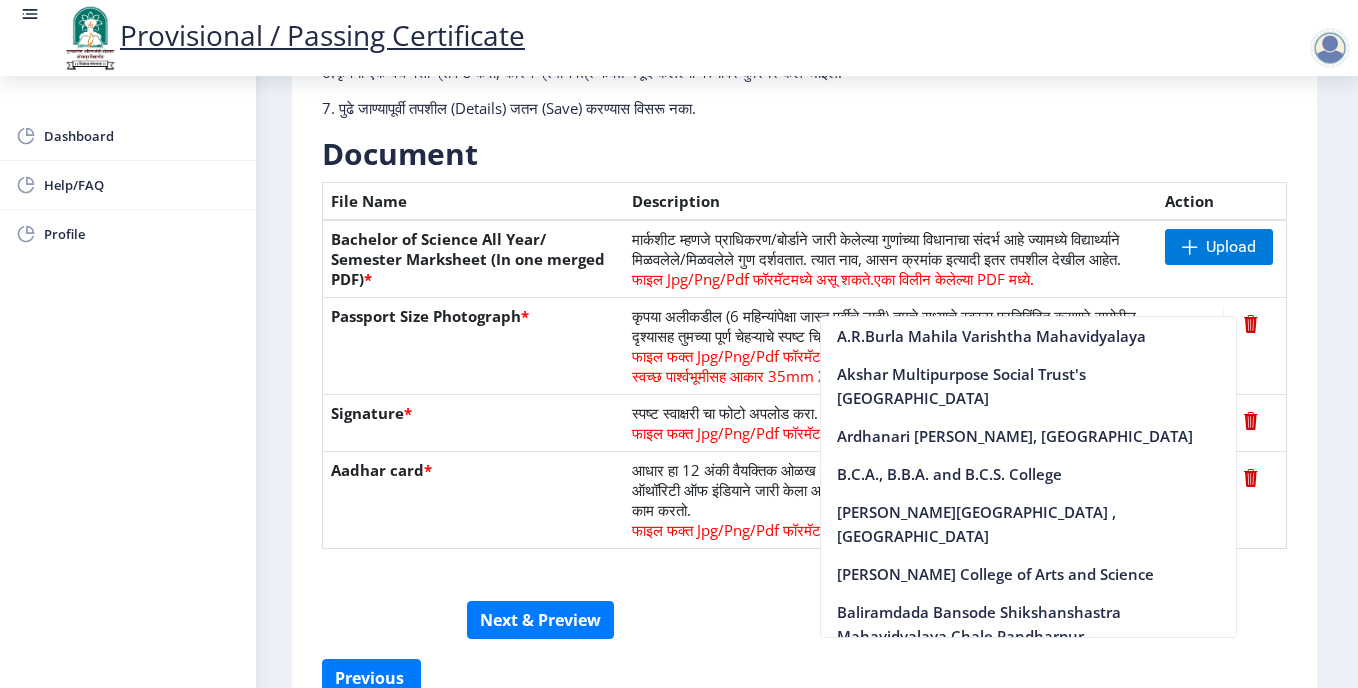 click on "Provisional / Passing Certificate Dashboard Help/FAQ Profile First Step 2 Second Step सूचना 1. कागदपत्रे फक्त jpg/jpeg/png किंवा pdf फॉरमॅटमध्ये अपलोड करा.  2. फाइल आकार 5 MB पेक्षा जास्त नसावा.  3. मार्कशीट मूळ प्रतीतच (Original Copy) अपलोड करावी लागेल.  4. कृपया तुमचे अंतिम वर्ष/सेमिस्टर पास [PERSON_NAME] अपलोड करा.  5. कृपया तुमचा स्पष्ट फोटो अपलोड करा, तो 6 महिन्यांपेक्षा जुना नसावा. 7. पुढे जाण्यापूर्वी तपशील (Details) जतन (Save) करण्यास विसरू नका.  Need Help? Email Us on   [EMAIL_ADDRESS][DOMAIN_NAME]  Document  File Name Description" at bounding box center [679, 344] 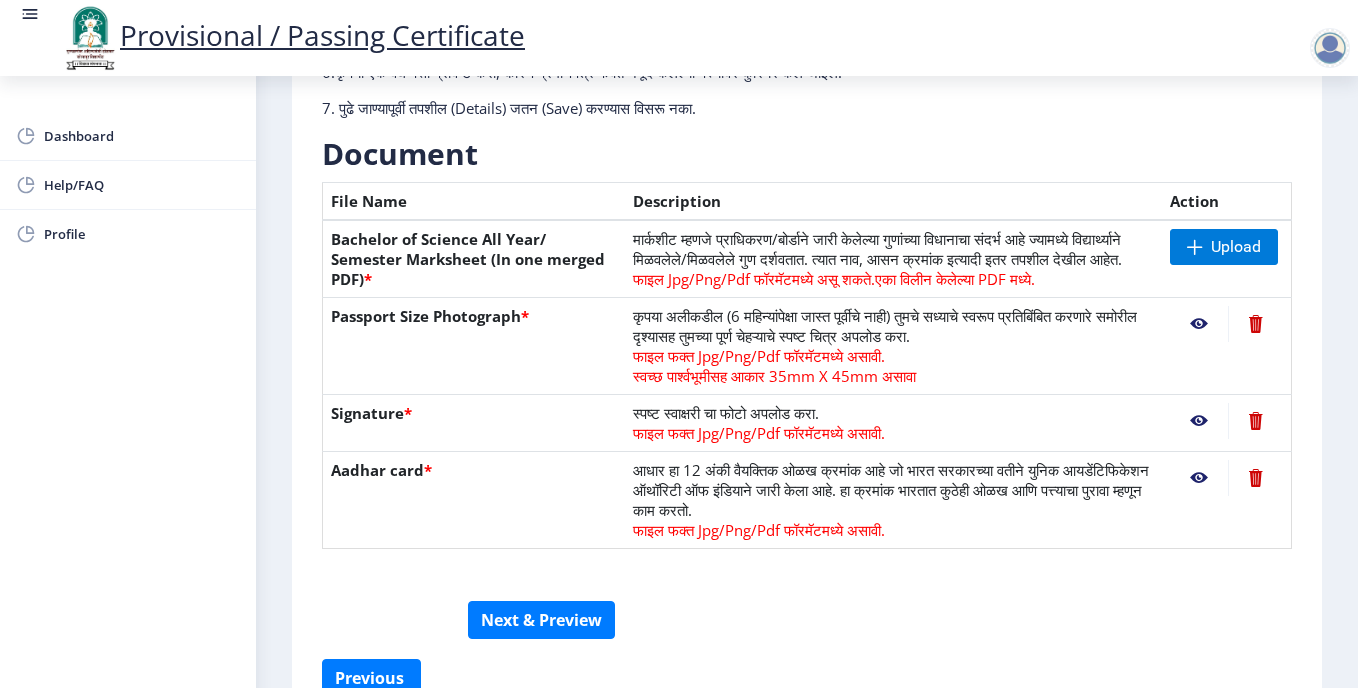 click on "First Step 2 Second Step सूचना 1. कागदपत्रे फक्त jpg/jpeg/png किंवा pdf फॉरमॅटमध्ये अपलोड करा.  2. फाइल आकार 5 MB पेक्षा जास्त नसावा.  3. मार्कशीट मूळ प्रतीतच (Original Copy) अपलोड करावी लागेल.  4. कृपया तुमचे अंतिम वर्ष/सेमिस्टर पास [PERSON_NAME] अपलोड करा.  5. कृपया तुमचा स्पष्ट फोटो अपलोड करा, तो 6 महिन्यांपेक्षा जुना नसावा. 6.कृपया एक वैध पत्ता प्रविष्ट करा, कारण प्रमाणपत्र फक्त नमूद केलेल्या पत्त्यावर कुरियर केले जाईल.  Need Help? Email Us on   Document  File Name *" 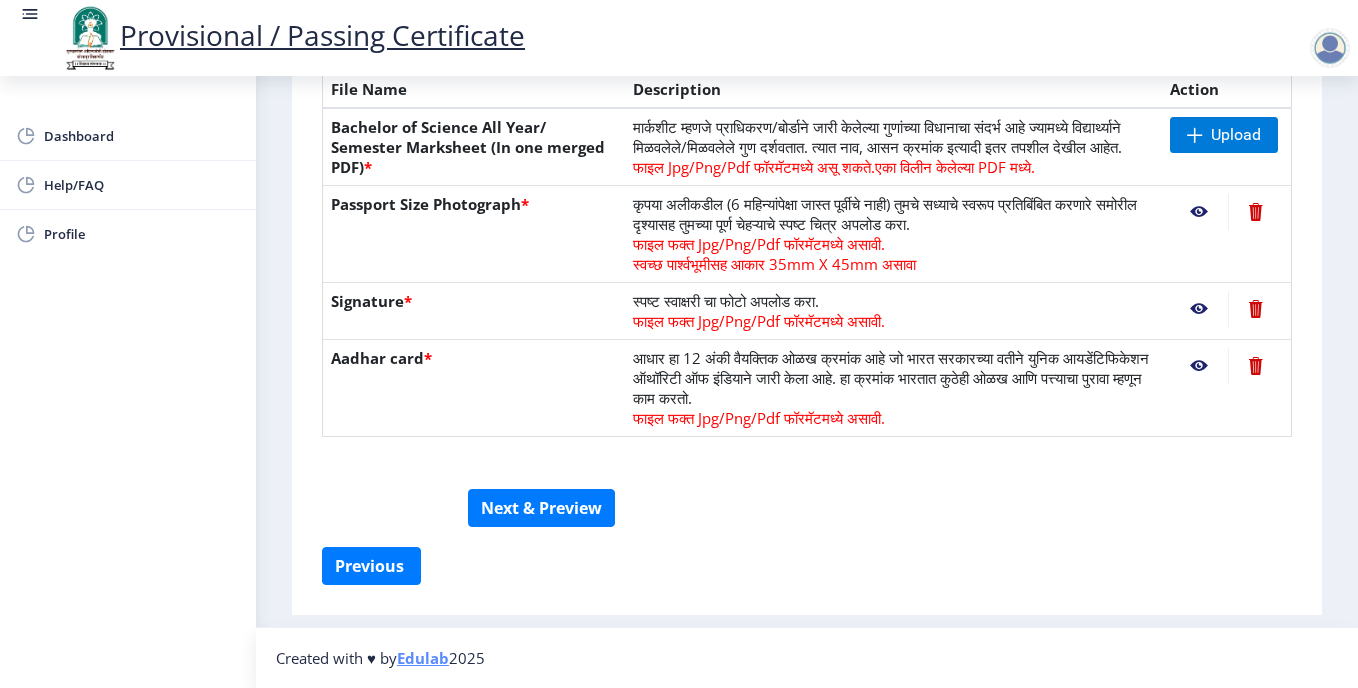 scroll, scrollTop: 496, scrollLeft: 0, axis: vertical 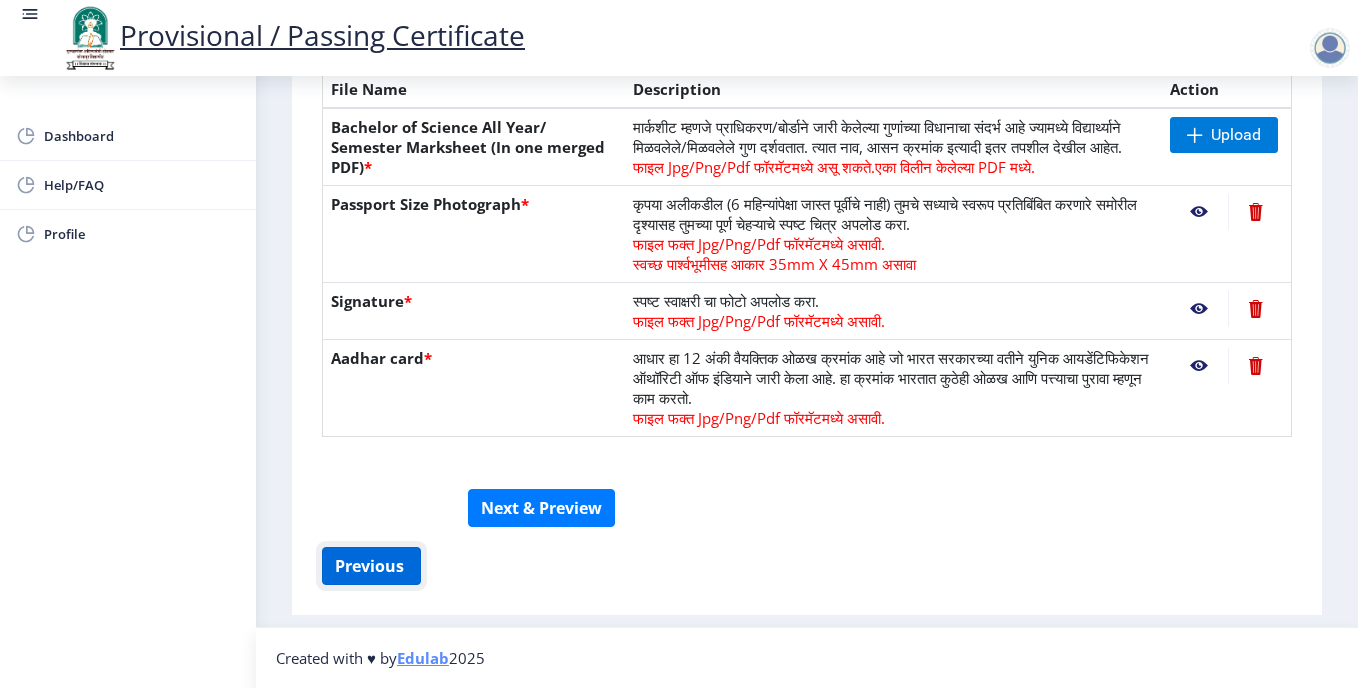 click on "Previous ‍" 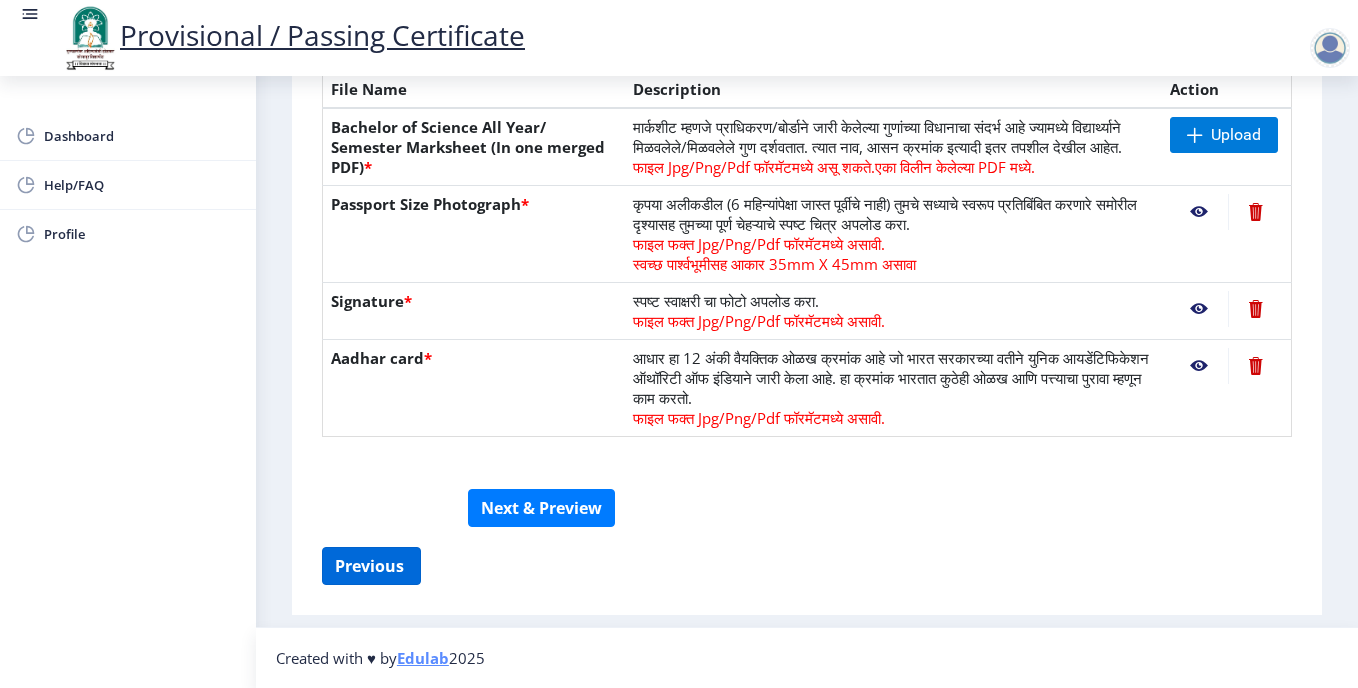 select on "DISTINCTION" 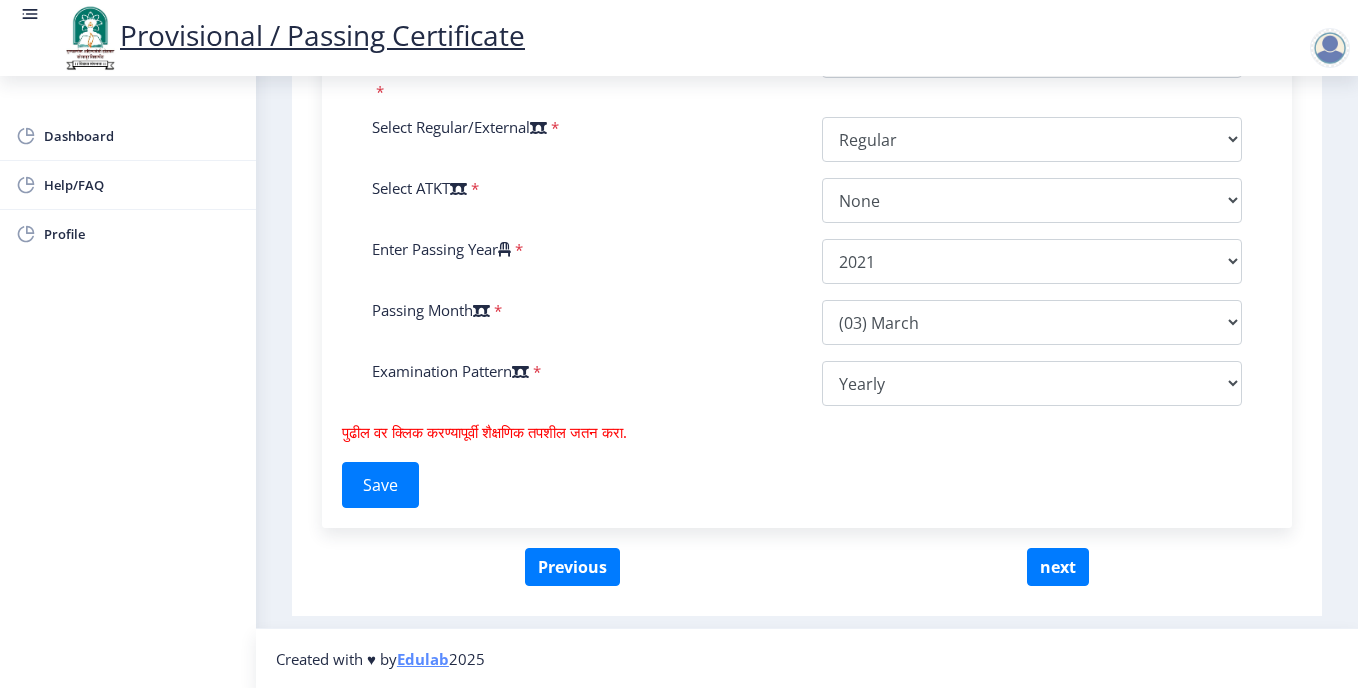 scroll, scrollTop: 997, scrollLeft: 0, axis: vertical 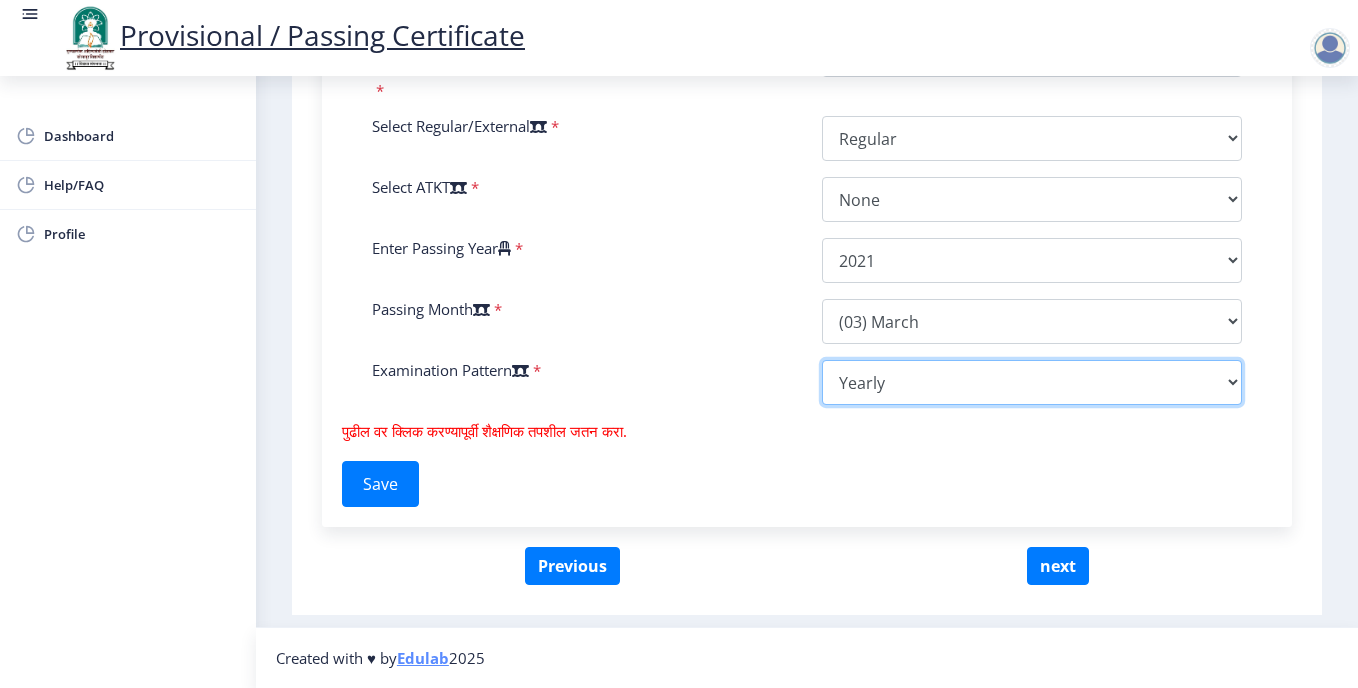 click on "Select  Yearly Semester" at bounding box center [1032, 382] 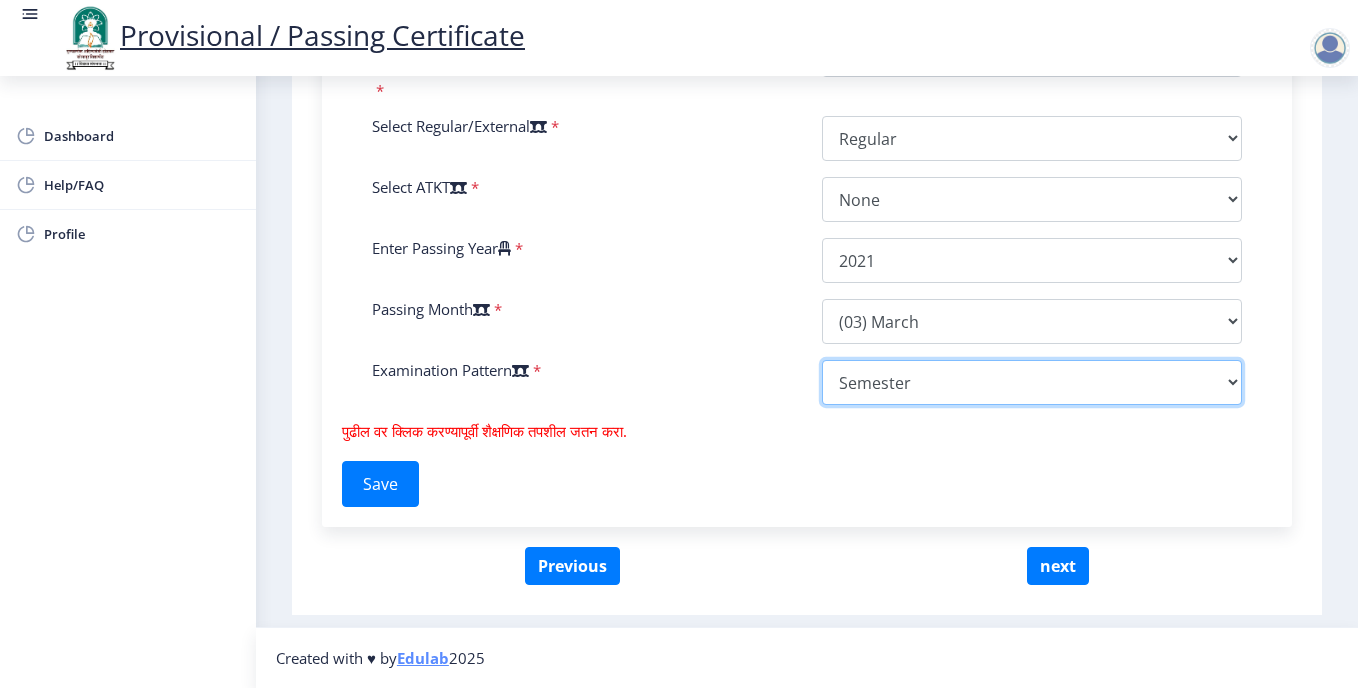 click on "Select  Yearly Semester" at bounding box center (1032, 382) 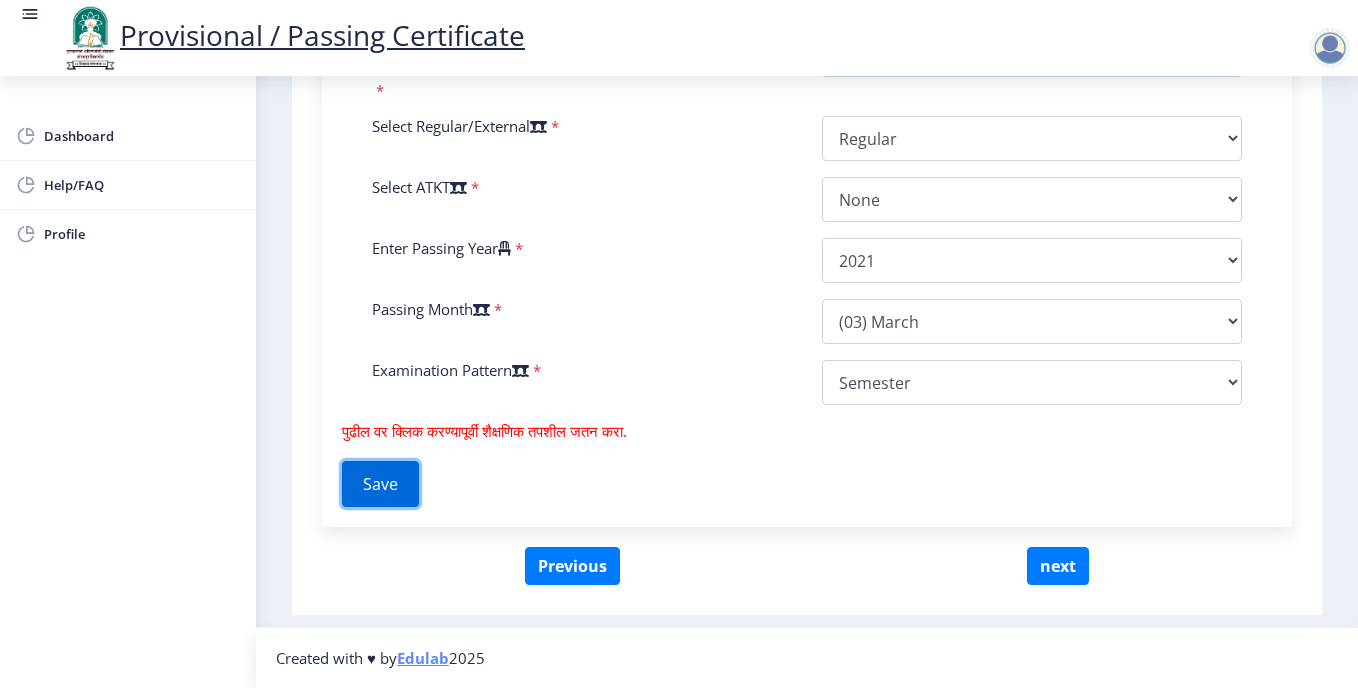 click on "Save" at bounding box center [380, 484] 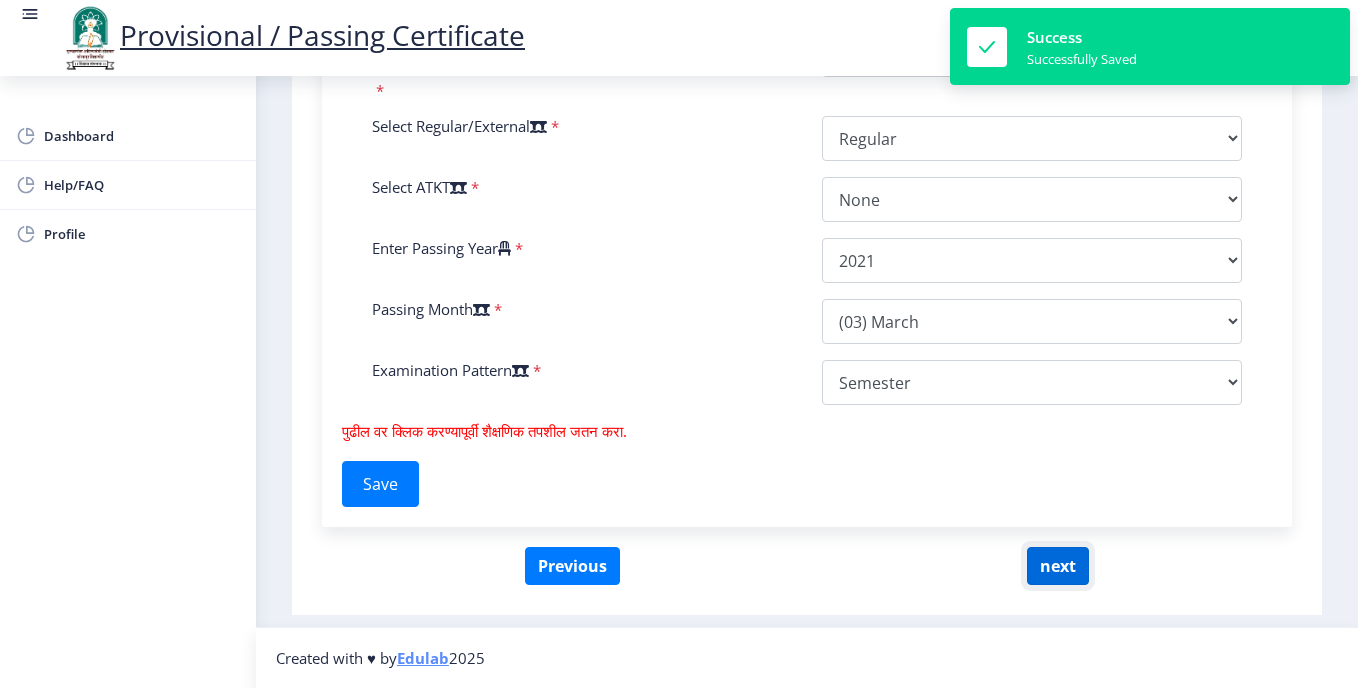 click on "next" 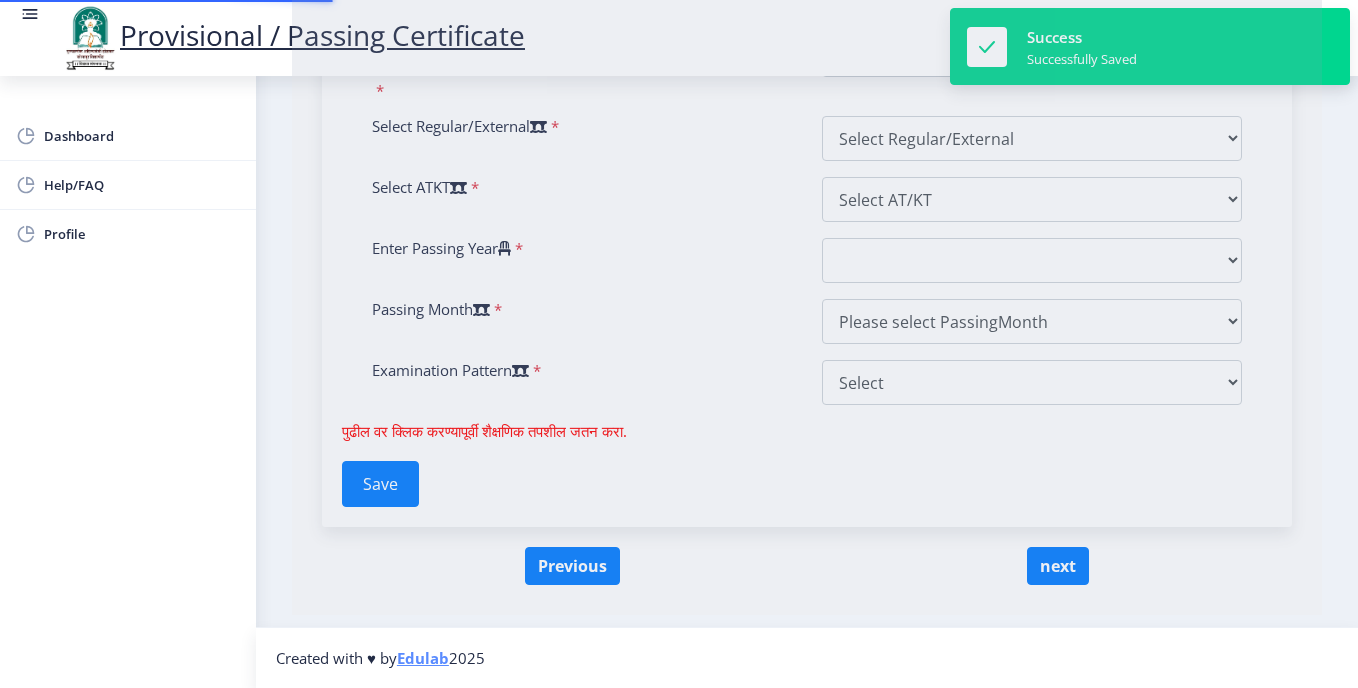 scroll, scrollTop: 0, scrollLeft: 0, axis: both 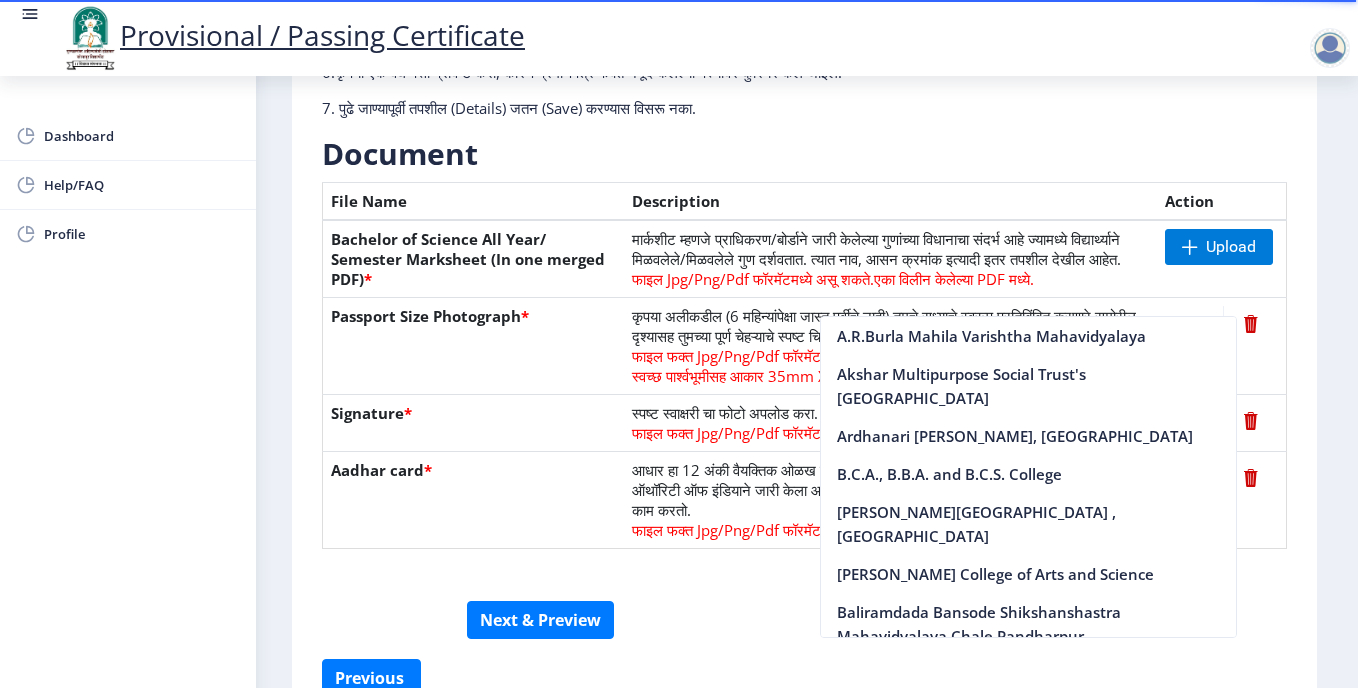 click on "Provisional / Passing Certificate Dashboard Help/FAQ Profile First Step 2 Second Step सूचना 1. कागदपत्रे फक्त jpg/jpeg/png किंवा pdf फॉरमॅटमध्ये अपलोड करा.  2. फाइल आकार 5 MB पेक्षा जास्त नसावा.  3. मार्कशीट मूळ प्रतीतच (Original Copy) अपलोड करावी लागेल.  4. कृपया तुमचे अंतिम वर्ष/सेमिस्टर पास [PERSON_NAME] अपलोड करा.  5. कृपया तुमचा स्पष्ट फोटो अपलोड करा, तो 6 महिन्यांपेक्षा जुना नसावा. 7. पुढे जाण्यापूर्वी तपशील (Details) जतन (Save) करण्यास विसरू नका.  Need Help? Email Us on   [EMAIL_ADDRESS][DOMAIN_NAME]  Document  File Name Description" at bounding box center (679, 344) 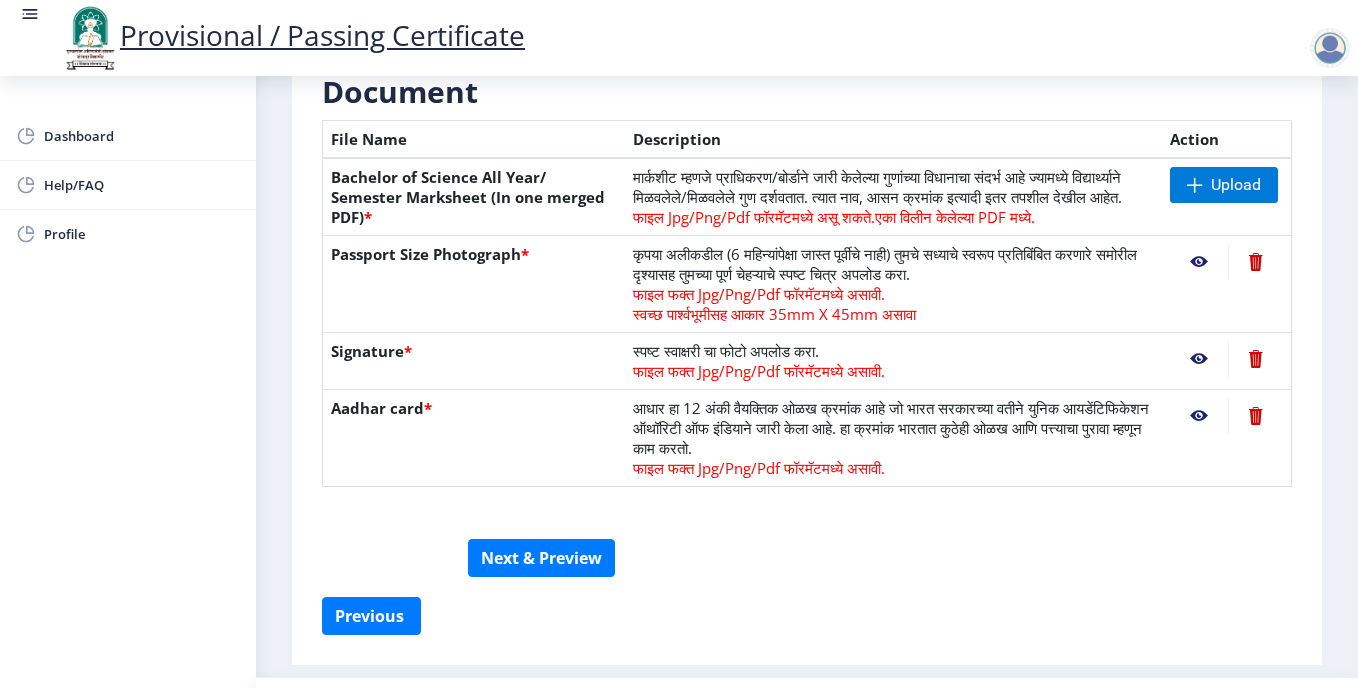 scroll, scrollTop: 496, scrollLeft: 0, axis: vertical 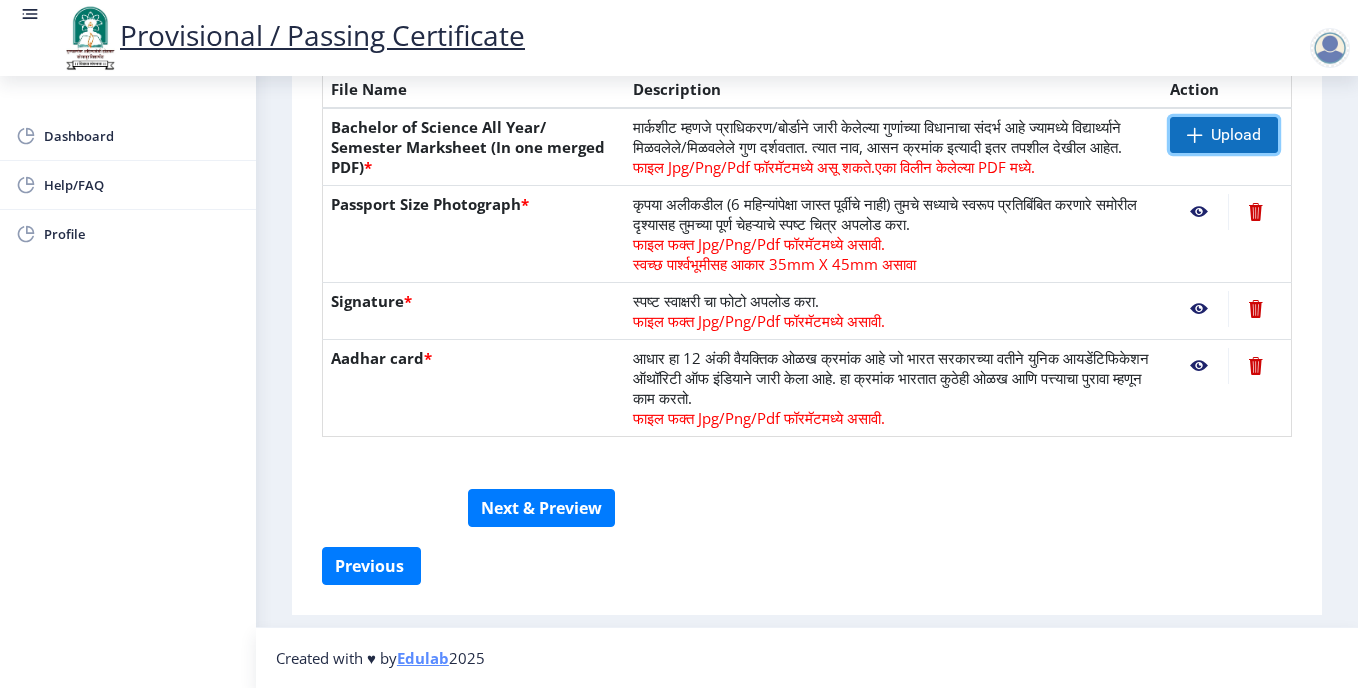 click on "Upload" 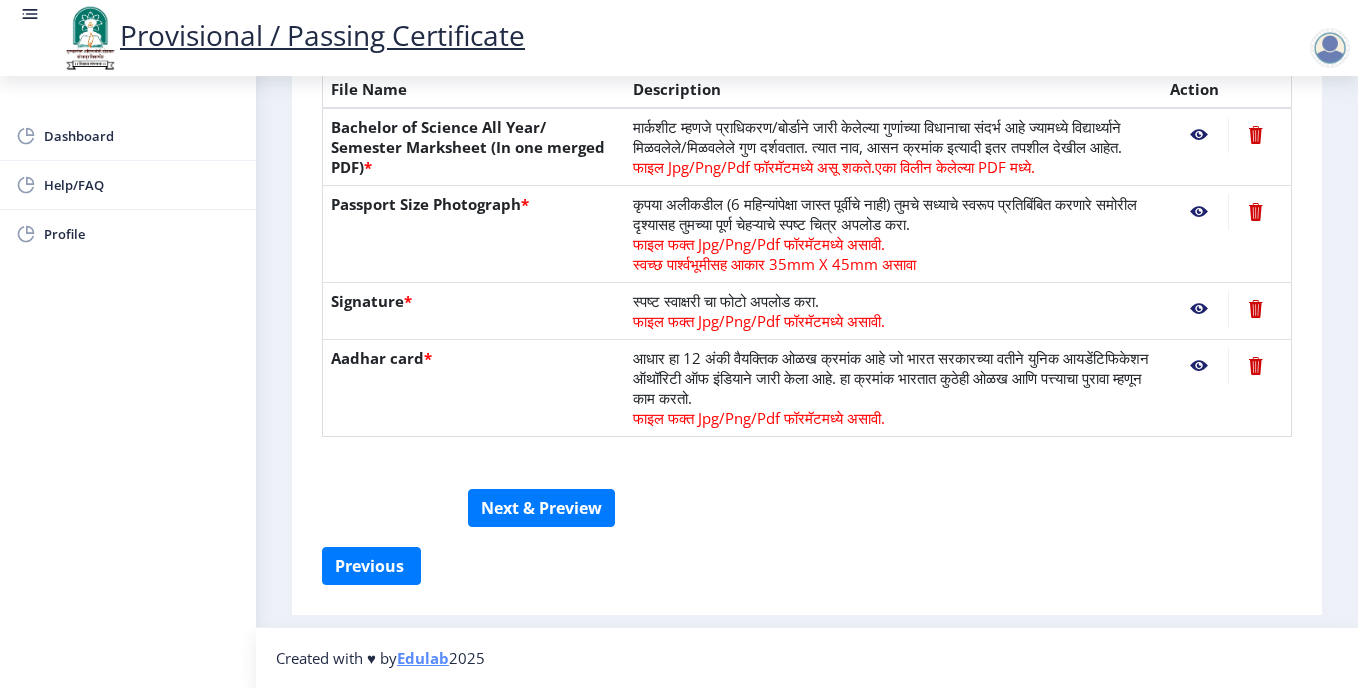 scroll, scrollTop: 496, scrollLeft: 0, axis: vertical 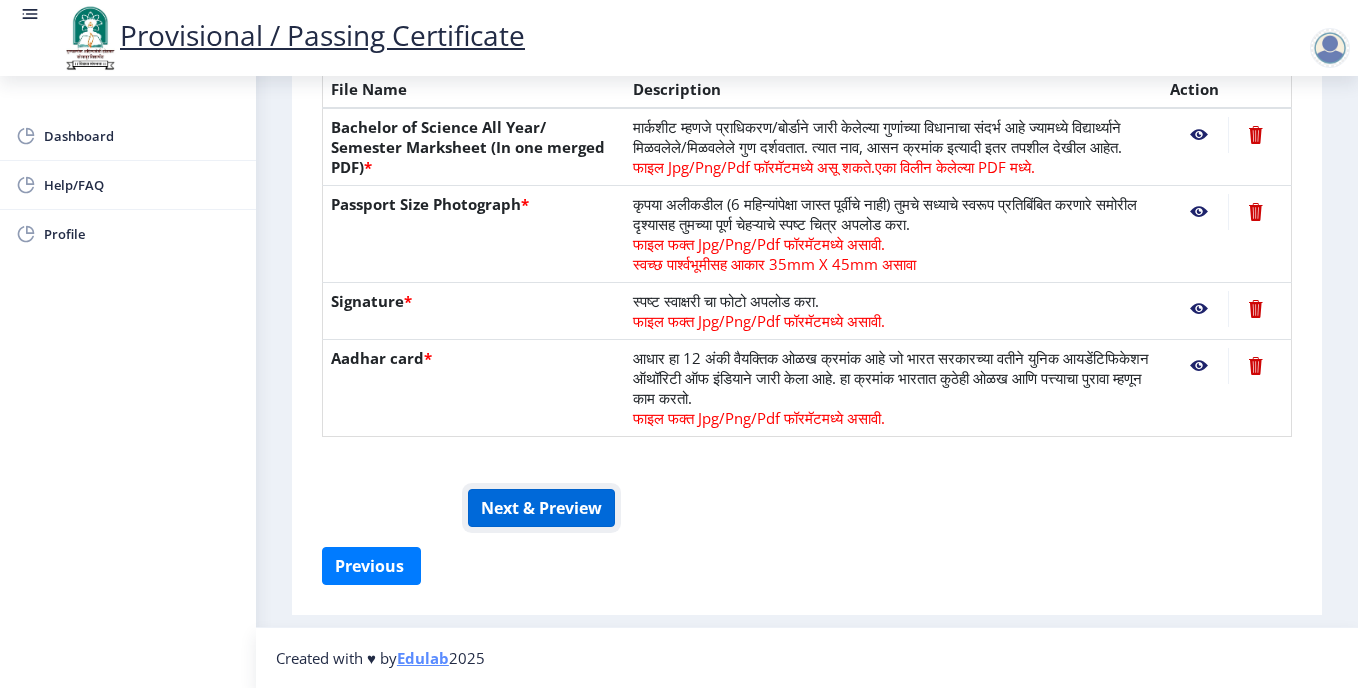 click on "Next & Preview" 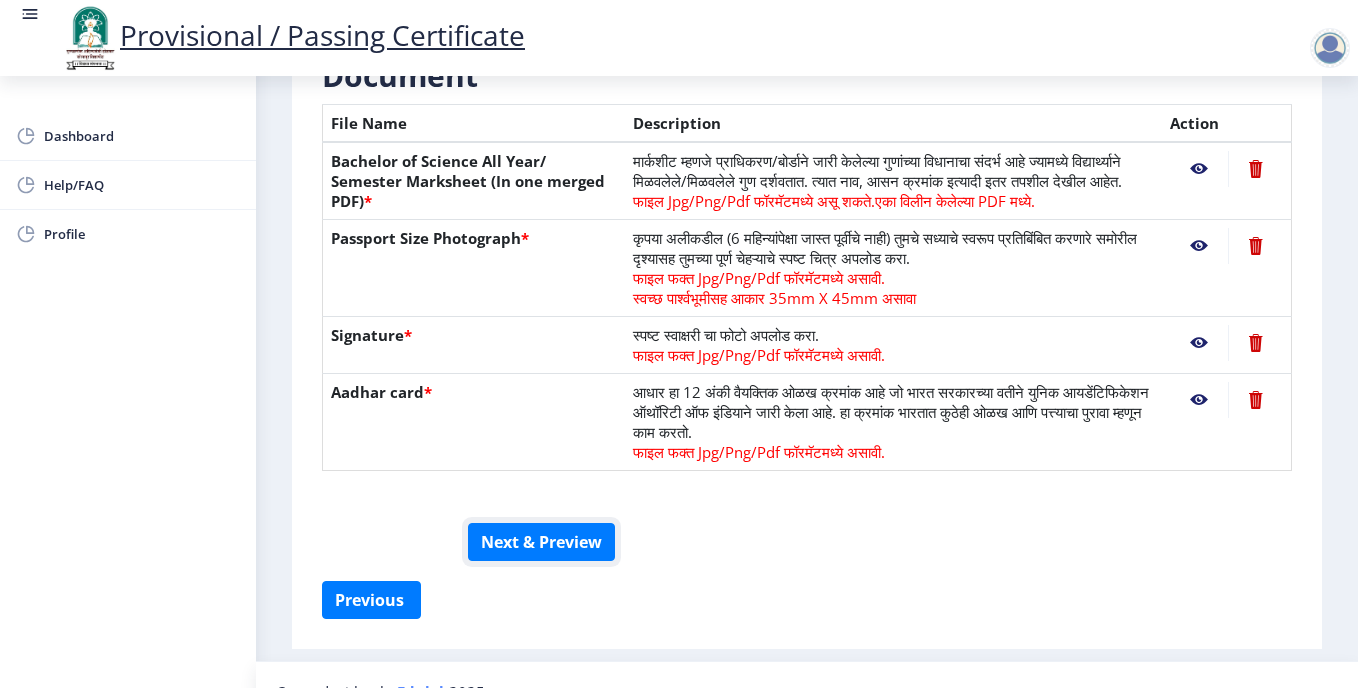 scroll, scrollTop: 496, scrollLeft: 0, axis: vertical 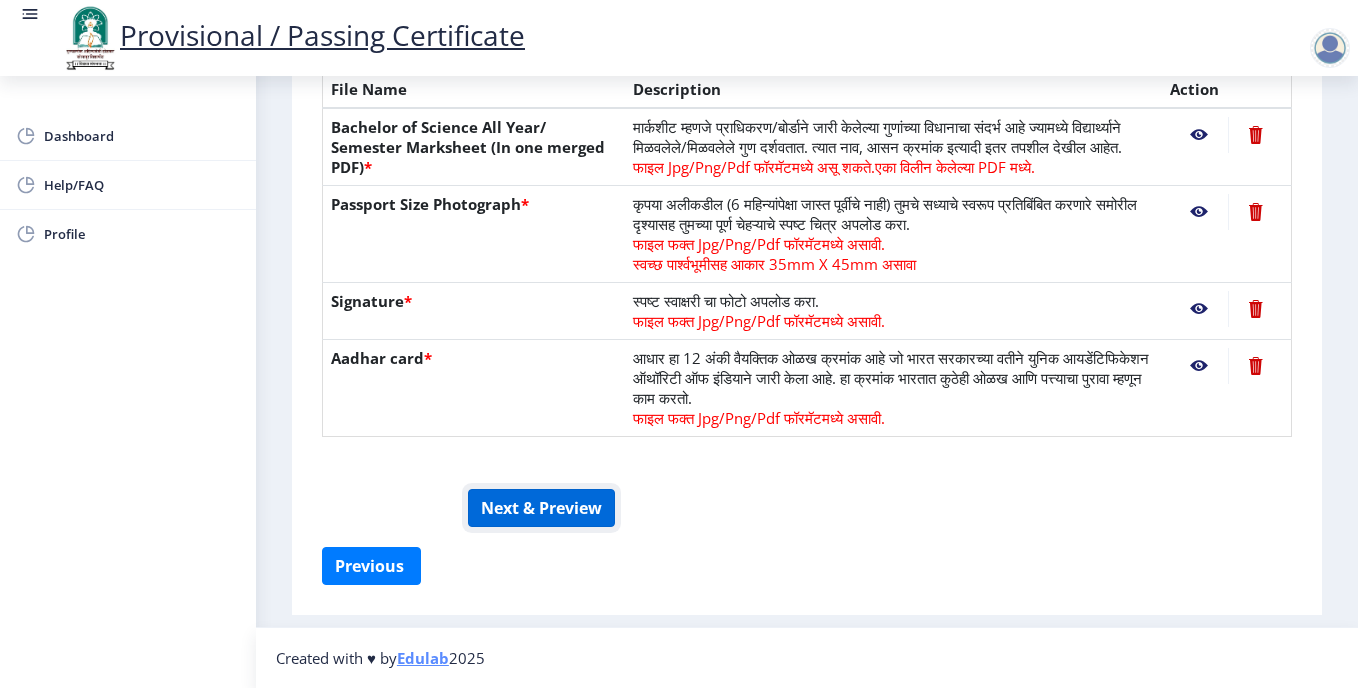 click on "Next & Preview" 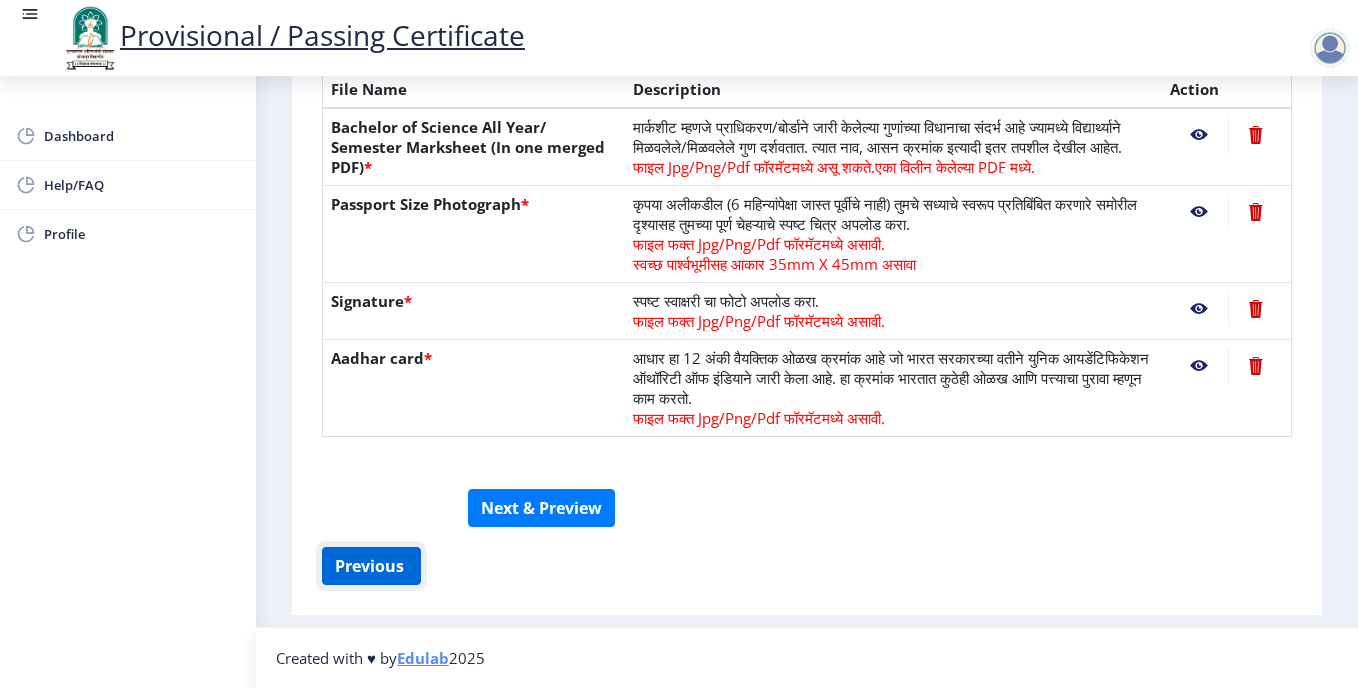 click on "Previous ‍" 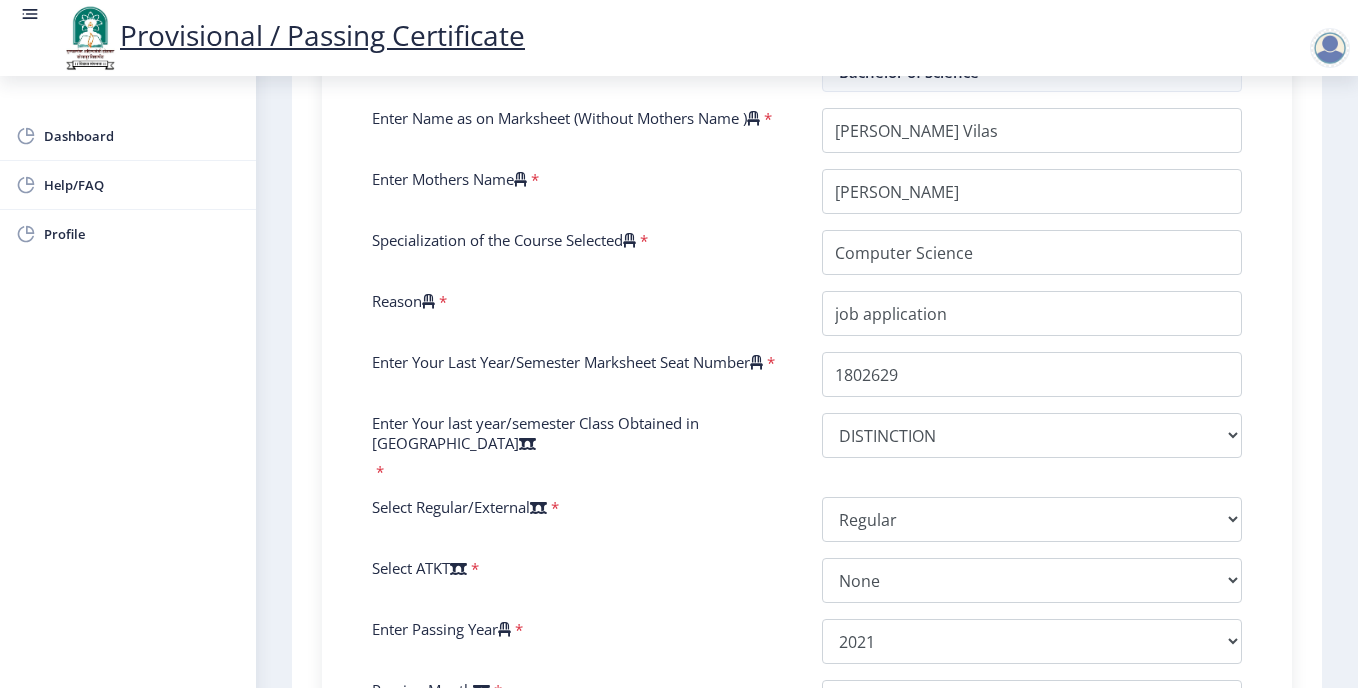 scroll, scrollTop: 656, scrollLeft: 0, axis: vertical 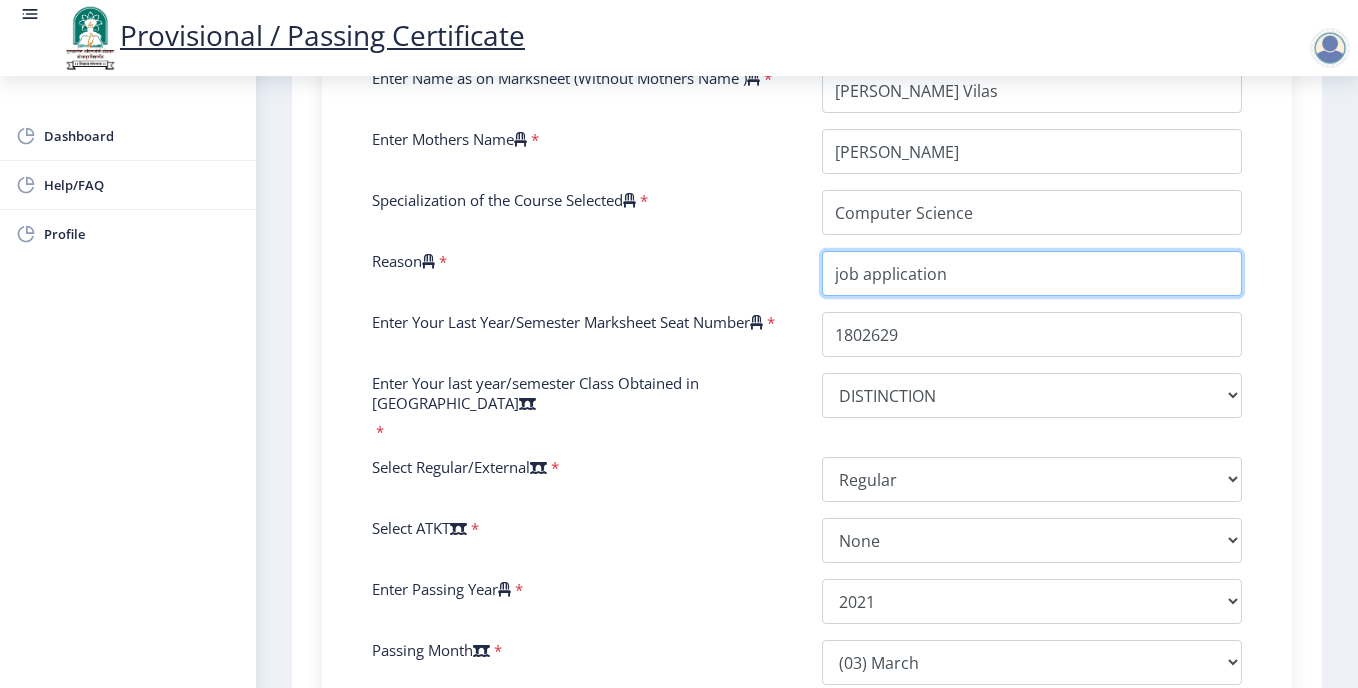 click on "Reason" at bounding box center [1032, 273] 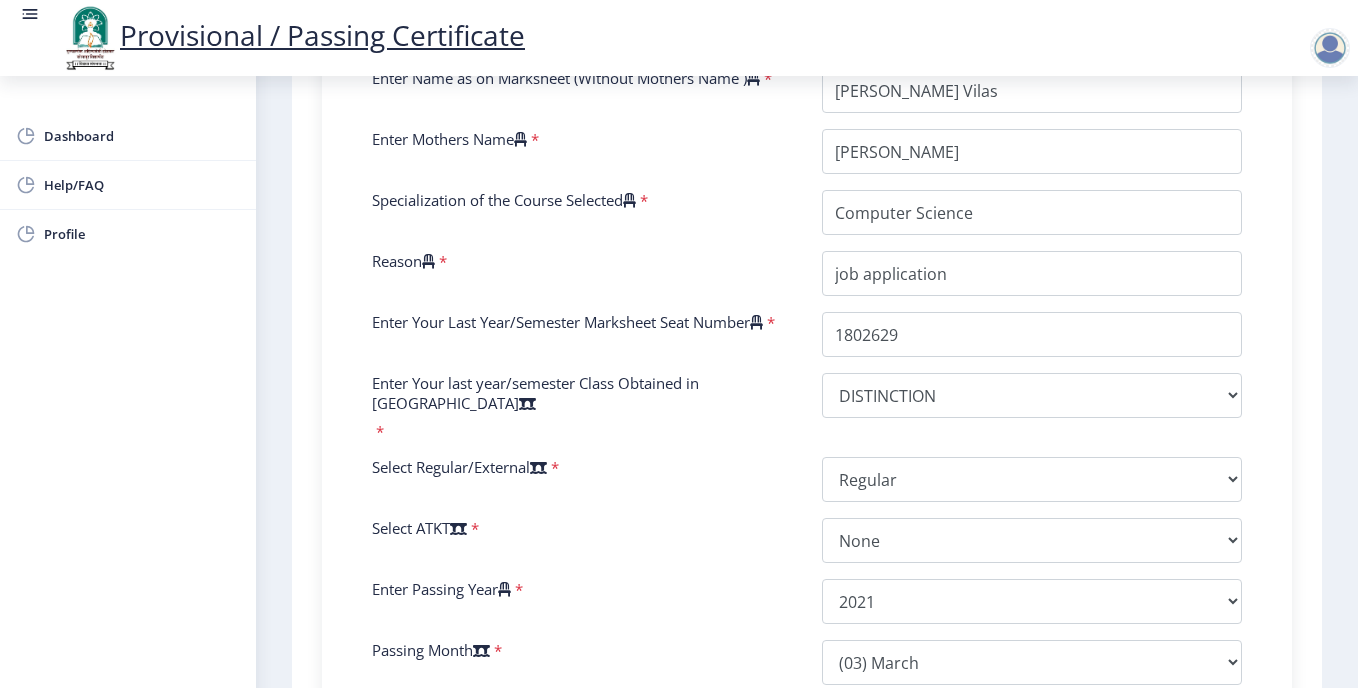click on "Enter Your PRN Number    * 2018032500026292 Verify Edit College Name   * [GEOGRAPHIC_DATA], ([GEOGRAPHIC_DATA]) (SAN) Course Name   * Bachelor of Science  Enter Name as on Marksheet (Without Mothers Name )   *  Enter Mothers Name    *  Specialization of the Course Selected    *  Reason    *  Enter Your Last Year/Semester Marksheet Seat Number   * Enter Your last year/semester Class Obtained in Exam   * Select result/class  DISTINCTION   FIRST CLASS   HIGHER SECOND CLASS   SECOND CLASS   PASS CLASS   SUCCESSFUL   OUTSTANDING - EXEMPLARY  Grade O Grade A+ Grade A Grade B+ Grade B Grade C+ Grade C Grade F/FC Grade F Grade D Grade E FIRST CLASS WITH DISTINCTION Select Regular/External   *  Select Regular/External   Regular  External  Special Select ATKT   *  Select AT/KT   None ATKT  Enter Passing Year   *  2025   2024   2023   2022   2021   2020   2019   2018   2017   2016   2015   2014   2013   2012   2011   2010   2009   2008   2007   2006   2005   2004   2003   2002   2001   2000   1999  *" at bounding box center [807, 328] 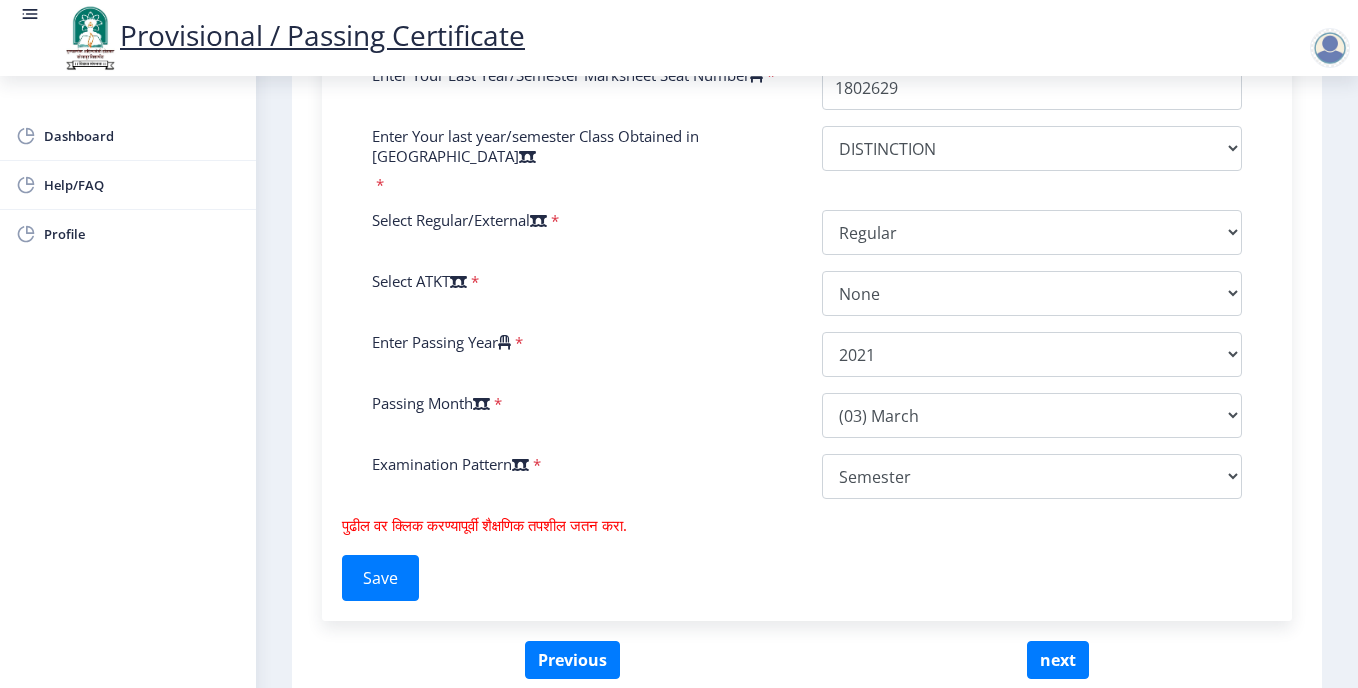 scroll, scrollTop: 997, scrollLeft: 0, axis: vertical 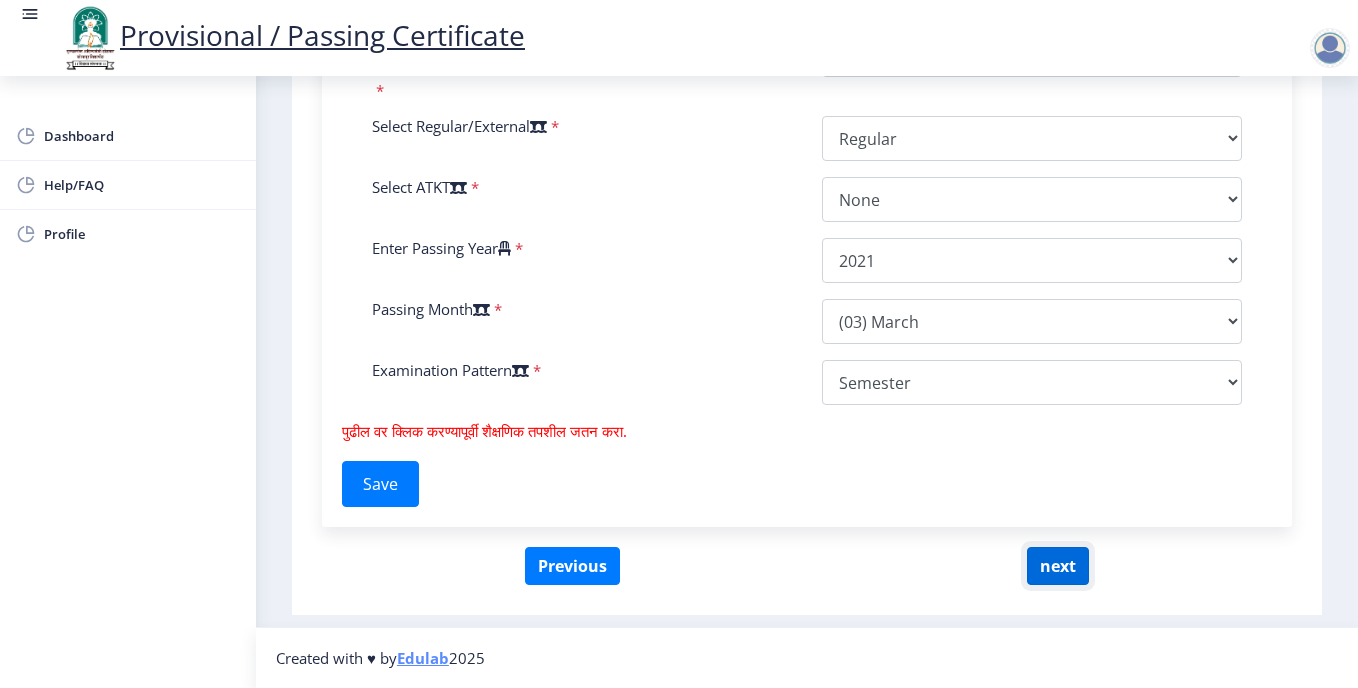 click on "next" 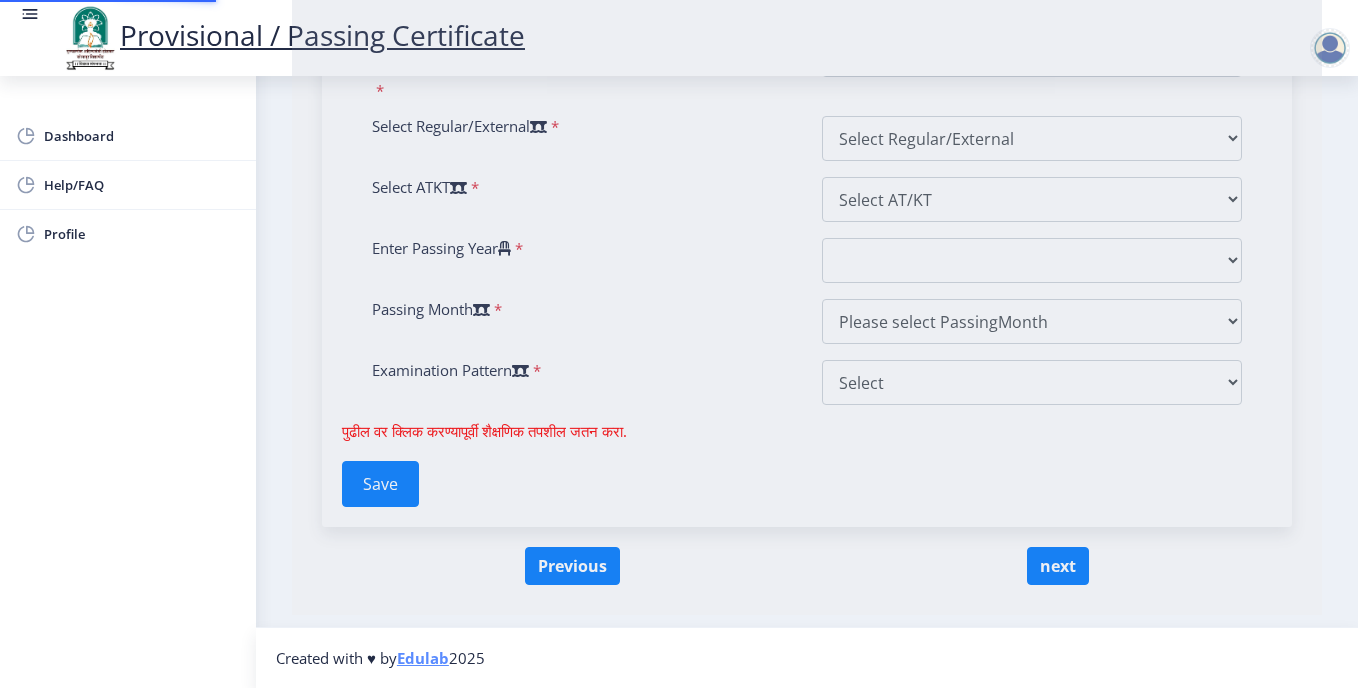 scroll, scrollTop: 0, scrollLeft: 0, axis: both 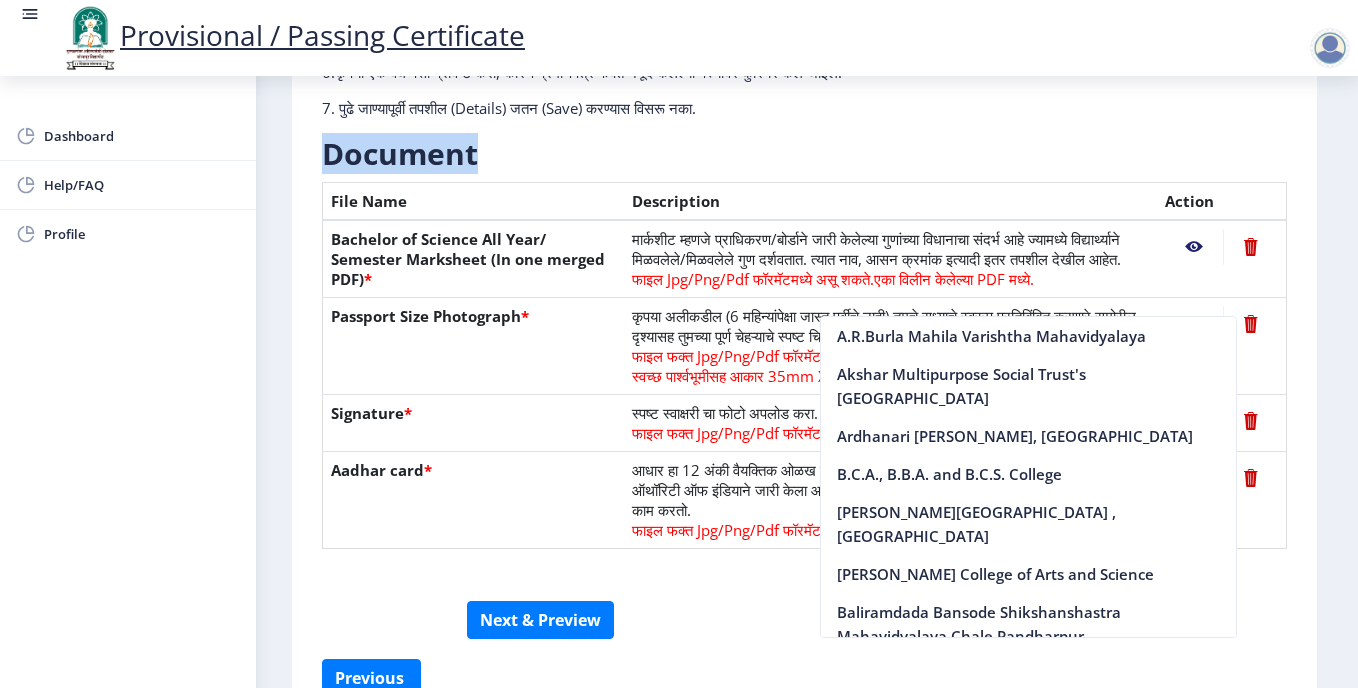 drag, startPoint x: 1357, startPoint y: 355, endPoint x: 1209, endPoint y: 99, distance: 295.70255 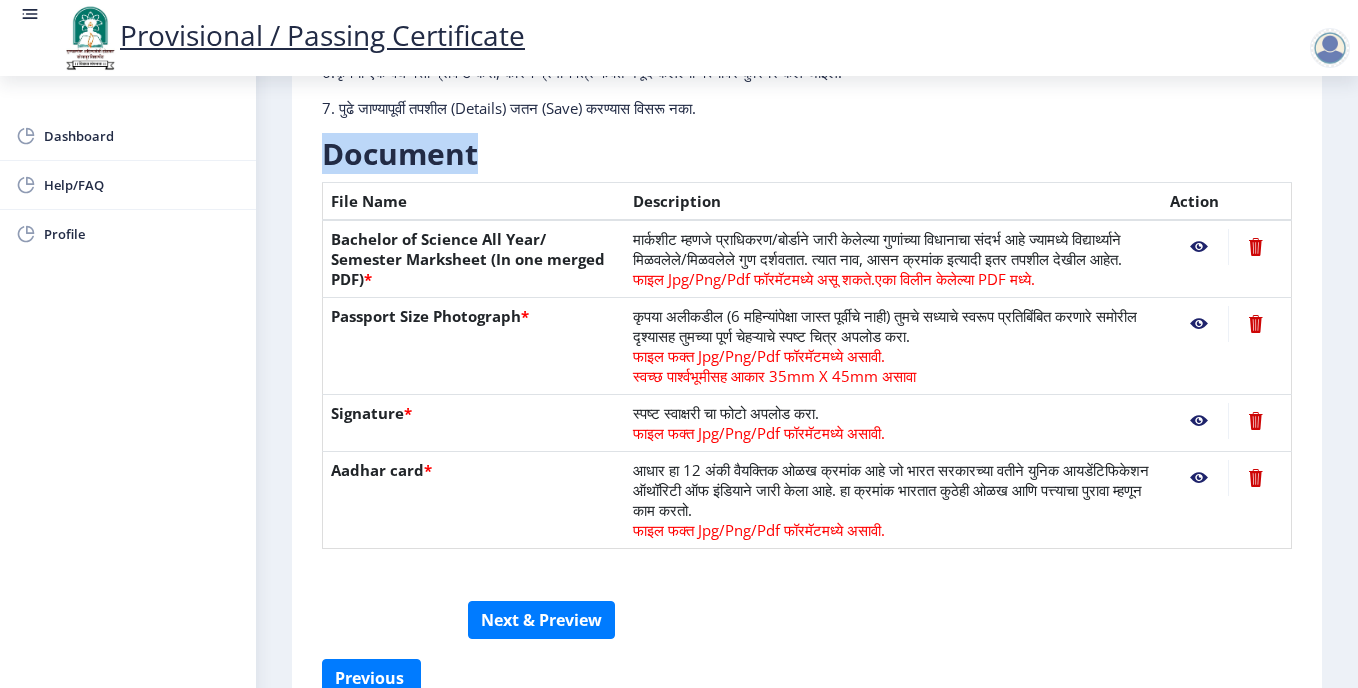 click on "Need Help? Email Us on   [EMAIL_ADDRESS][DOMAIN_NAME]" 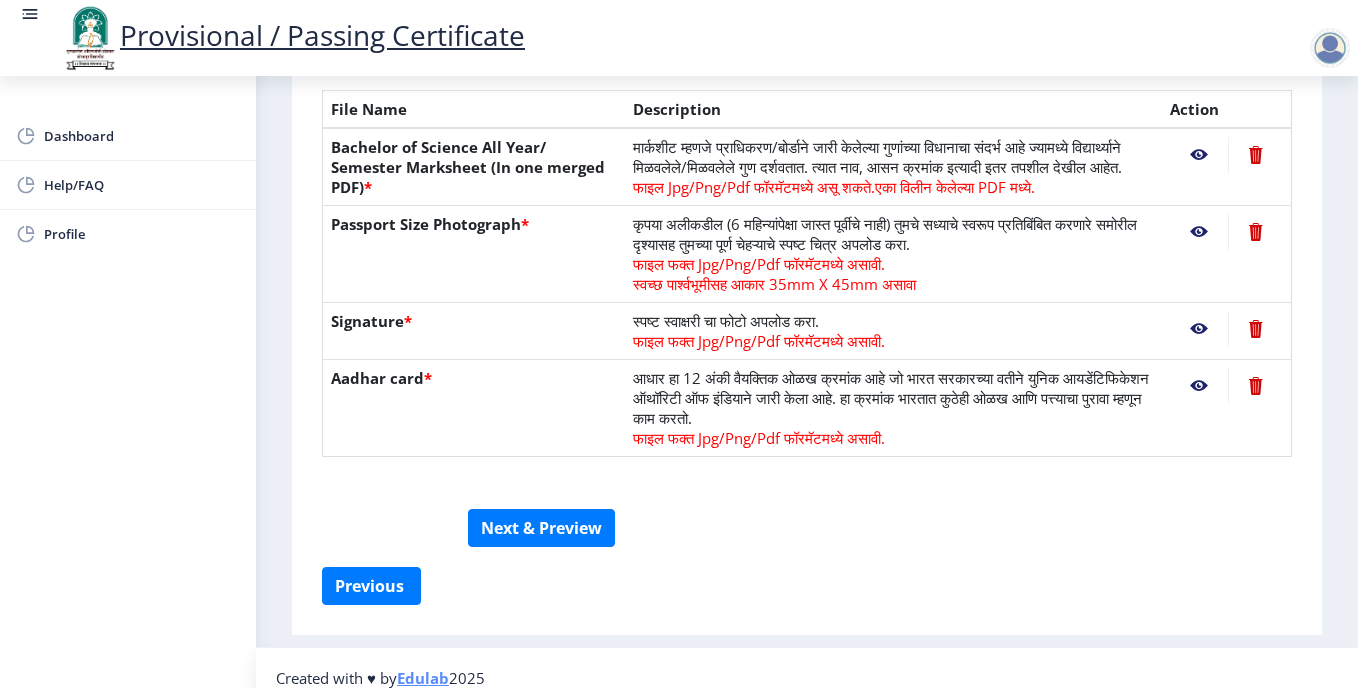 scroll, scrollTop: 496, scrollLeft: 0, axis: vertical 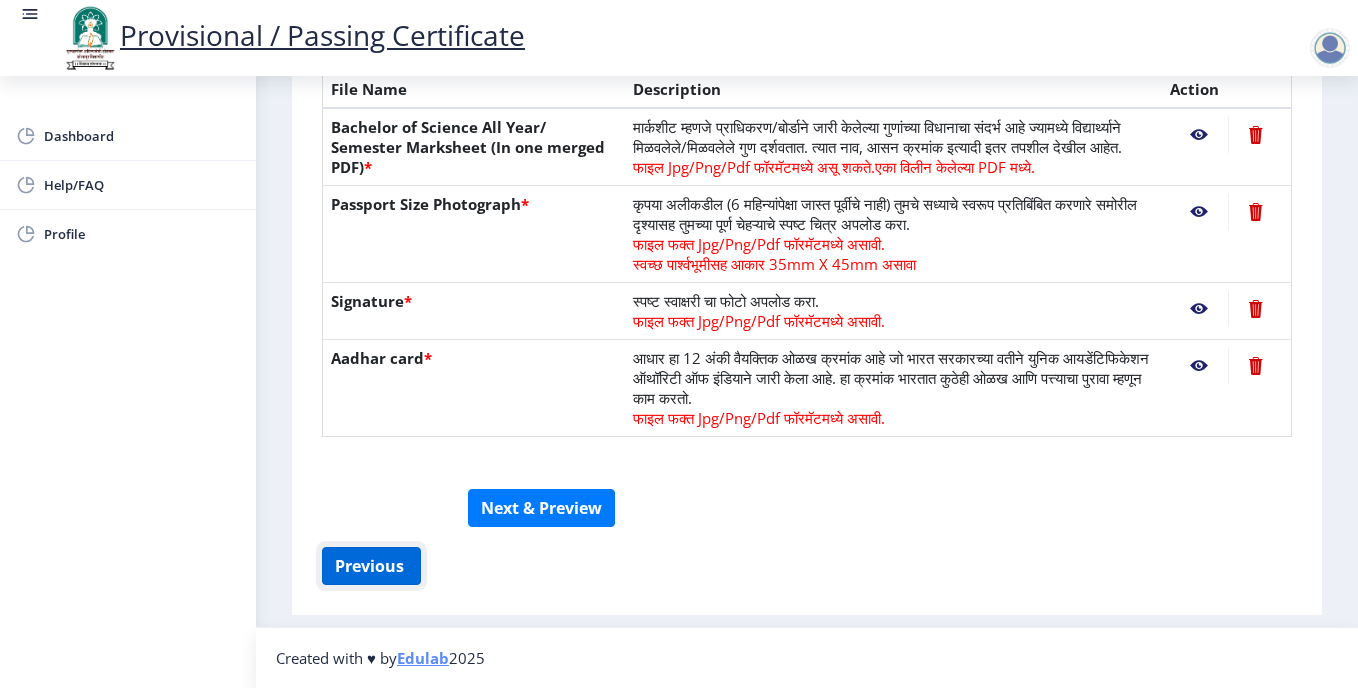 click on "Previous ‍" 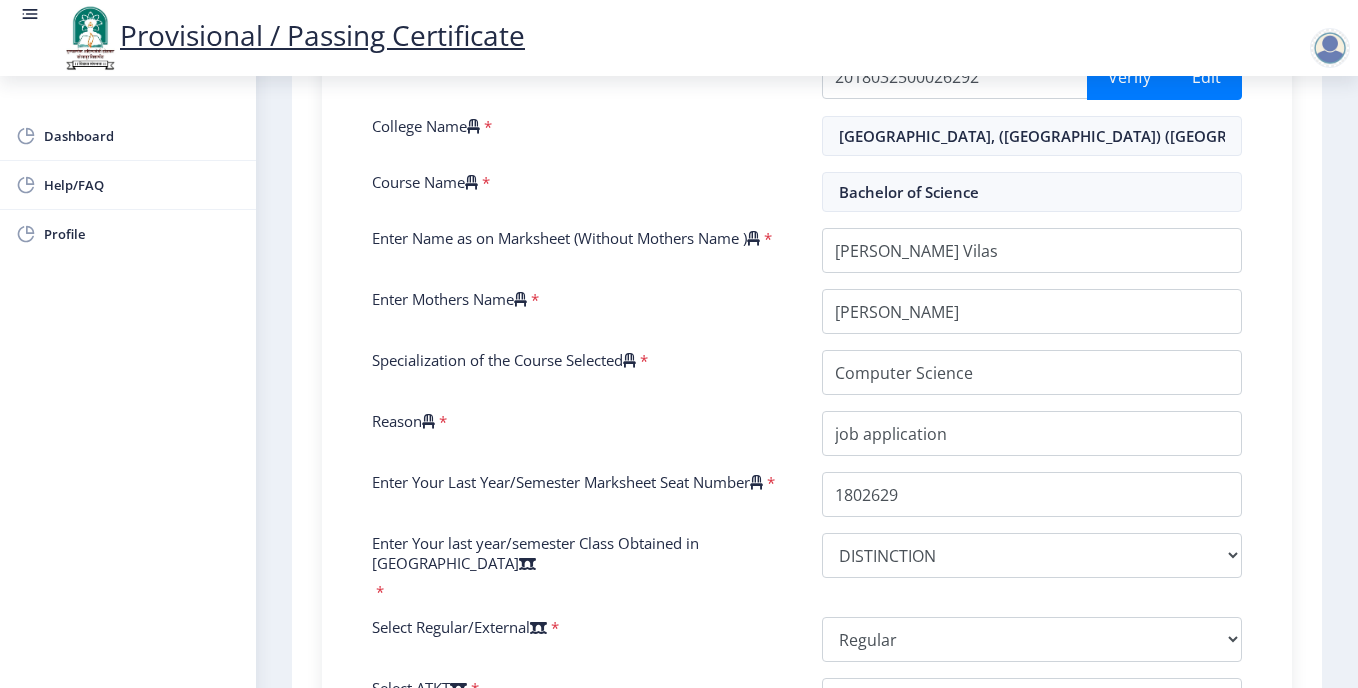 scroll, scrollTop: 0, scrollLeft: 0, axis: both 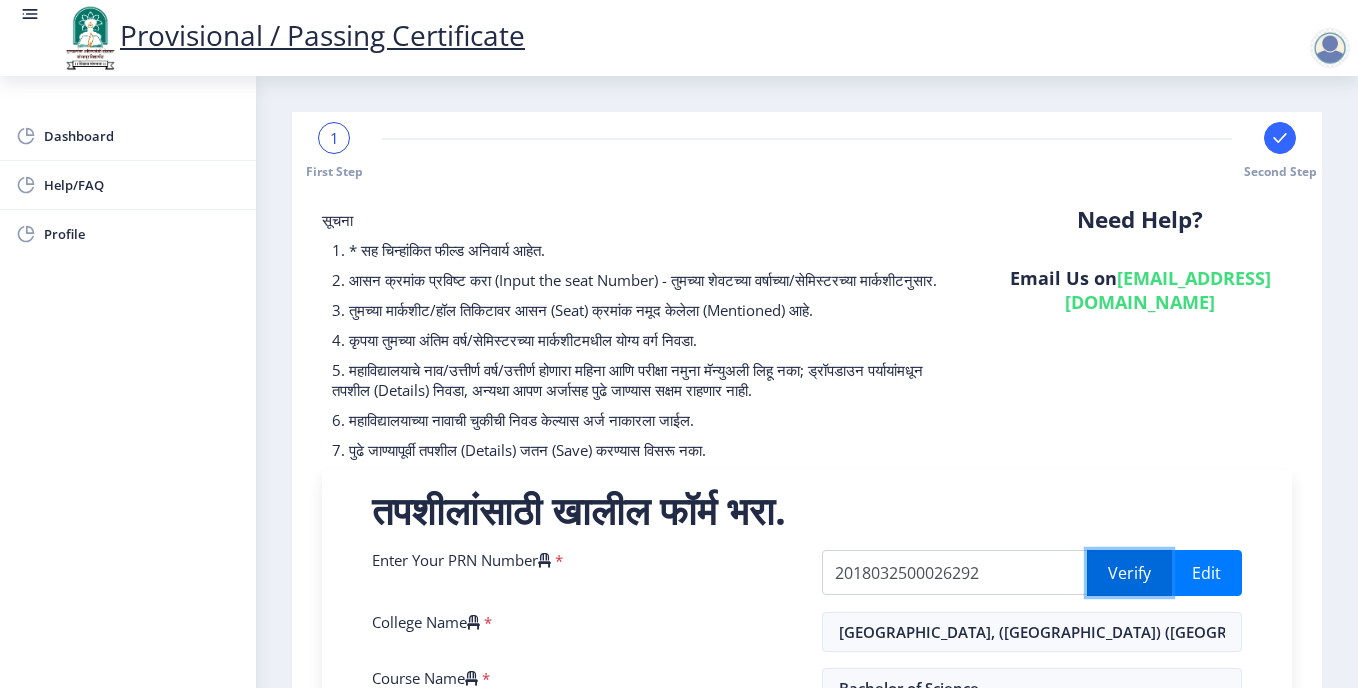 click on "Verify" at bounding box center [1129, 573] 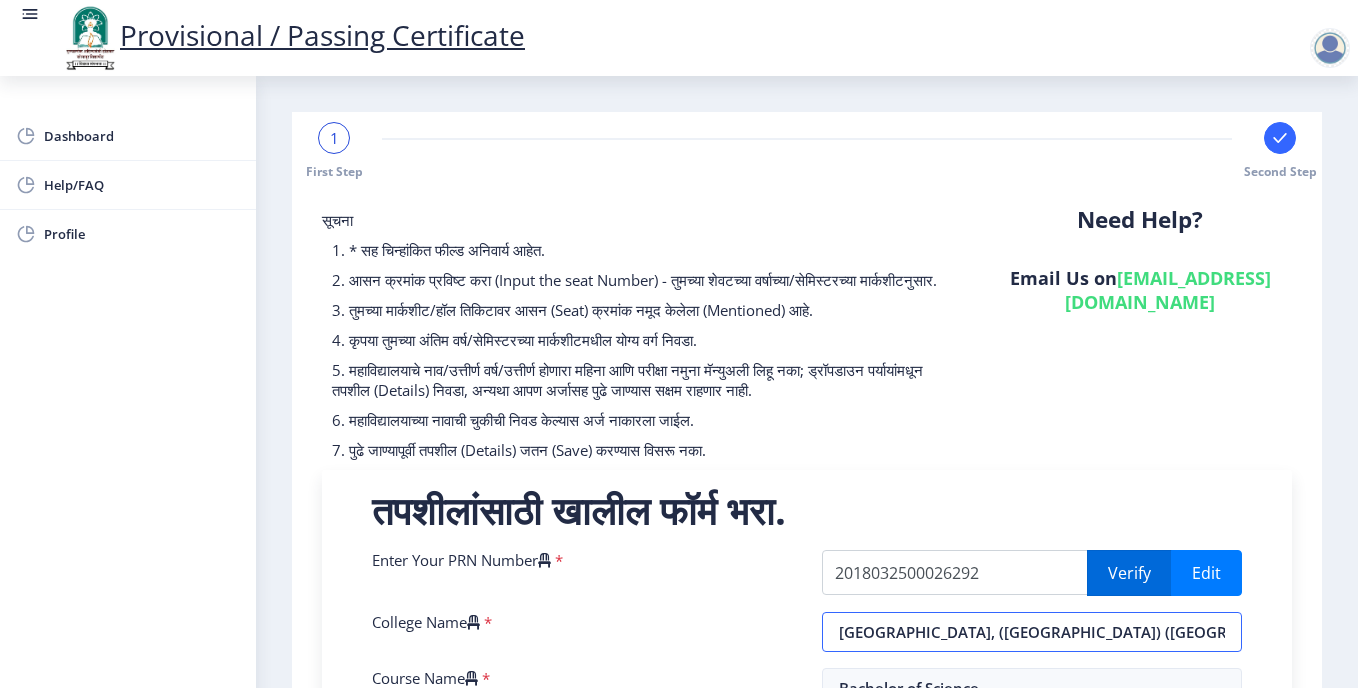 scroll, scrollTop: 364, scrollLeft: 0, axis: vertical 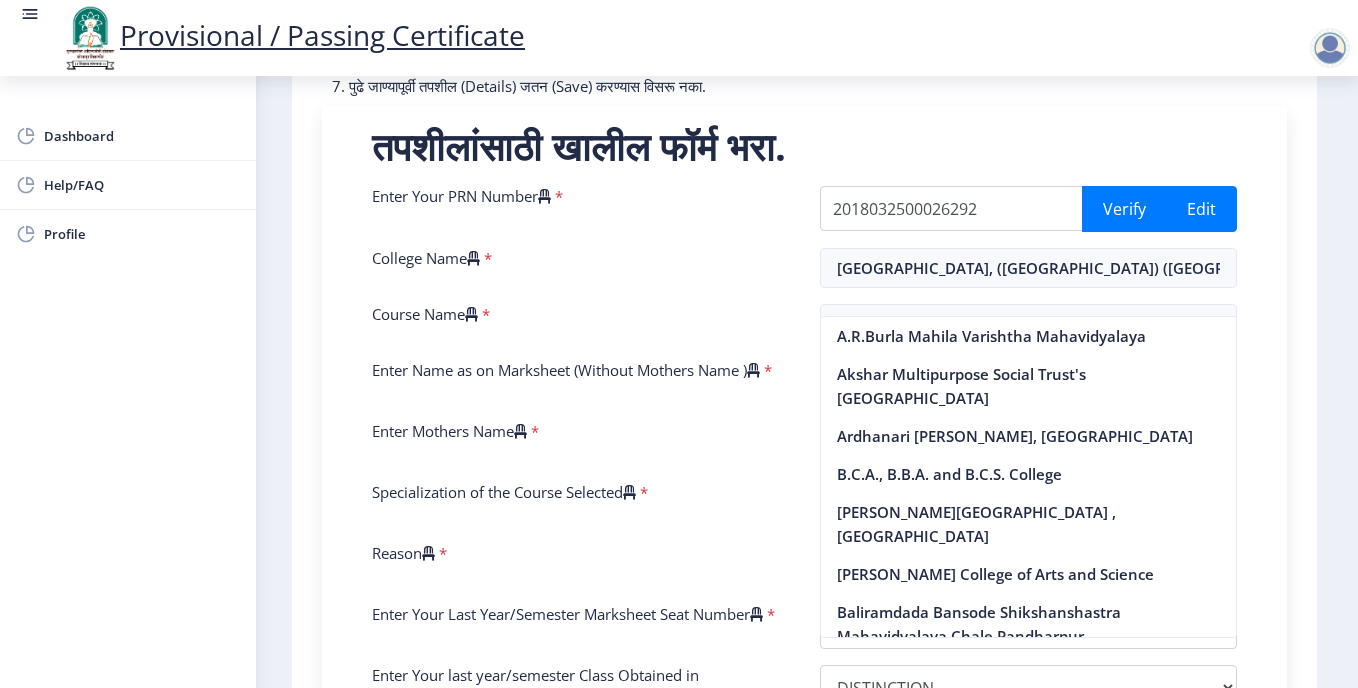 click on "Provisional / Passing Certificate Dashboard Help/FAQ Profile 1 First Step Second Step सूचना  1. * सह चिन्हांकित फील्ड अनिवार्य आहेत. 2. आसन क्रमांक प्रविष्ट करा (Input the seat Number) - तुमच्या शेवटच्या वर्षाच्या/सेमिस्टरच्या मार्कशीटनुसार.  3. तुमच्या मार्कशीट/हॉल तिकिटावर आसन (Seat) क्रमांक नमूद केलेला (Mentioned) आहे.  4. कृपया तुमच्या अंतिम वर्ष/सेमिस्टरच्या मार्कशीटमधील योग्य वर्ग निवडा.  6. महाविद्यालयाच्या नावाची चुकीची निवड केल्यास अर्ज नाकारला जाईल.  Need Help? *" at bounding box center (679, 344) 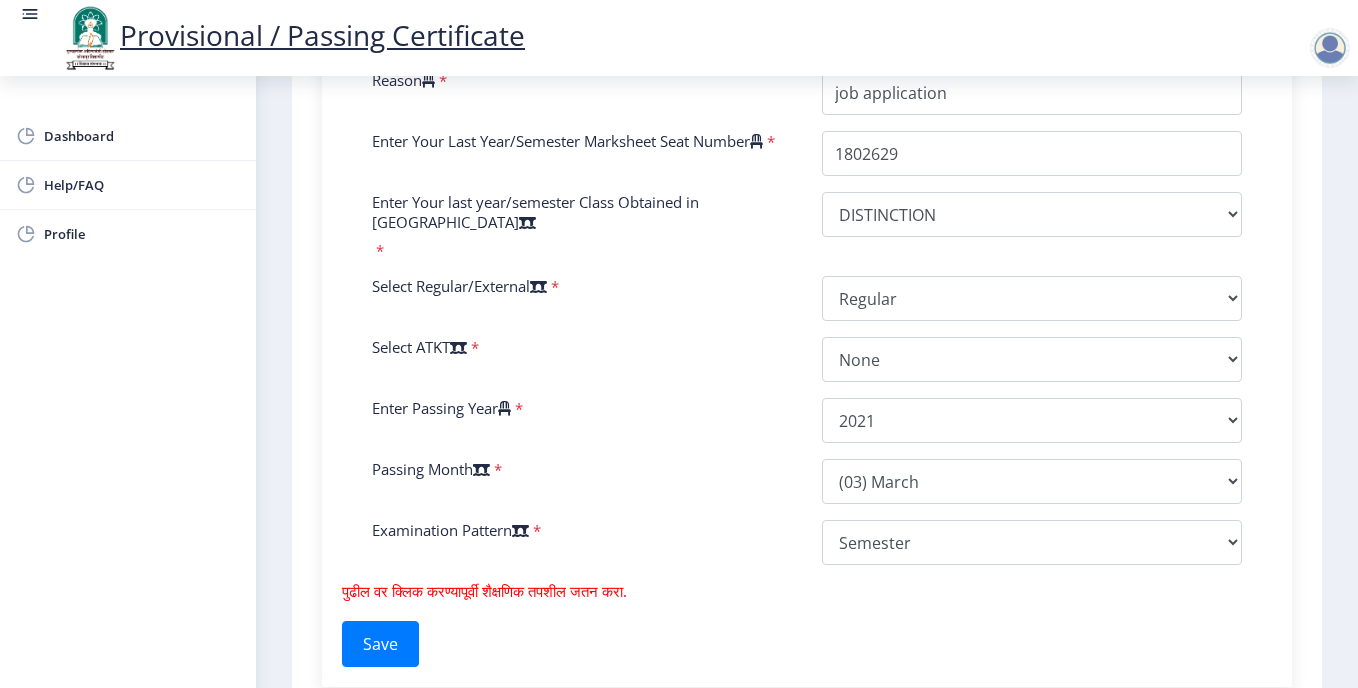 scroll, scrollTop: 797, scrollLeft: 0, axis: vertical 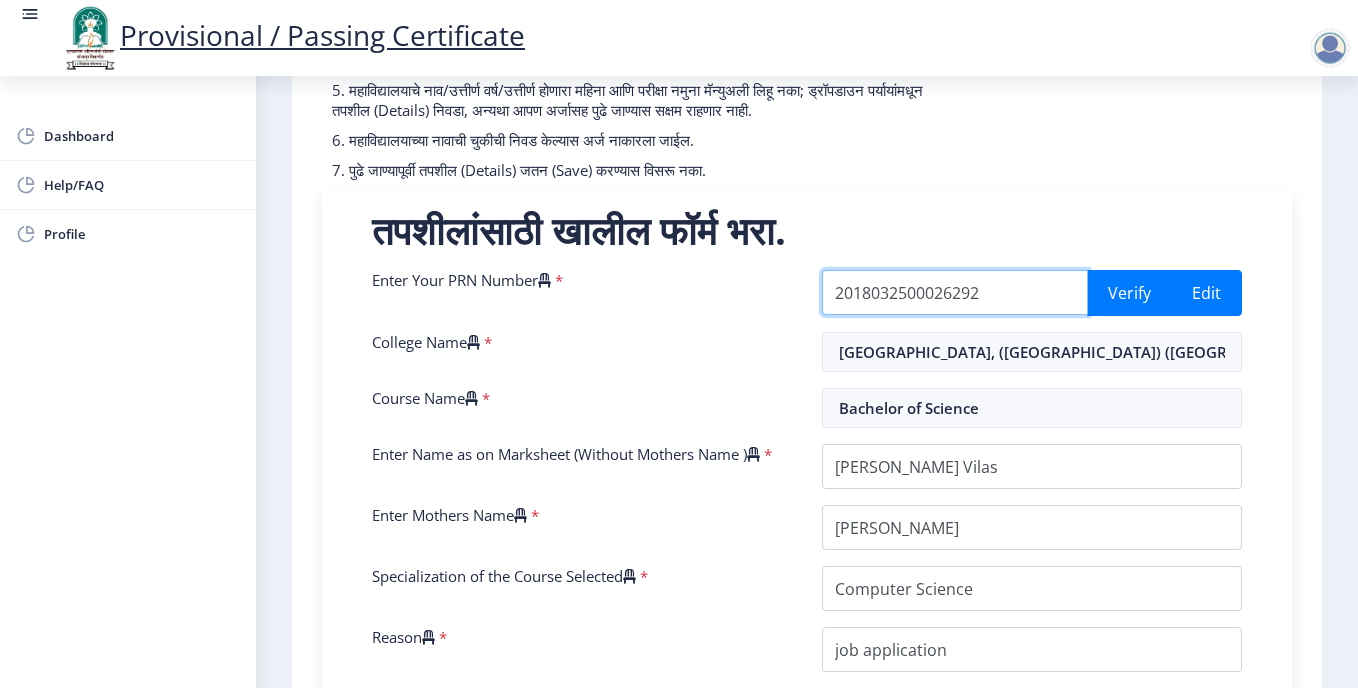click on "2018032500026292" at bounding box center [955, 292] 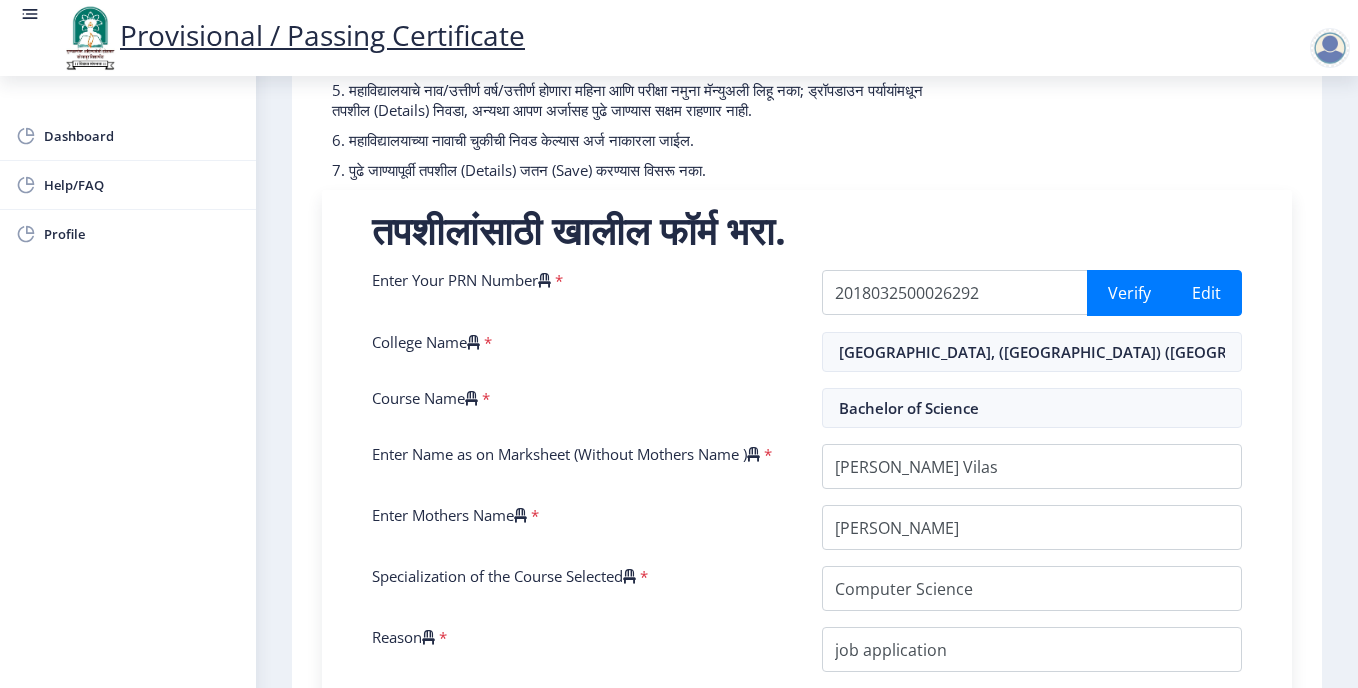 drag, startPoint x: 1010, startPoint y: 343, endPoint x: 1011, endPoint y: 330, distance: 13.038404 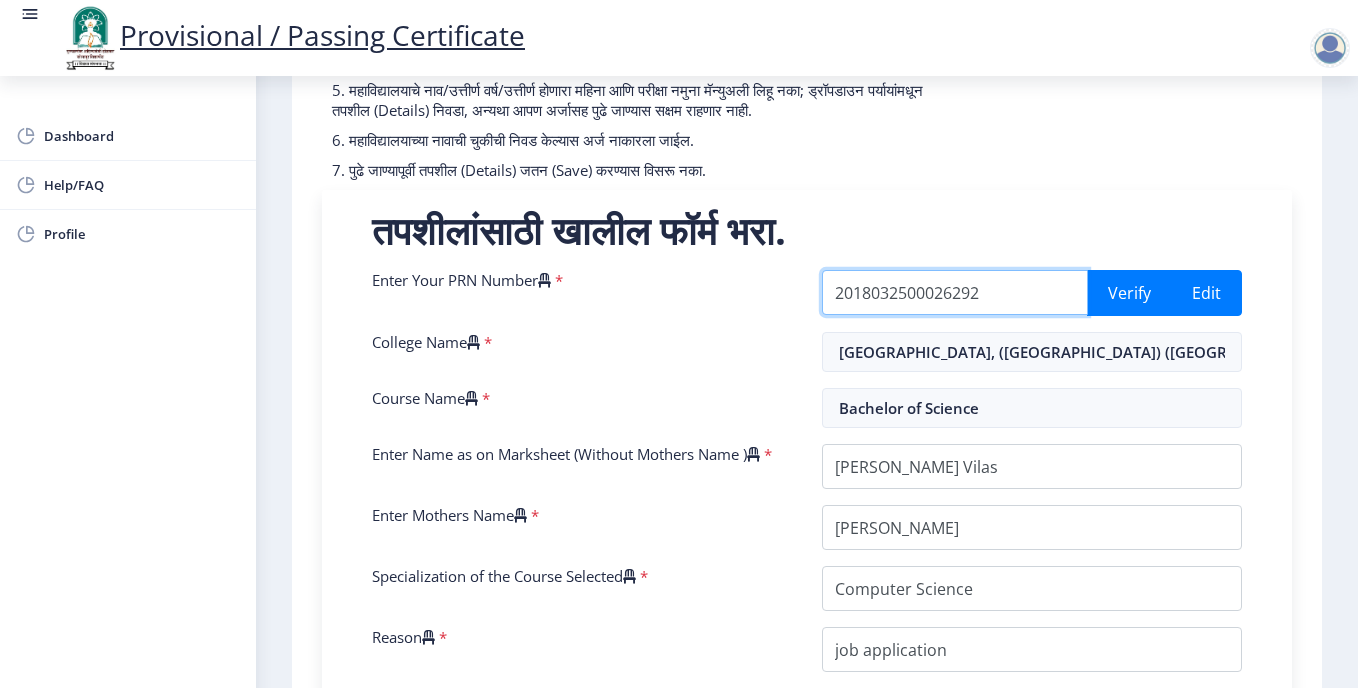 click on "2018032500026292" at bounding box center (955, 292) 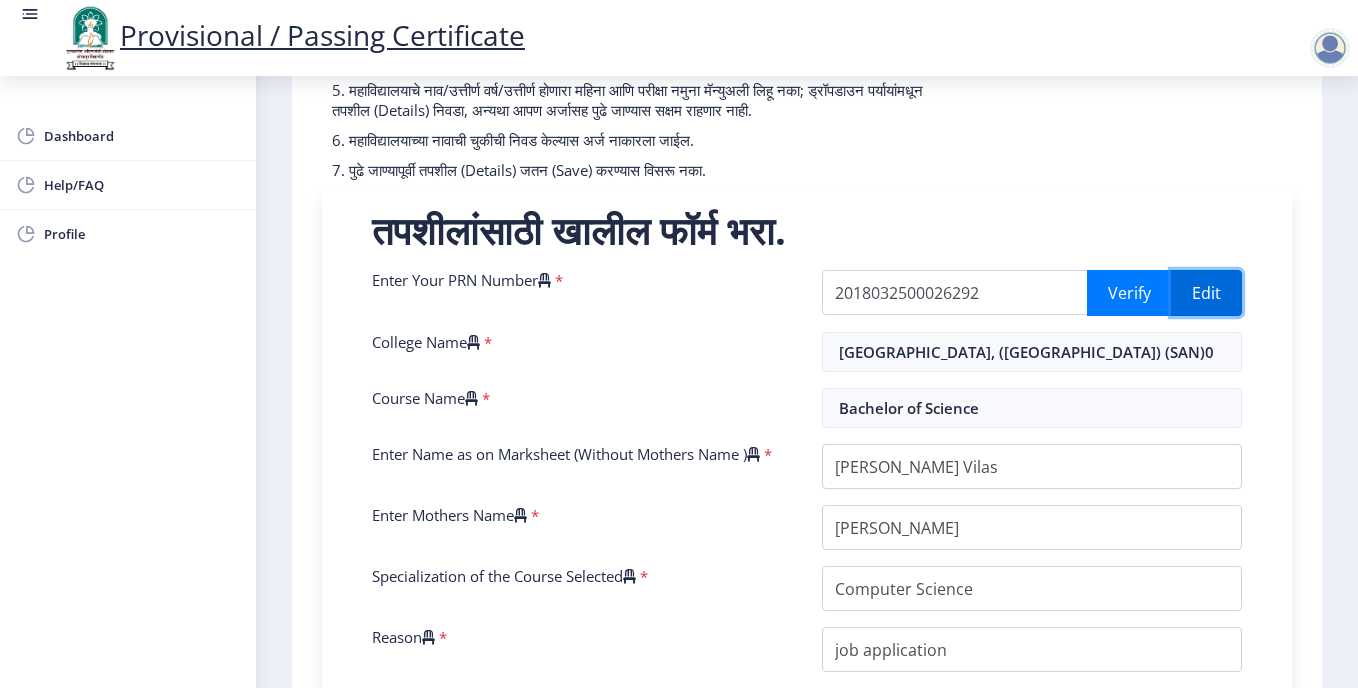click on "Edit" at bounding box center (1206, 293) 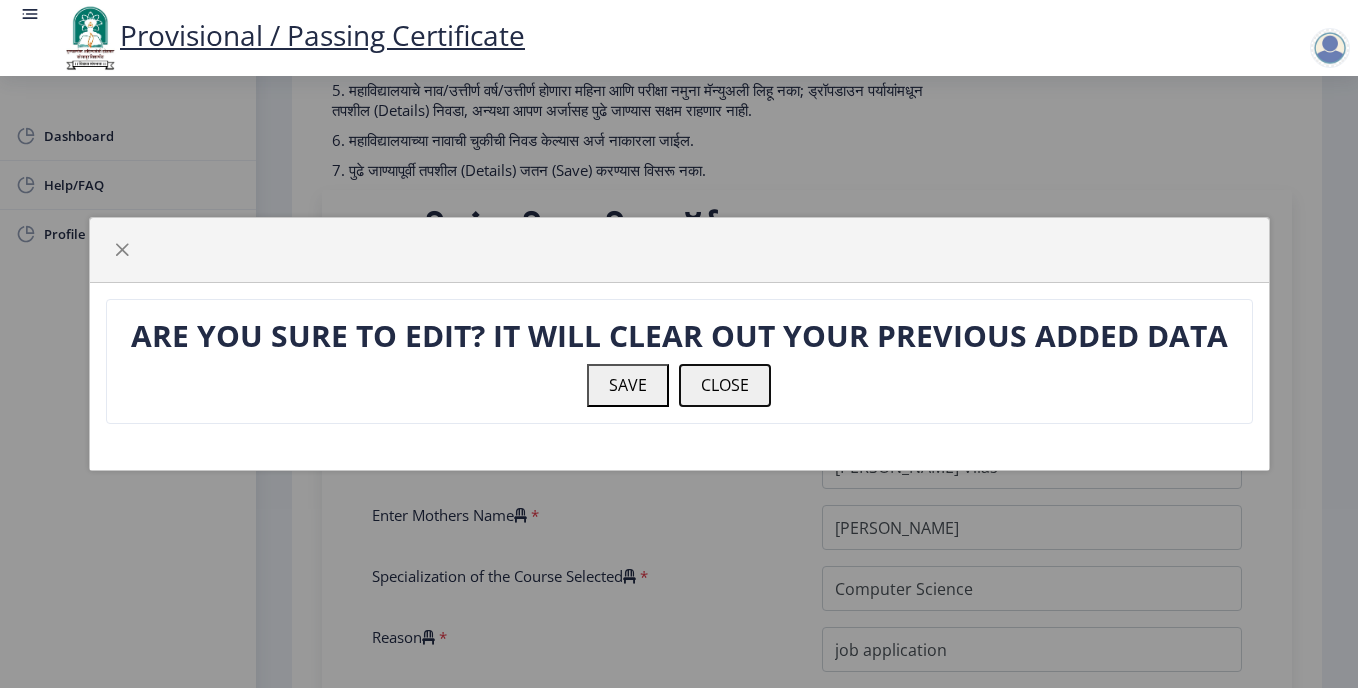 click on "CLOSE" 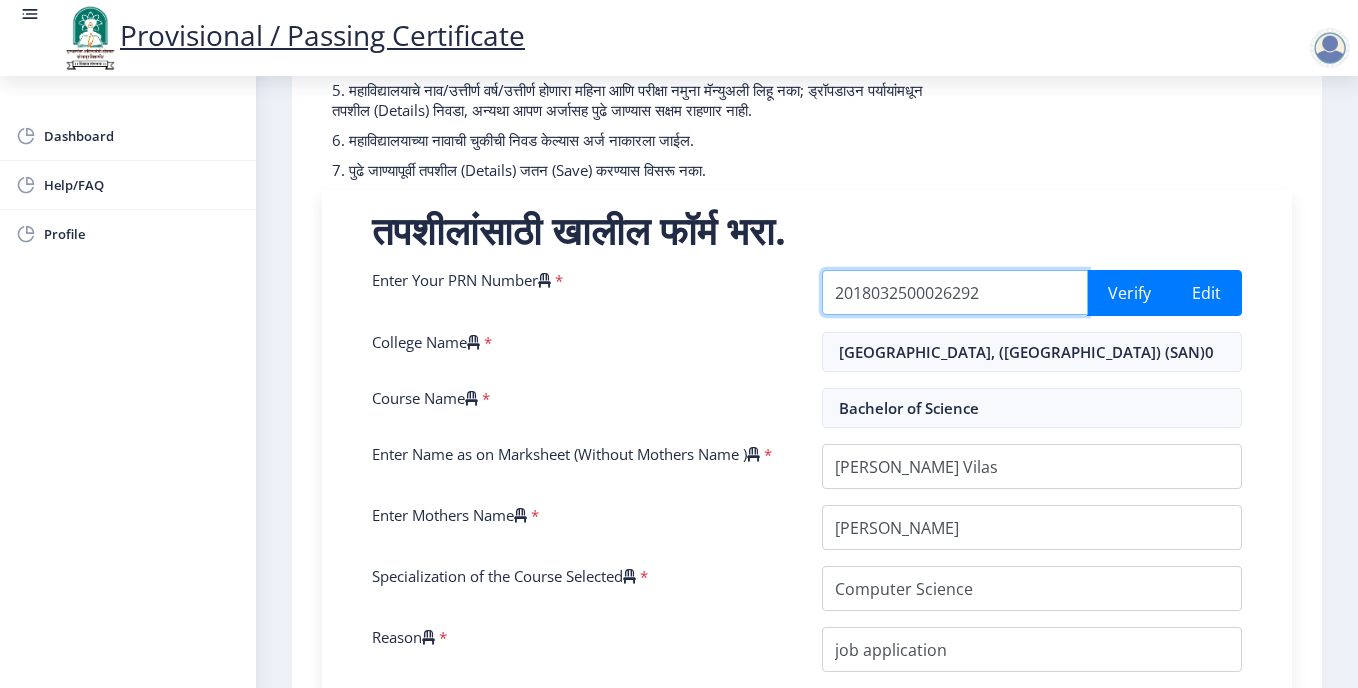 click on "2018032500026292" at bounding box center [955, 292] 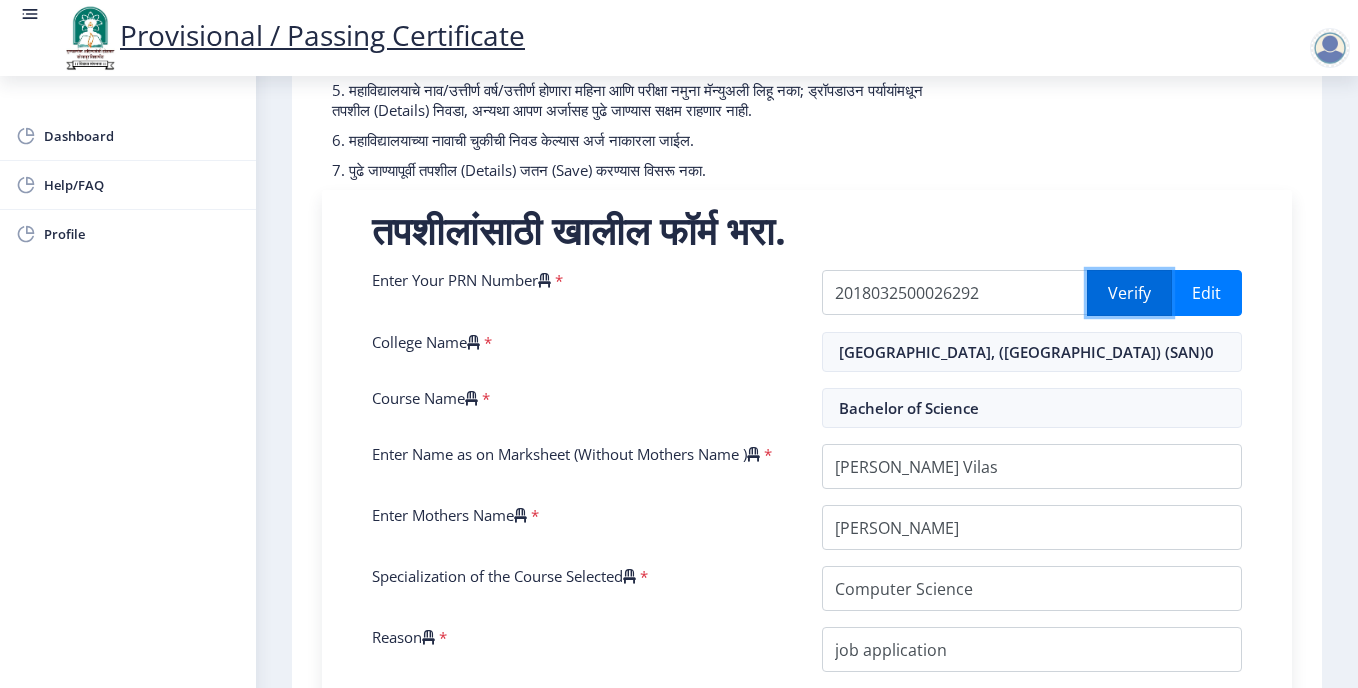 click on "Verify" at bounding box center (1129, 293) 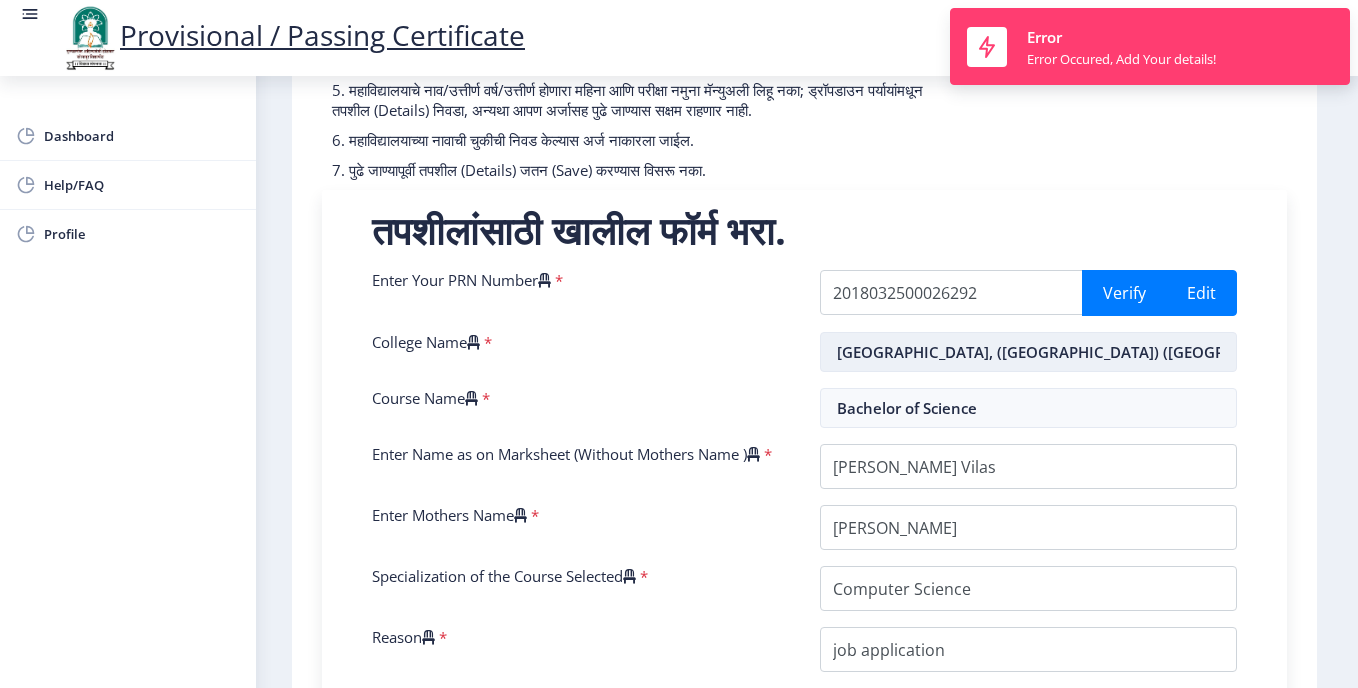 click on "[GEOGRAPHIC_DATA], ([GEOGRAPHIC_DATA]) ([GEOGRAPHIC_DATA])" at bounding box center [1029, 352] 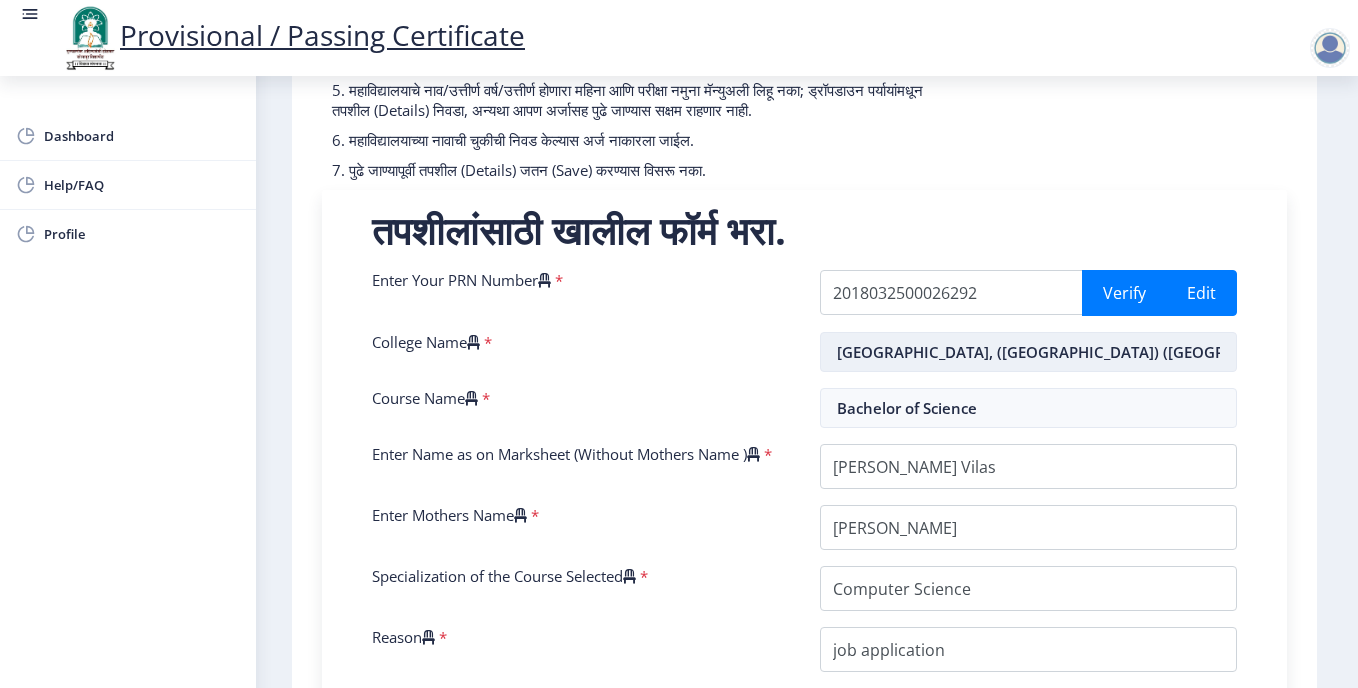 click on "[GEOGRAPHIC_DATA], ([GEOGRAPHIC_DATA]) ([GEOGRAPHIC_DATA])" at bounding box center [1029, 352] 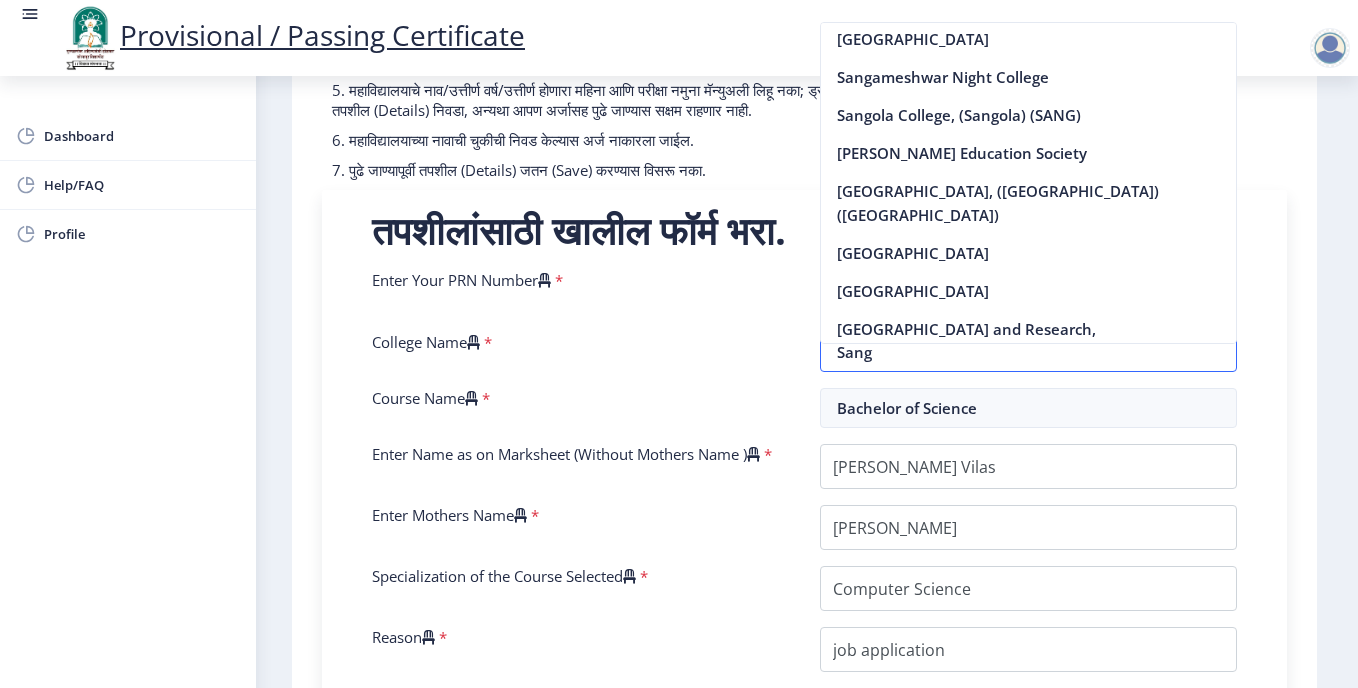 scroll, scrollTop: 84, scrollLeft: 0, axis: vertical 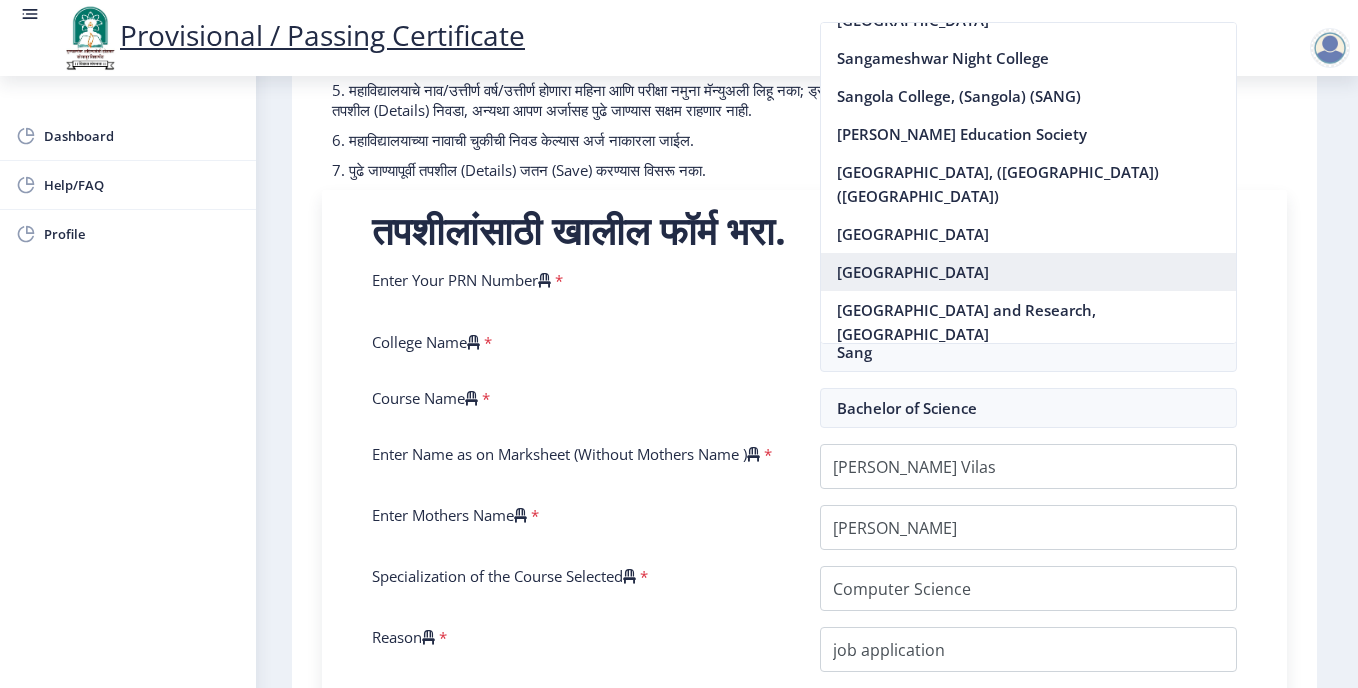 click on "[GEOGRAPHIC_DATA]" at bounding box center (1029, 272) 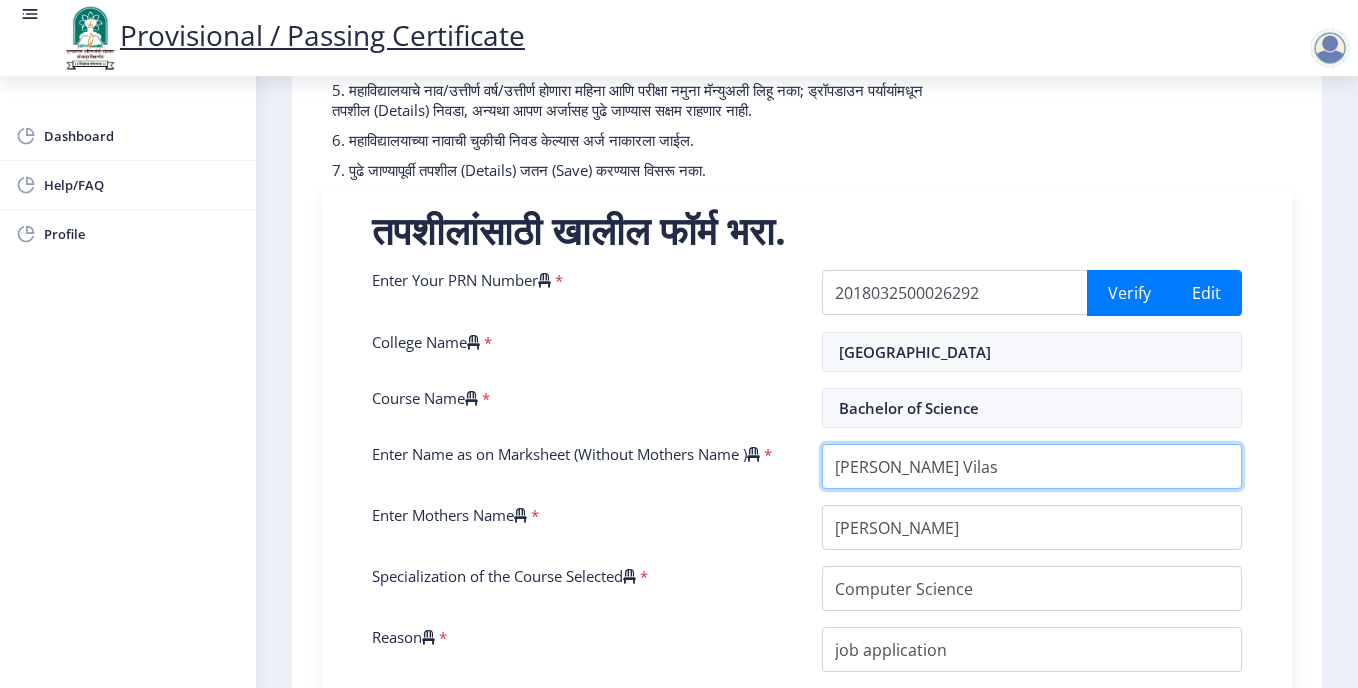 click on "Enter Name as on Marksheet (Without Mothers Name )" at bounding box center [1032, 466] 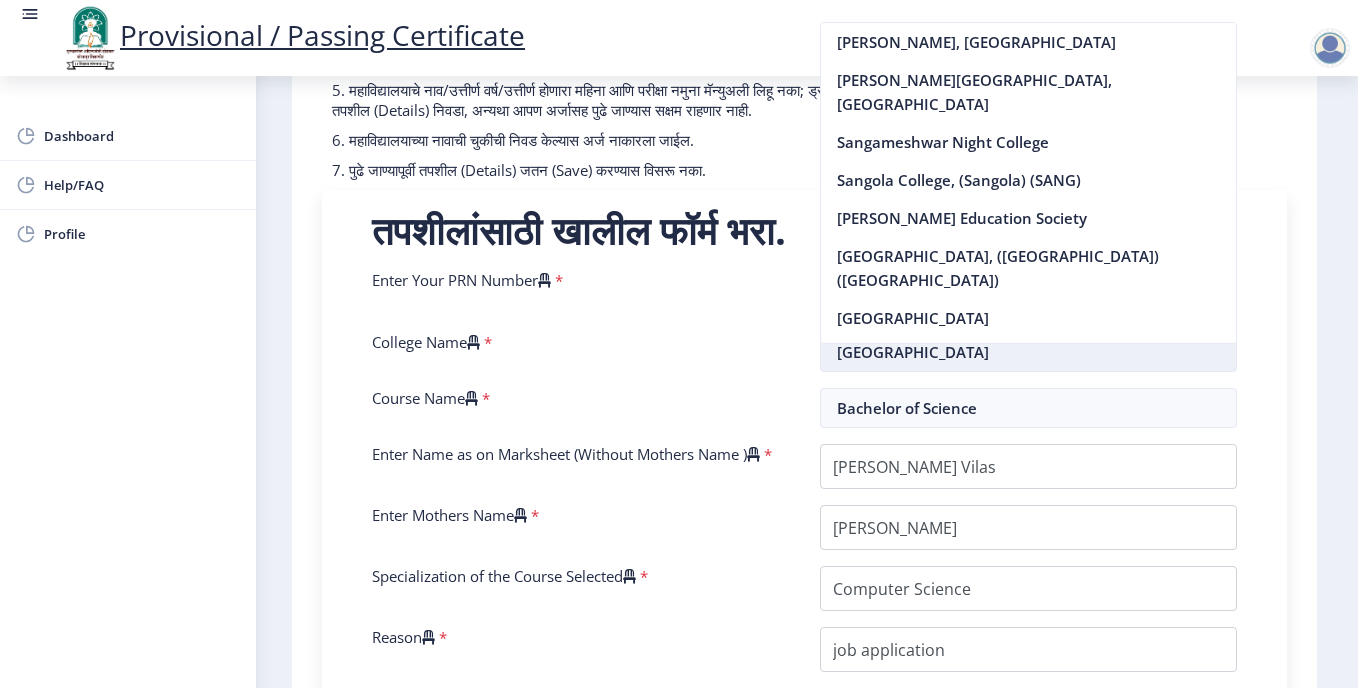 click on "[GEOGRAPHIC_DATA]" at bounding box center (1029, 352) 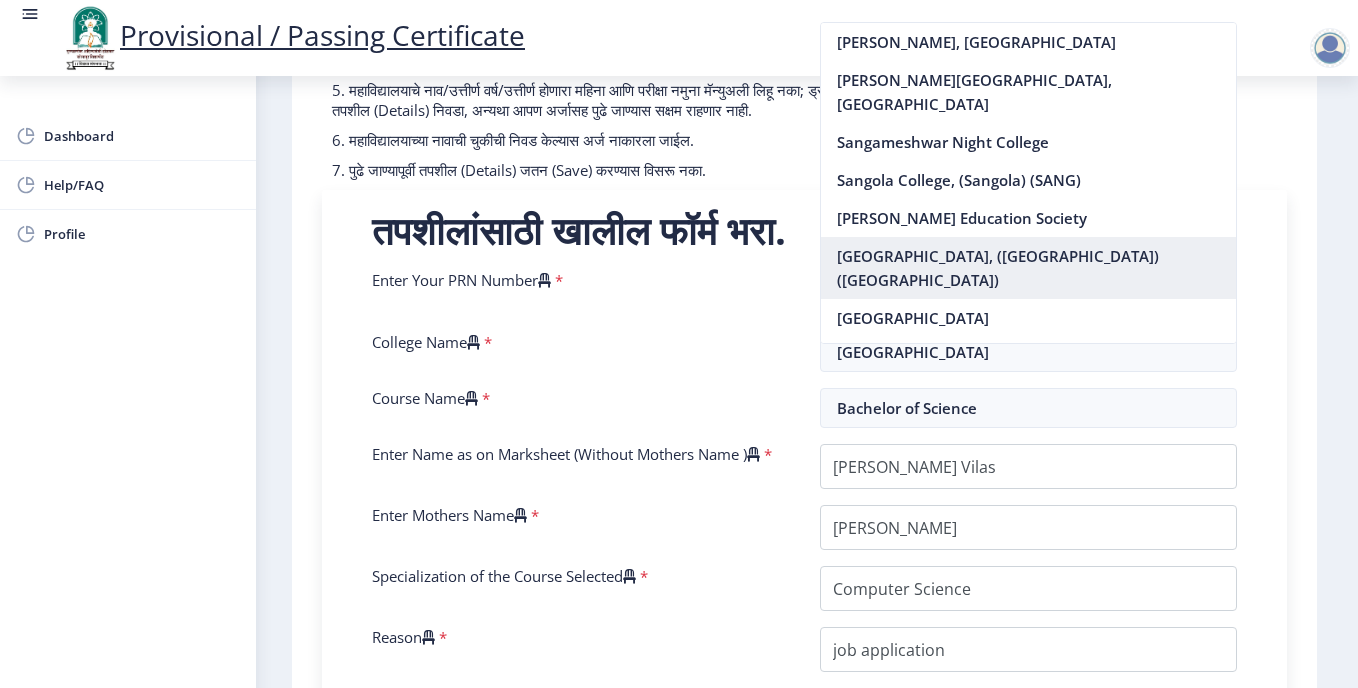 click on "[GEOGRAPHIC_DATA], ([GEOGRAPHIC_DATA]) ([GEOGRAPHIC_DATA])" at bounding box center [1029, 268] 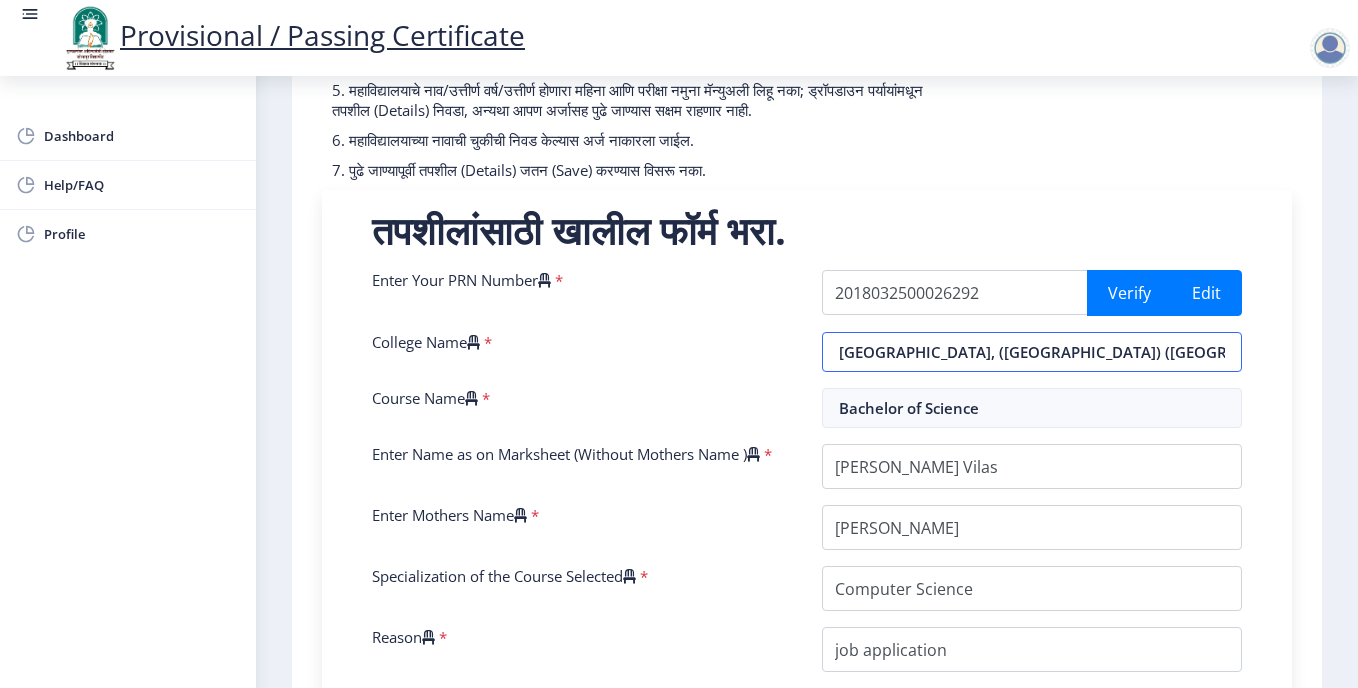 scroll, scrollTop: 882, scrollLeft: 0, axis: vertical 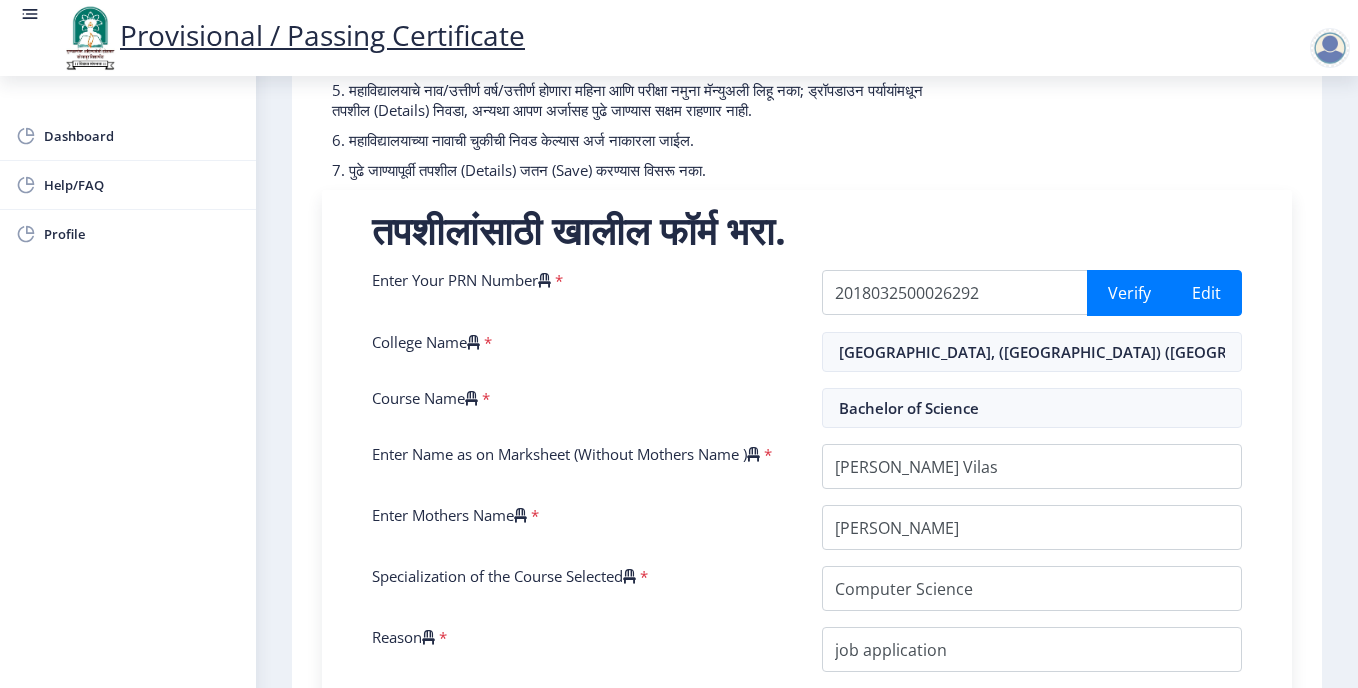 click on "1 First Step Second Step सूचना  1. * सह चिन्हांकित फील्ड अनिवार्य आहेत. 2. आसन क्रमांक प्रविष्ट करा (Input the seat Number) - तुमच्या शेवटच्या वर्षाच्या/सेमिस्टरच्या मार्कशीटनुसार.  3. तुमच्या मार्कशीट/हॉल तिकिटावर आसन (Seat) क्रमांक नमूद केलेला (Mentioned) आहे.  4. कृपया तुमच्या अंतिम वर्ष/सेमिस्टरच्या मार्कशीटमधील योग्य वर्ग निवडा.  6. महाविद्यालयाच्या नावाची चुकीची निवड केल्यास अर्ज नाकारला जाईल.  Need Help? Email Us on   [EMAIL_ADDRESS][DOMAIN_NAME]  Enter Your PRN Number    * Verify *" 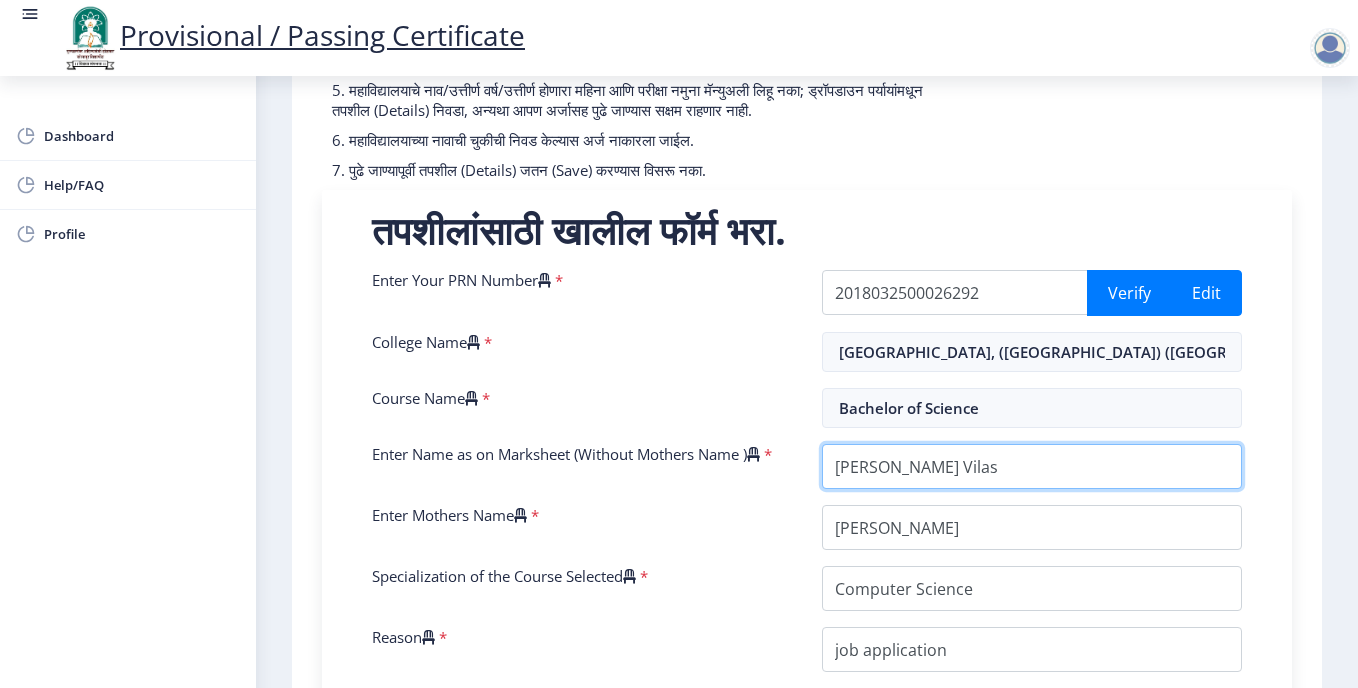 drag, startPoint x: 951, startPoint y: 485, endPoint x: 1059, endPoint y: 480, distance: 108.11568 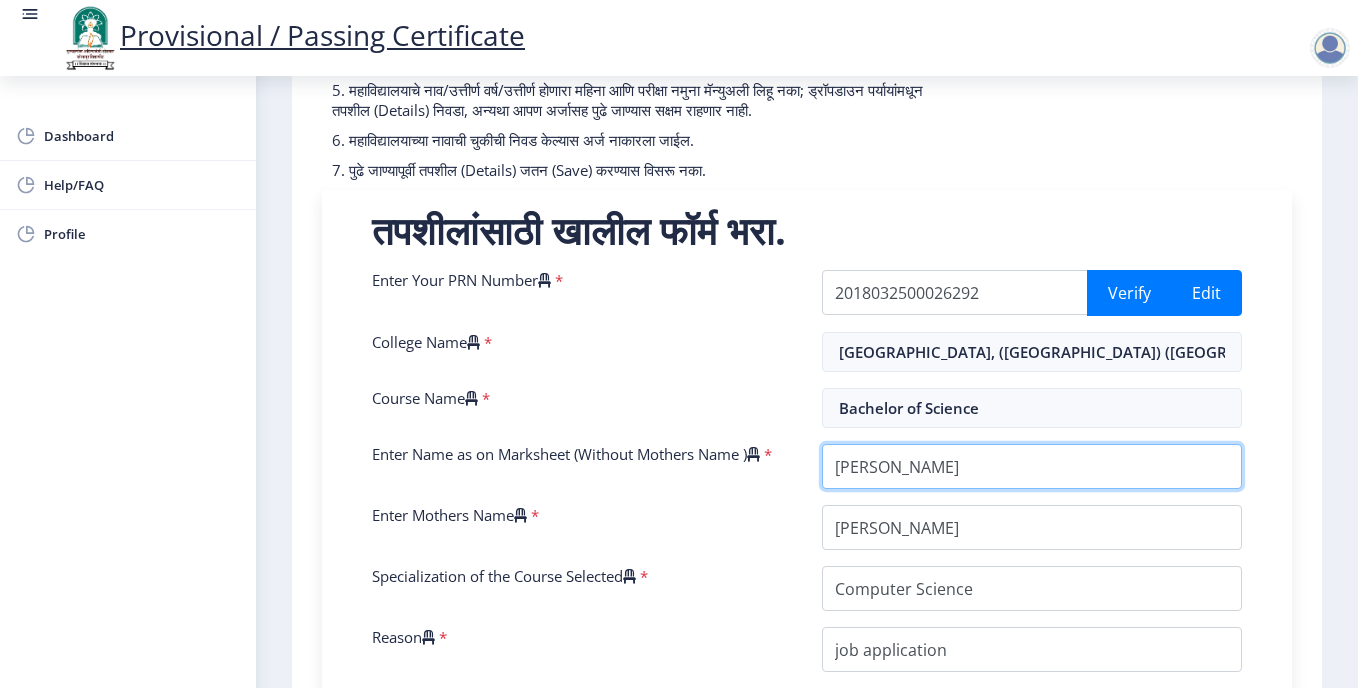 click on "Enter Name as on Marksheet (Without Mothers Name )" at bounding box center (1032, 466) 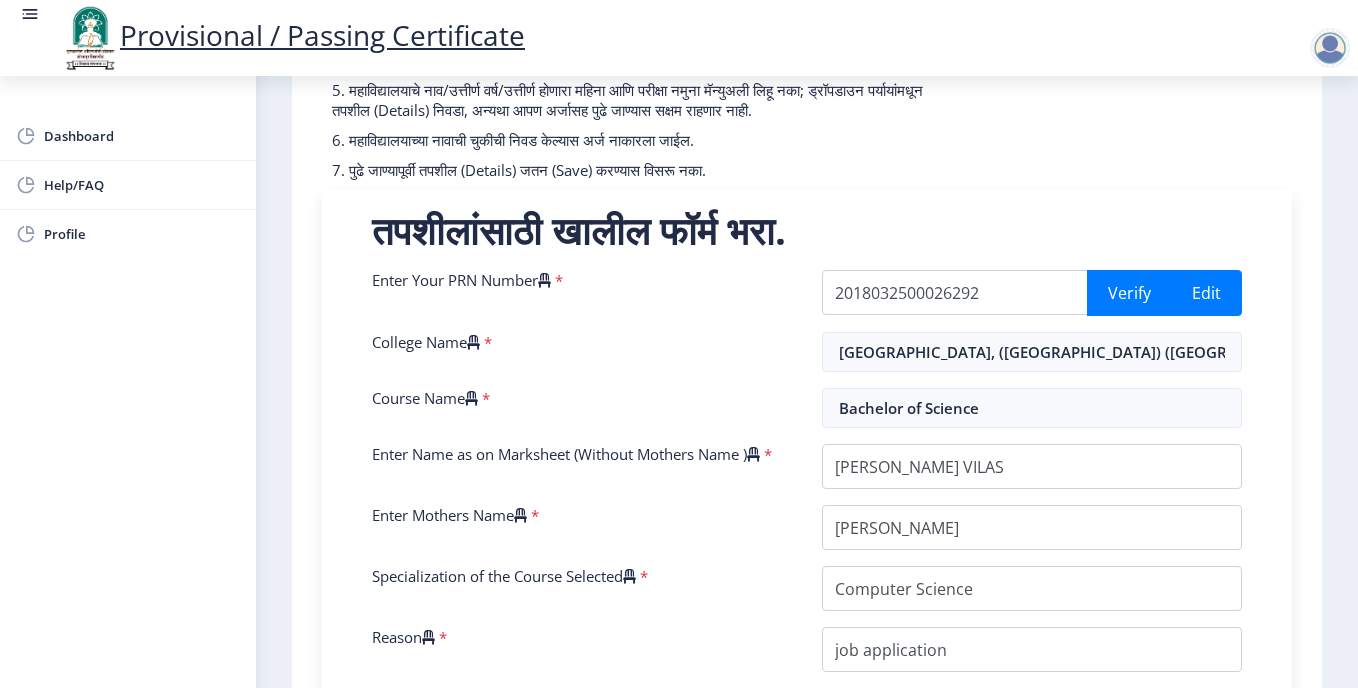 click on "1 First Step Second Step सूचना  1. * सह चिन्हांकित फील्ड अनिवार्य आहेत. 2. आसन क्रमांक प्रविष्ट करा (Input the seat Number) - तुमच्या शेवटच्या वर्षाच्या/सेमिस्टरच्या मार्कशीटनुसार.  3. तुमच्या मार्कशीट/हॉल तिकिटावर आसन (Seat) क्रमांक नमूद केलेला (Mentioned) आहे.  4. कृपया तुमच्या अंतिम वर्ष/सेमिस्टरच्या मार्कशीटमधील योग्य वर्ग निवडा.  6. महाविद्यालयाच्या नावाची चुकीची निवड केल्यास अर्ज नाकारला जाईल.  Need Help? Email Us on   [EMAIL_ADDRESS][DOMAIN_NAME]  Enter Your PRN Number    * Verify *" 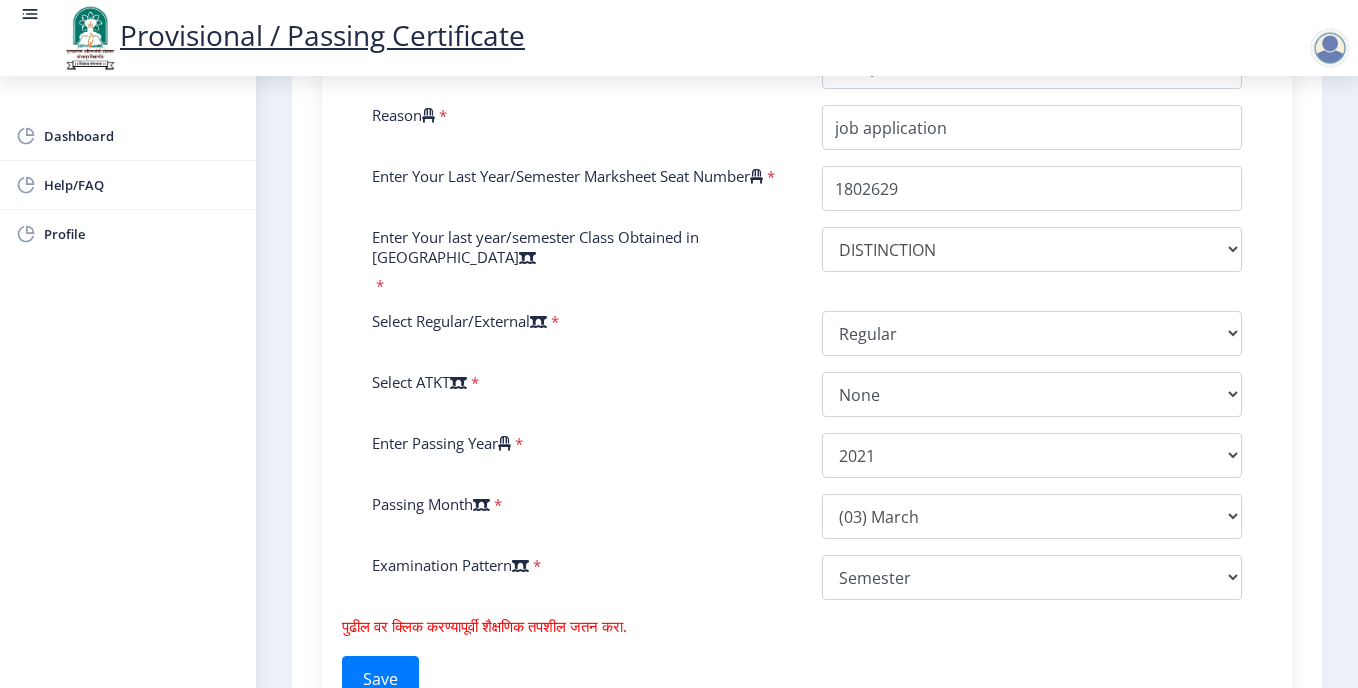 scroll, scrollTop: 840, scrollLeft: 0, axis: vertical 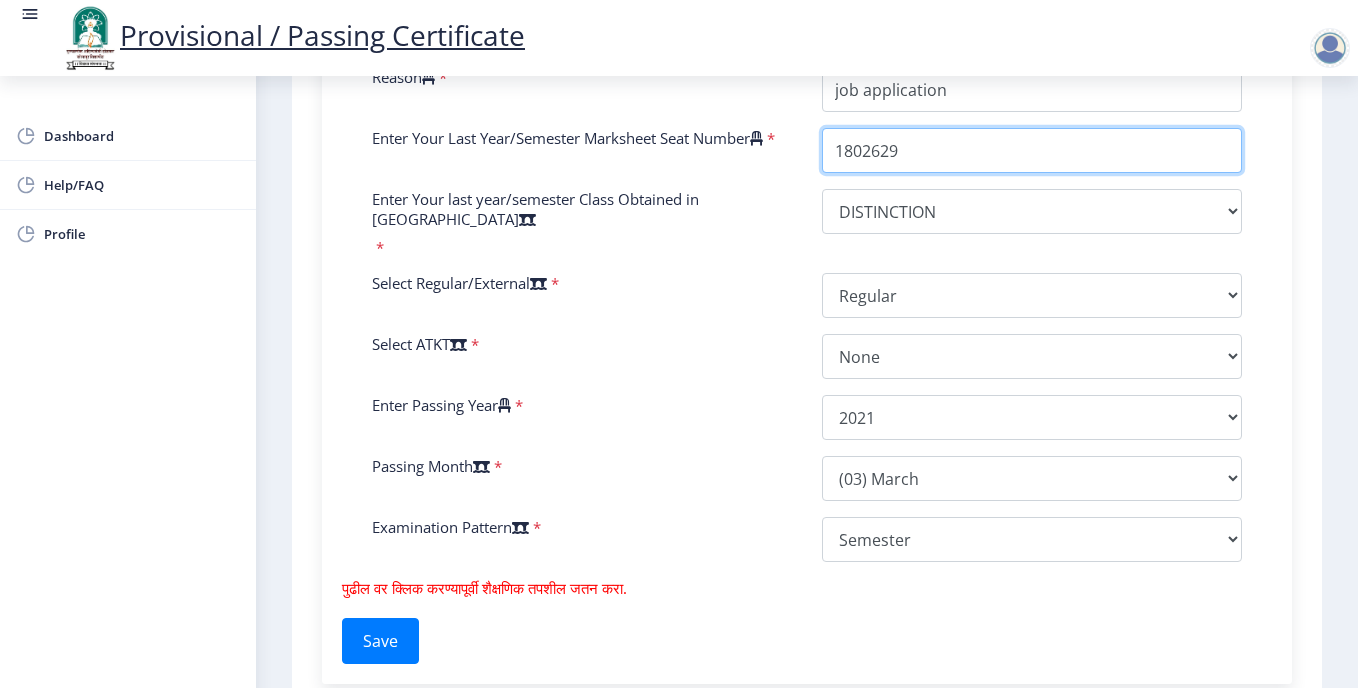 click on "Enter Your Last Year/Semester Marksheet Seat Number" at bounding box center [1032, 150] 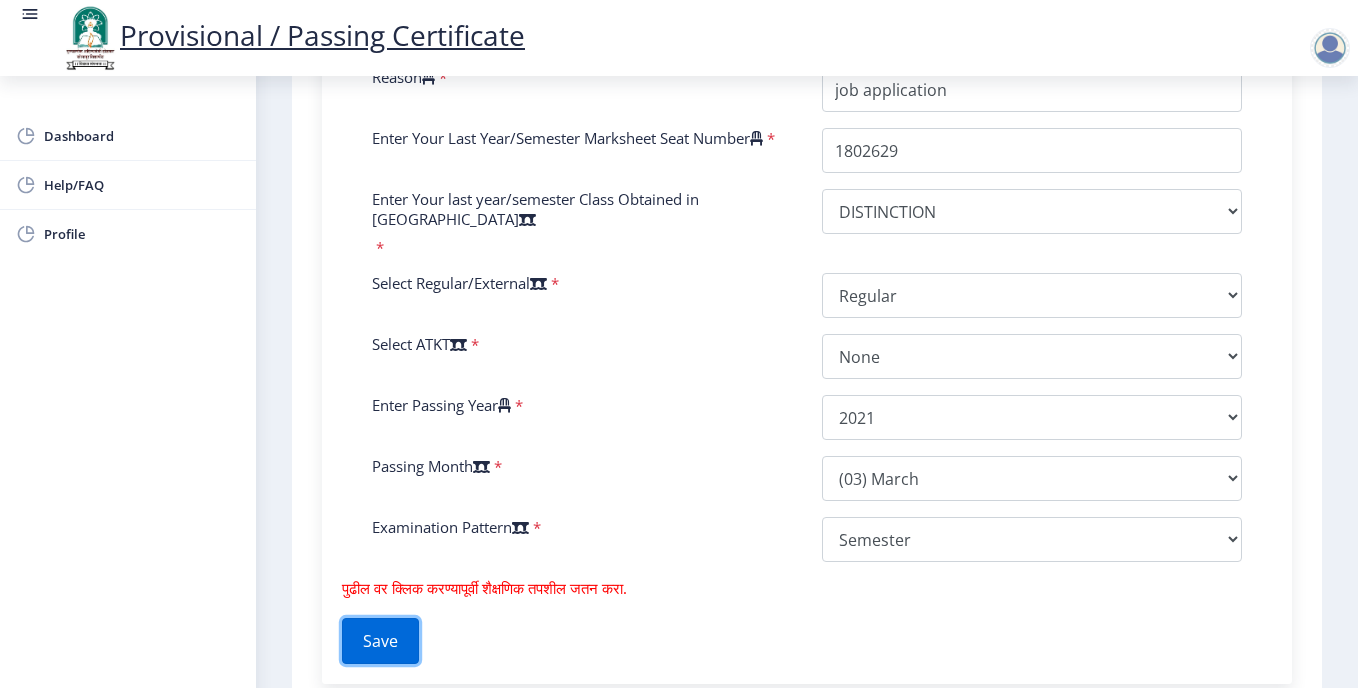 click on "Save" at bounding box center [380, 641] 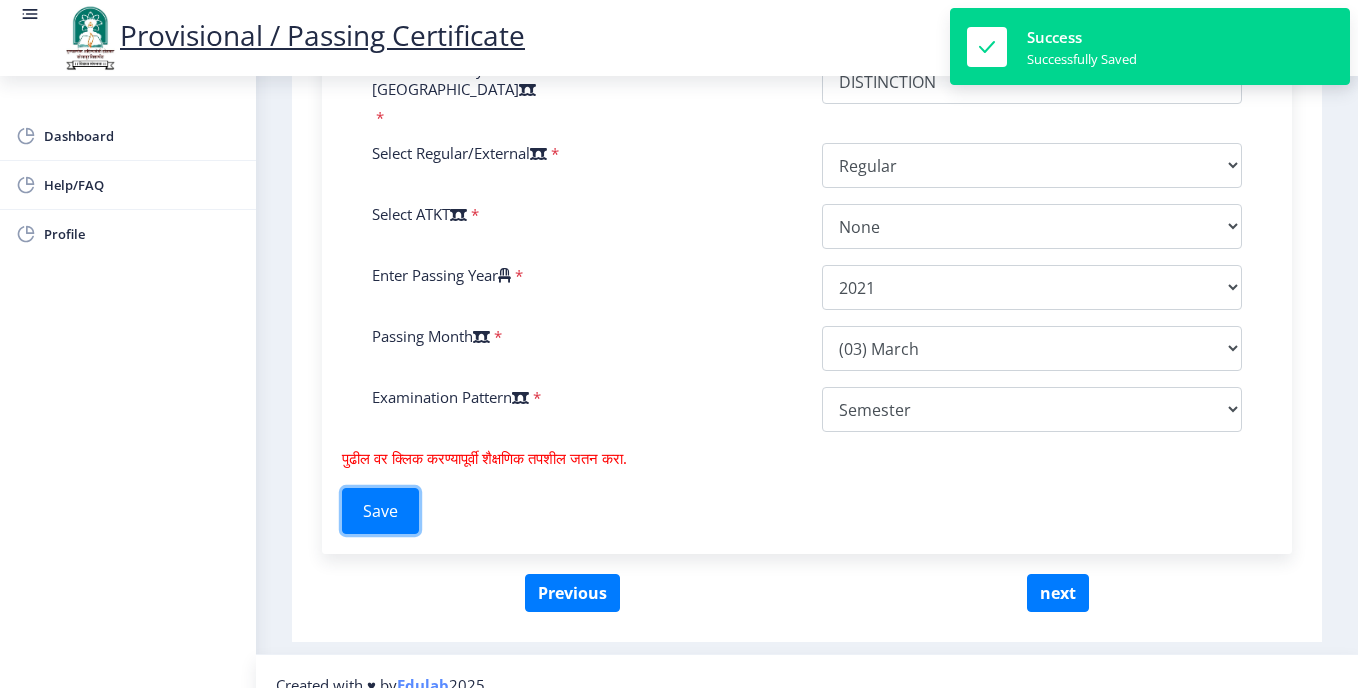 scroll, scrollTop: 997, scrollLeft: 0, axis: vertical 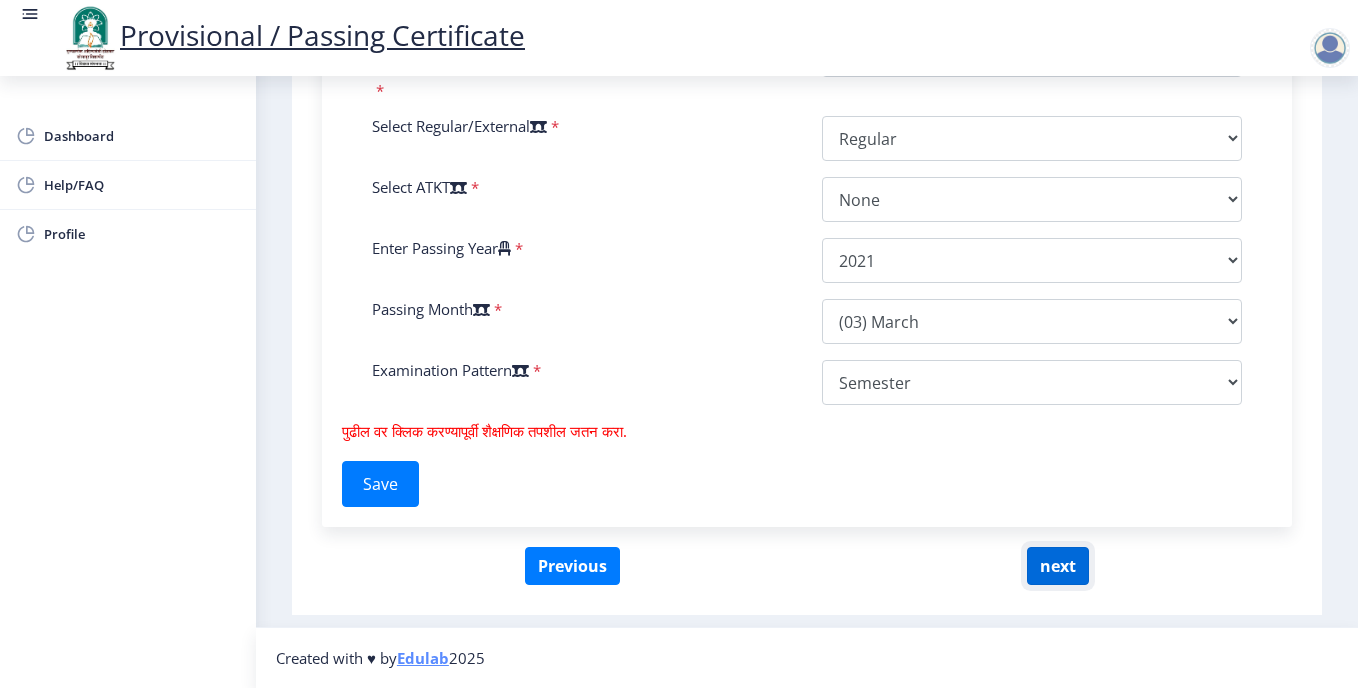 click on "next" 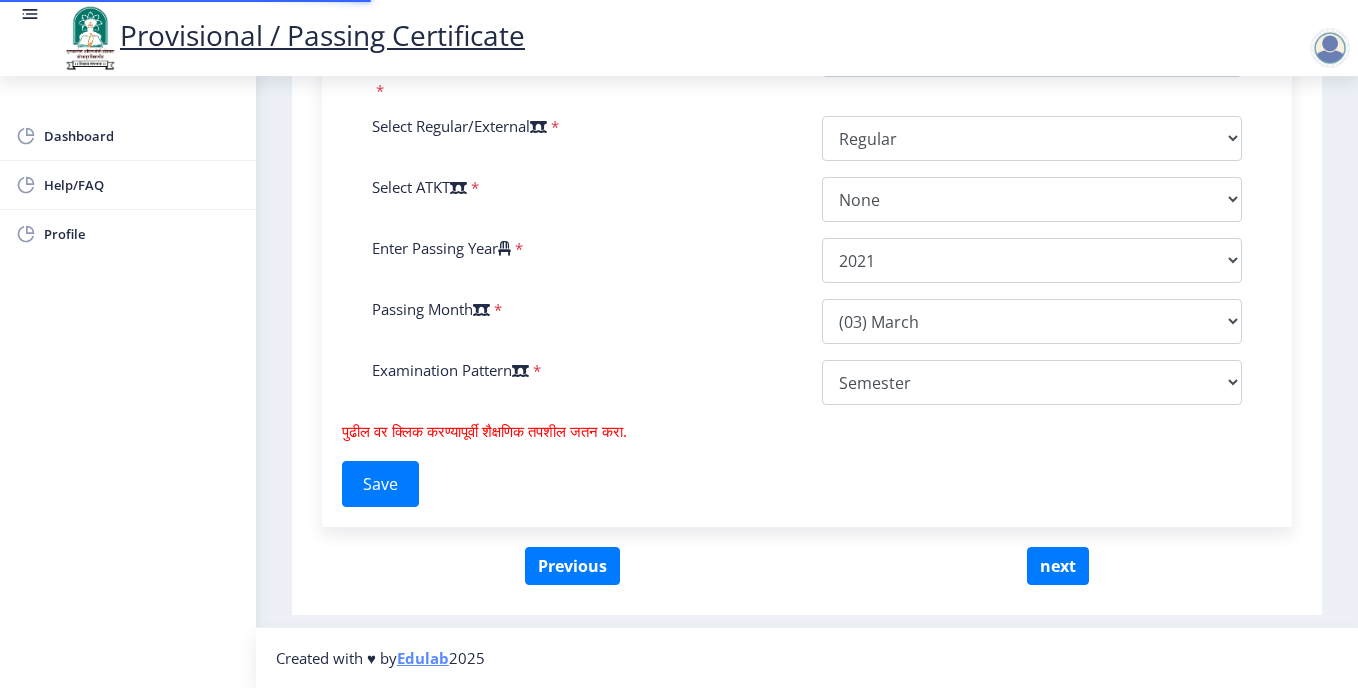 scroll, scrollTop: 364, scrollLeft: 0, axis: vertical 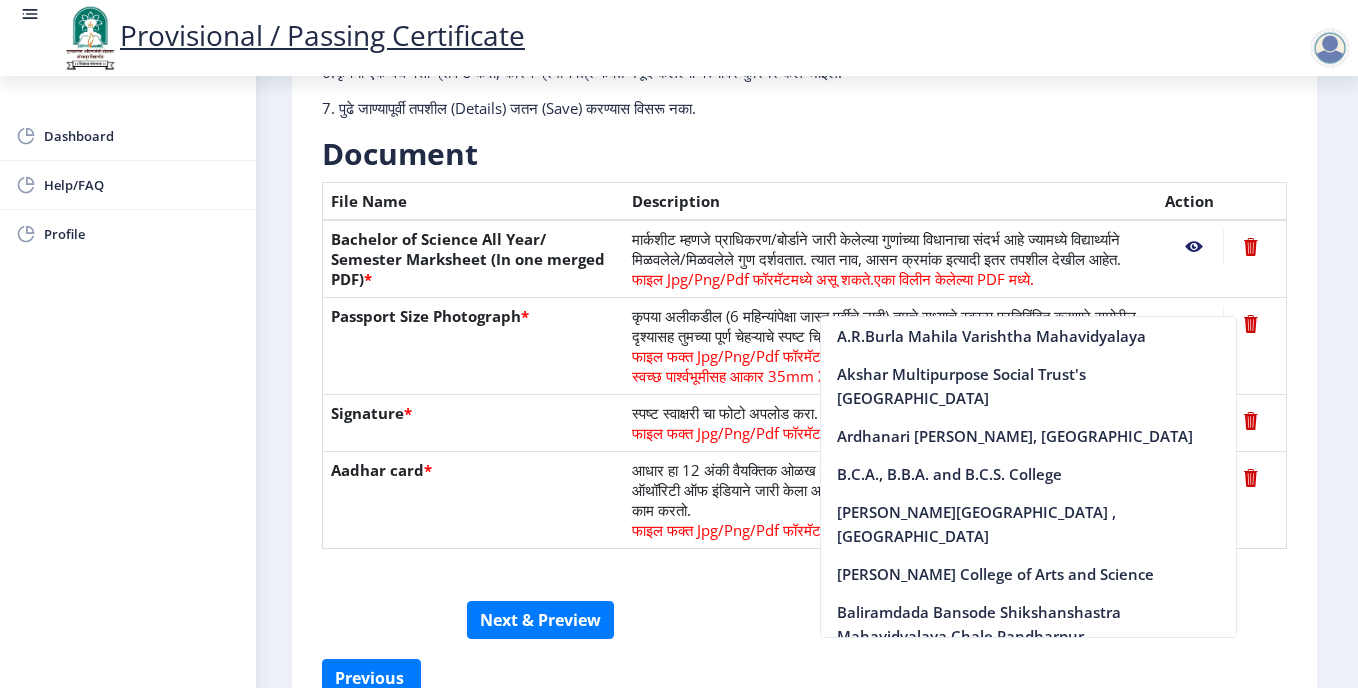 click on "Document" 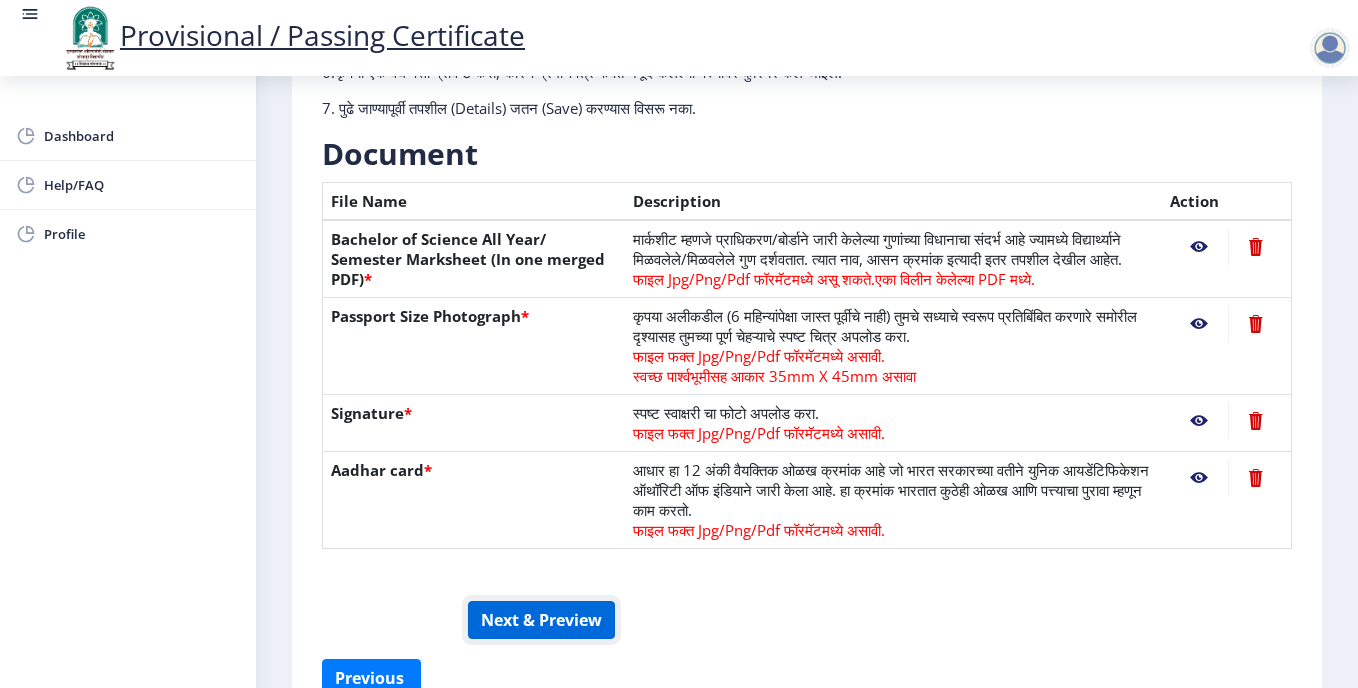 click on "Next & Preview" 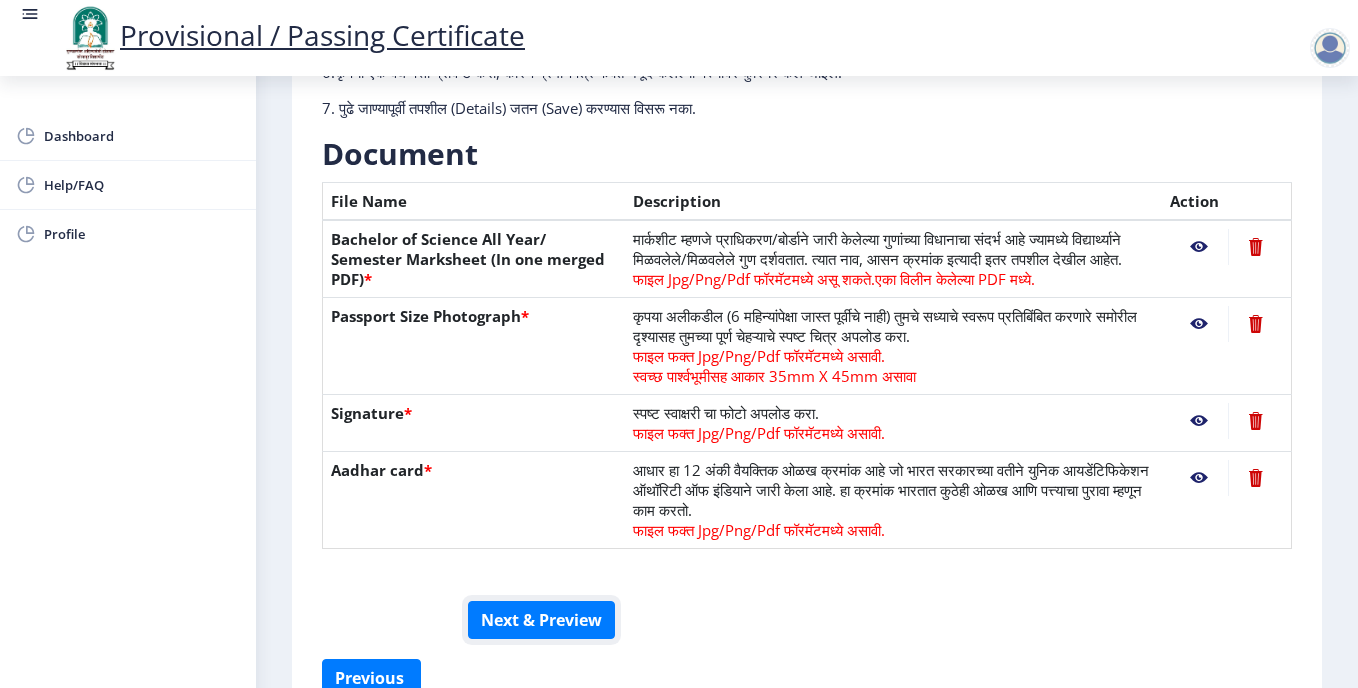 scroll, scrollTop: 0, scrollLeft: 0, axis: both 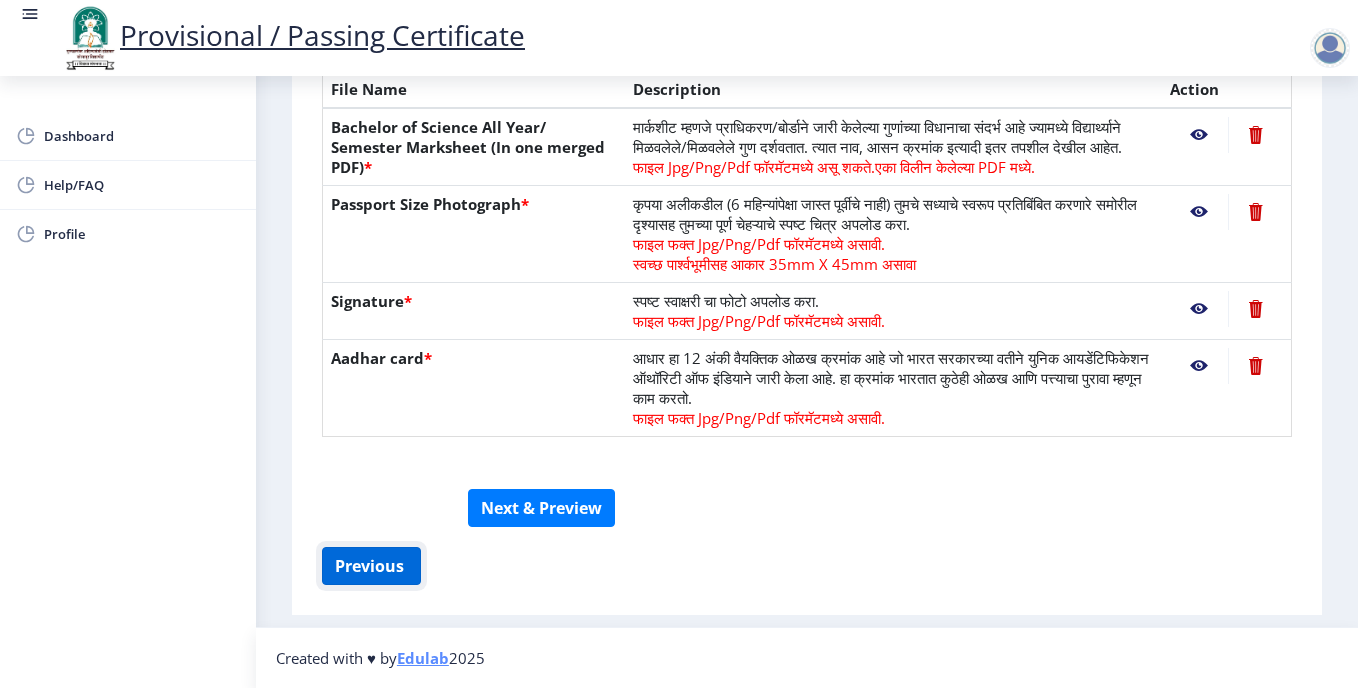 click on "Previous ‍" 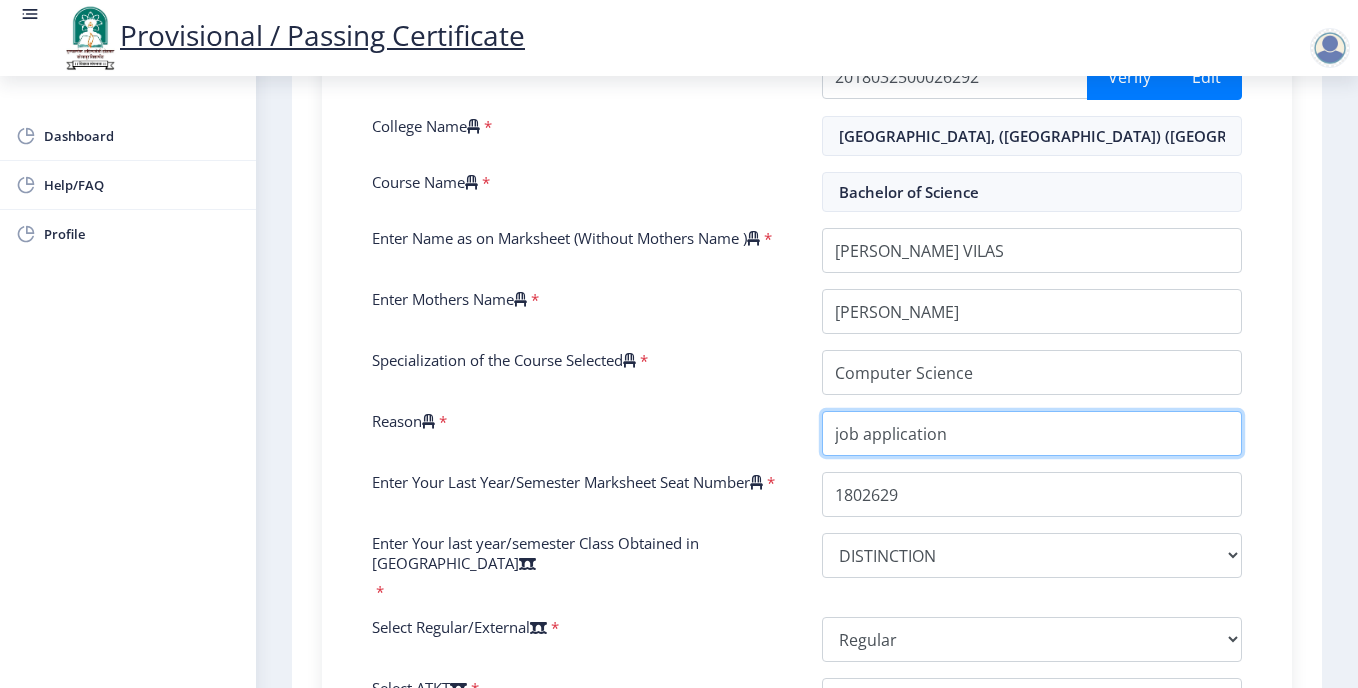 click on "Reason" at bounding box center [1032, 433] 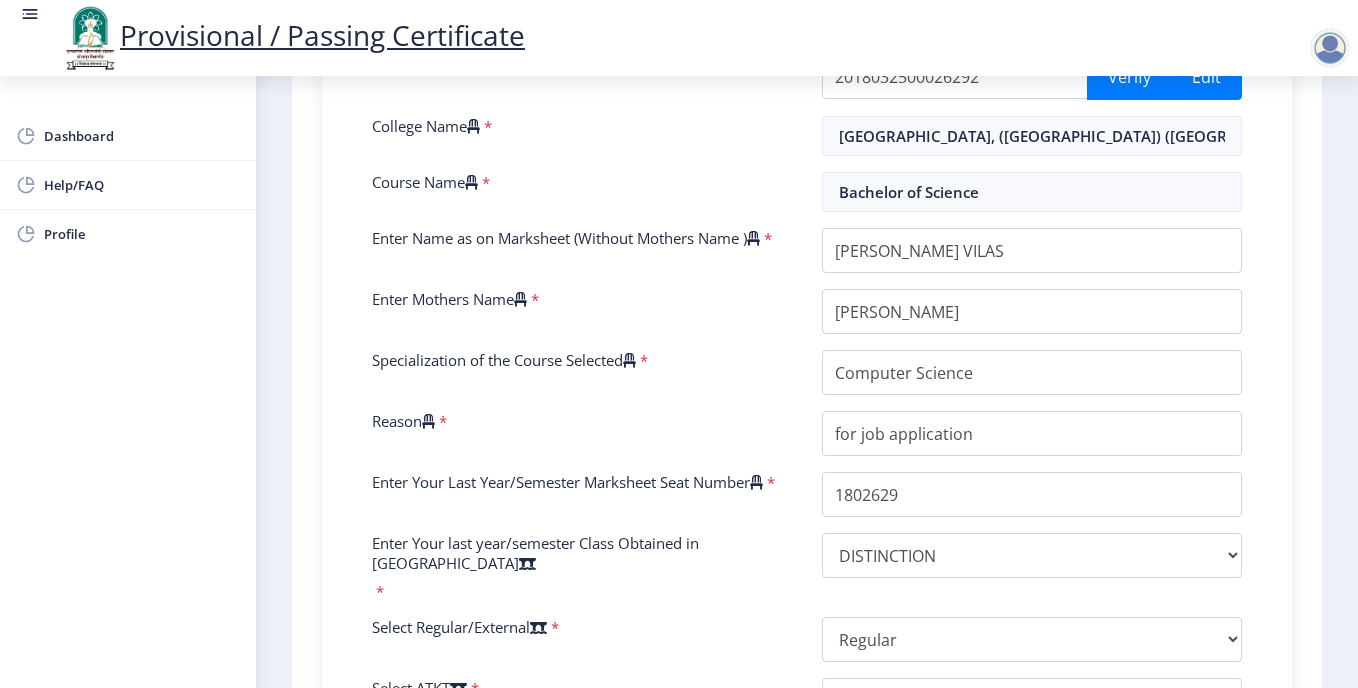 drag, startPoint x: 1349, startPoint y: 493, endPoint x: 1361, endPoint y: 496, distance: 12.369317 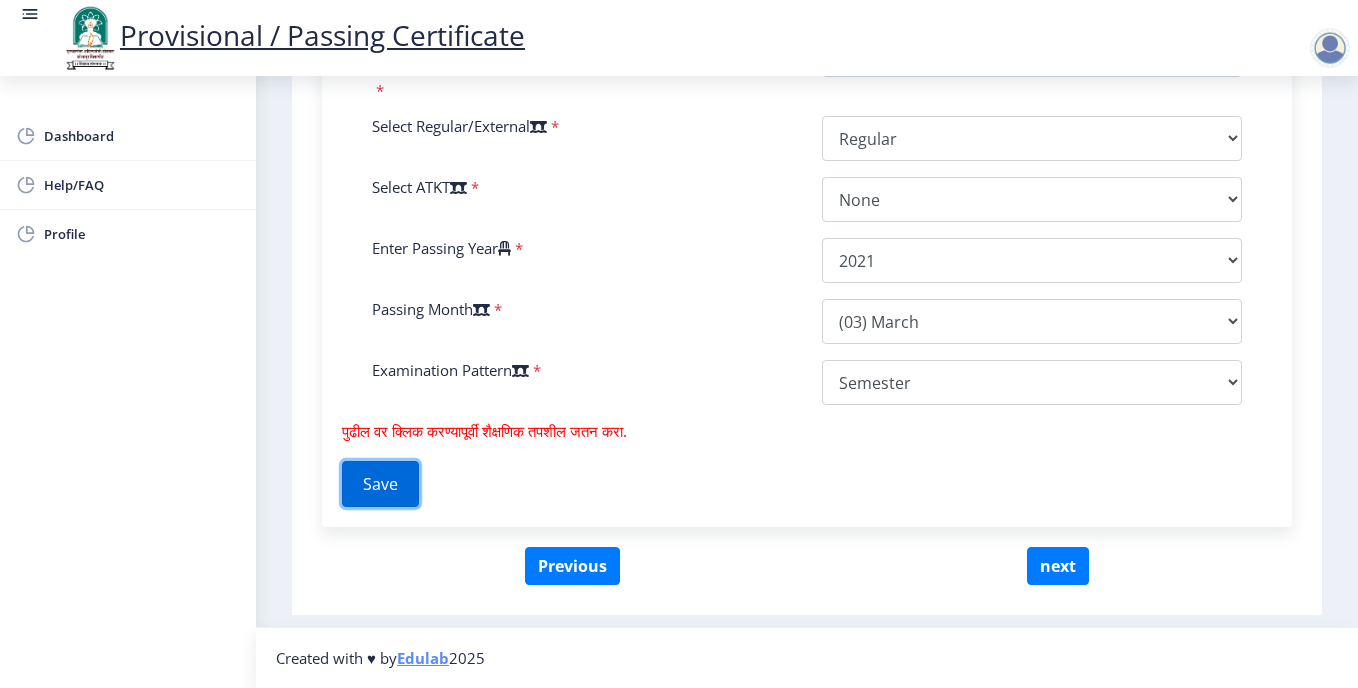 click on "Save" at bounding box center (380, 484) 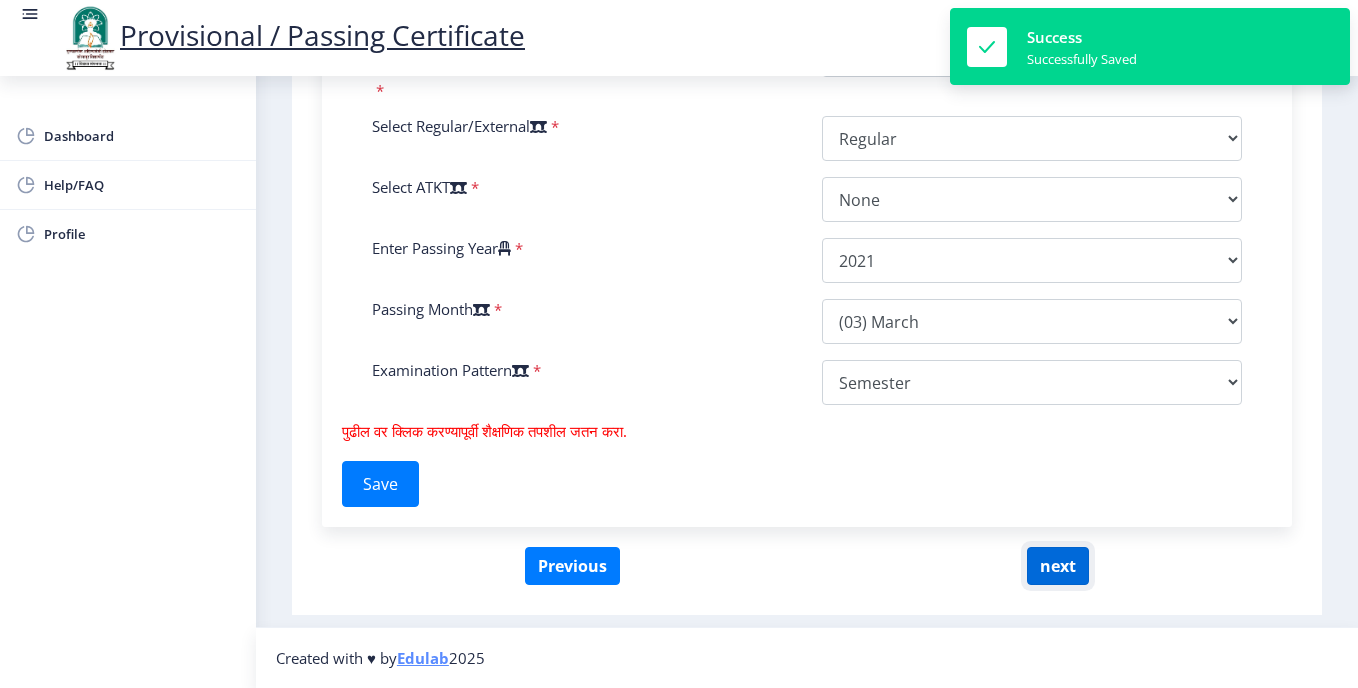 click on "next" 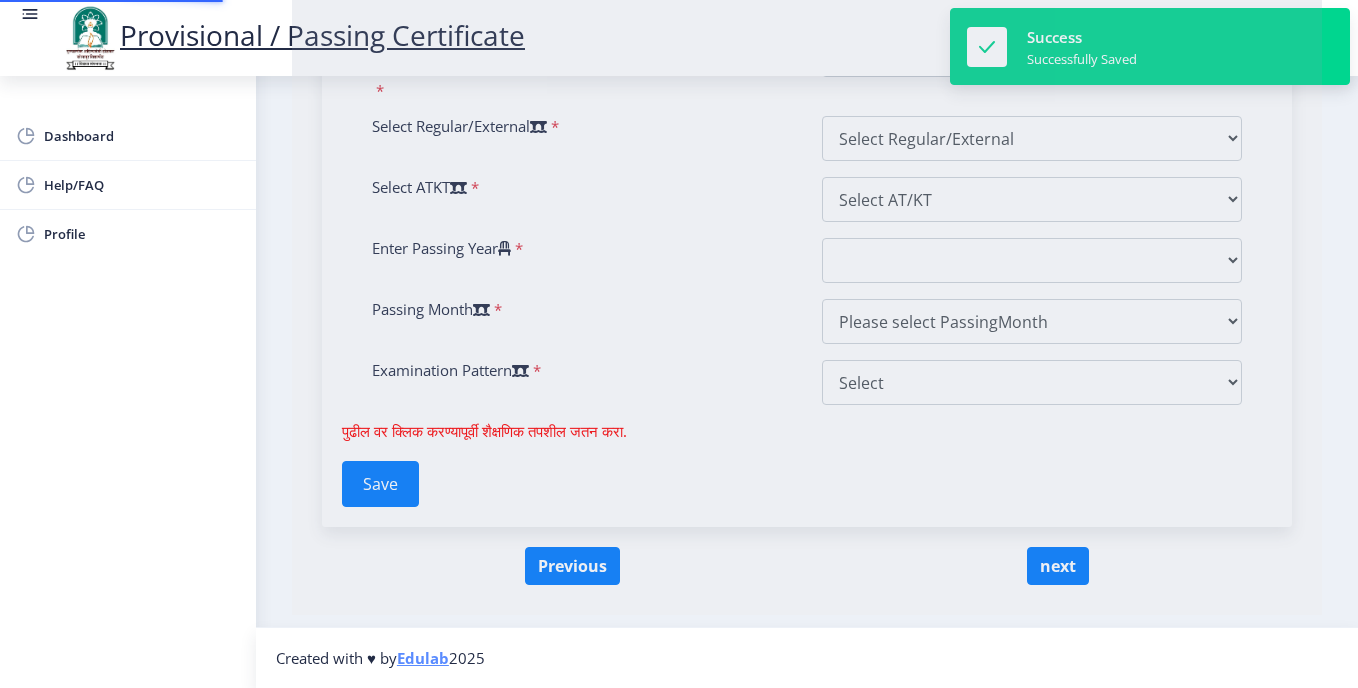 scroll, scrollTop: 364, scrollLeft: 0, axis: vertical 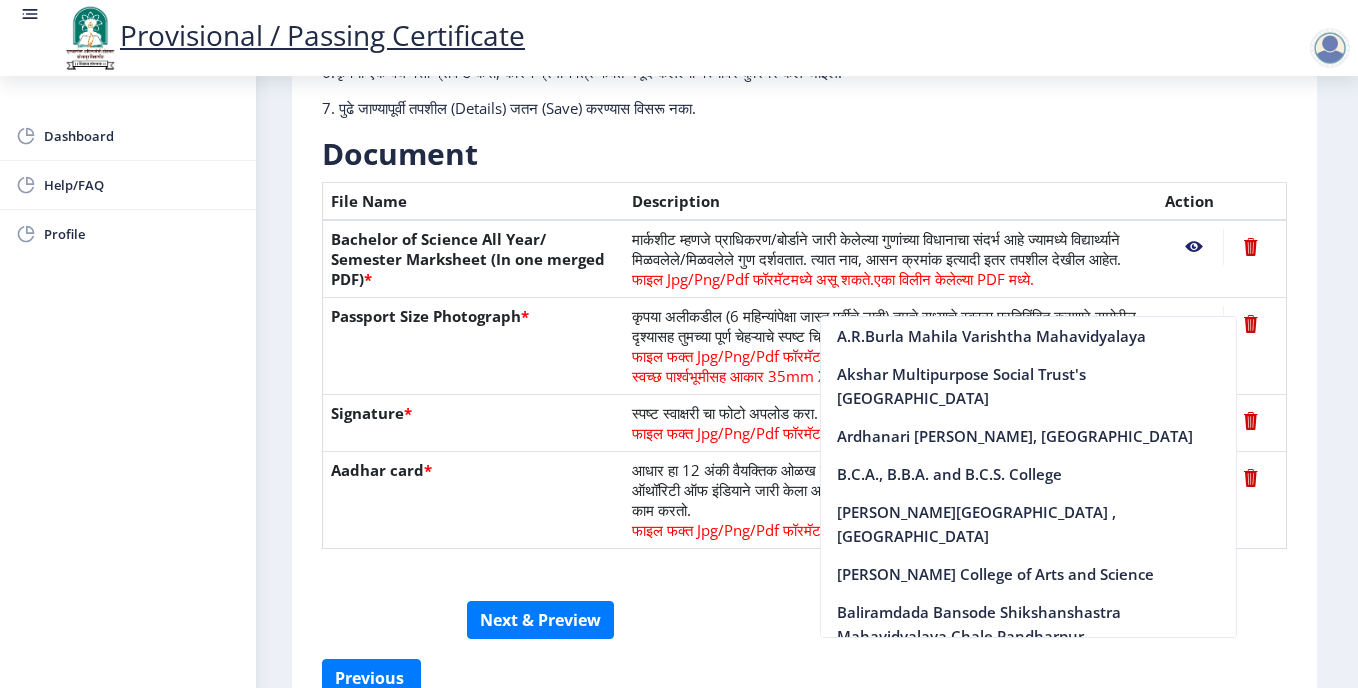 click on "Passport Size Photograph  *" 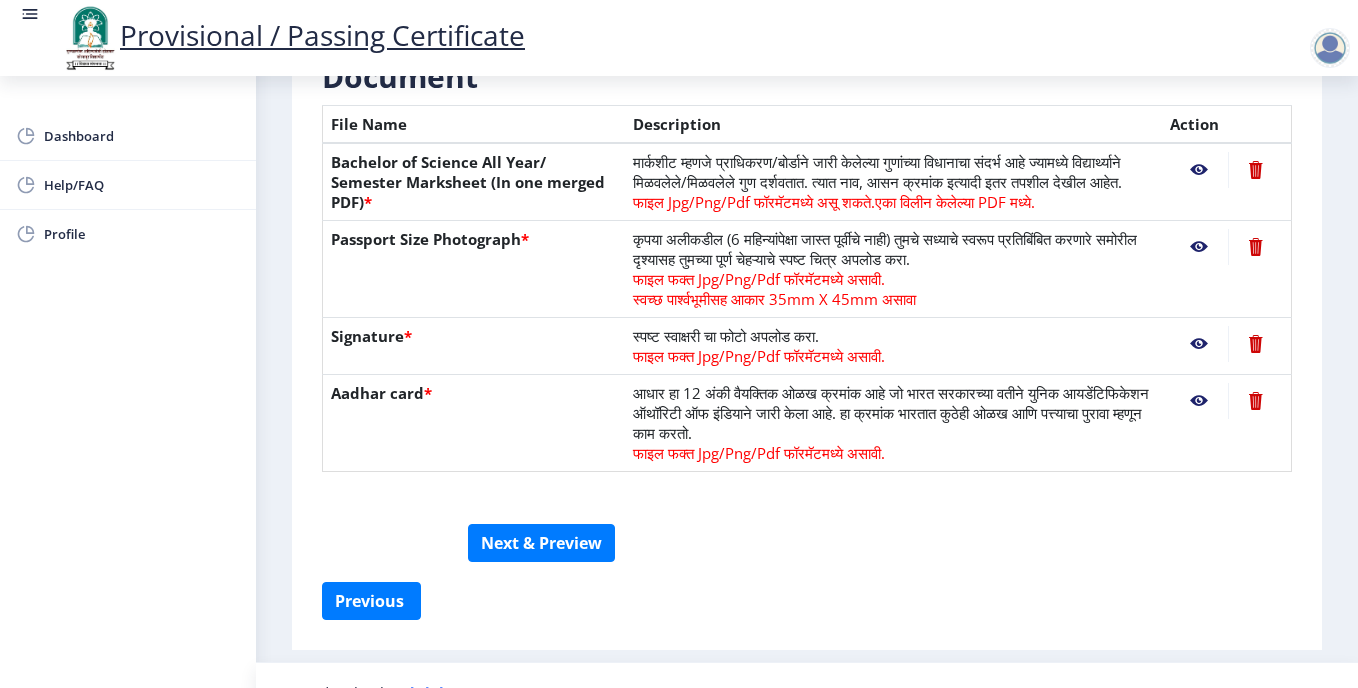 scroll, scrollTop: 496, scrollLeft: 0, axis: vertical 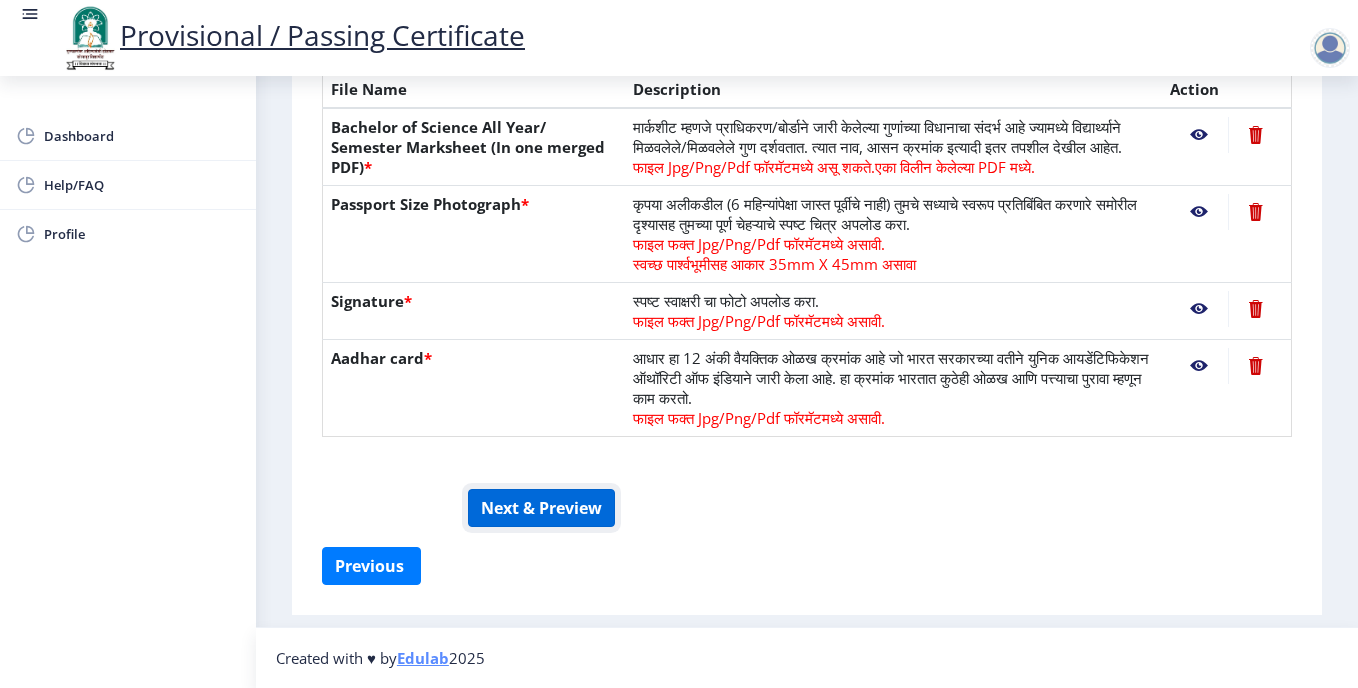 click on "Next & Preview" 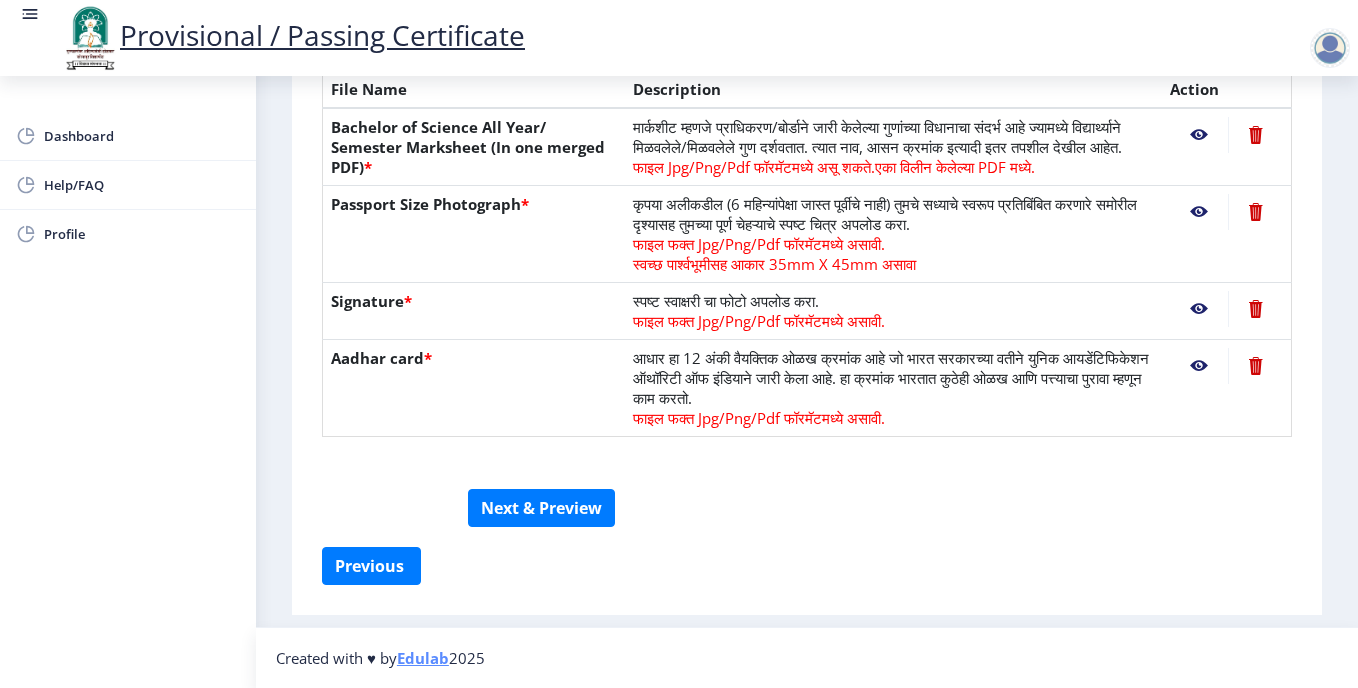 click on "First Step 2 Second Step सूचना 1. कागदपत्रे फक्त jpg/jpeg/png किंवा pdf फॉरमॅटमध्ये अपलोड करा.  2. फाइल आकार 5 MB पेक्षा जास्त नसावा.  3. मार्कशीट मूळ प्रतीतच (Original Copy) अपलोड करावी लागेल.  4. कृपया तुमचे अंतिम वर्ष/सेमिस्टर पास [PERSON_NAME] अपलोड करा.  5. कृपया तुमचा स्पष्ट फोटो अपलोड करा, तो 6 महिन्यांपेक्षा जुना नसावा. 6.कृपया एक वैध पत्ता प्रविष्ट करा, कारण प्रमाणपत्र फक्त नमूद केलेल्या पत्त्यावर कुरियर केले जाईल.  Need Help? Email Us on   Document  File Name *" 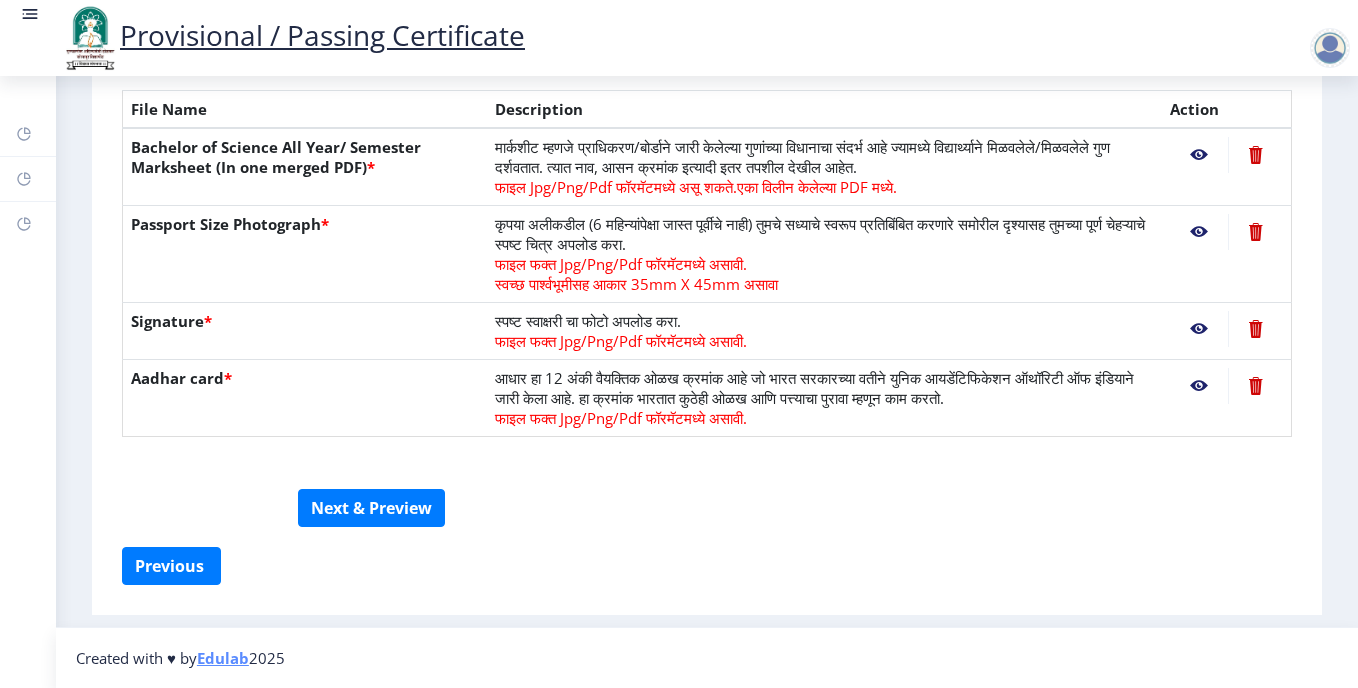 scroll, scrollTop: 456, scrollLeft: 0, axis: vertical 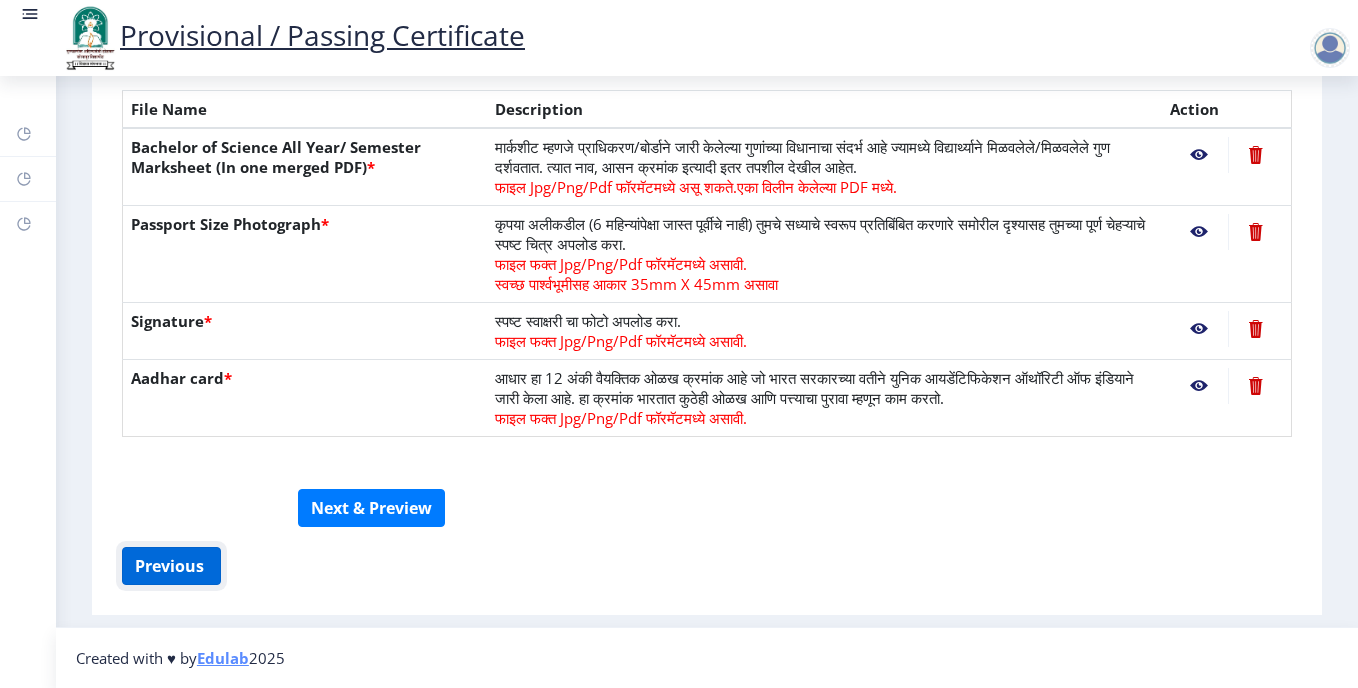 click on "Previous ‍" 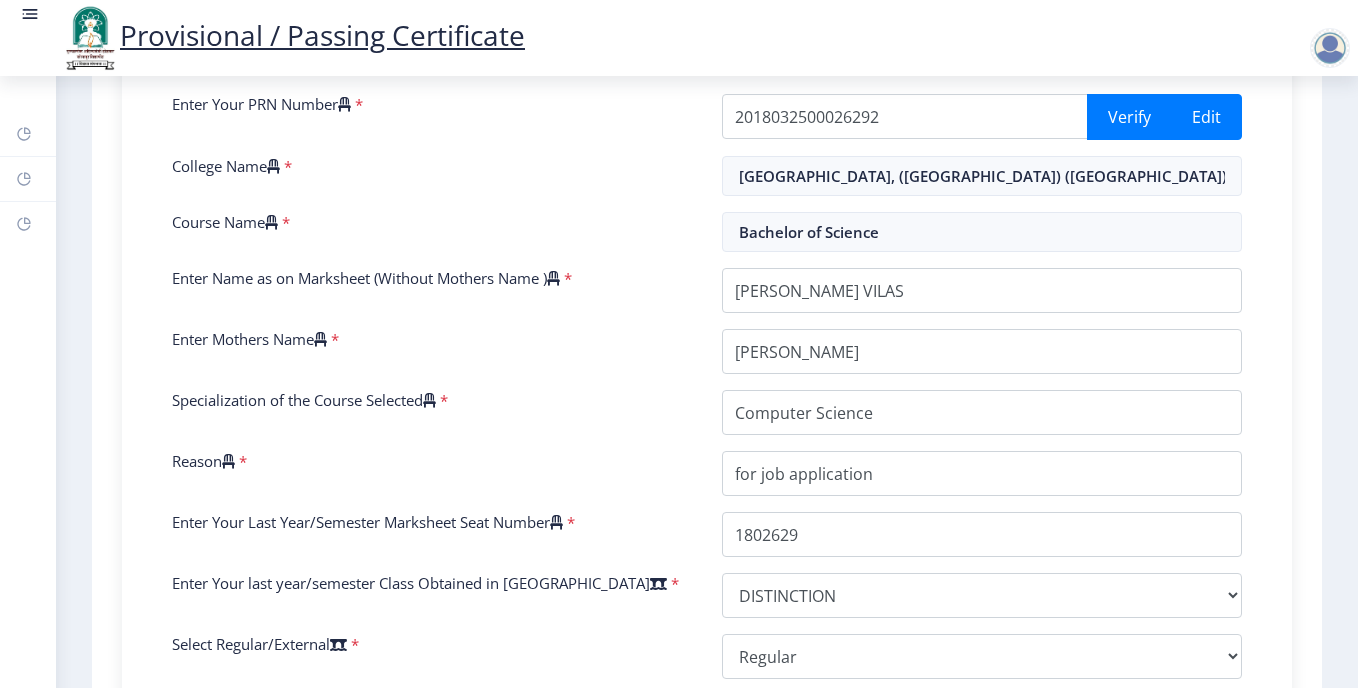 click 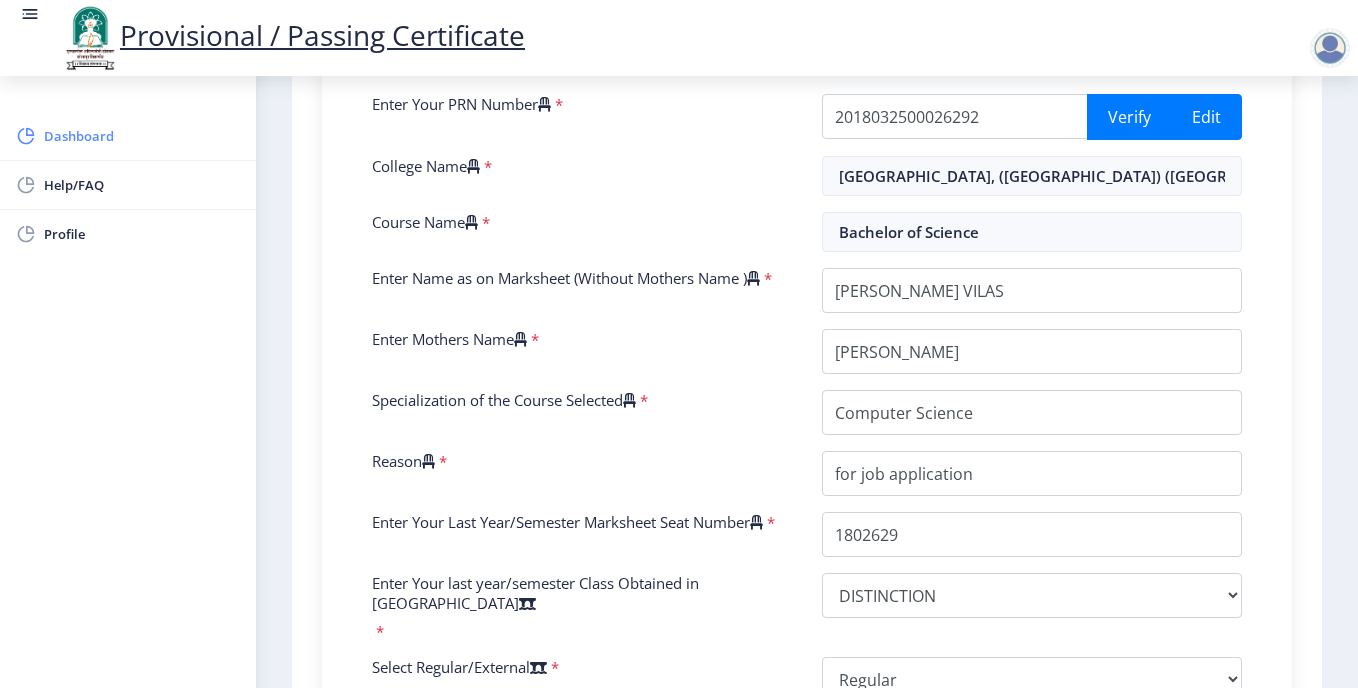click on "Dashboard" 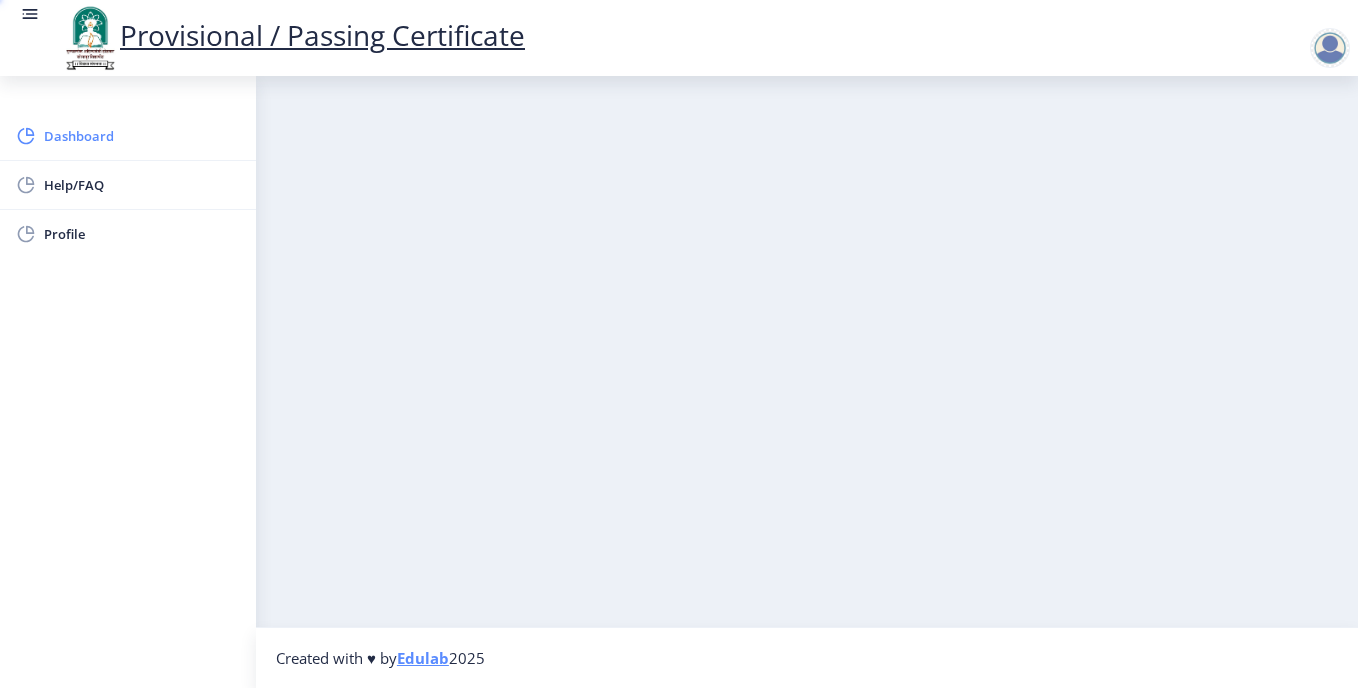scroll, scrollTop: 0, scrollLeft: 0, axis: both 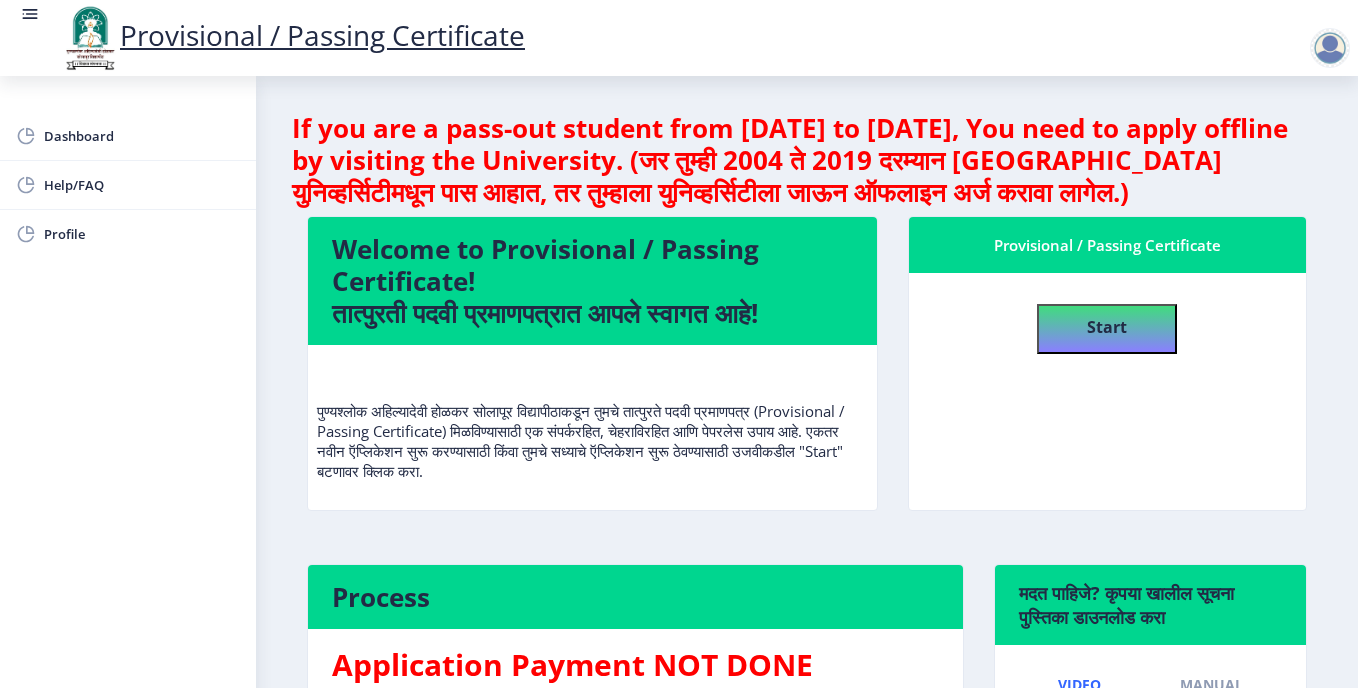 click on "Provisional / Passing Certificate   Start" 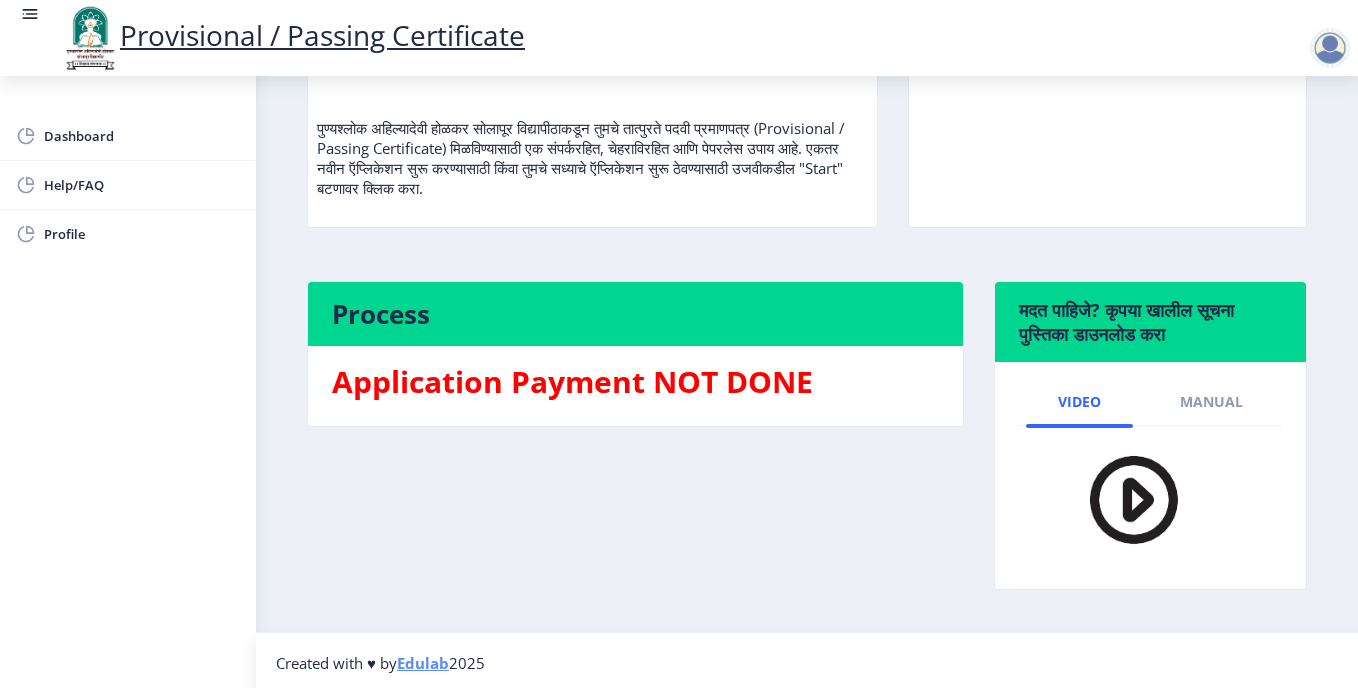 scroll, scrollTop: 288, scrollLeft: 0, axis: vertical 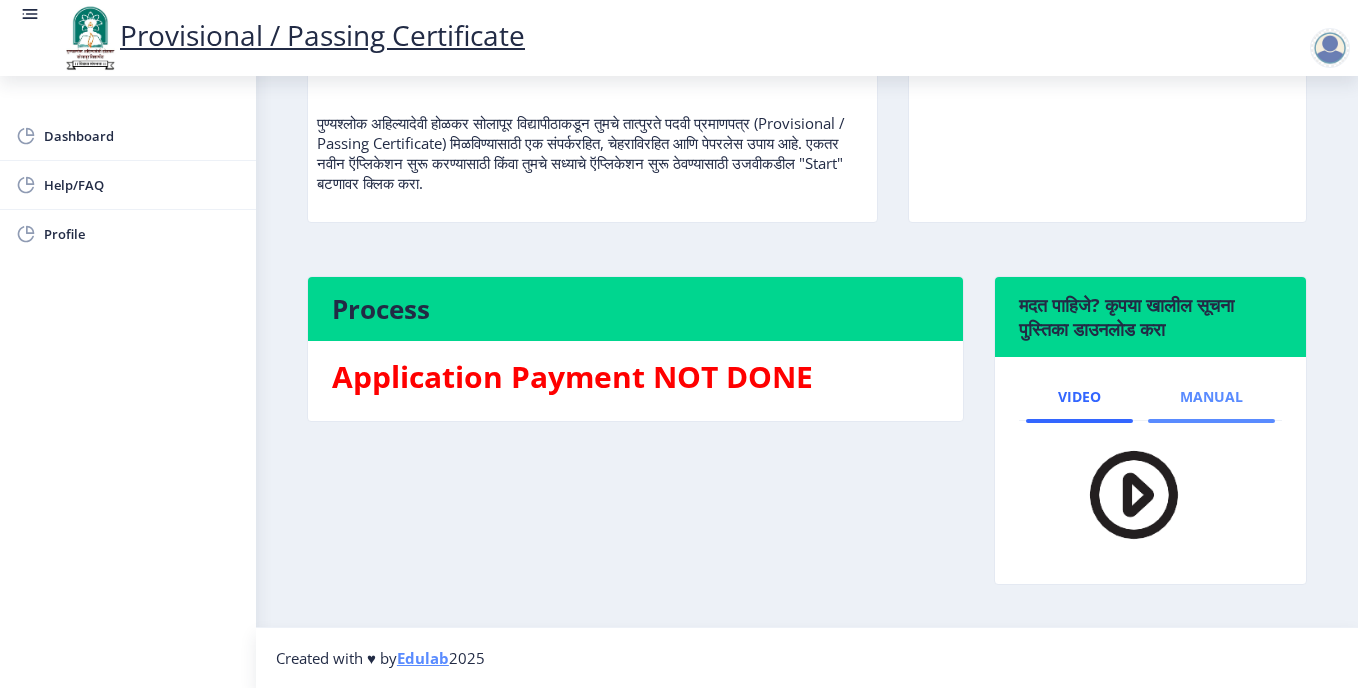 click on "Manual" 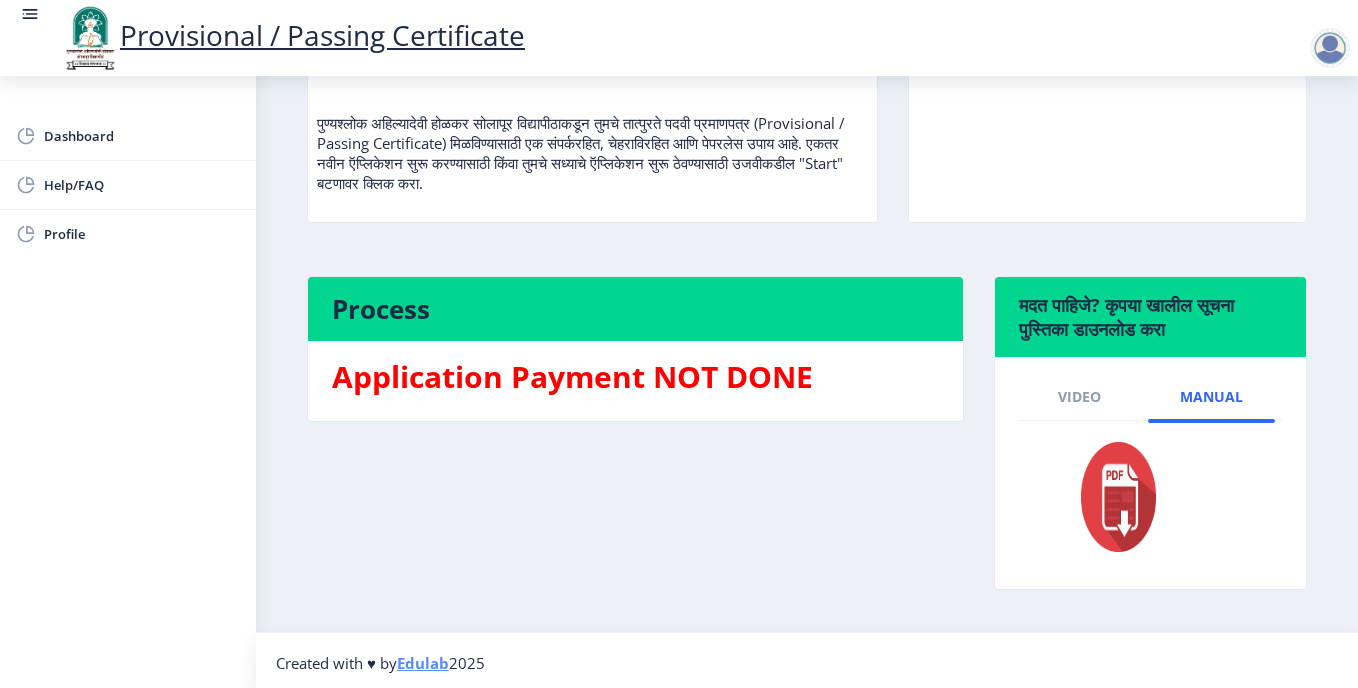 click 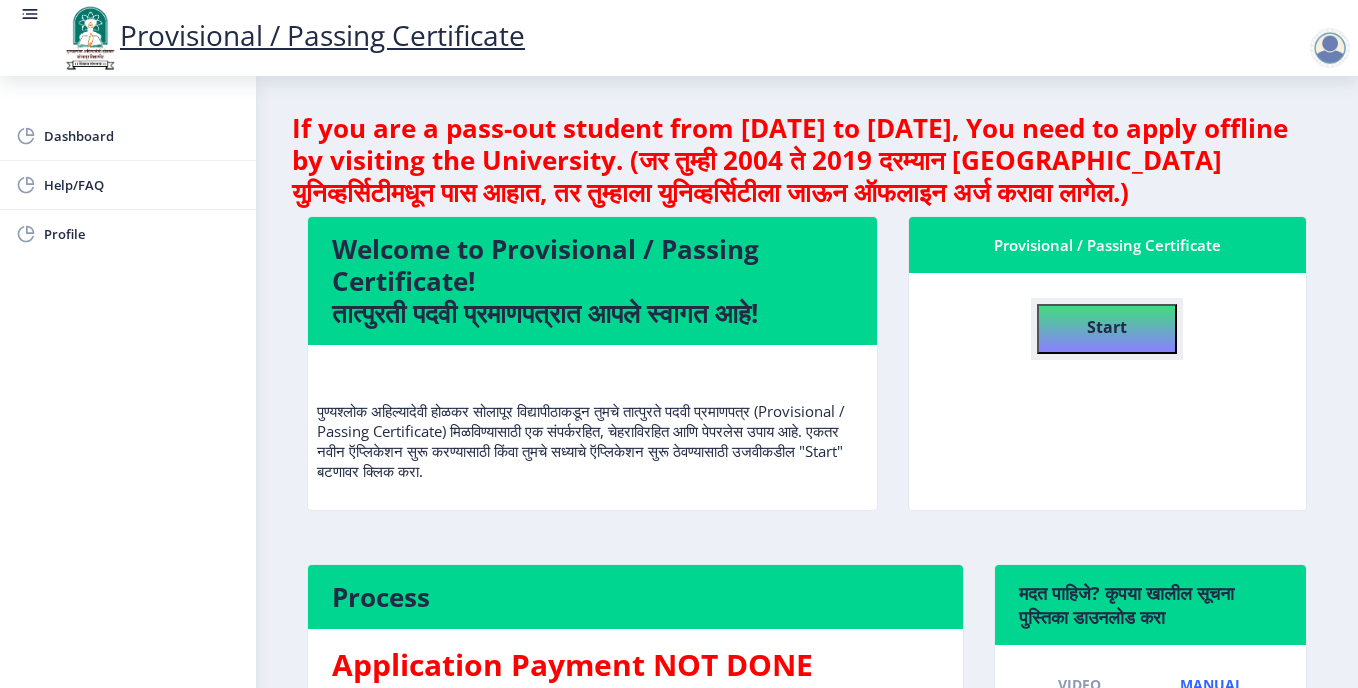 click on "Start" 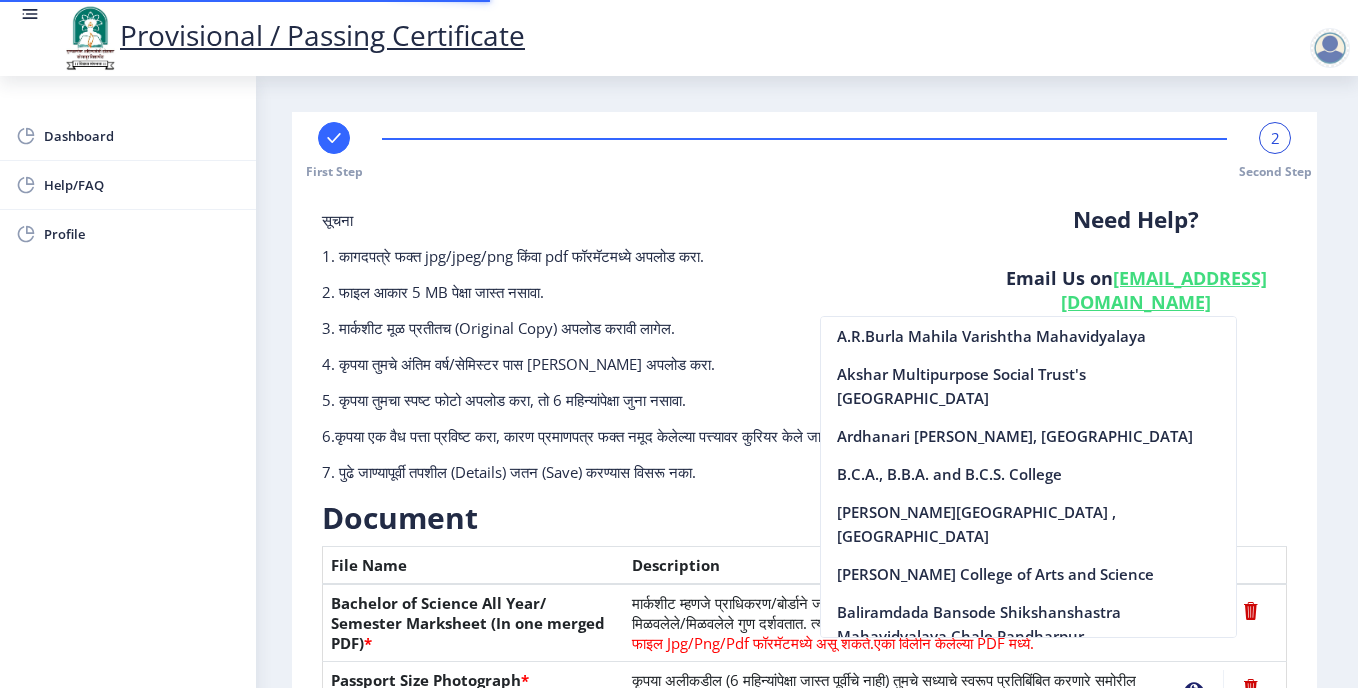 scroll, scrollTop: 364, scrollLeft: 0, axis: vertical 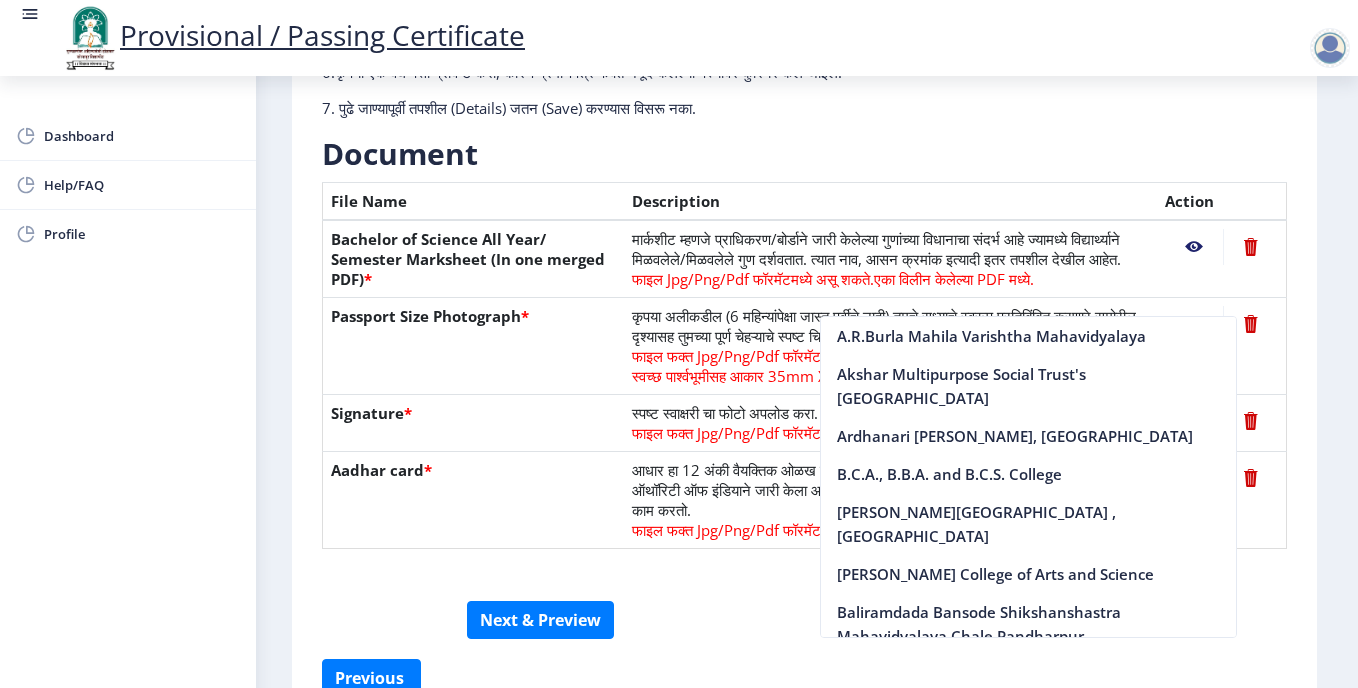 click on "Provisional / Passing Certificate Dashboard Help/FAQ Profile First Step 2 Second Step सूचना 1. कागदपत्रे फक्त jpg/jpeg/png किंवा pdf फॉरमॅटमध्ये अपलोड करा.  2. फाइल आकार 5 MB पेक्षा जास्त नसावा.  3. मार्कशीट मूळ प्रतीतच (Original Copy) अपलोड करावी लागेल.  4. कृपया तुमचे अंतिम वर्ष/सेमिस्टर पास [PERSON_NAME] अपलोड करा.  5. कृपया तुमचा स्पष्ट फोटो अपलोड करा, तो 6 महिन्यांपेक्षा जुना नसावा. 7. पुढे जाण्यापूर्वी तपशील (Details) जतन (Save) करण्यास विसरू नका.  Need Help? Email Us on   [EMAIL_ADDRESS][DOMAIN_NAME]  Document  File Name Description" at bounding box center [679, 344] 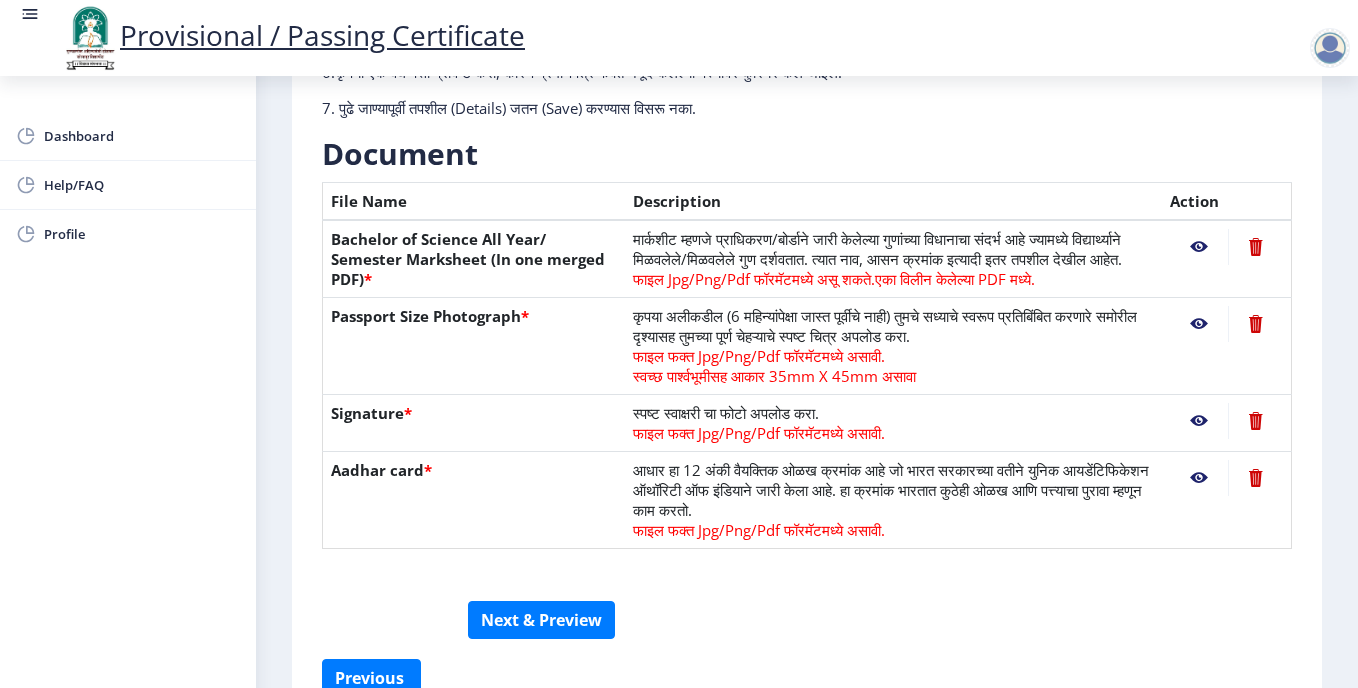 scroll, scrollTop: 0, scrollLeft: 0, axis: both 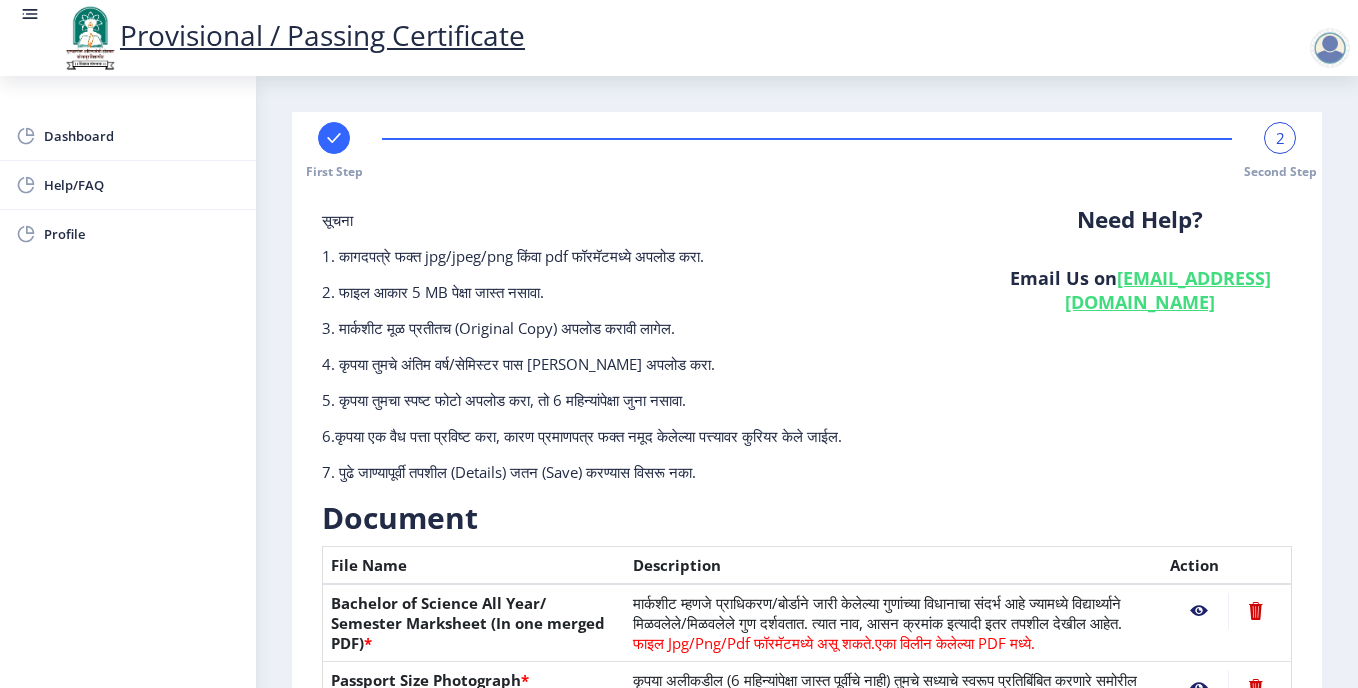 click on "2" 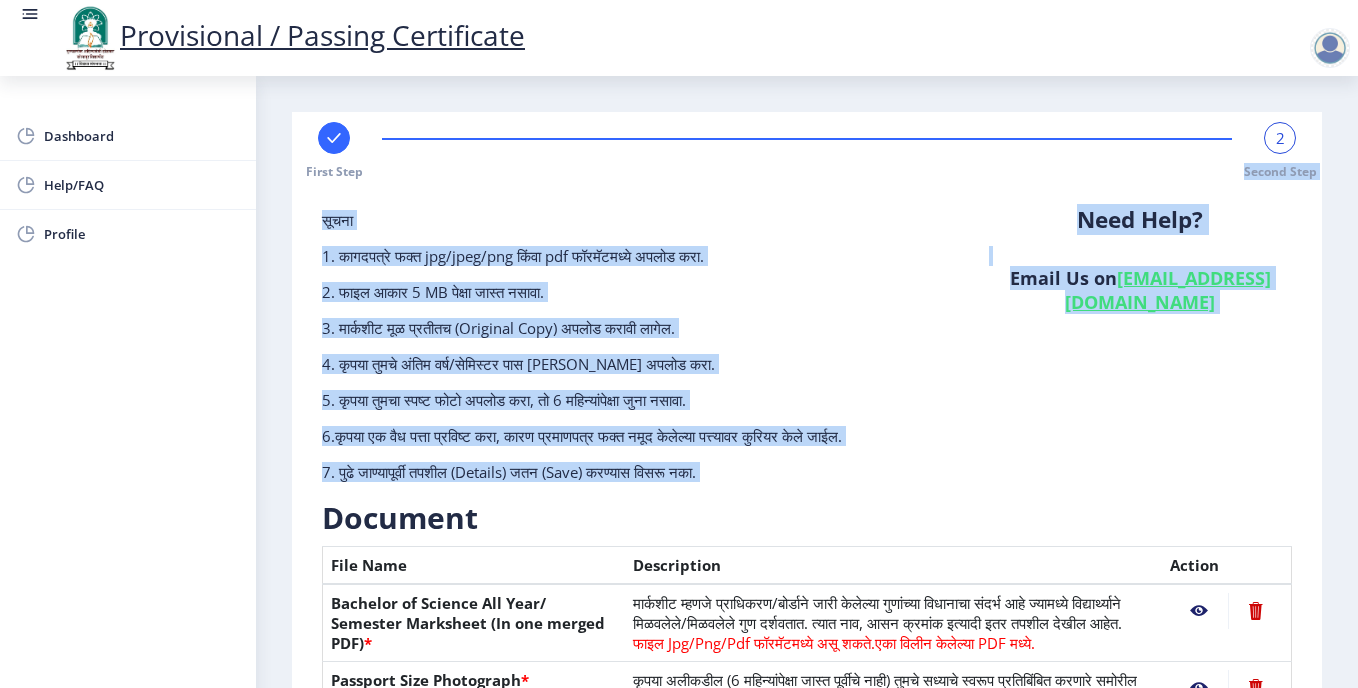 drag, startPoint x: 1281, startPoint y: 142, endPoint x: 1357, endPoint y: 318, distance: 191.70811 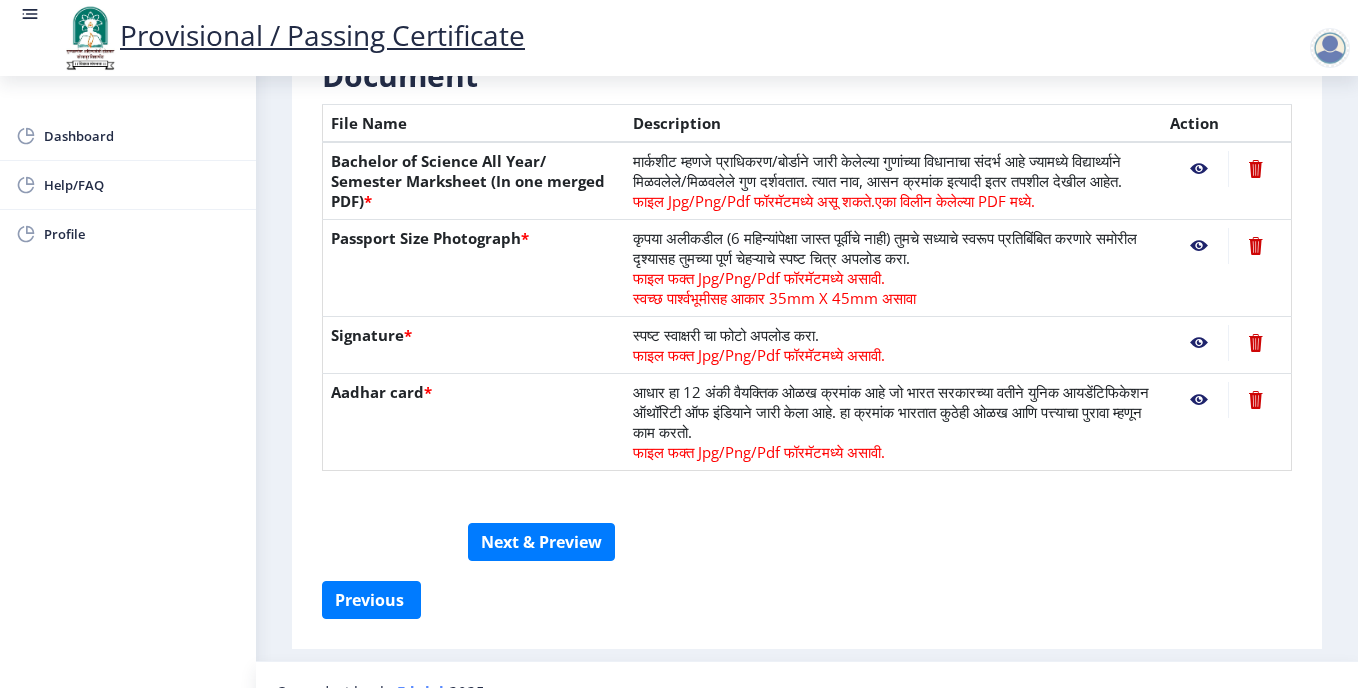 scroll, scrollTop: 496, scrollLeft: 0, axis: vertical 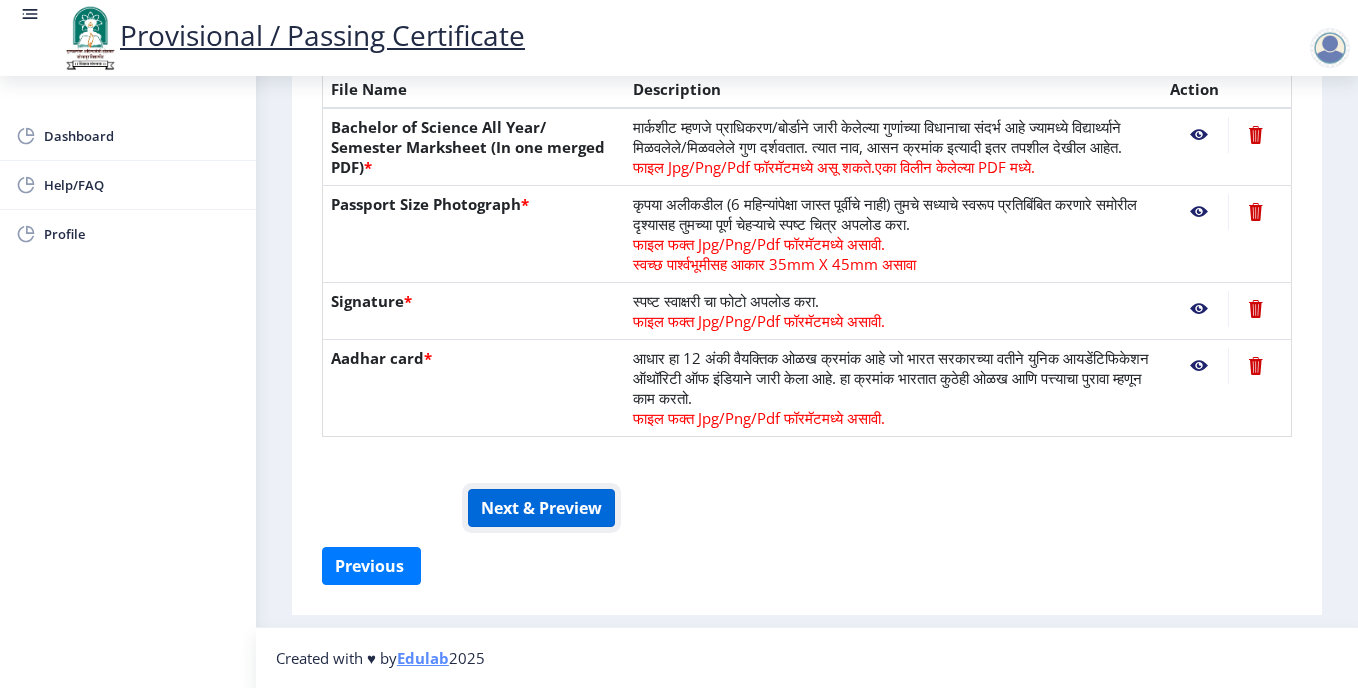 click on "Next & Preview" 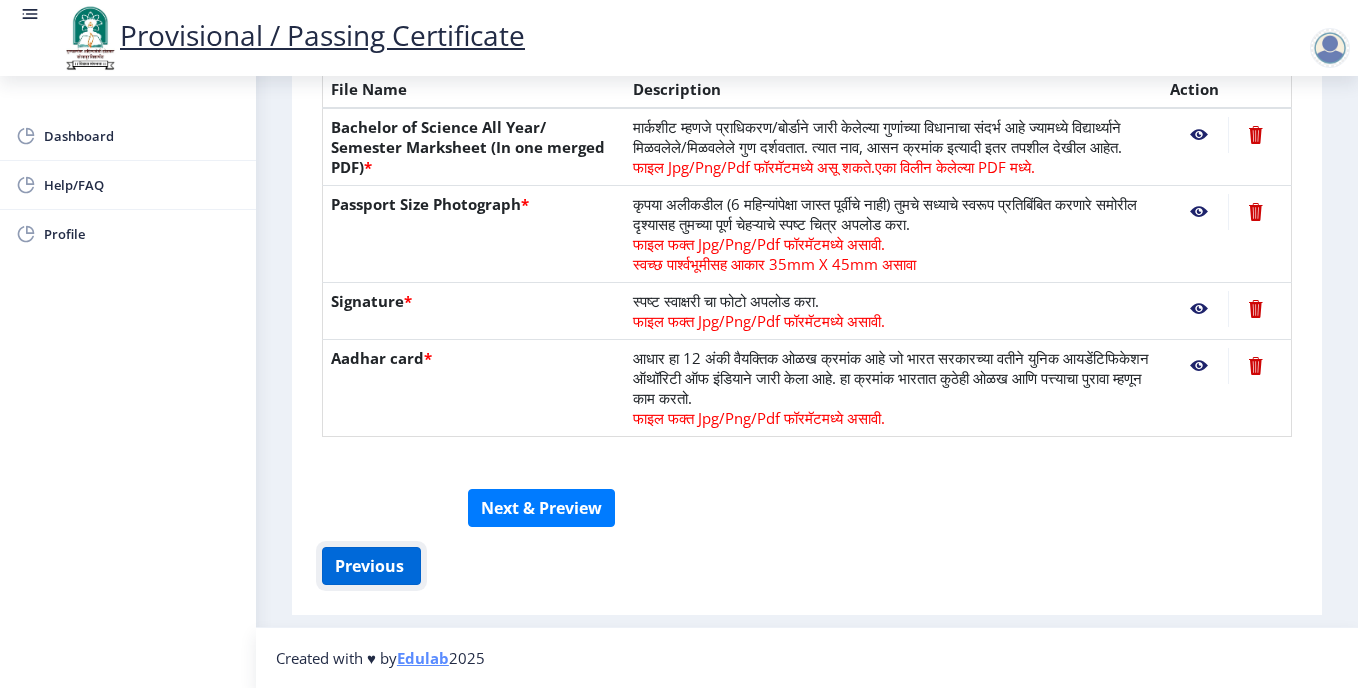click on "Previous ‍" 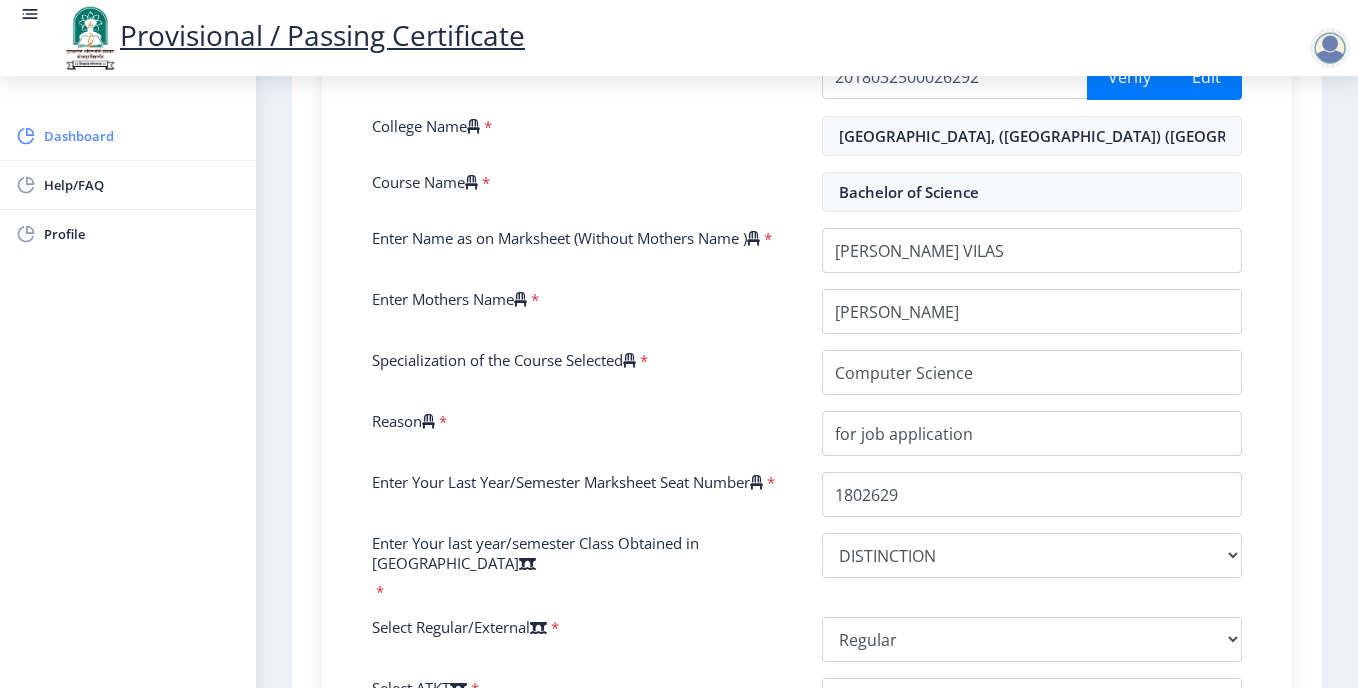 click on "Dashboard" 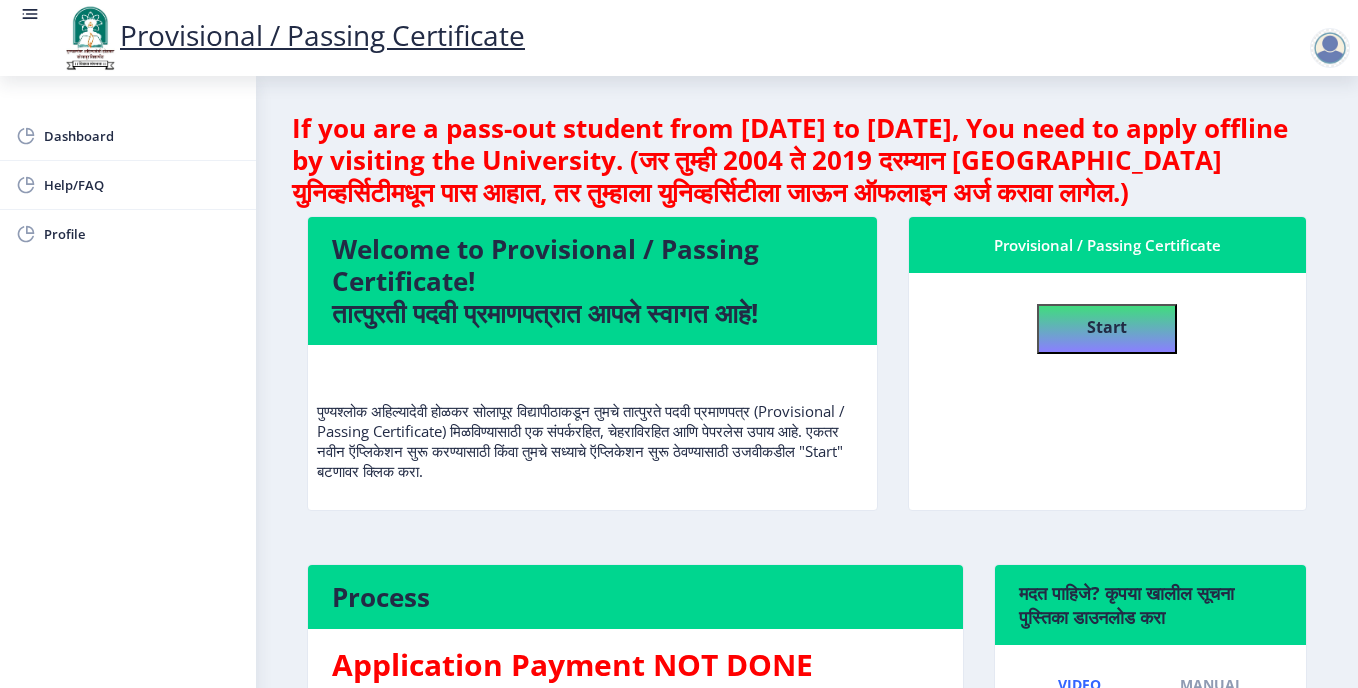 click on "Provisional / Passing Certificate" 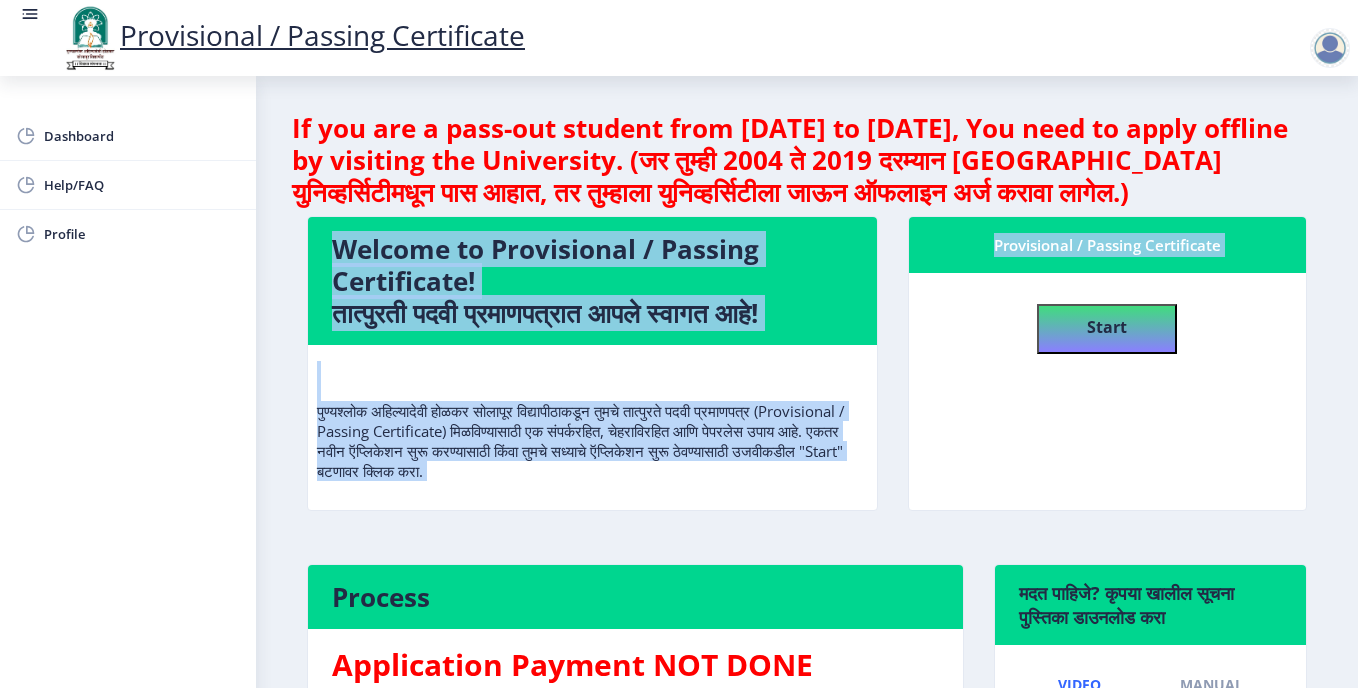 click on "Start" 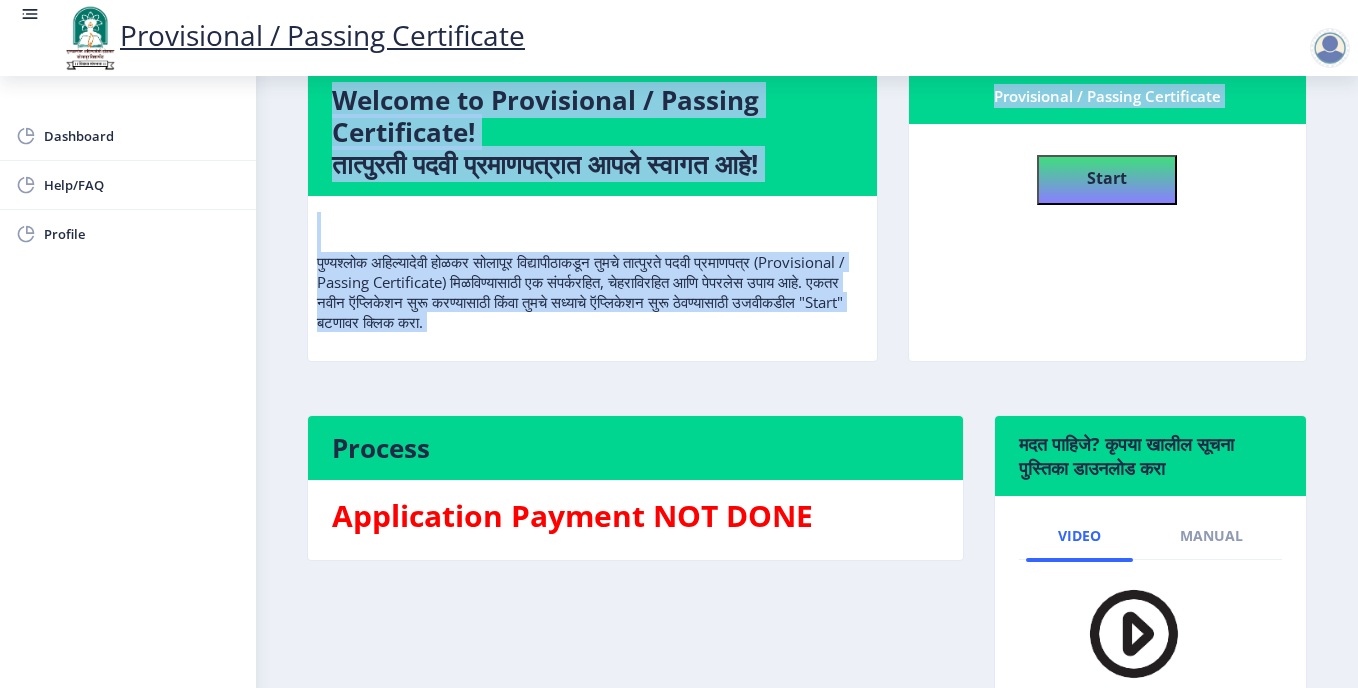 scroll, scrollTop: 288, scrollLeft: 0, axis: vertical 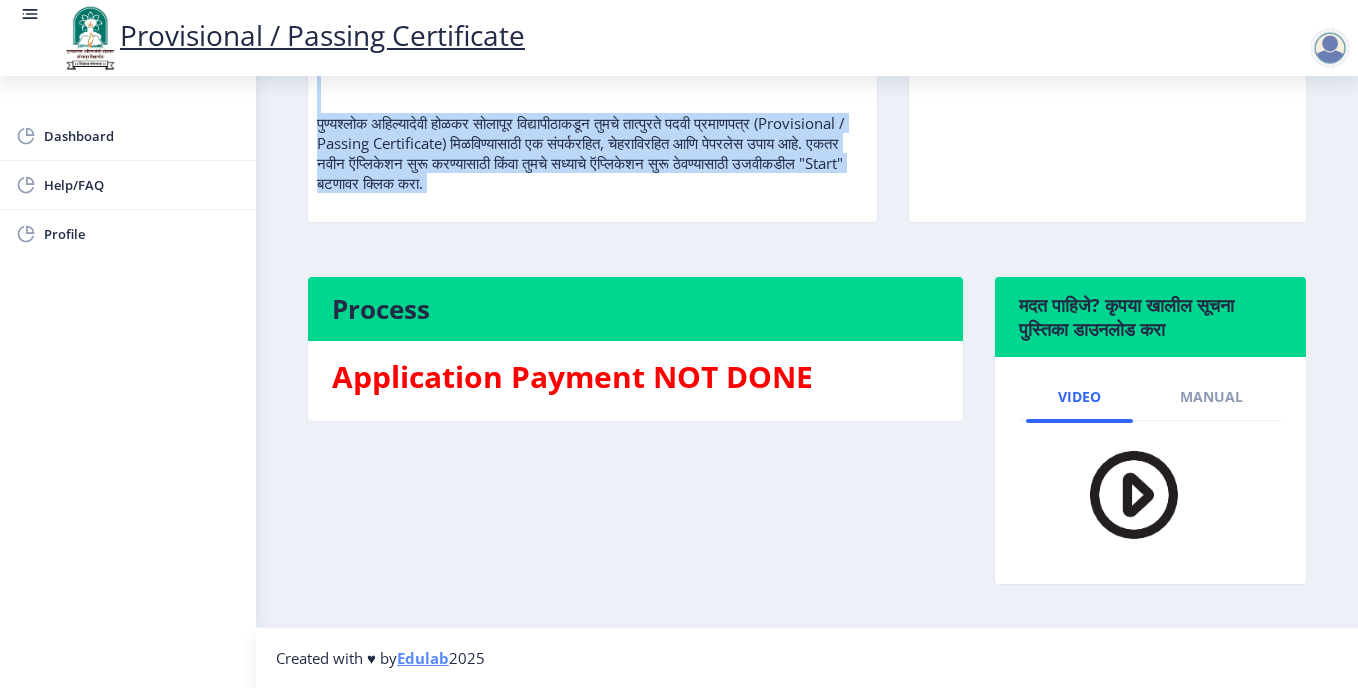 click 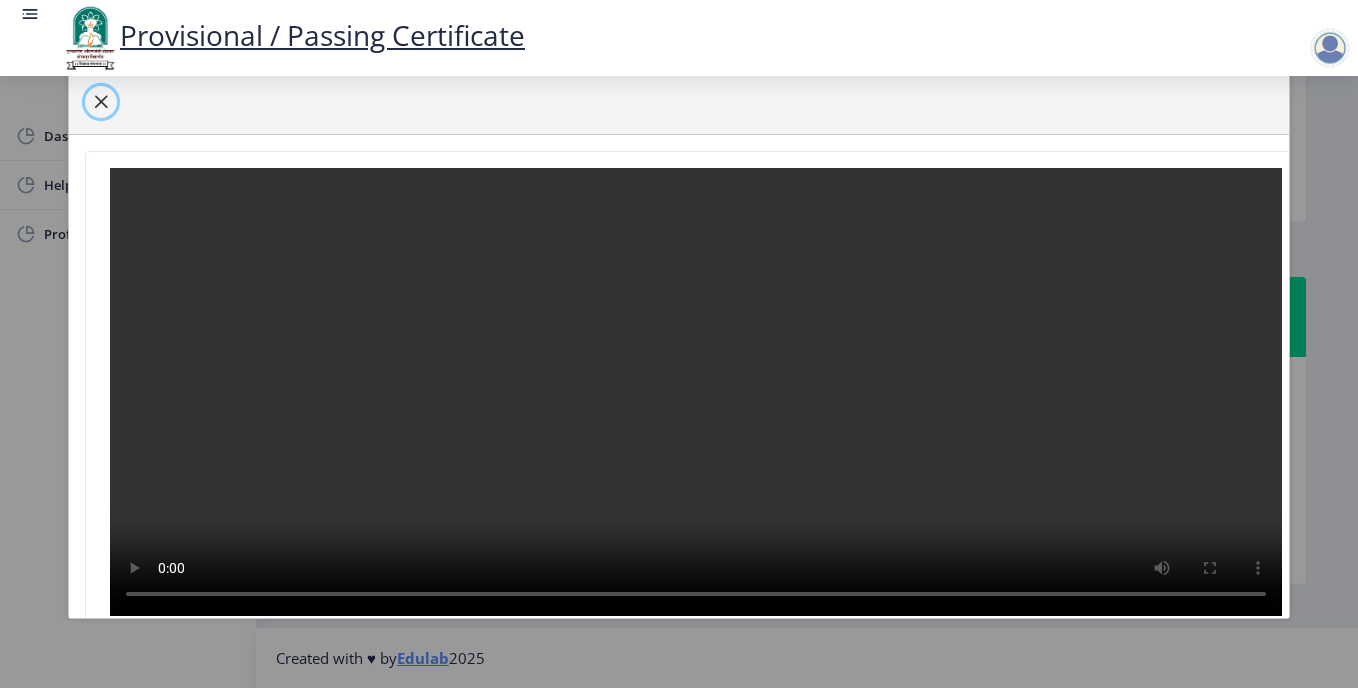 click 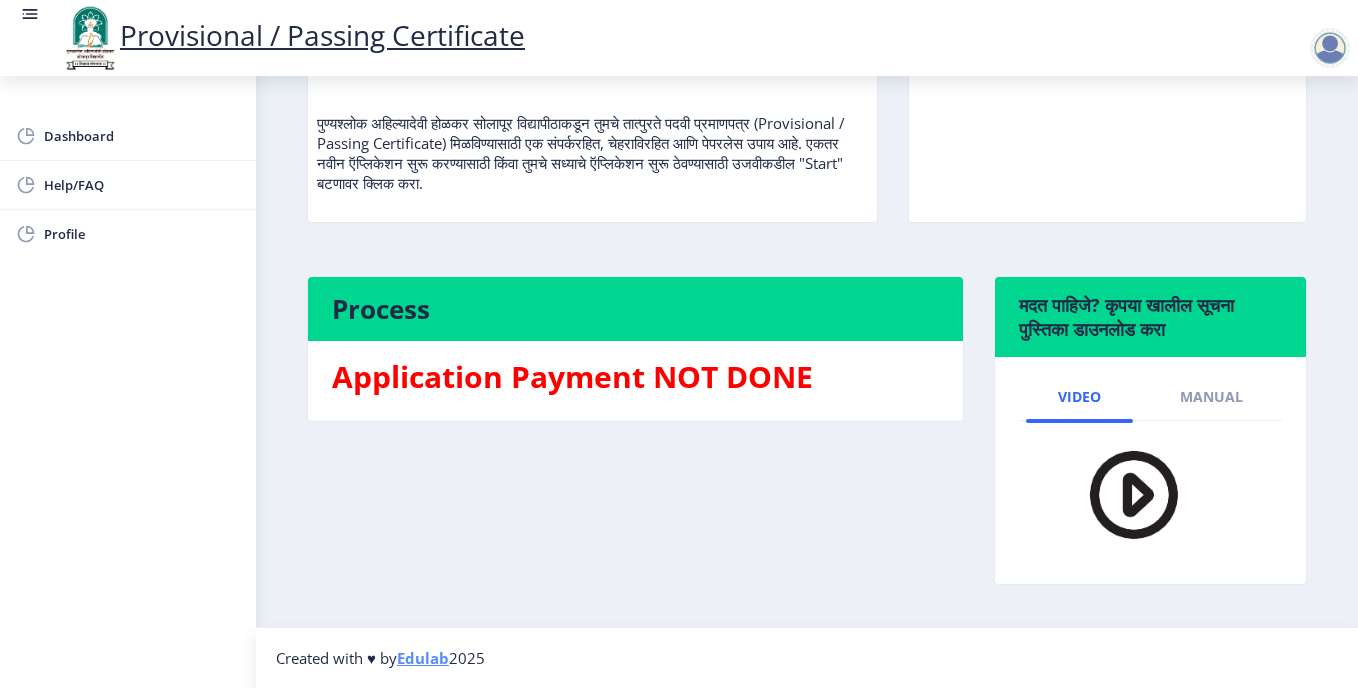 click on "If you are a pass-out student from [DATE] to [DATE], You need to apply offline by visiting the University. (जर तुम्ही 2004 ते 2019 दरम्यान [GEOGRAPHIC_DATA] युनिव्हर्सिटीमधून पास आहात, तर तुम्हाला युनिव्हर्सिटीला जाऊन ऑफलाइन अर्ज करावा लागेल.)  Welcome to Provisional / Passing Certificate!   तात्पुरती पदवी प्रमाणपत्रात आपले स्वागत आहे!   Provisional / Passing Certificate   Start  Process Application Payment NOT DONE  मदत पाहिजे? कृपया खालील सूचना पुस्तिका डाउनलोड करा  Video Manual" 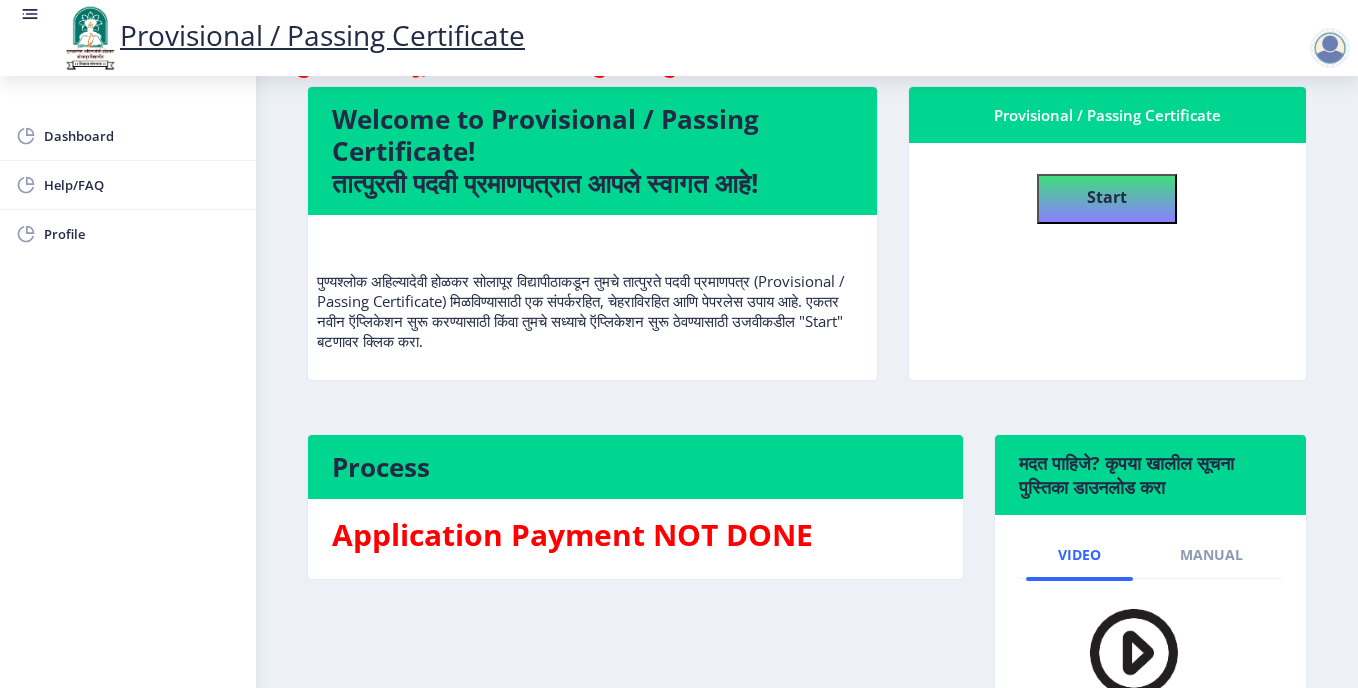 scroll, scrollTop: 0, scrollLeft: 0, axis: both 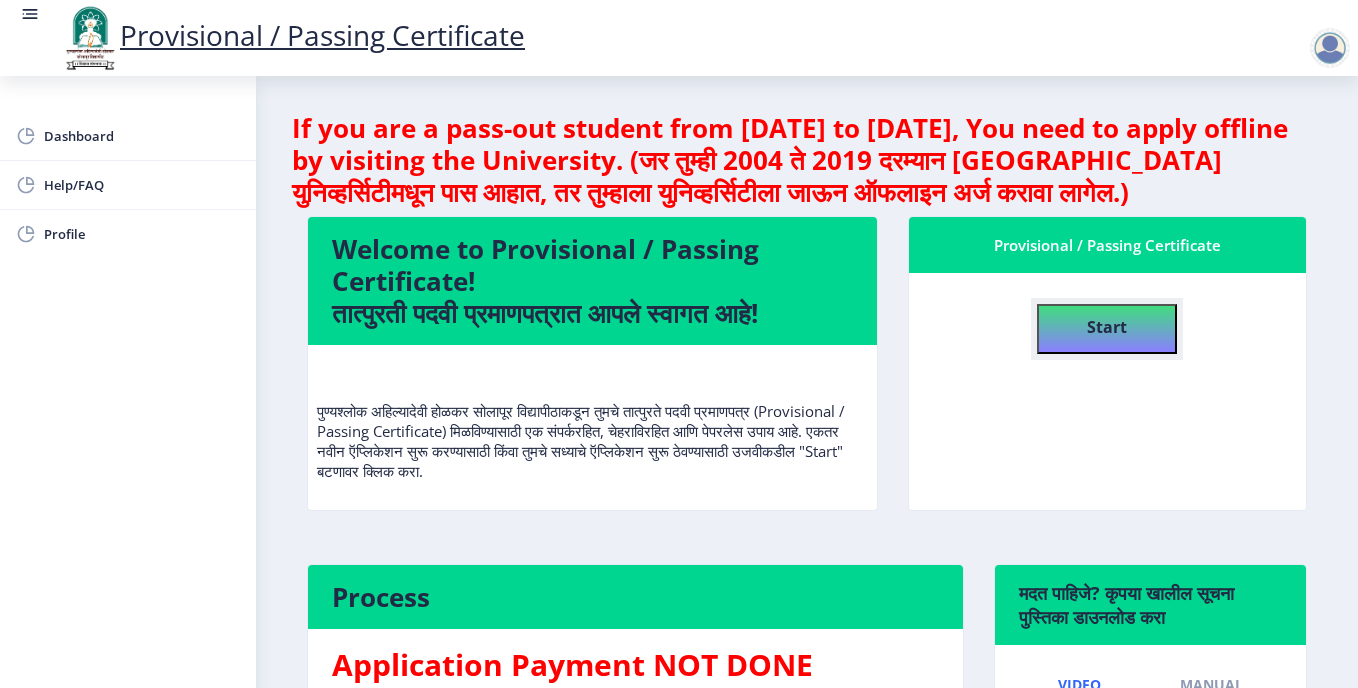 click on "Start" 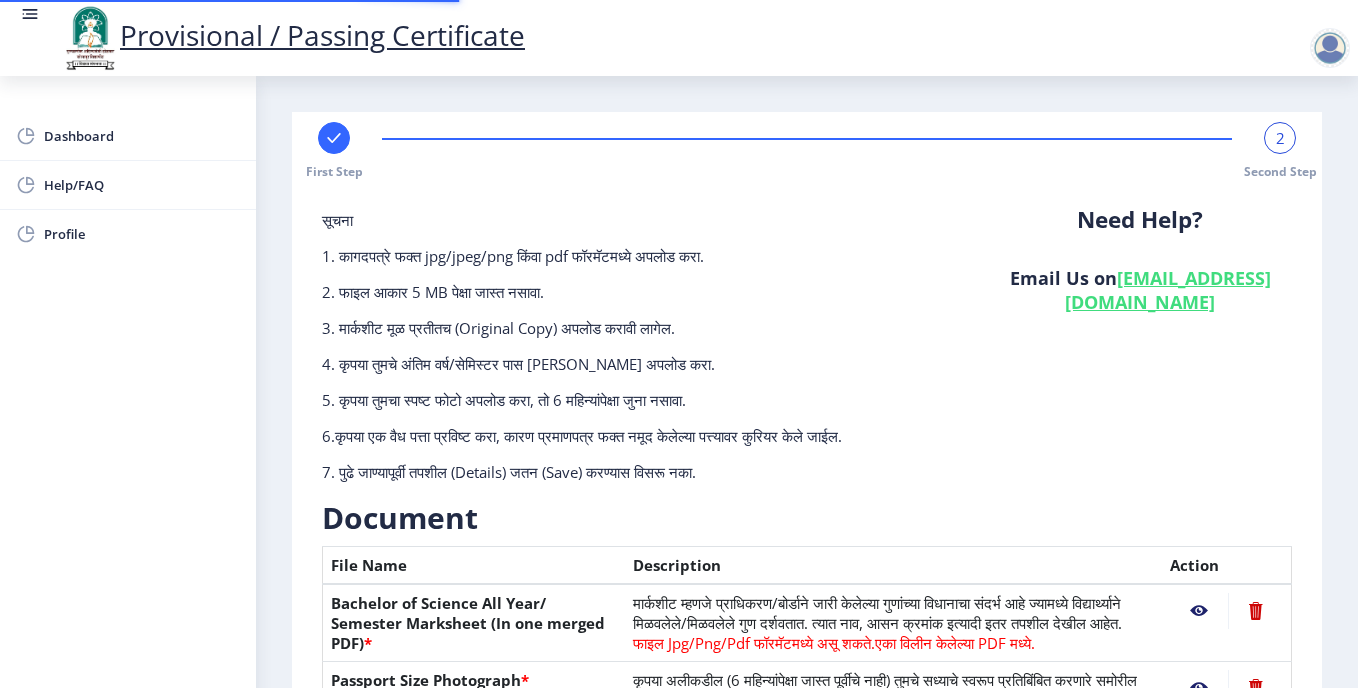 scroll, scrollTop: 364, scrollLeft: 0, axis: vertical 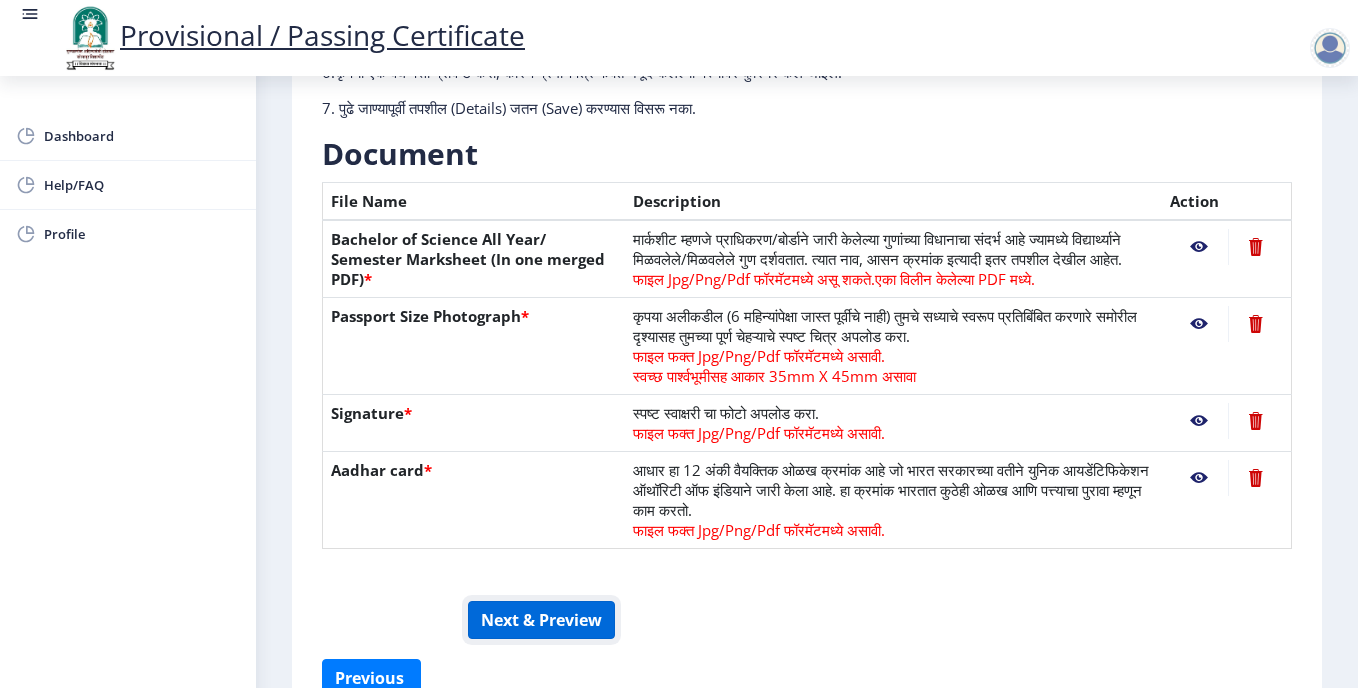 click on "Next & Preview" 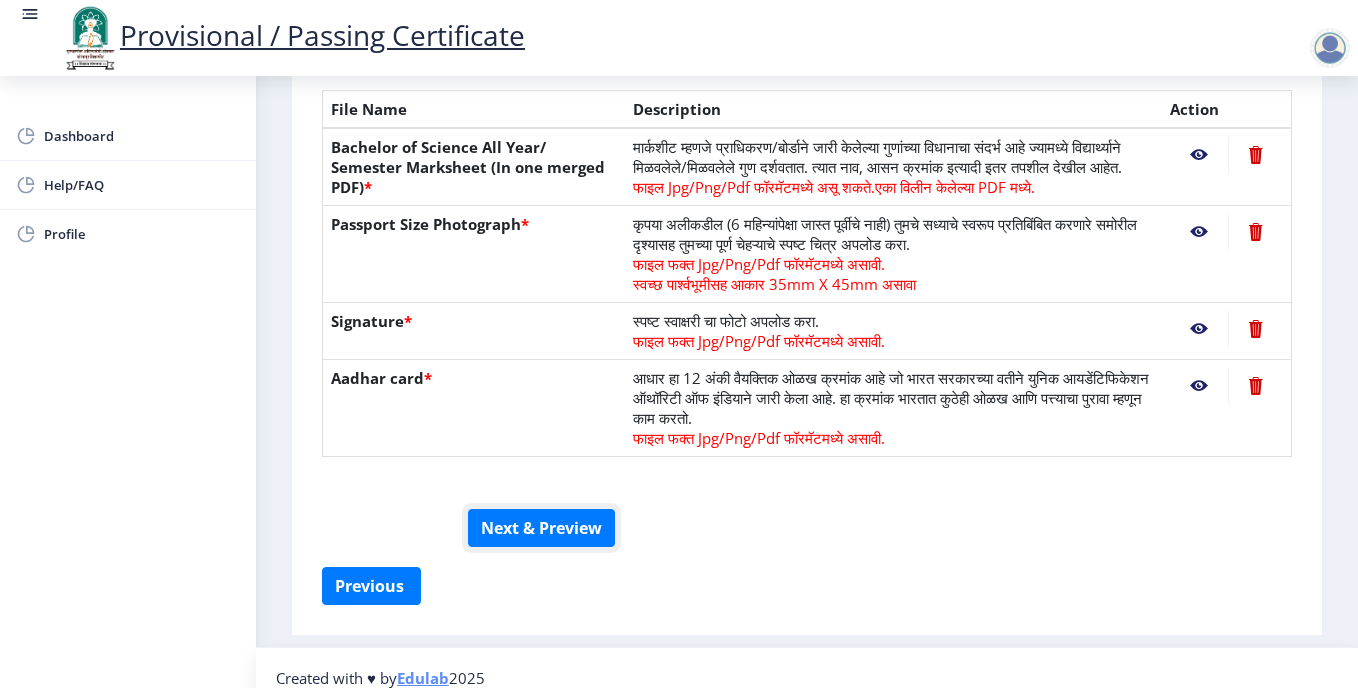scroll, scrollTop: 496, scrollLeft: 0, axis: vertical 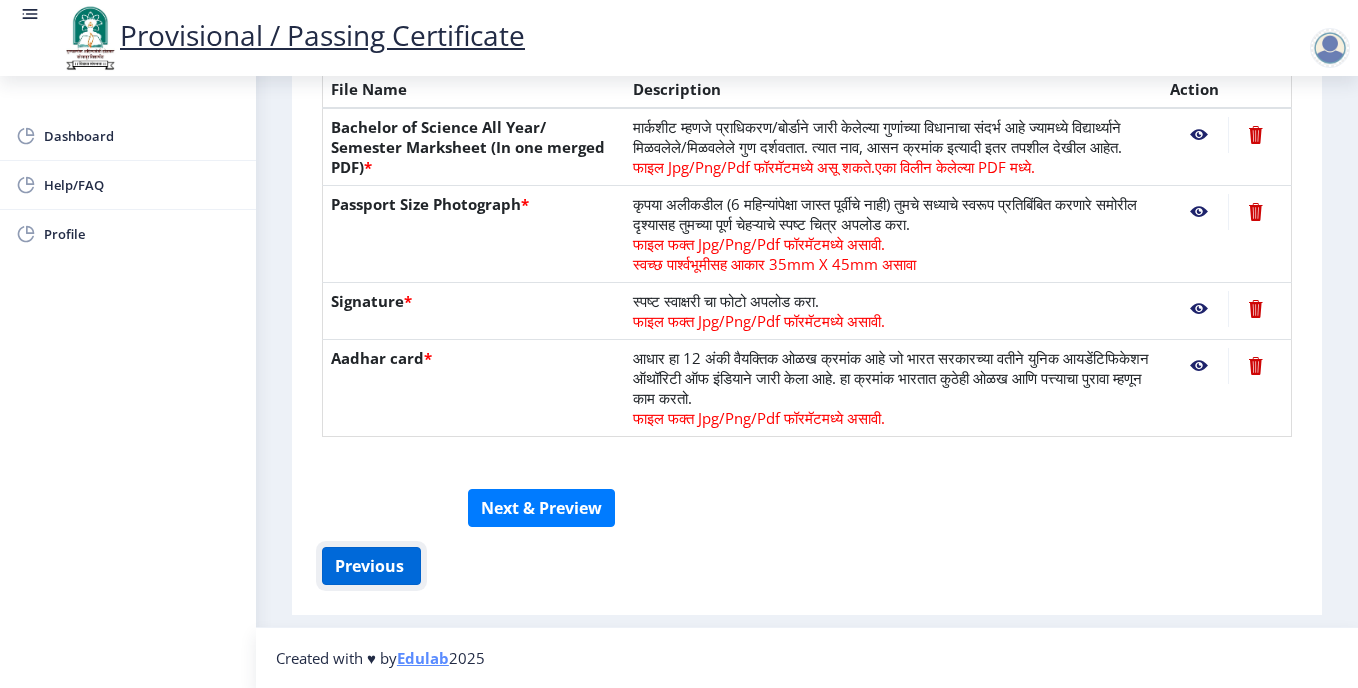 click on "Previous ‍" 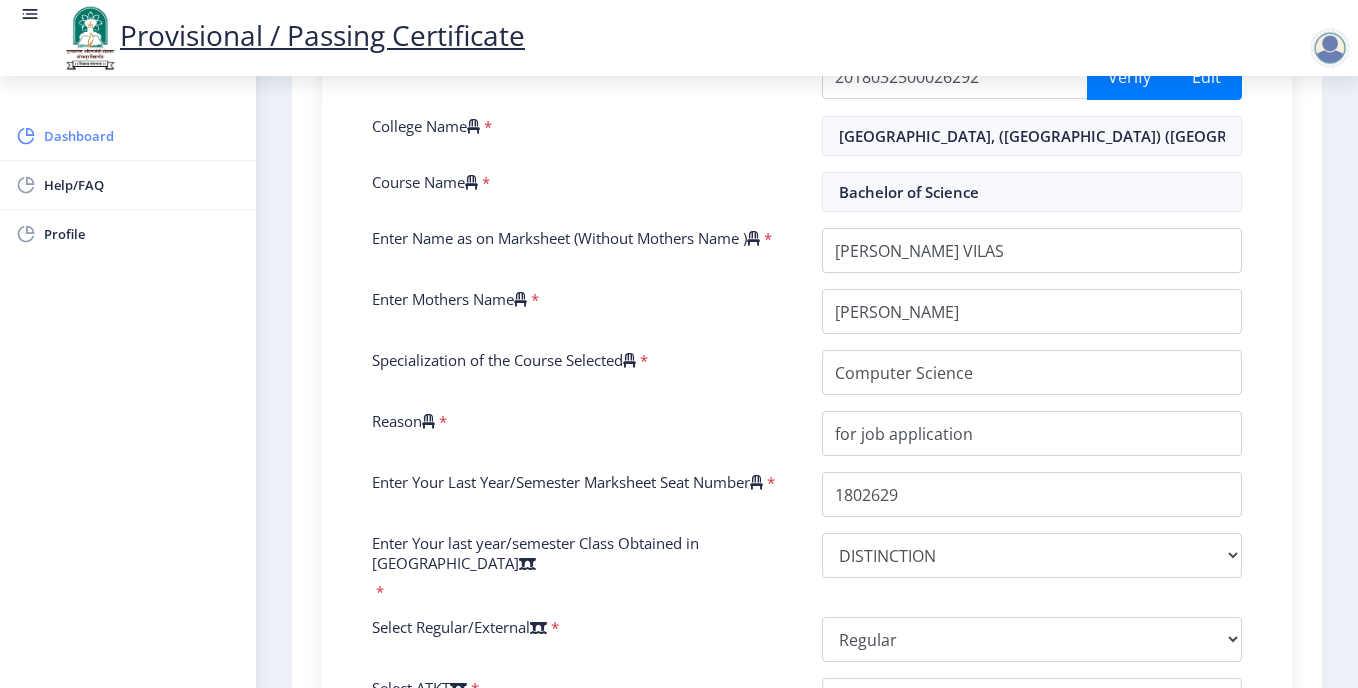 click on "Dashboard" 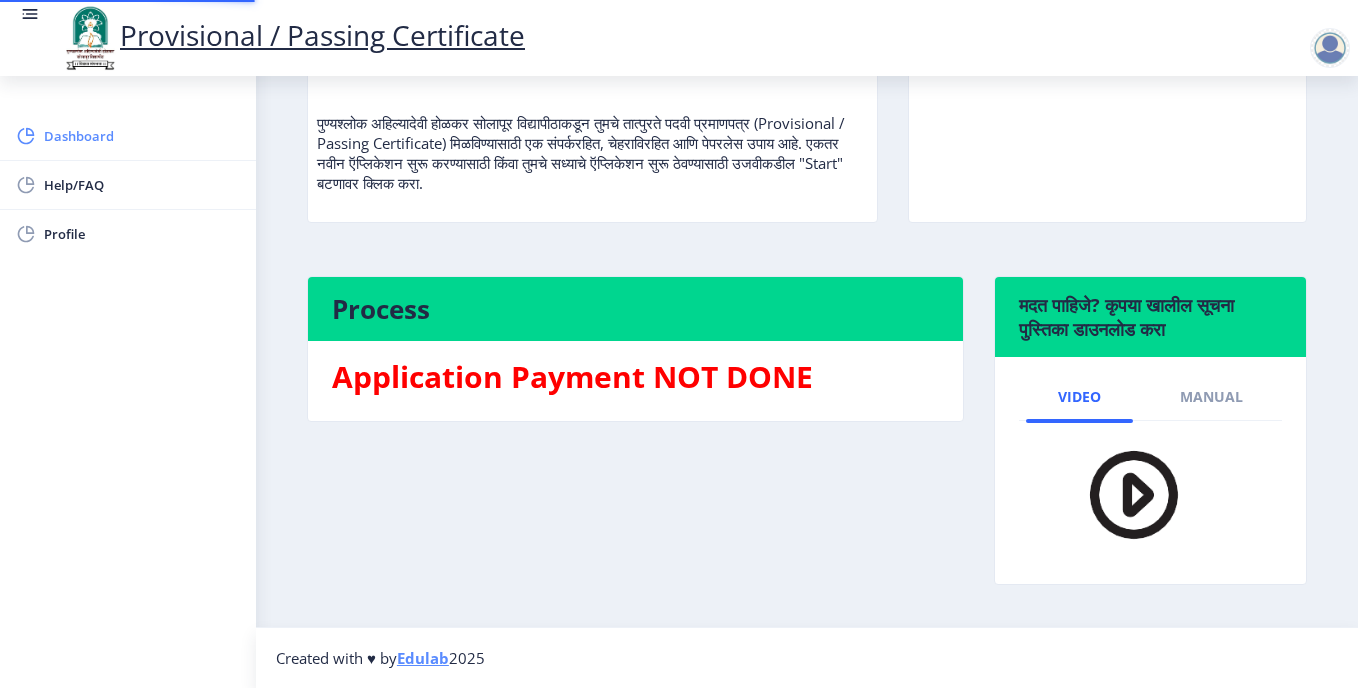 scroll, scrollTop: 0, scrollLeft: 0, axis: both 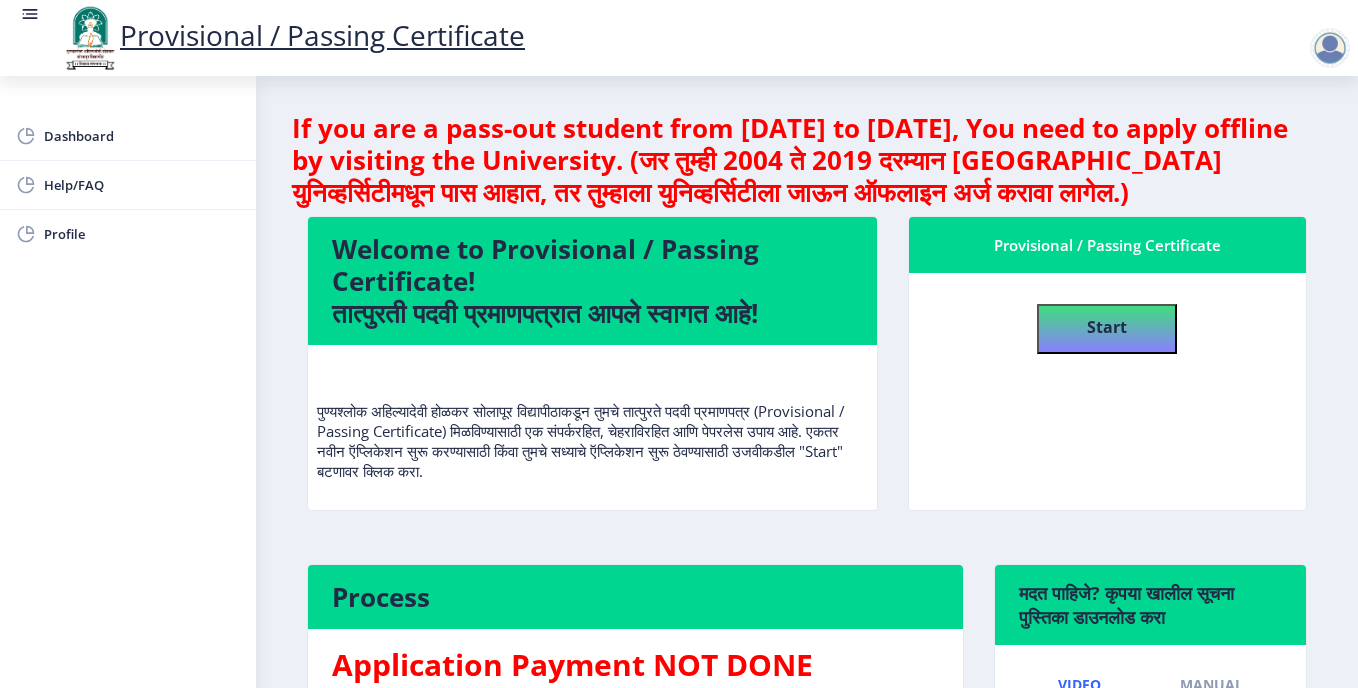 click on "If you are a pass-out student from [DATE] to [DATE], You need to apply offline by visiting the University. (जर तुम्ही 2004 ते 2019 दरम्यान [GEOGRAPHIC_DATA] युनिव्हर्सिटीमधून पास आहात, तर तुम्हाला युनिव्हर्सिटीला जाऊन ऑफलाइन अर्ज करावा लागेल.)  Welcome to Provisional / Passing Certificate!   तात्पुरती पदवी प्रमाणपत्रात आपले स्वागत आहे!   Provisional / Passing Certificate   Start  Process Application Payment NOT DONE  मदत पाहिजे? कृपया खालील सूचना पुस्तिका डाउनलोड करा  Video Manual" 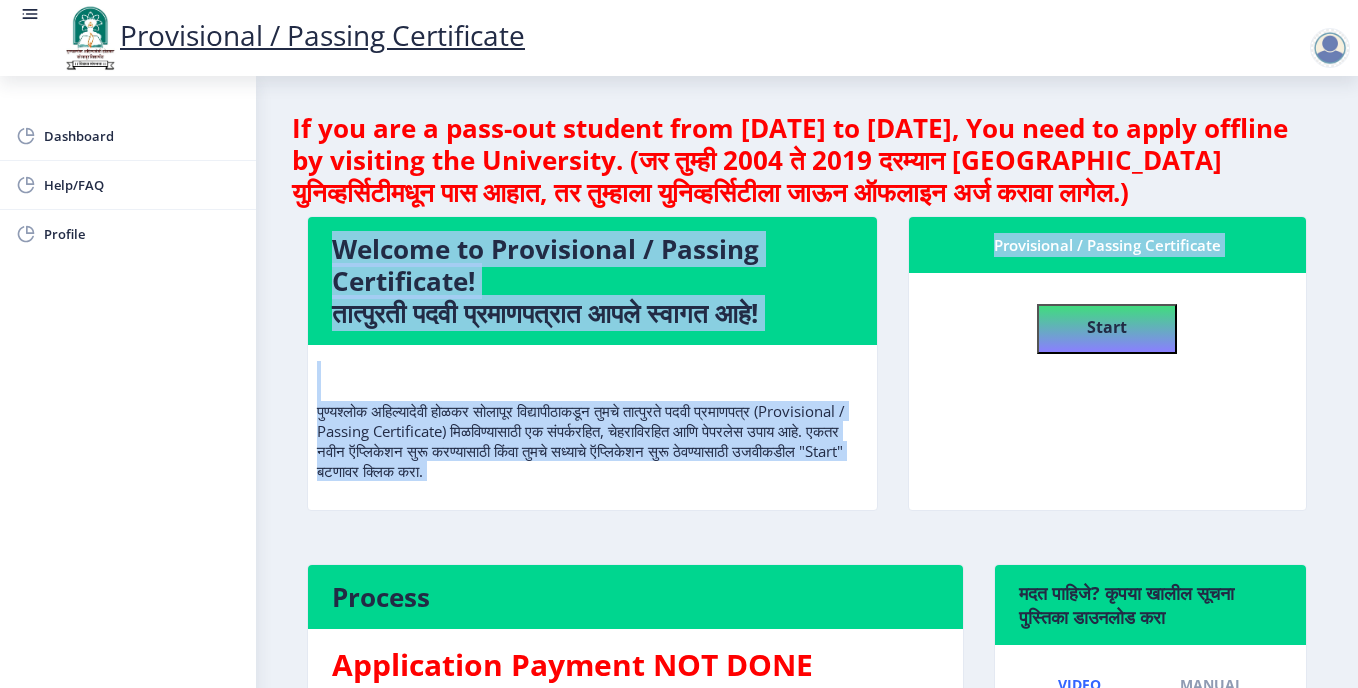click on "If you are a pass-out student from [DATE] to [DATE], You need to apply offline by visiting the University. (जर तुम्ही 2004 ते 2019 दरम्यान [GEOGRAPHIC_DATA] युनिव्हर्सिटीमधून पास आहात, तर तुम्हाला युनिव्हर्सिटीला जाऊन ऑफलाइन अर्ज करावा लागेल.)  Welcome to Provisional / Passing Certificate!   तात्पुरती पदवी प्रमाणपत्रात आपले स्वागत आहे!   Provisional / Passing Certificate   Start  Process Application Payment NOT DONE  मदत पाहिजे? कृपया खालील सूचना पुस्तिका डाउनलोड करा  Video Manual" 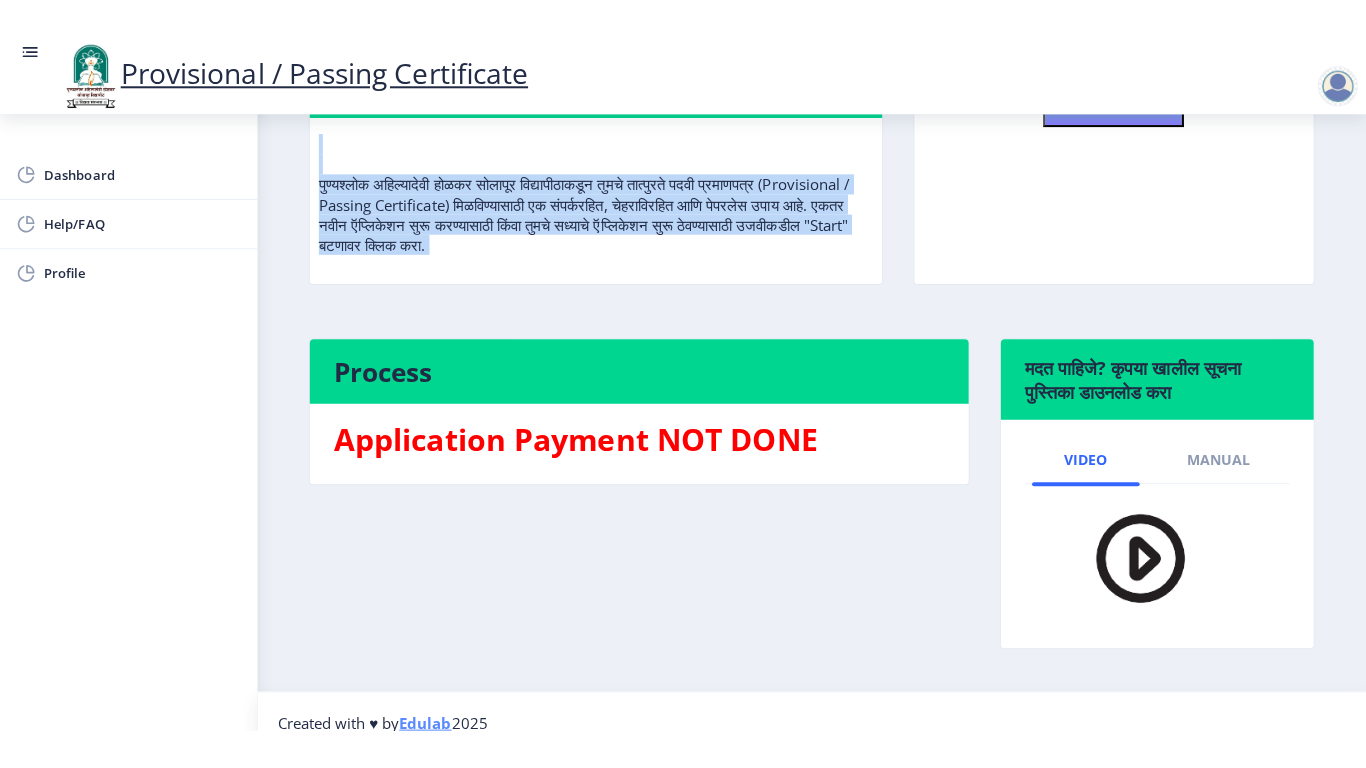 scroll, scrollTop: 288, scrollLeft: 0, axis: vertical 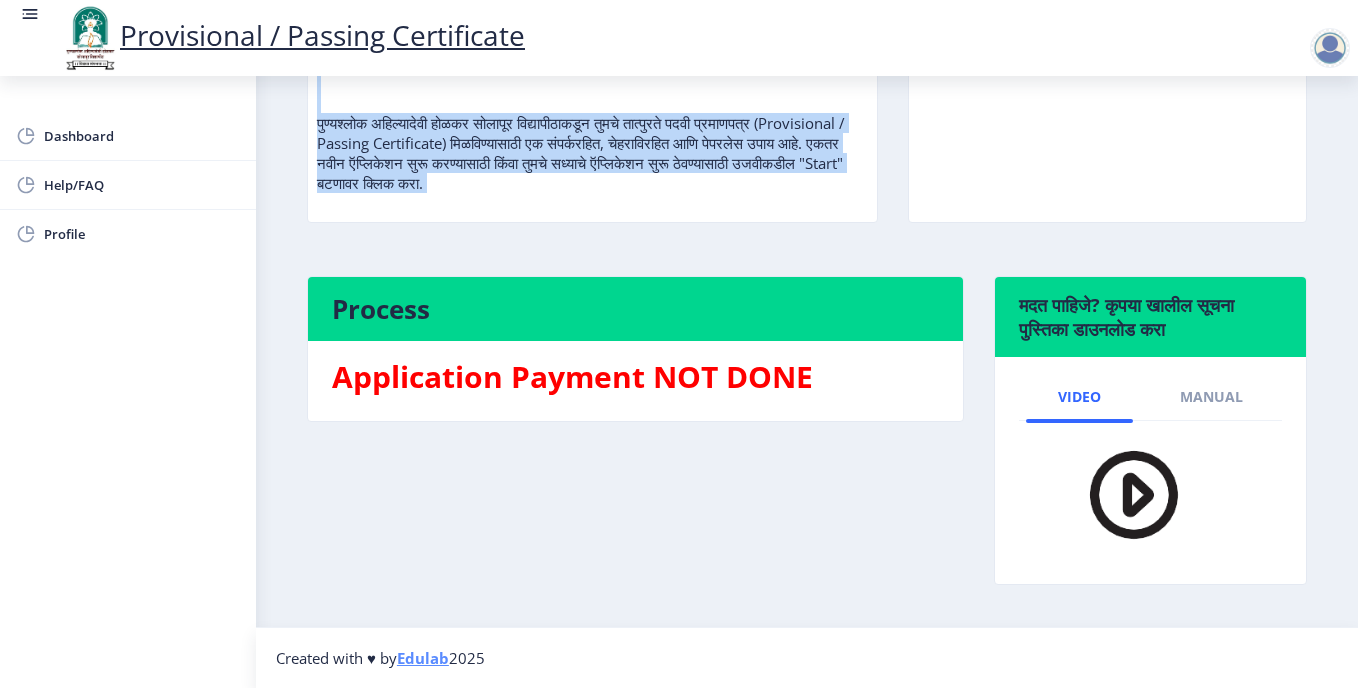 click 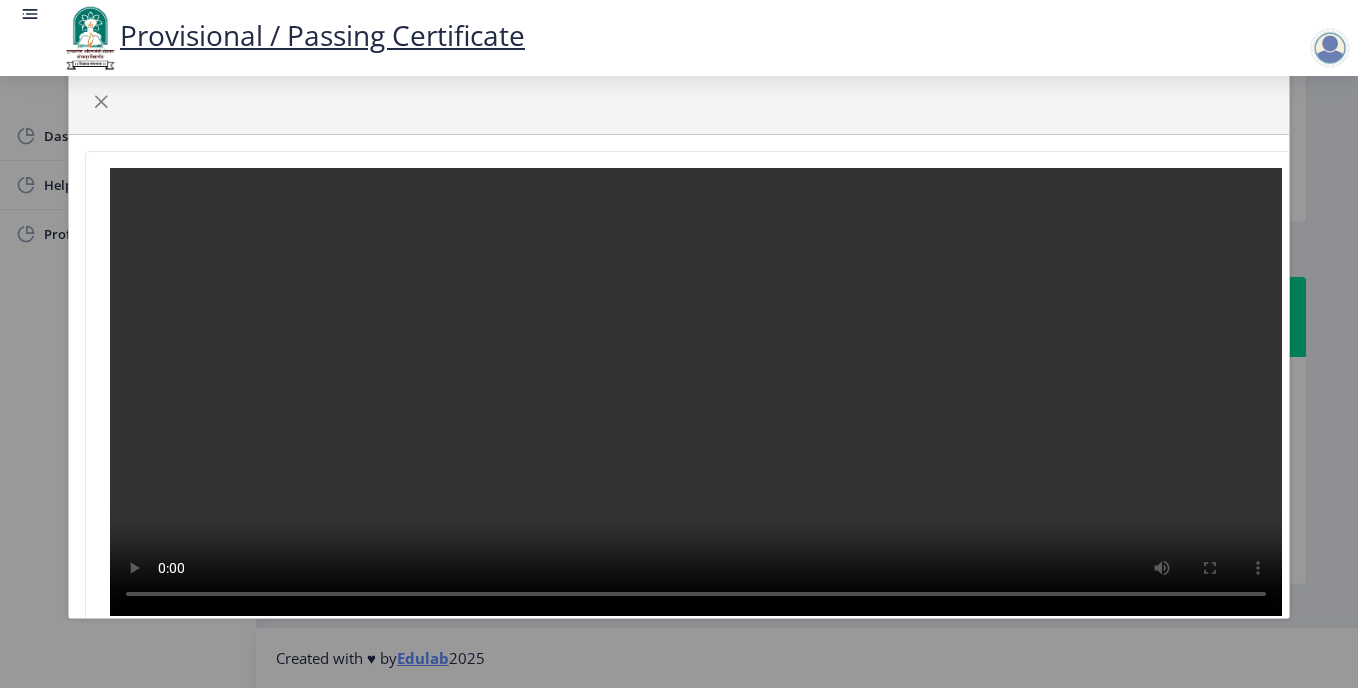 click at bounding box center (696, 392) 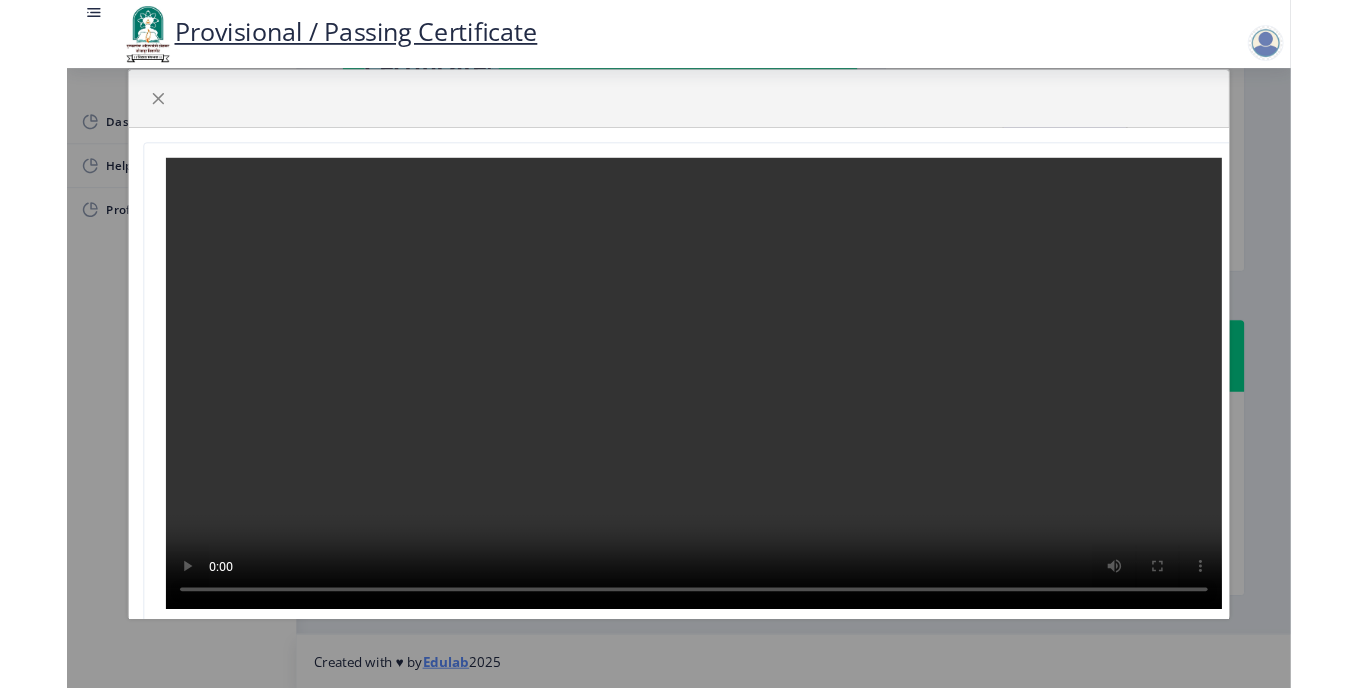 scroll, scrollTop: 208, scrollLeft: 0, axis: vertical 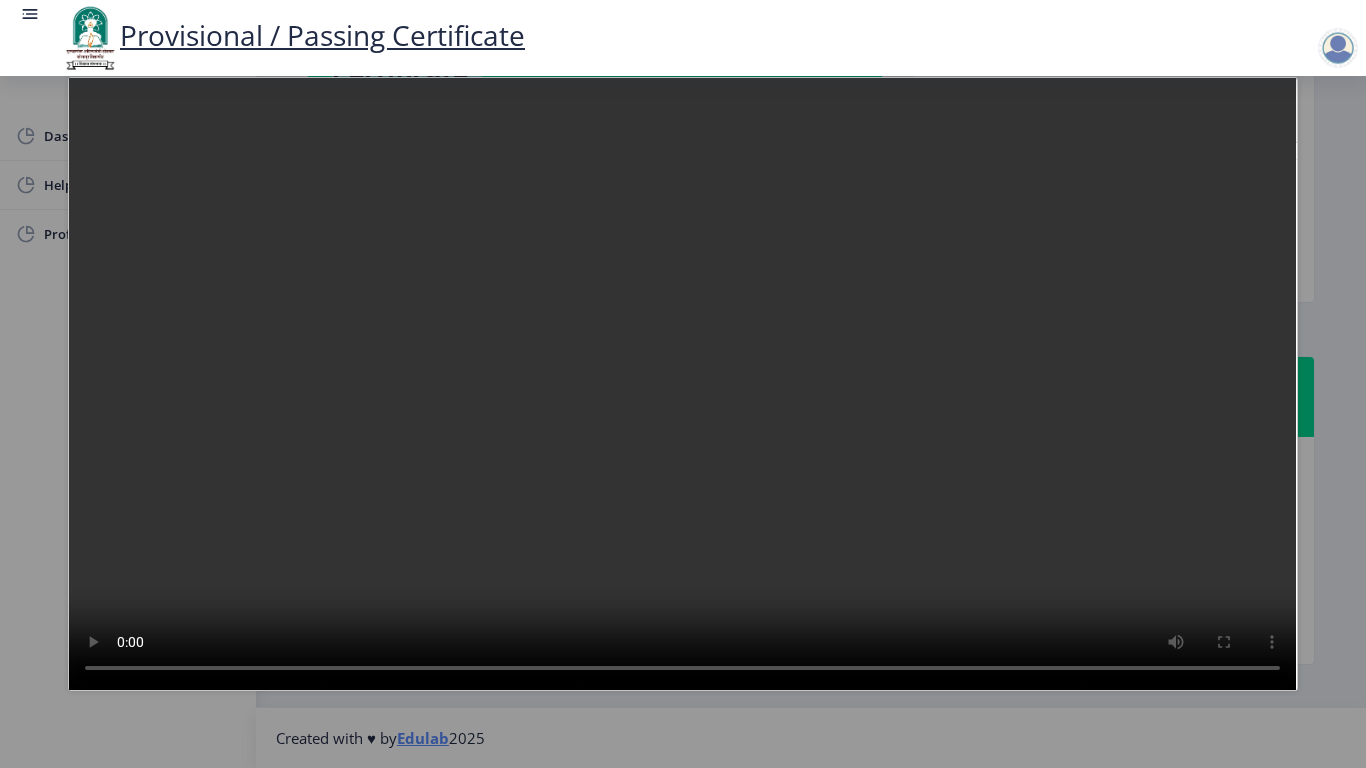 click at bounding box center (682, 384) 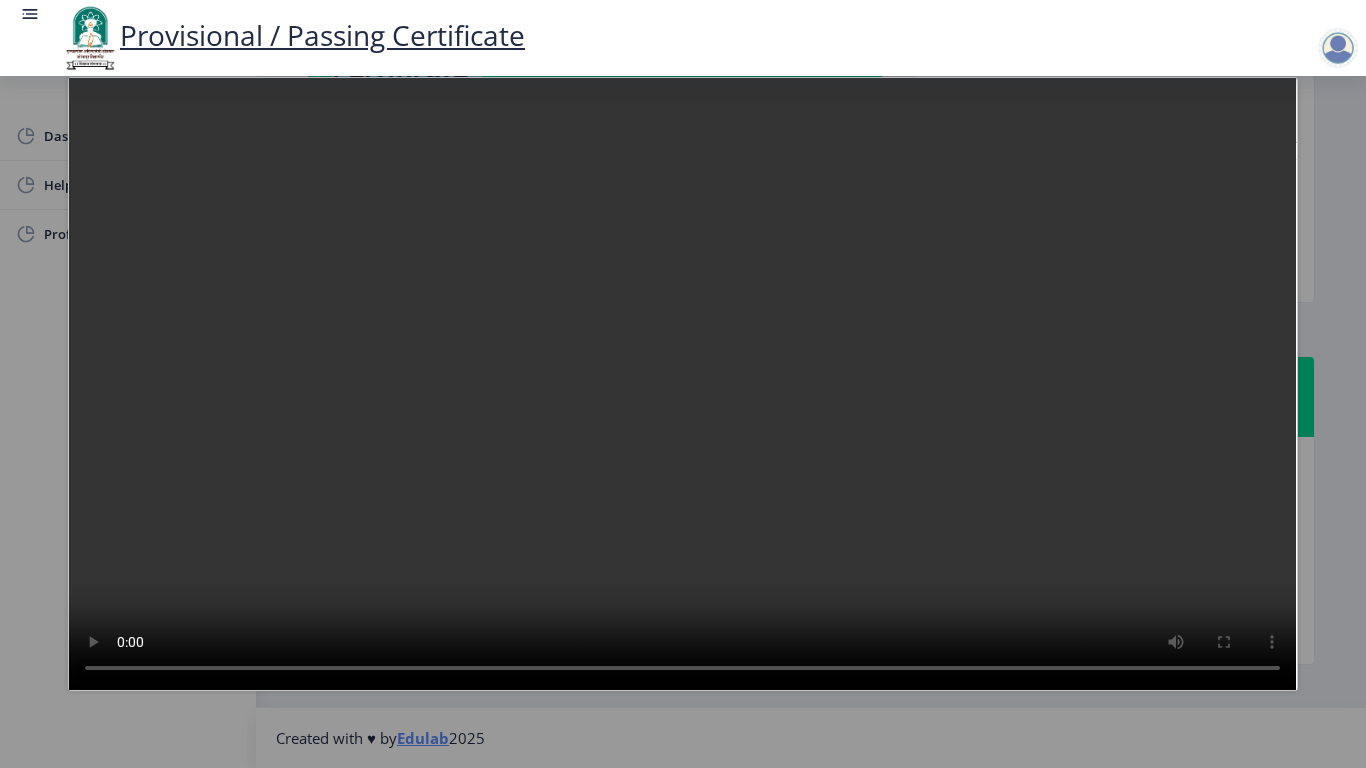 click at bounding box center (682, 384) 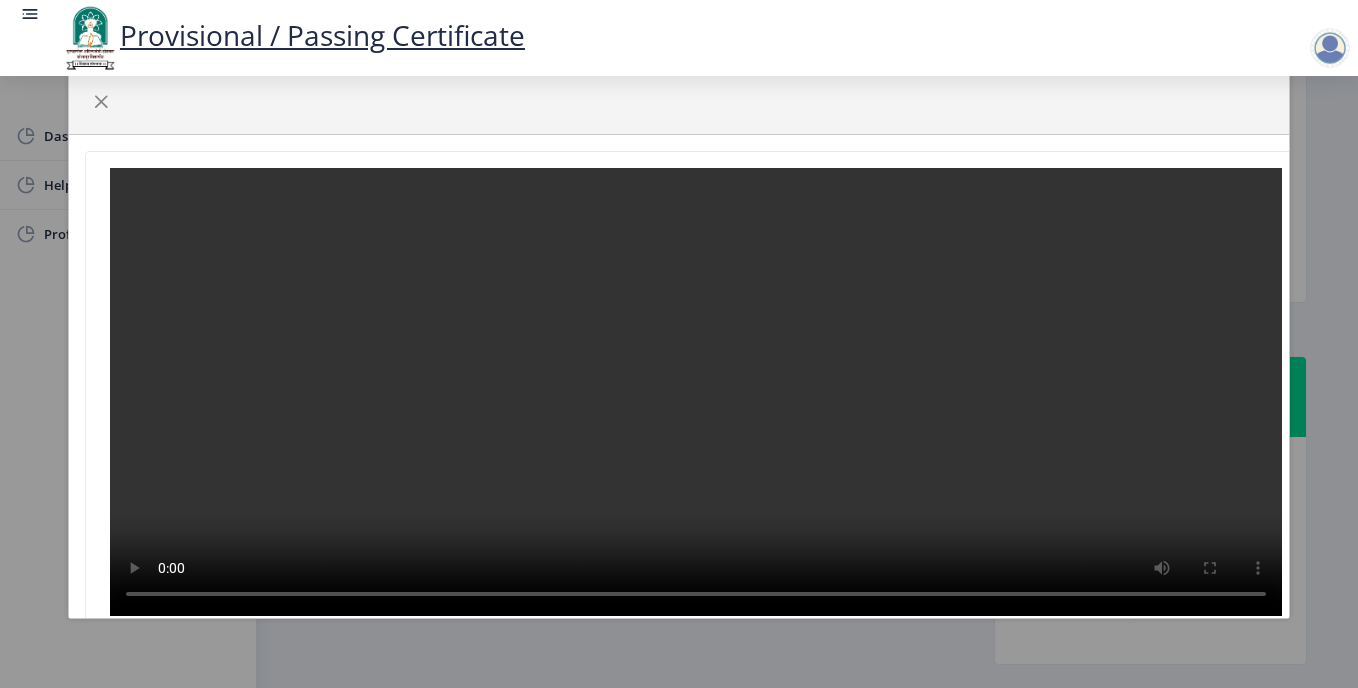 scroll, scrollTop: 0, scrollLeft: 0, axis: both 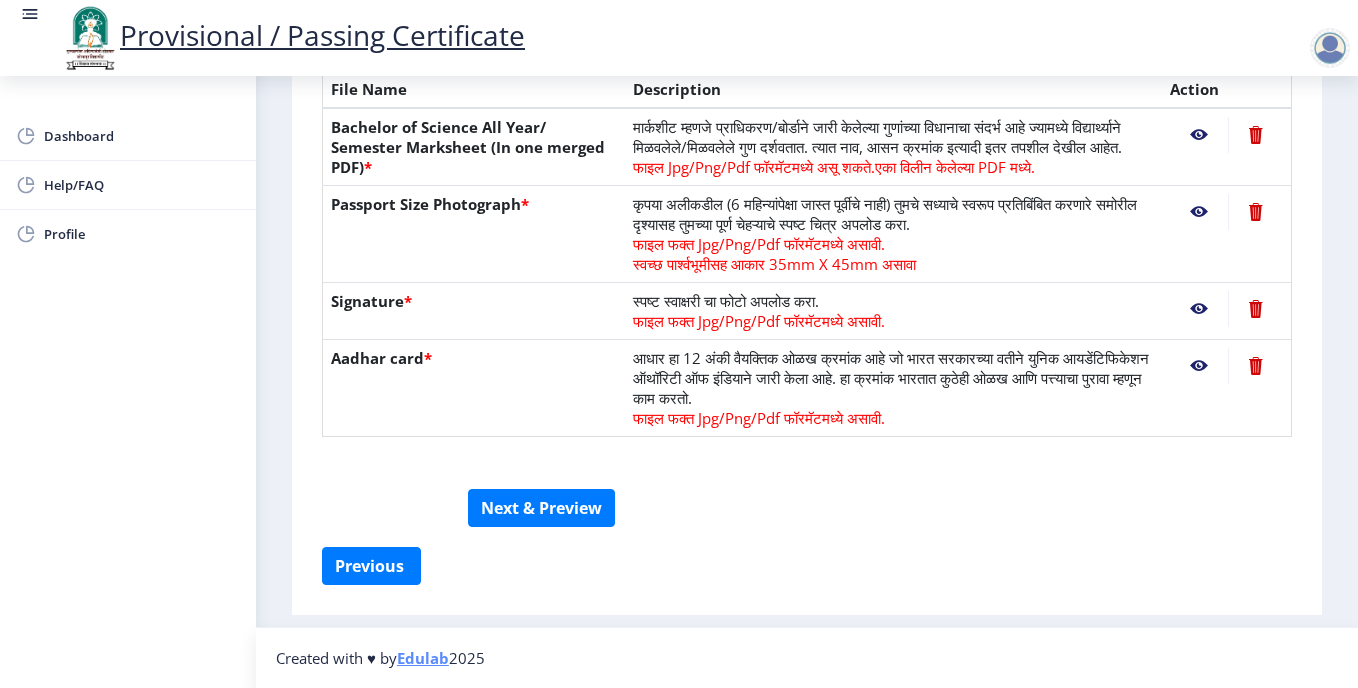 click 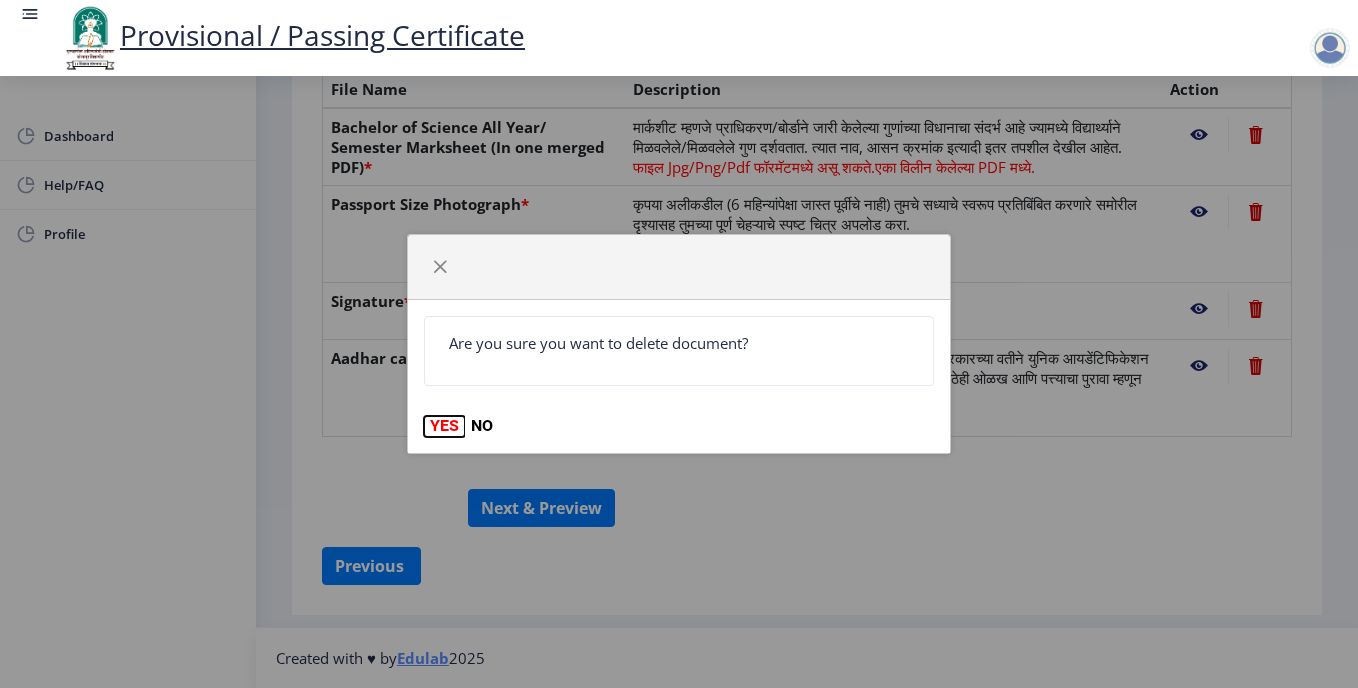 click on "YES" 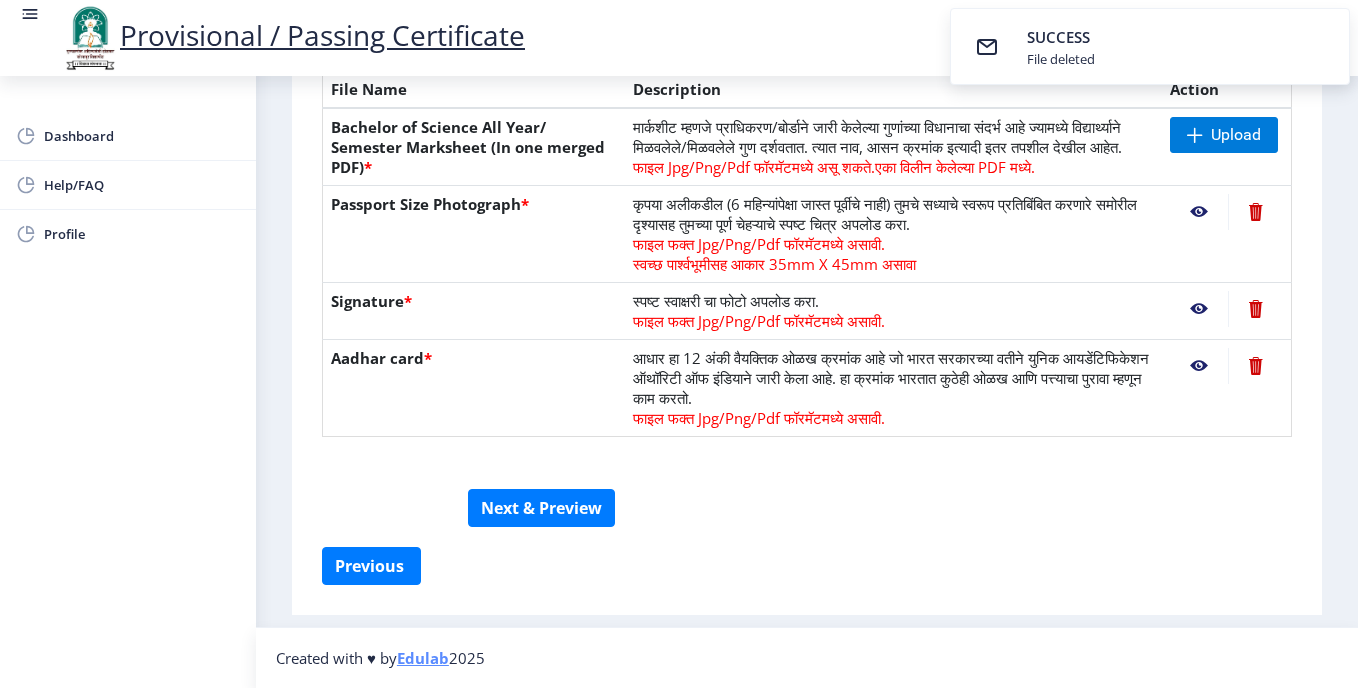 click 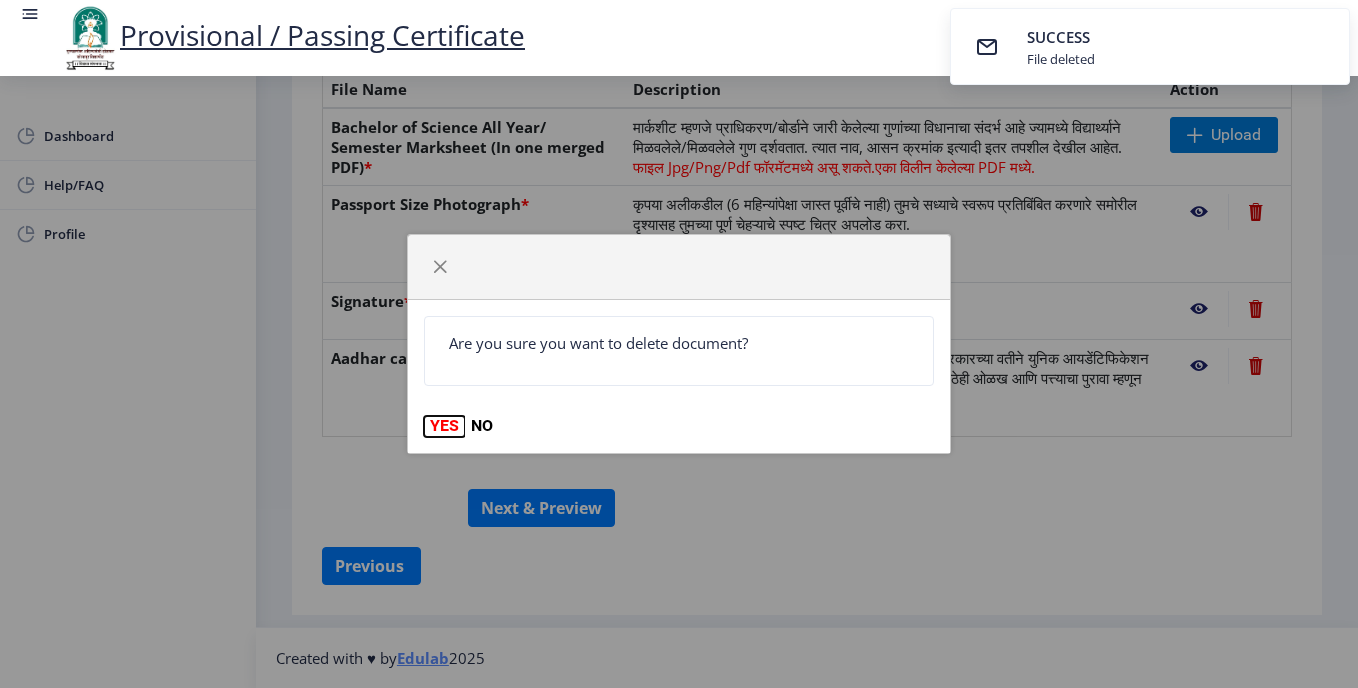 click on "YES" 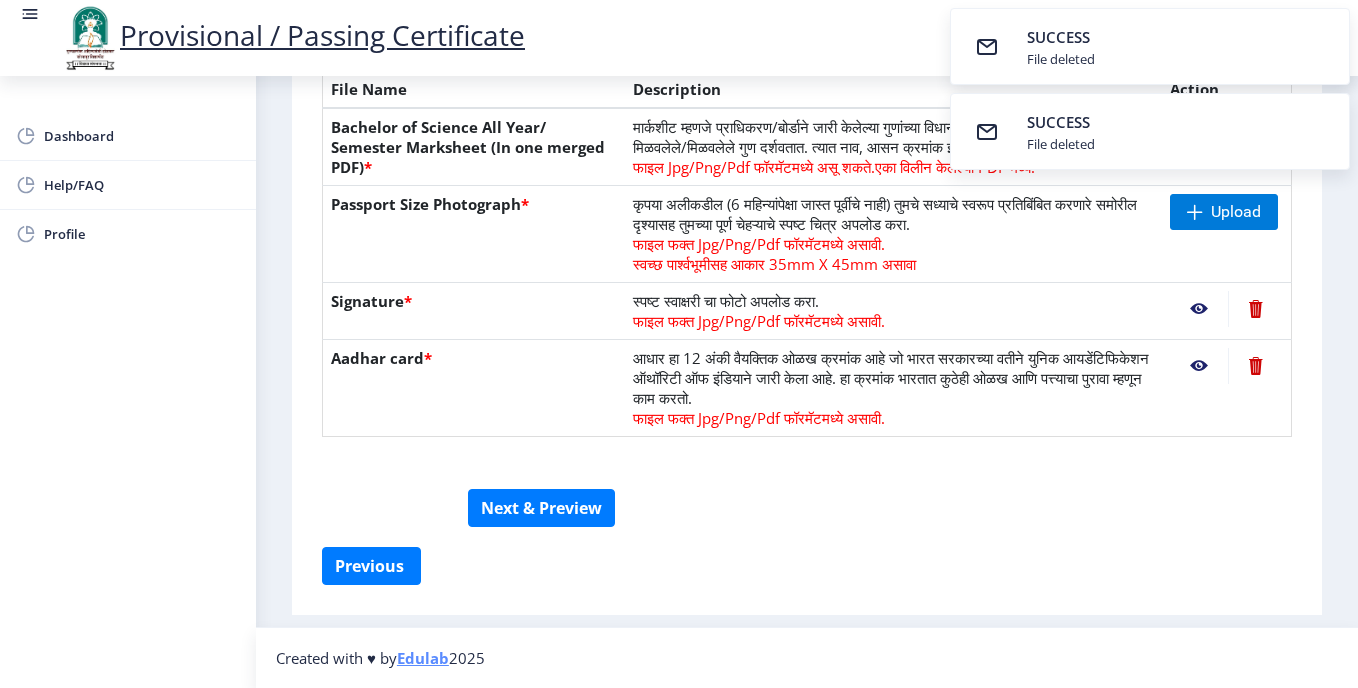 click 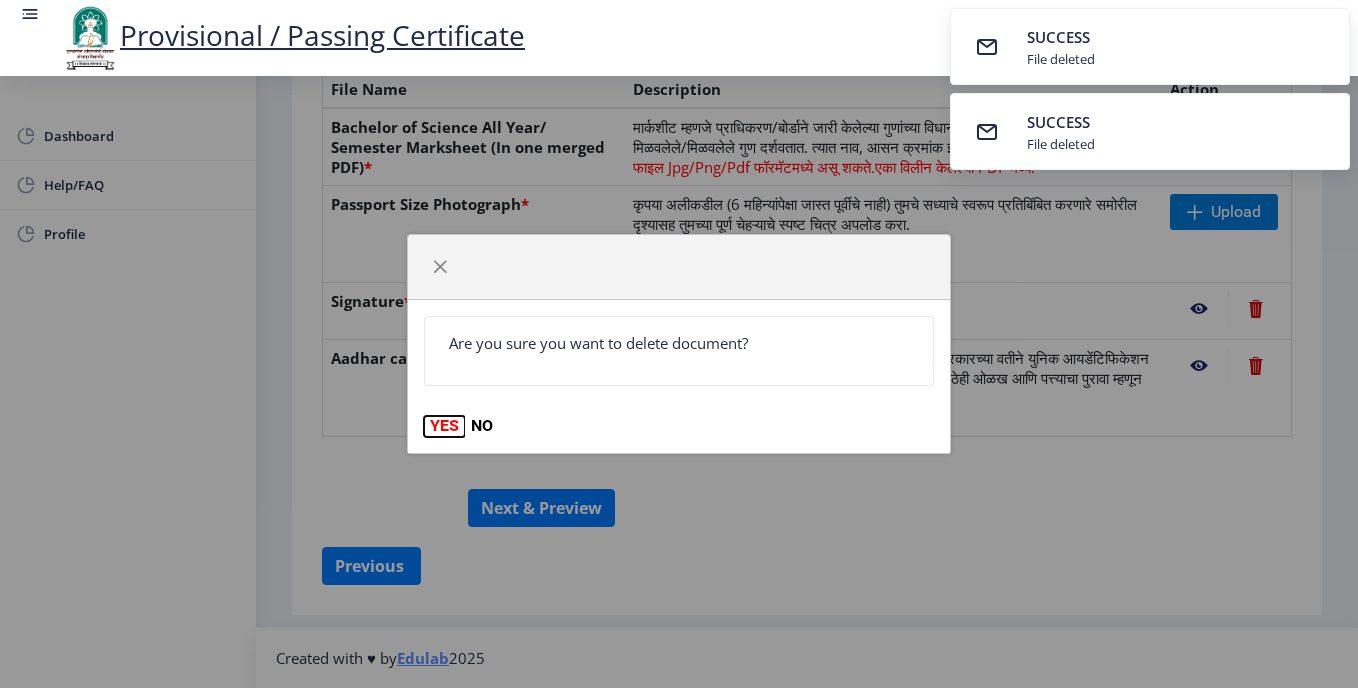 click on "YES" 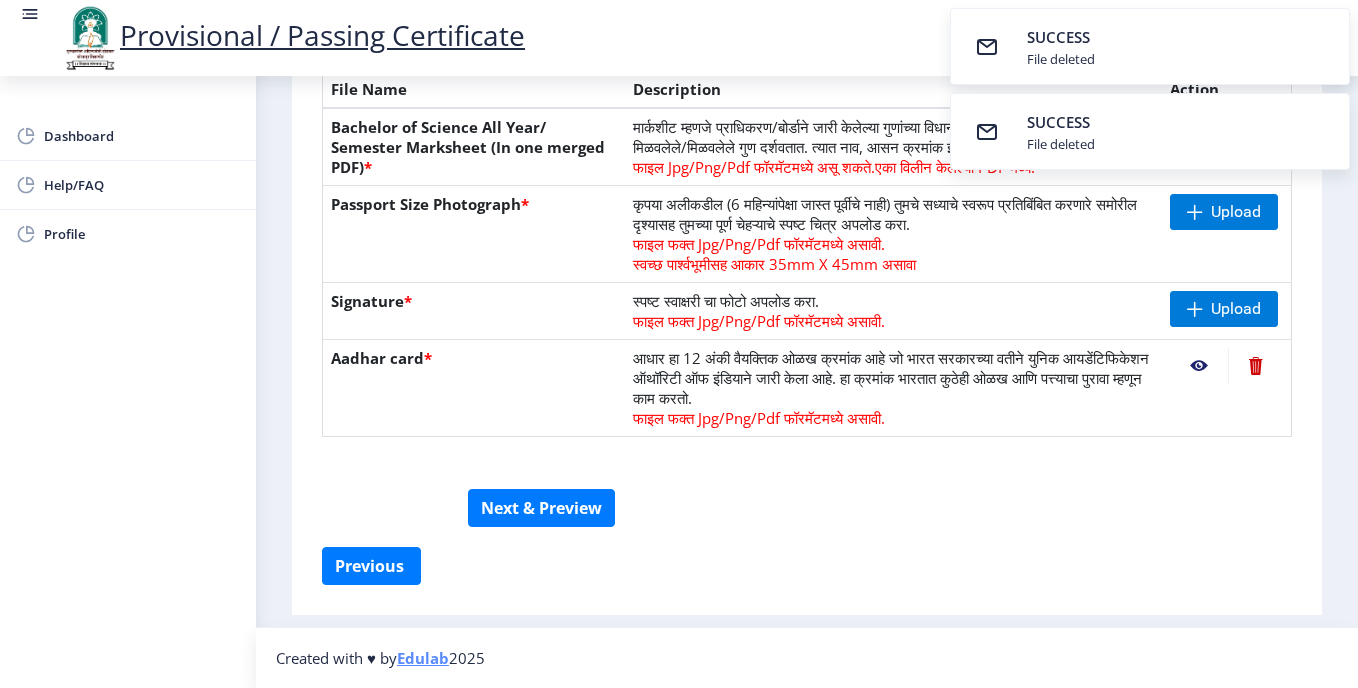 click 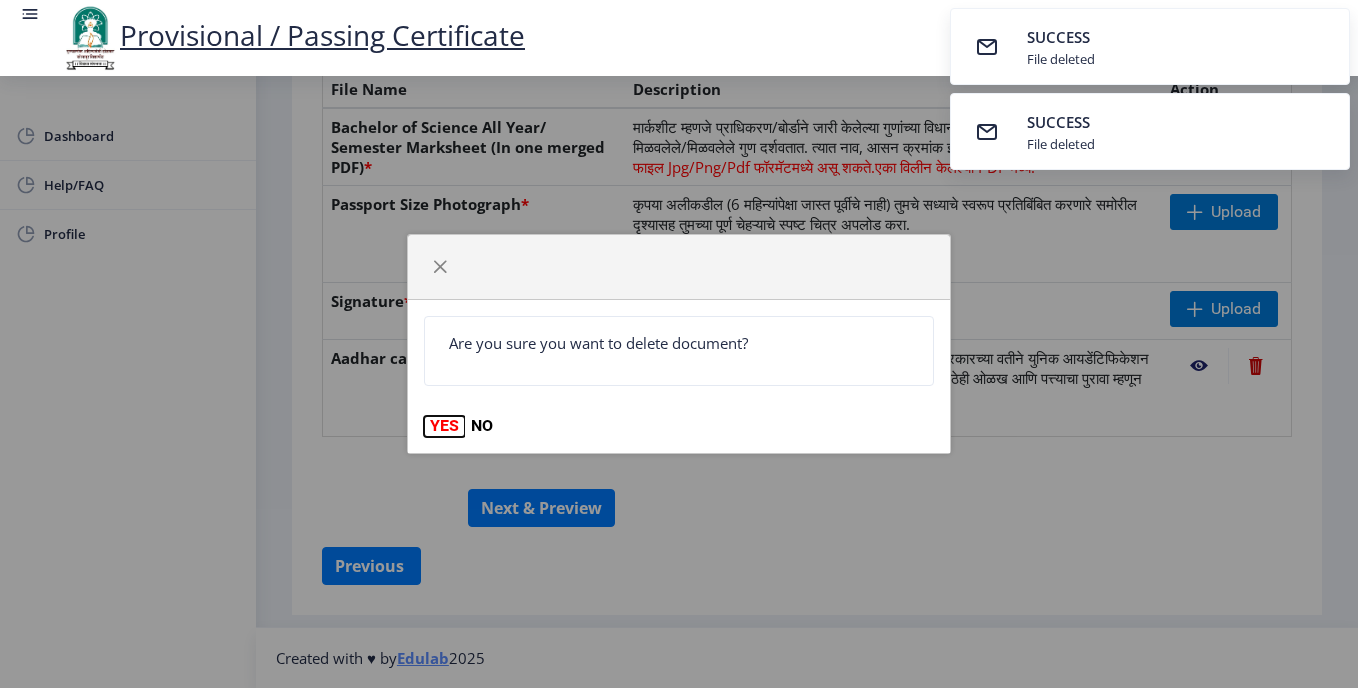 click on "YES" 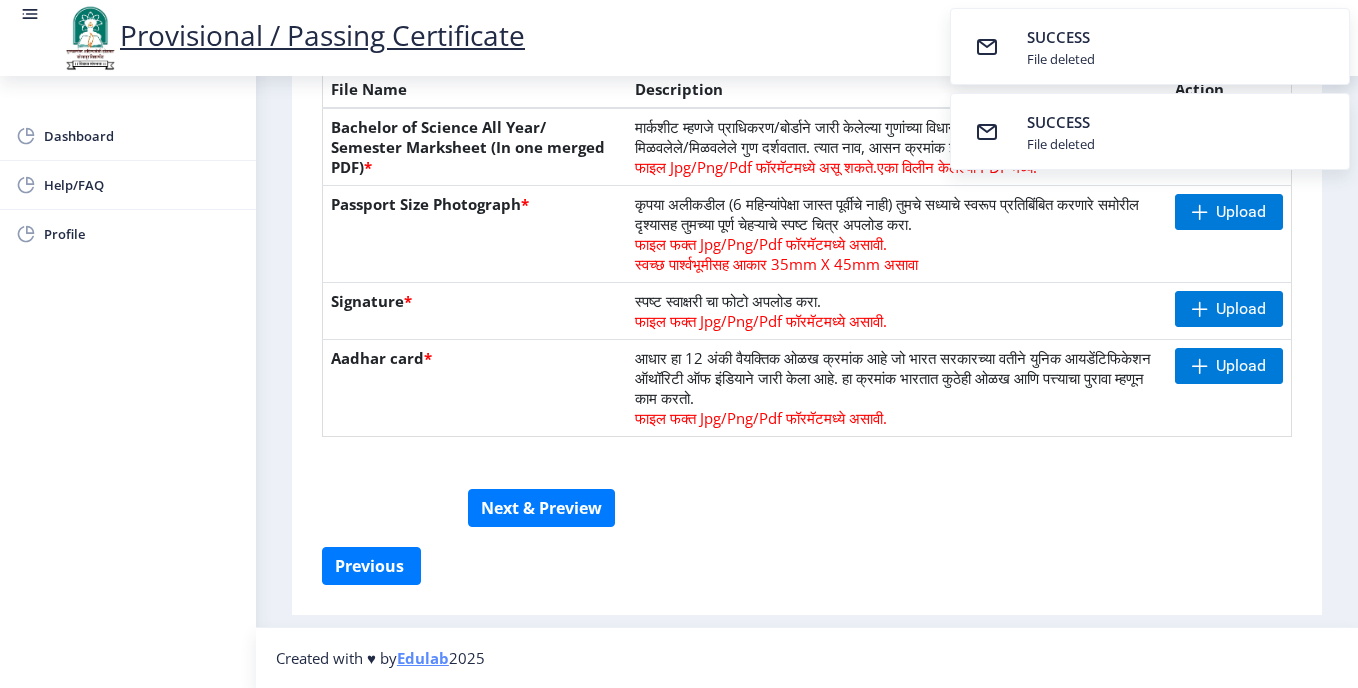 click on "सूचना 1. कागदपत्रे फक्त jpg/jpeg/png किंवा pdf फॉरमॅटमध्ये अपलोड करा.  2. फाइल आकार 5 MB पेक्षा जास्त नसावा.  3. मार्कशीट मूळ प्रतीतच (Original Copy) अपलोड करावी लागेल.  4. कृपया तुमचे अंतिम वर्ष/सेमिस्टर पास [PERSON_NAME] अपलोड करा.  5. कृपया तुमचा स्पष्ट फोटो अपलोड करा, तो 6 महिन्यांपेक्षा जुना नसावा. 6.कृपया एक वैध पत्ता प्रविष्ट करा, कारण प्रमाणपत्र फक्त नमूद केलेल्या पत्त्यावर कुरियर केले जाईल.  Need Help? Email Us on   [EMAIL_ADDRESS][DOMAIN_NAME]  Document  File Name" 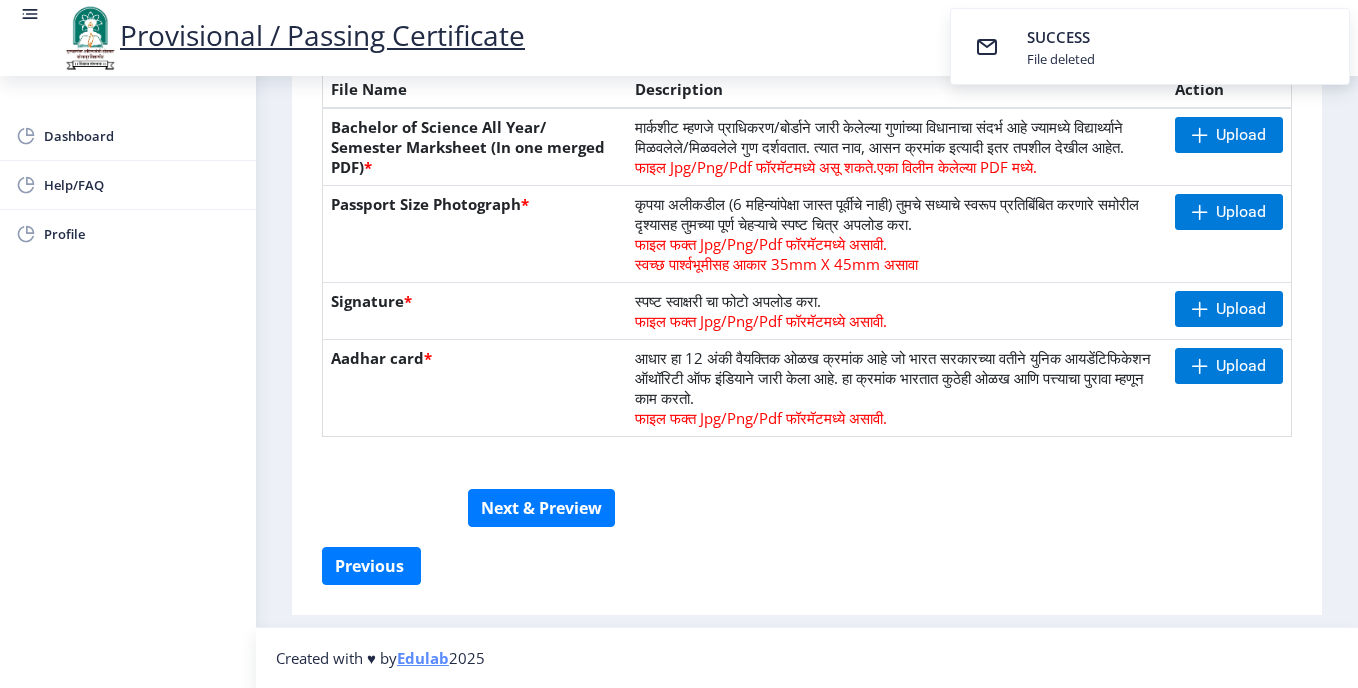 scroll, scrollTop: 496, scrollLeft: 0, axis: vertical 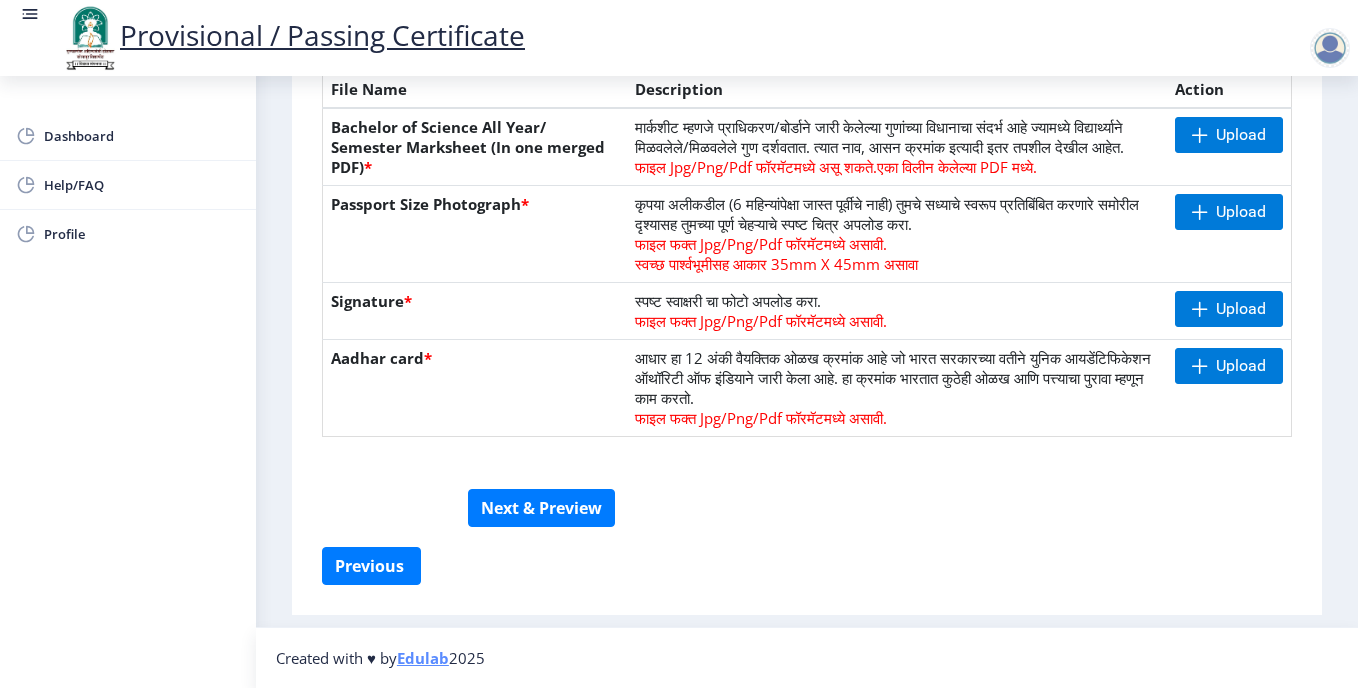 click 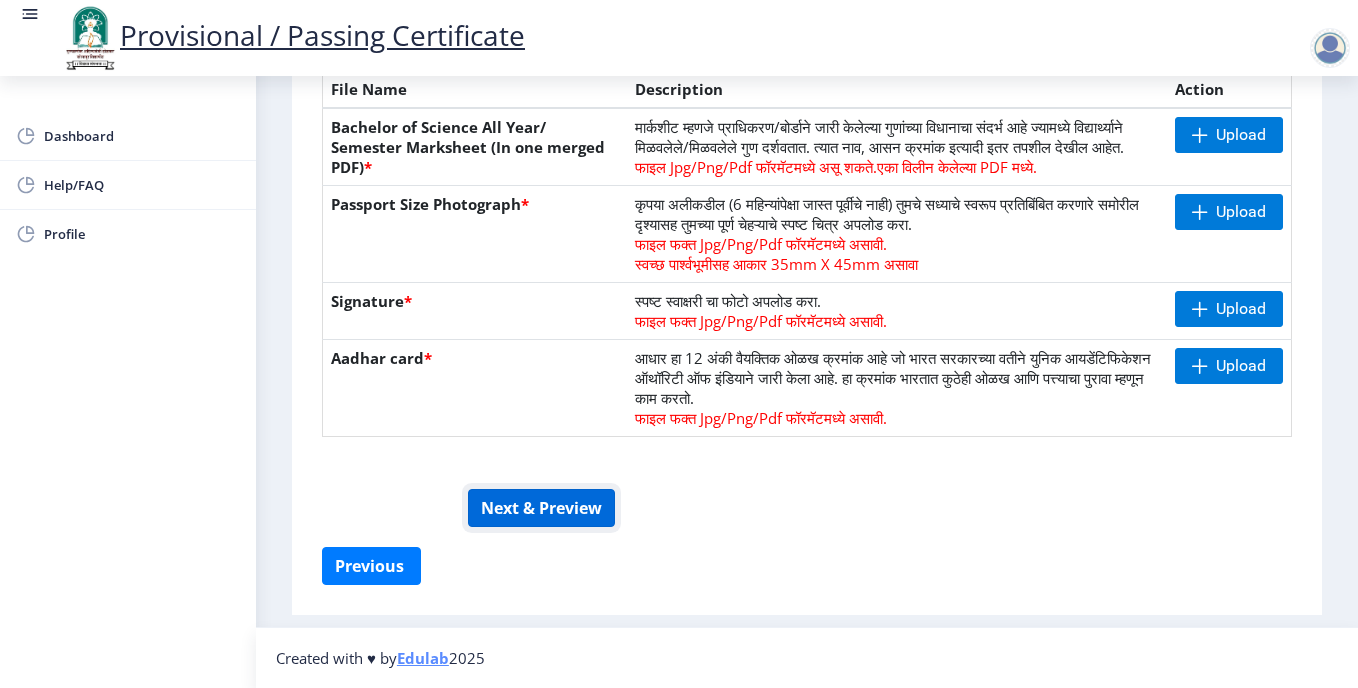 click on "Next & Preview" 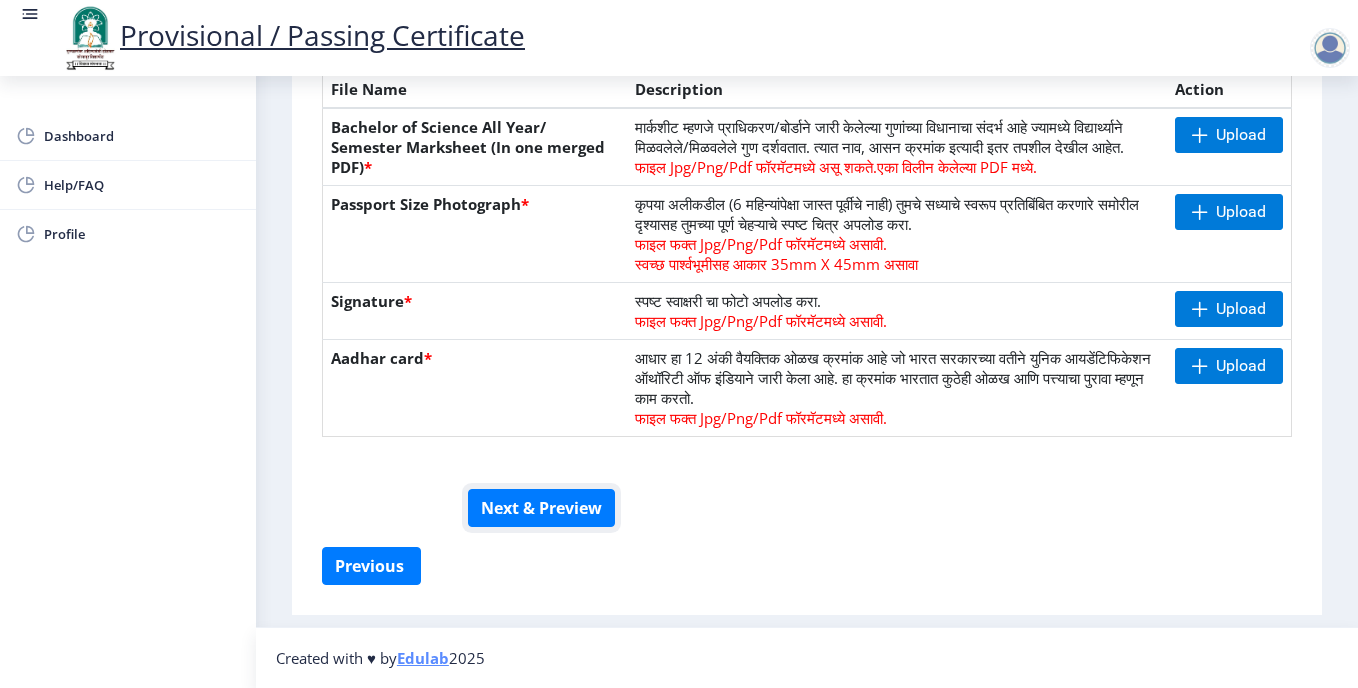 scroll, scrollTop: 0, scrollLeft: 0, axis: both 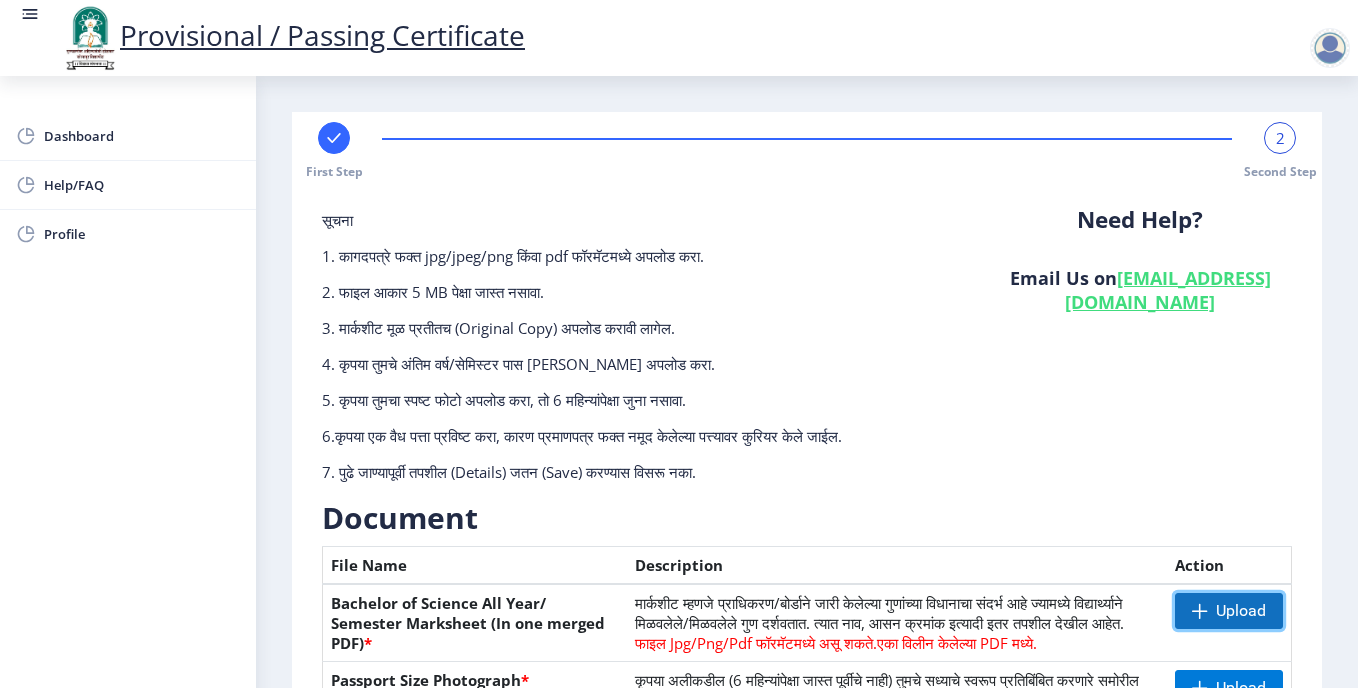 click on "Upload" 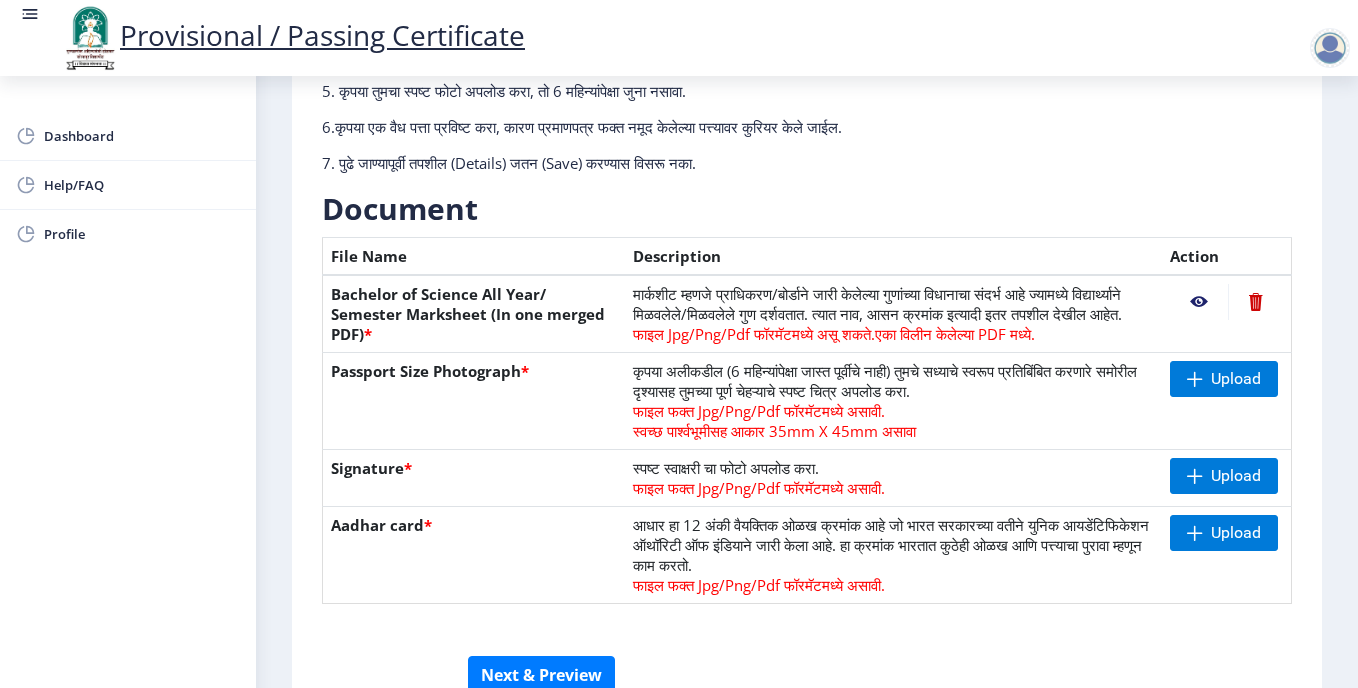 scroll, scrollTop: 440, scrollLeft: 0, axis: vertical 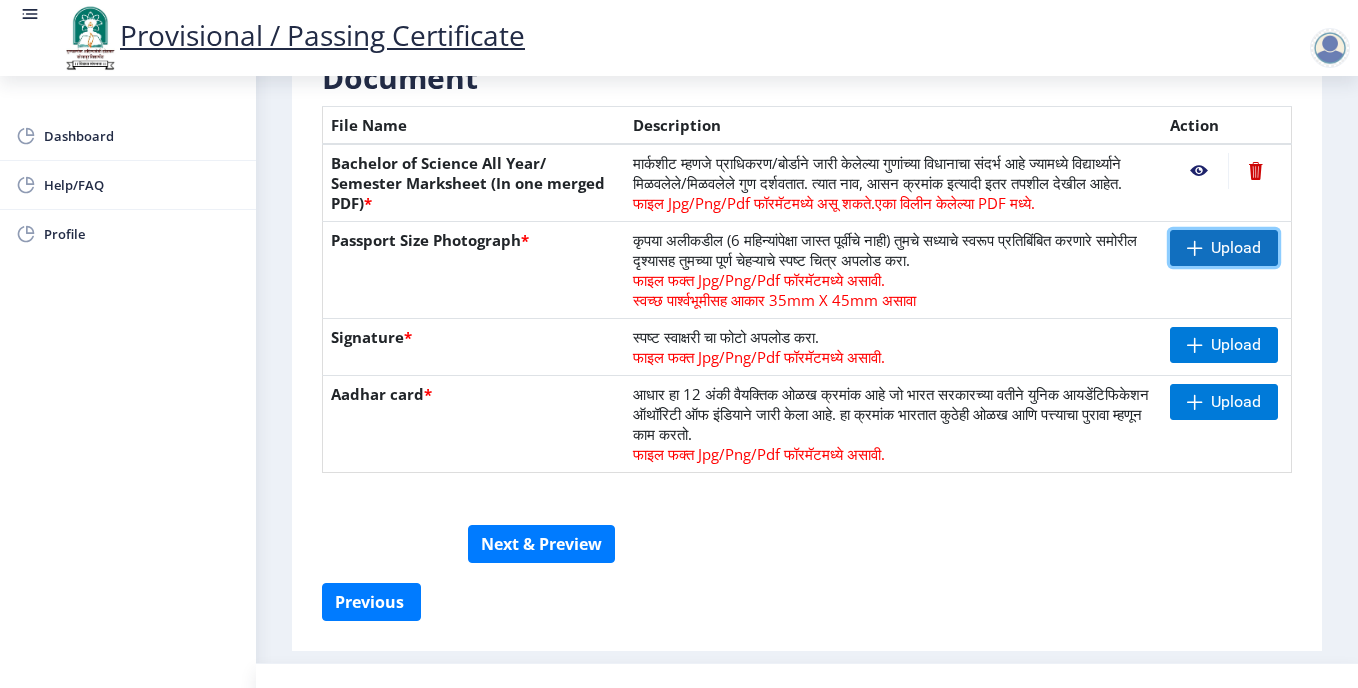 click on "Upload" 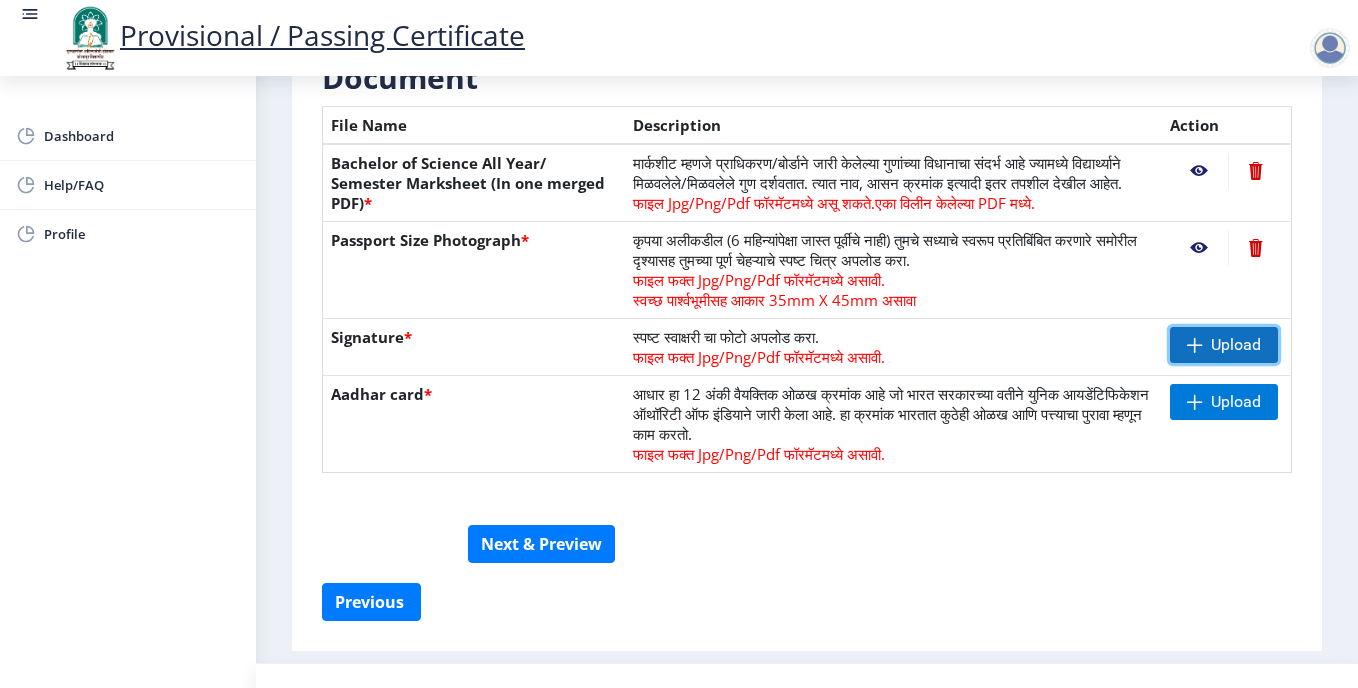 click on "Upload" 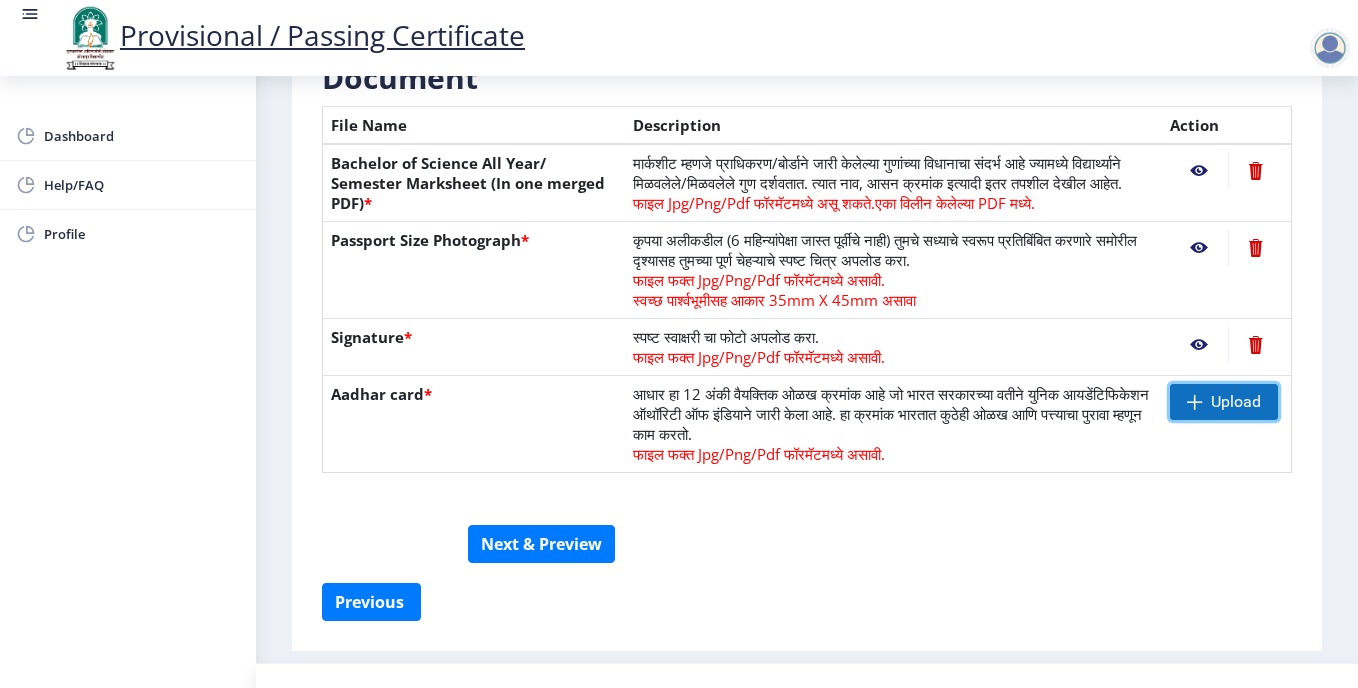 click on "Upload" 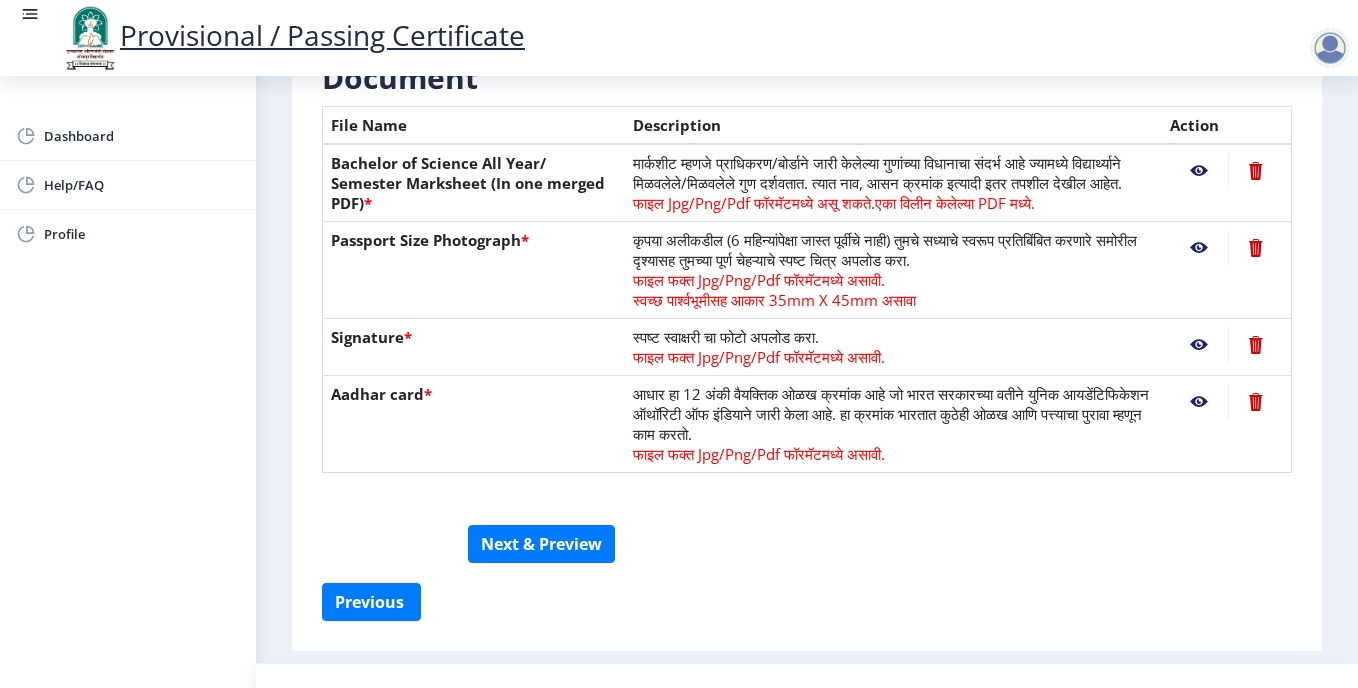 click on "सूचना 1. कागदपत्रे फक्त jpg/jpeg/png किंवा pdf फॉरमॅटमध्ये अपलोड करा.  2. फाइल आकार 5 MB पेक्षा जास्त नसावा.  3. मार्कशीट मूळ प्रतीतच (Original Copy) अपलोड करावी लागेल.  4. कृपया तुमचे अंतिम वर्ष/सेमिस्टर पास [PERSON_NAME] अपलोड करा.  5. कृपया तुमचा स्पष्ट फोटो अपलोड करा, तो 6 महिन्यांपेक्षा जुना नसावा. 6.कृपया एक वैध पत्ता प्रविष्ट करा, कारण प्रमाणपत्र फक्त नमूद केलेल्या पत्त्यावर कुरियर केले जाईल.  Need Help? Email Us on   [EMAIL_ADDRESS][DOMAIN_NAME]  Document  File Name" 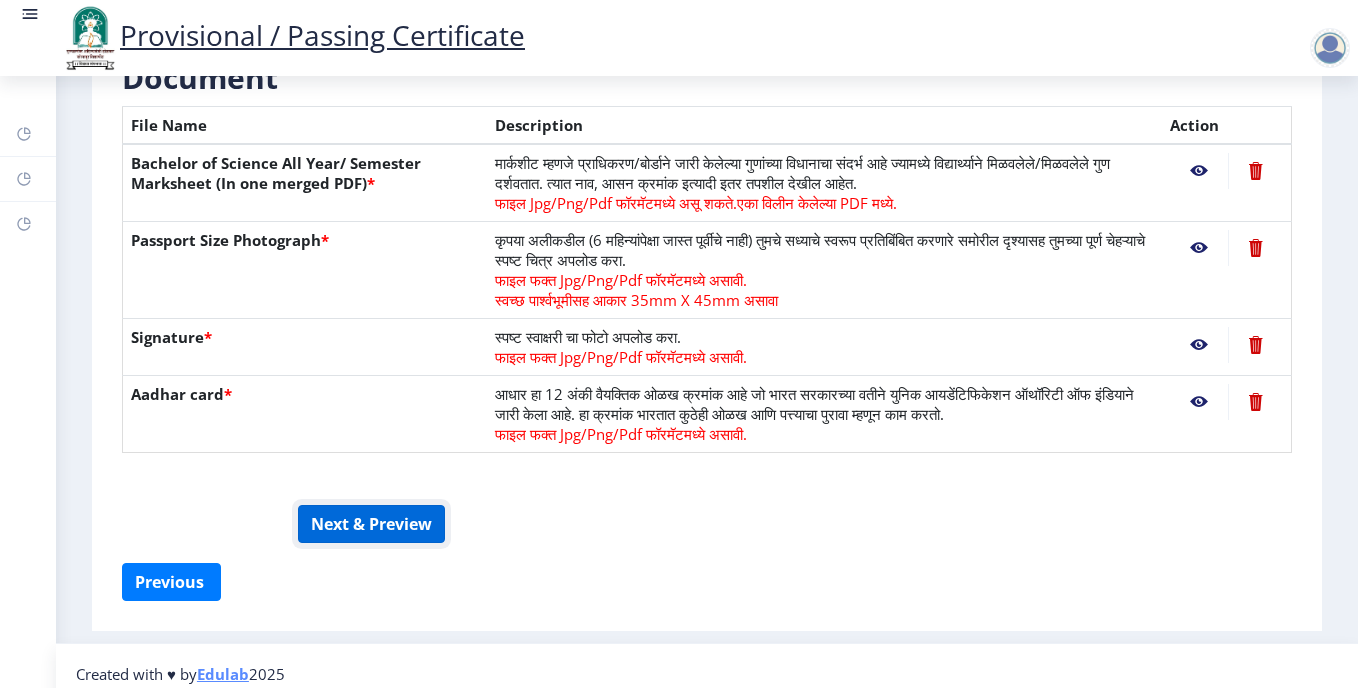 click on "Next & Preview" 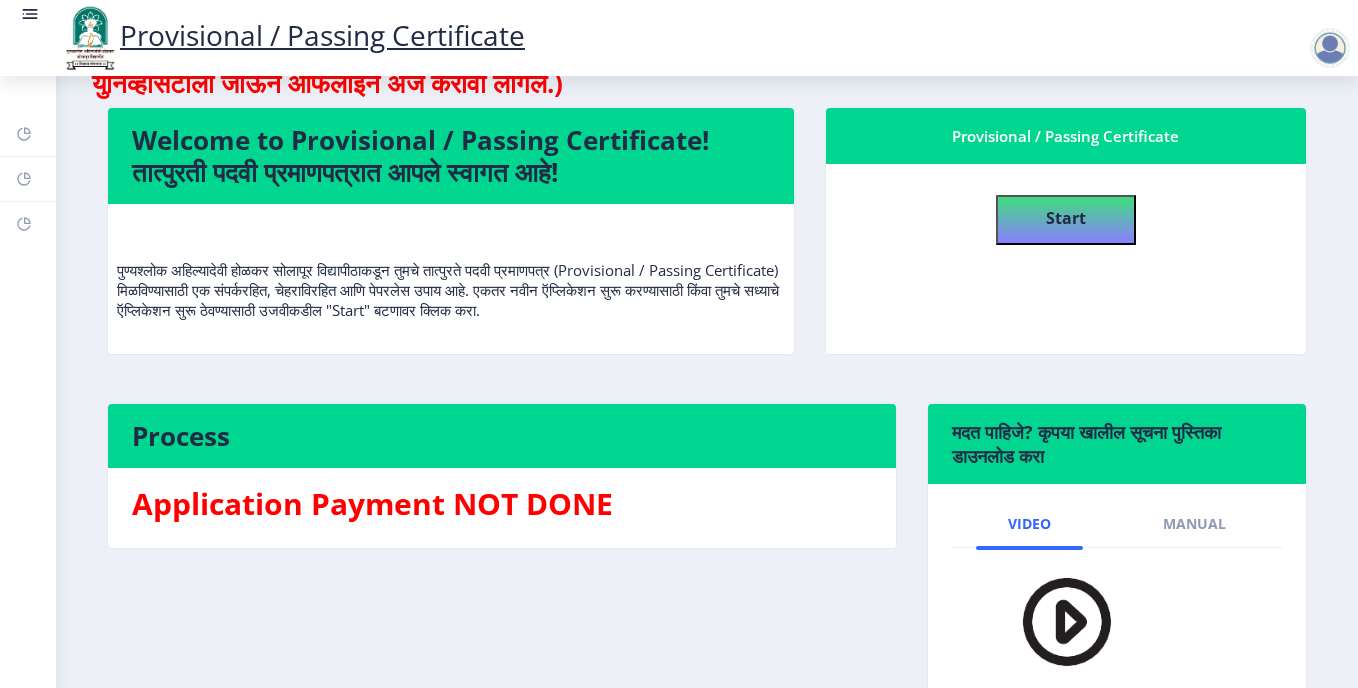 scroll, scrollTop: 236, scrollLeft: 0, axis: vertical 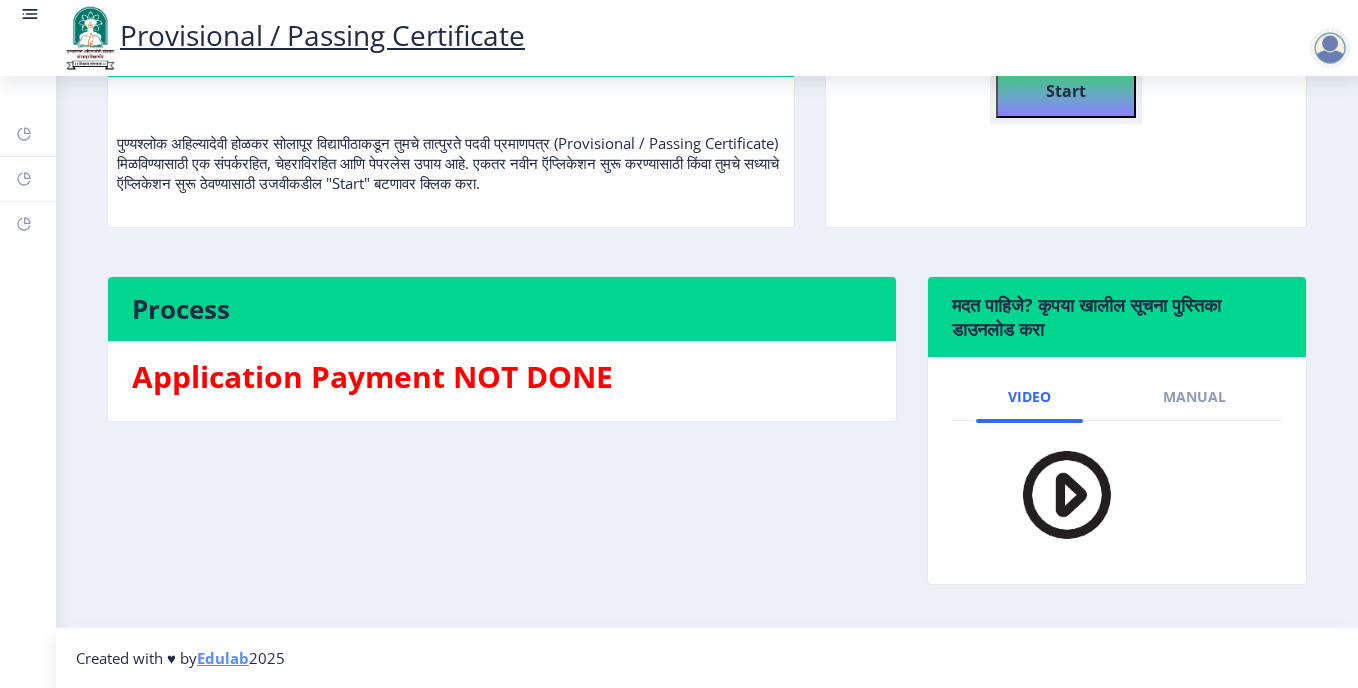click on "Start" 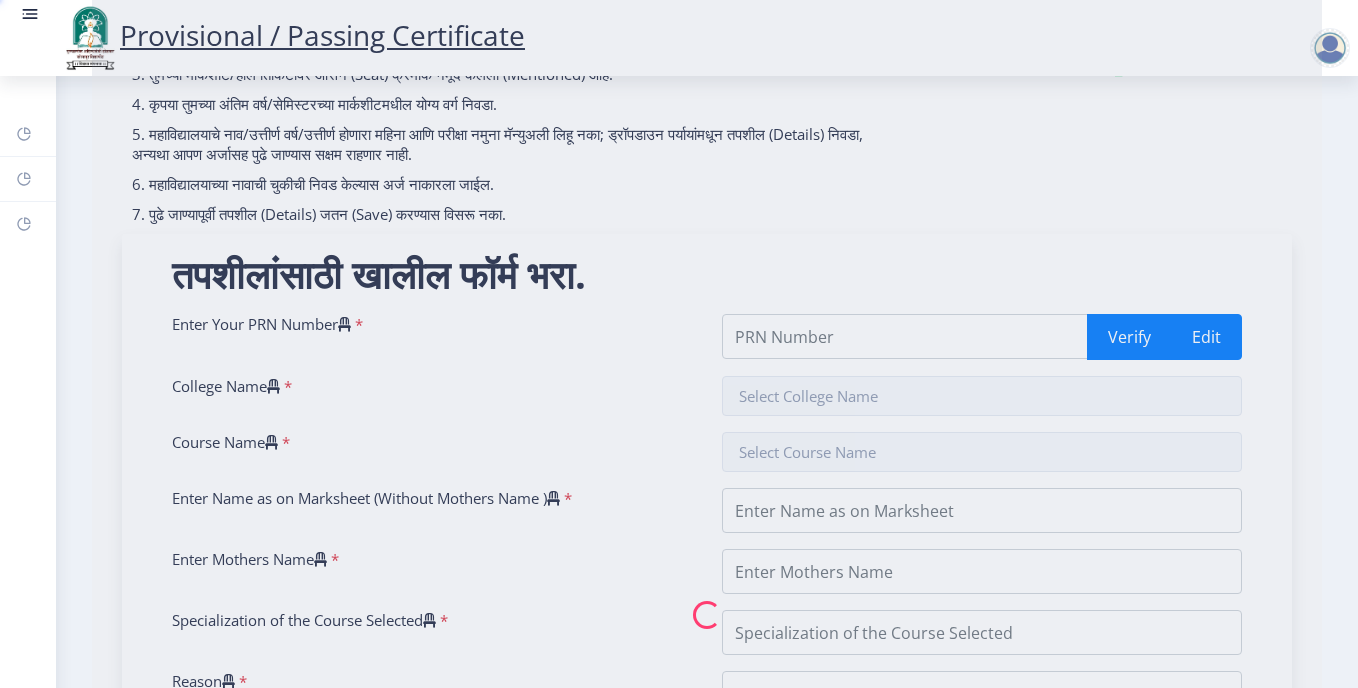 scroll, scrollTop: 0, scrollLeft: 0, axis: both 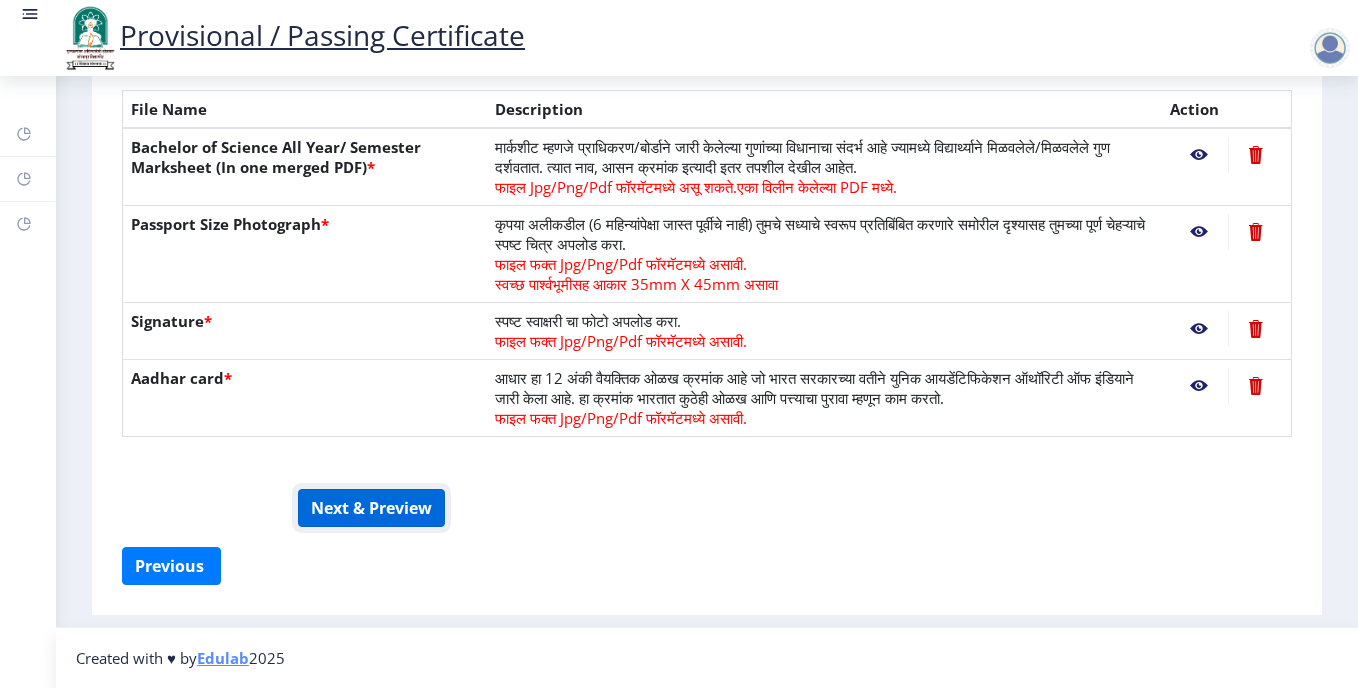 click on "Next & Preview" 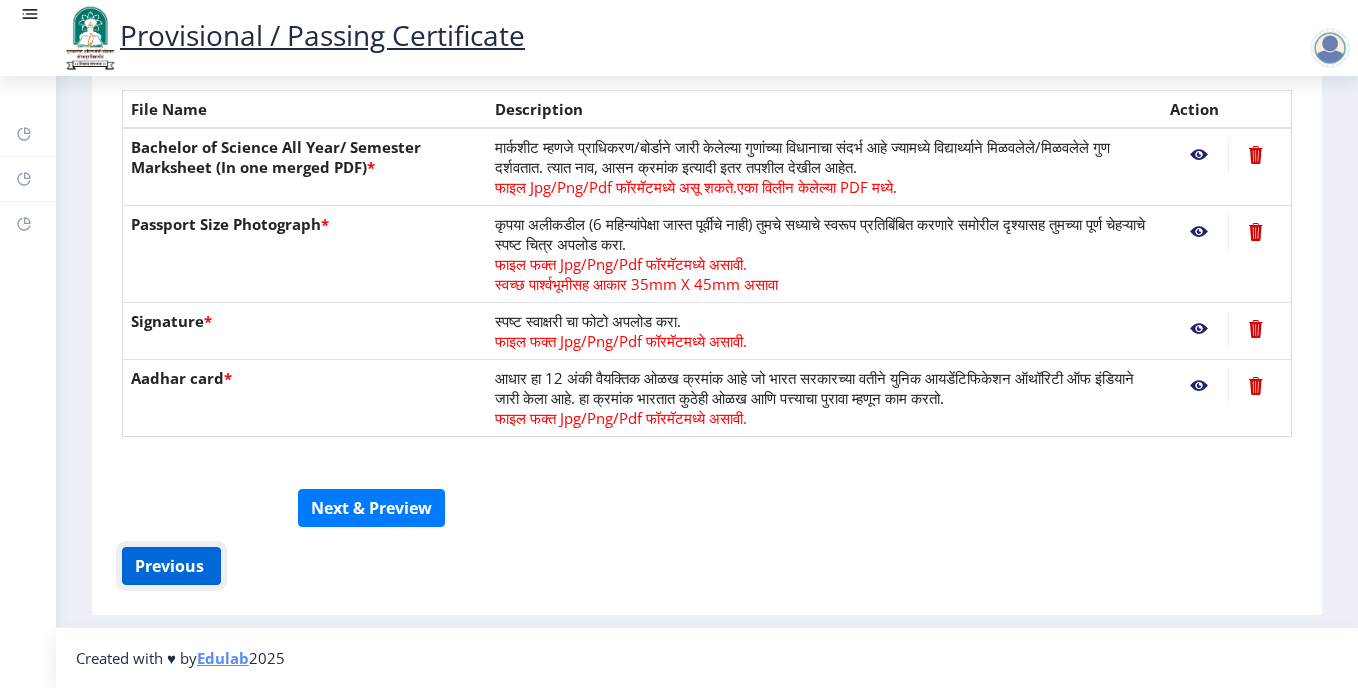 click on "Previous ‍" 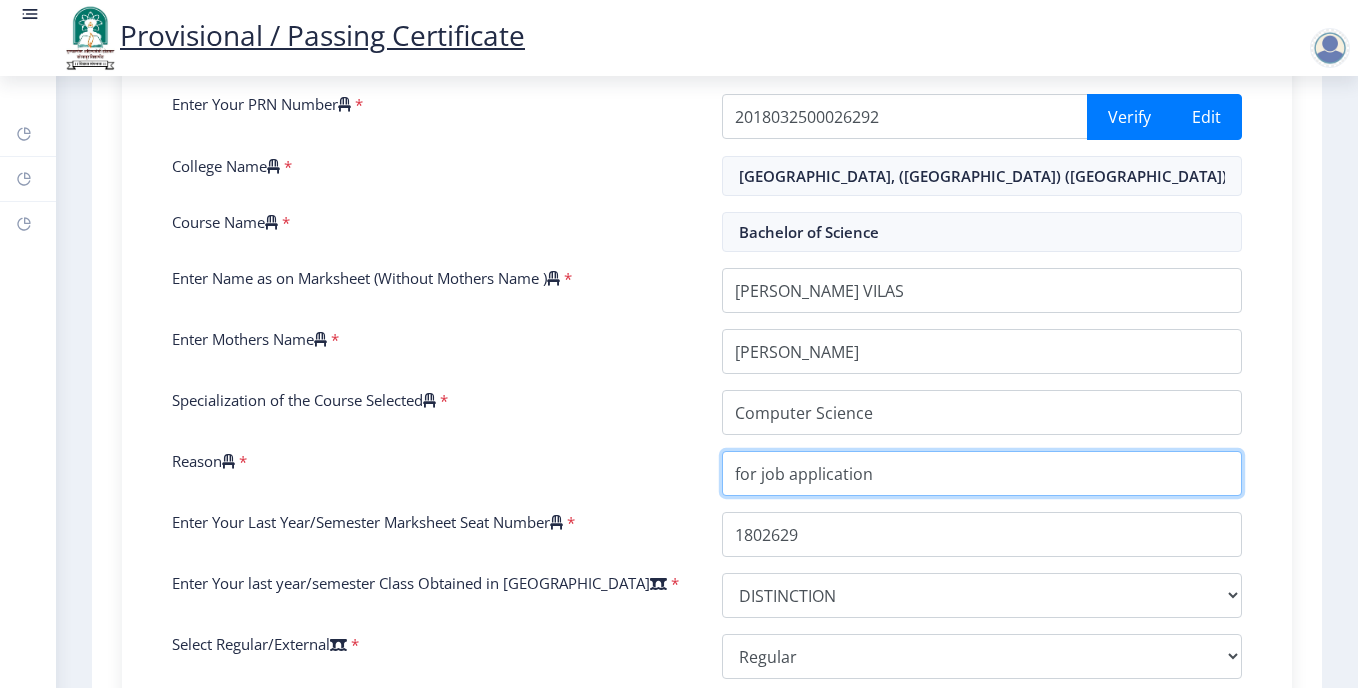 click on "Reason" at bounding box center (982, 473) 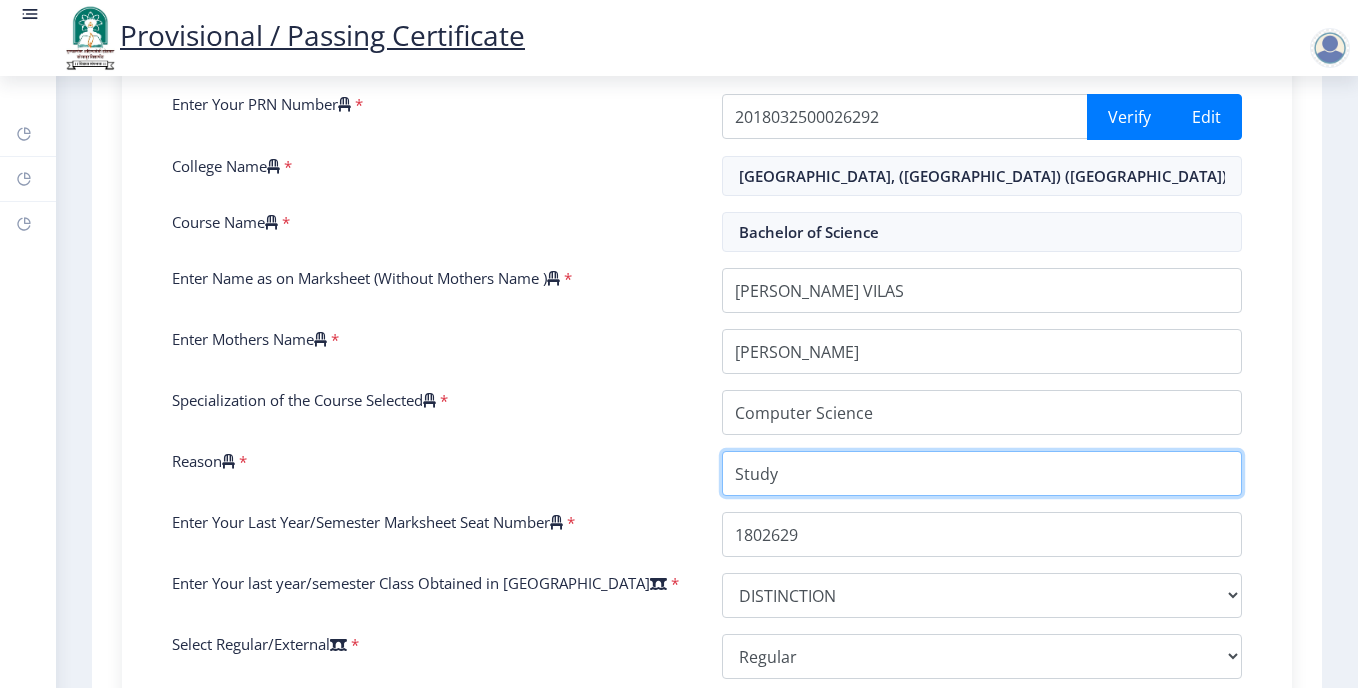 scroll, scrollTop: 532, scrollLeft: 0, axis: vertical 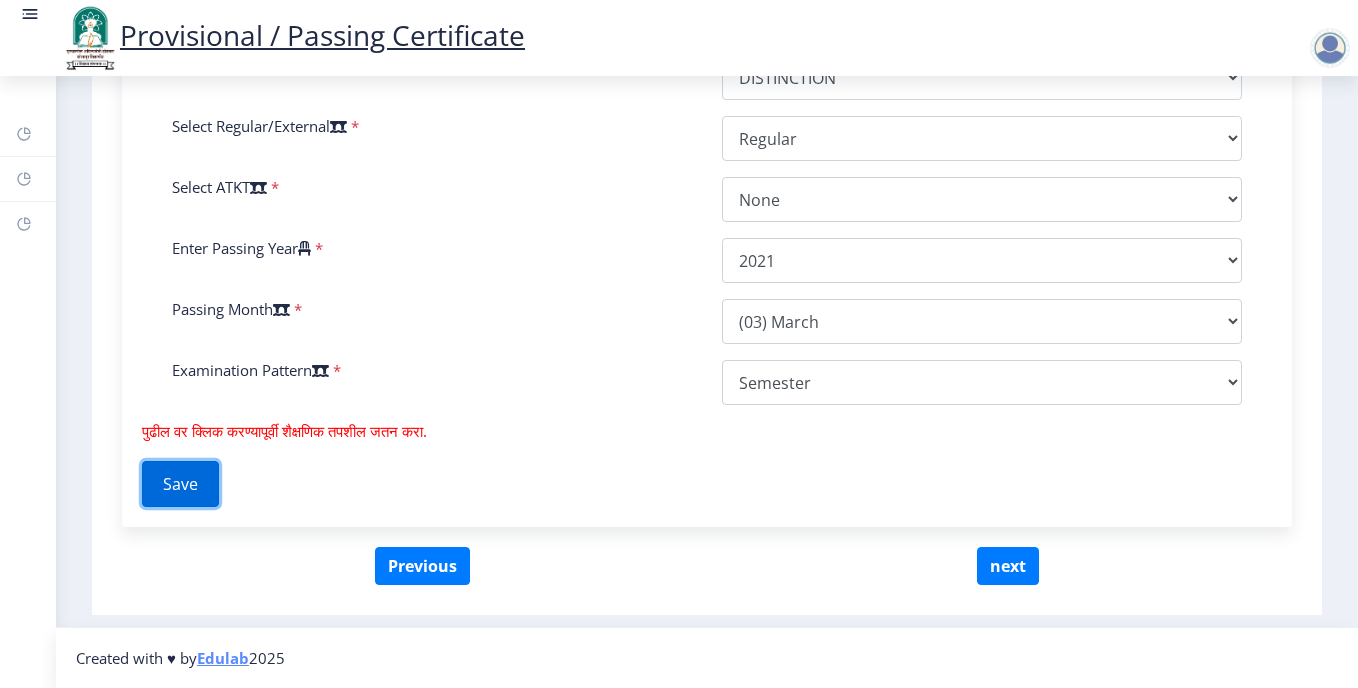click on "Save" at bounding box center [180, 484] 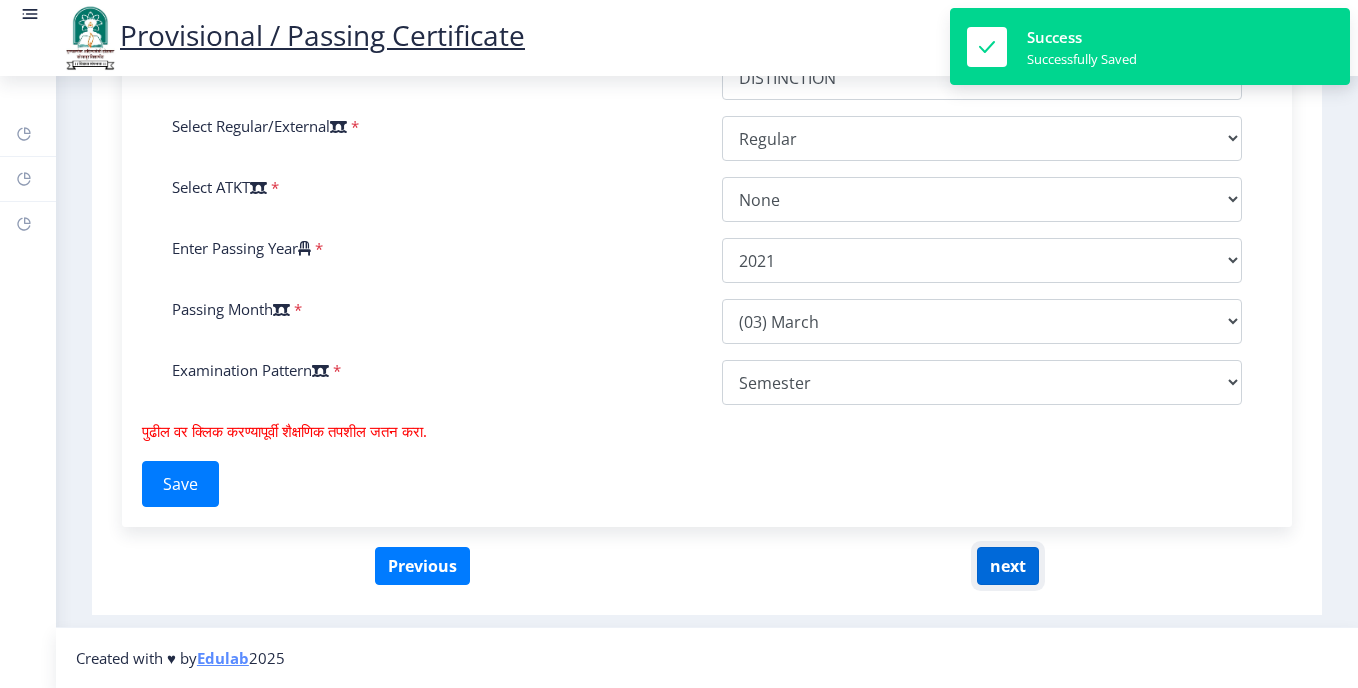 click on "next" 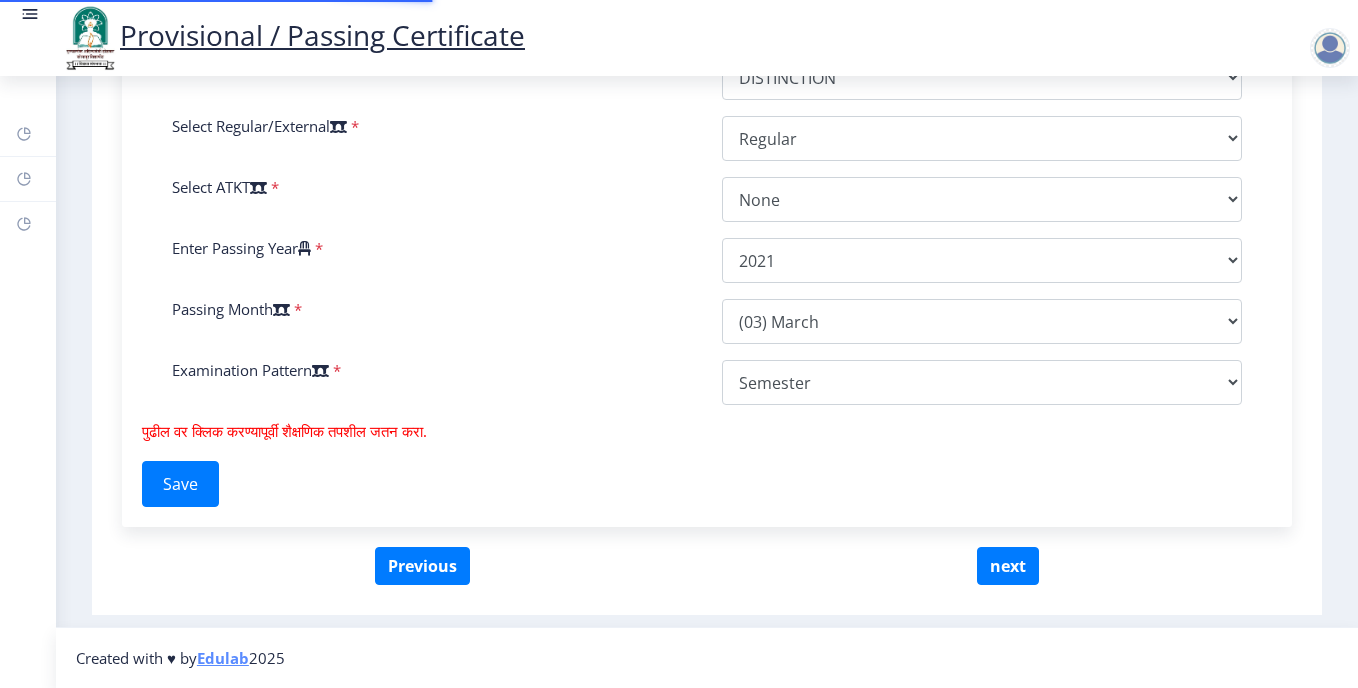 scroll, scrollTop: 20, scrollLeft: 0, axis: vertical 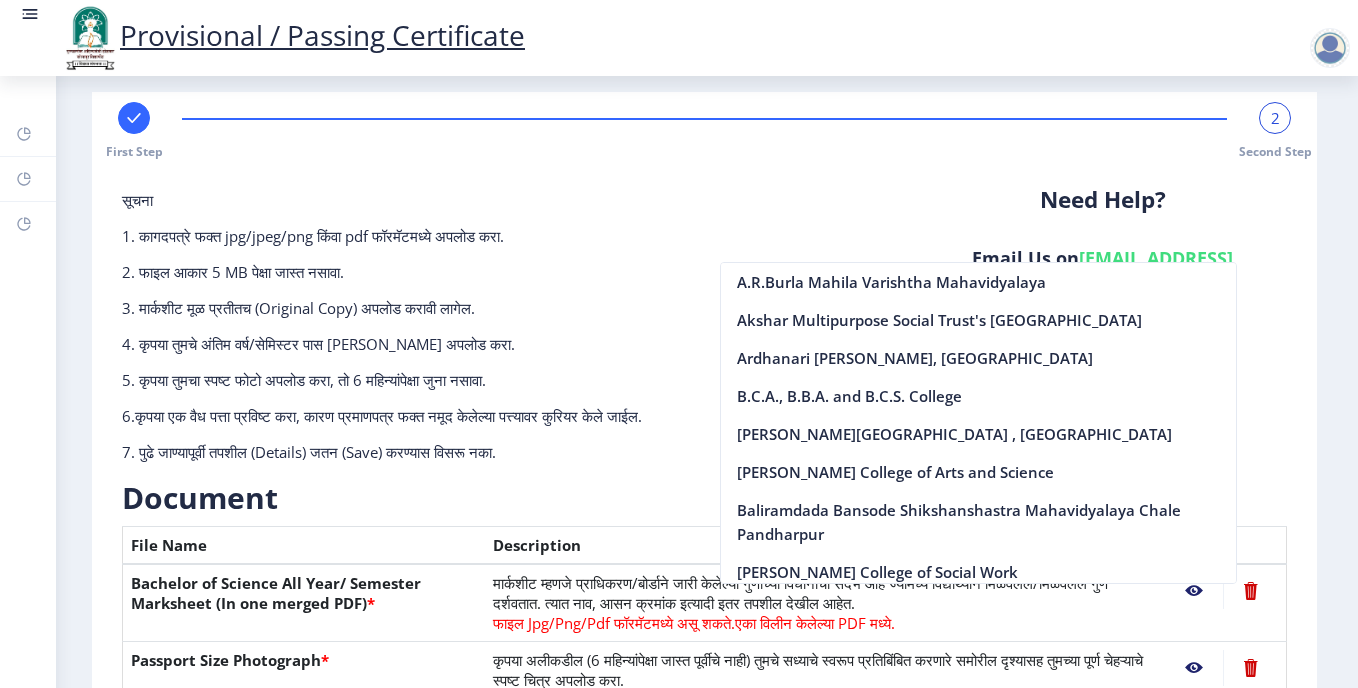 click on "सूचना 1. कागदपत्रे फक्त jpg/jpeg/png किंवा pdf फॉरमॅटमध्ये अपलोड करा.  2. फाइल आकार 5 MB पेक्षा जास्त नसावा.  3. मार्कशीट मूळ प्रतीतच (Original Copy) अपलोड करावी लागेल.  4. कृपया तुमचे अंतिम वर्ष/सेमिस्टर पास [PERSON_NAME] अपलोड करा.  5. कृपया तुमचा स्पष्ट फोटो अपलोड करा, तो 6 महिन्यांपेक्षा जुना नसावा. 6.कृपया एक वैध पत्ता प्रविष्ट करा, कारण प्रमाणपत्र फक्त नमूद केलेल्या पत्त्यावर कुरियर केले जाईल.  Need Help? Email Us on   [EMAIL_ADDRESS][DOMAIN_NAME]  Document  File Name" 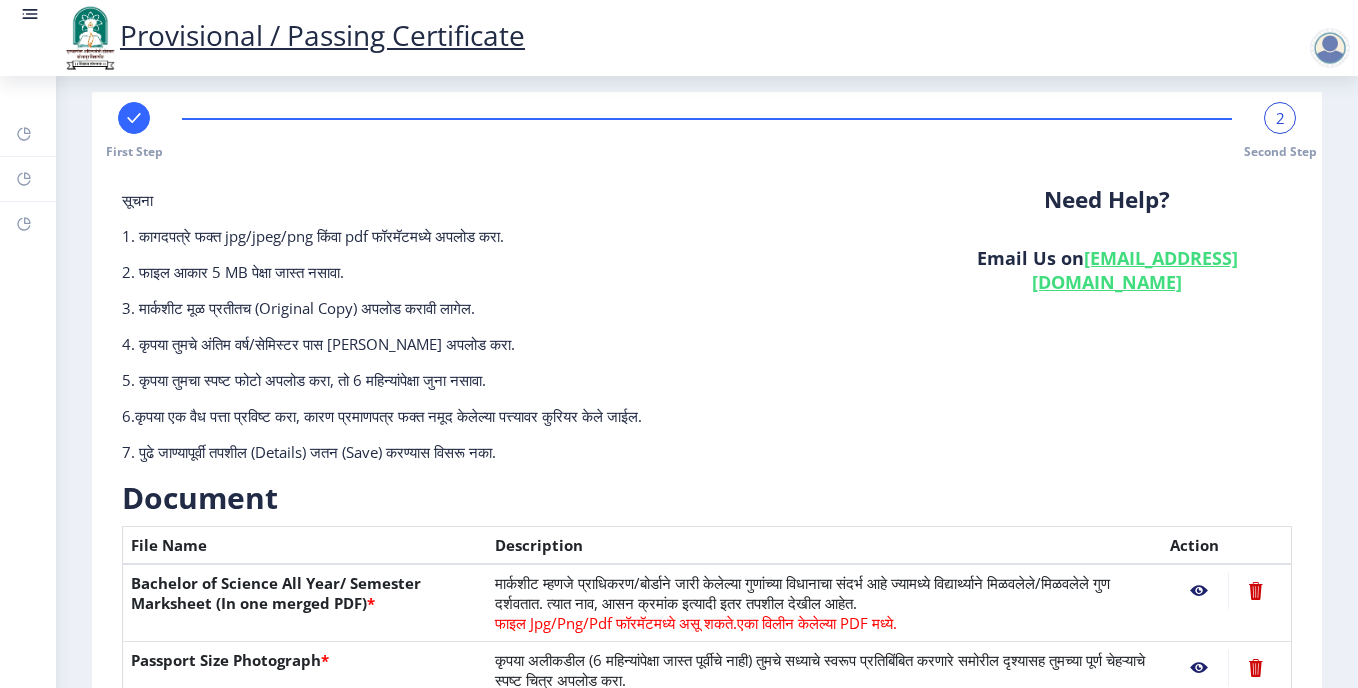scroll, scrollTop: 456, scrollLeft: 0, axis: vertical 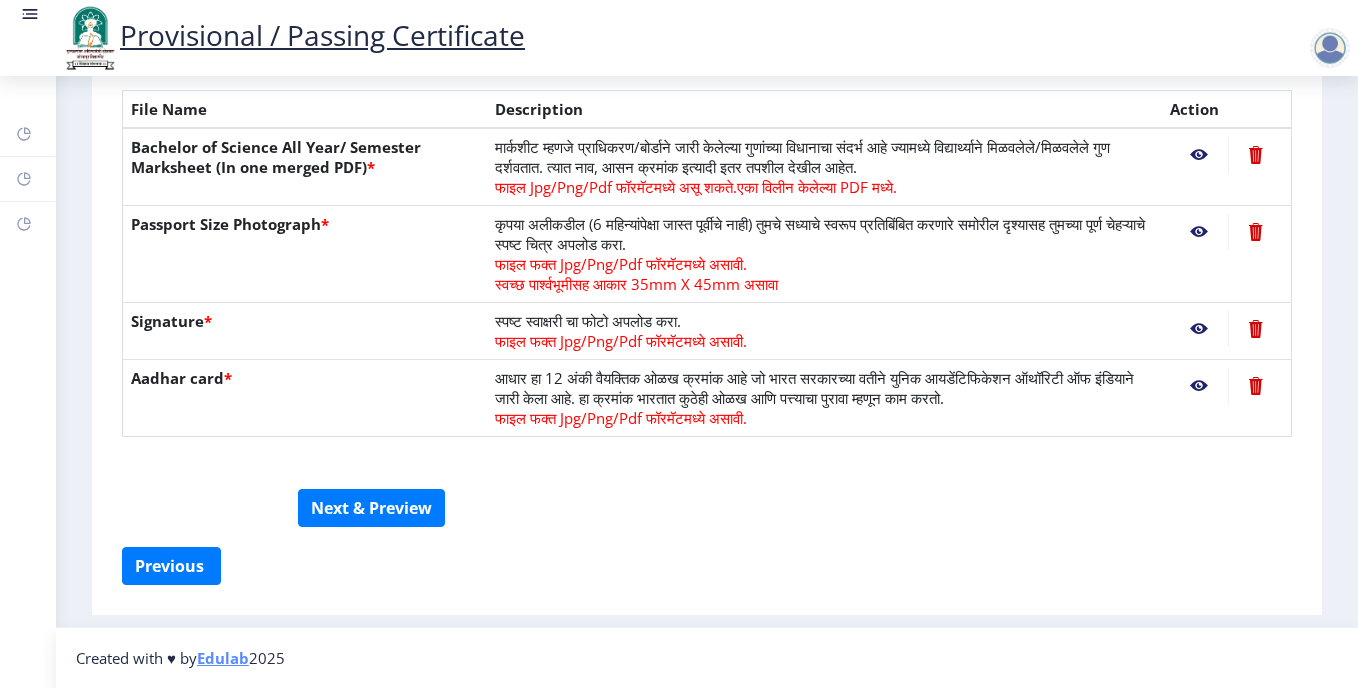 click 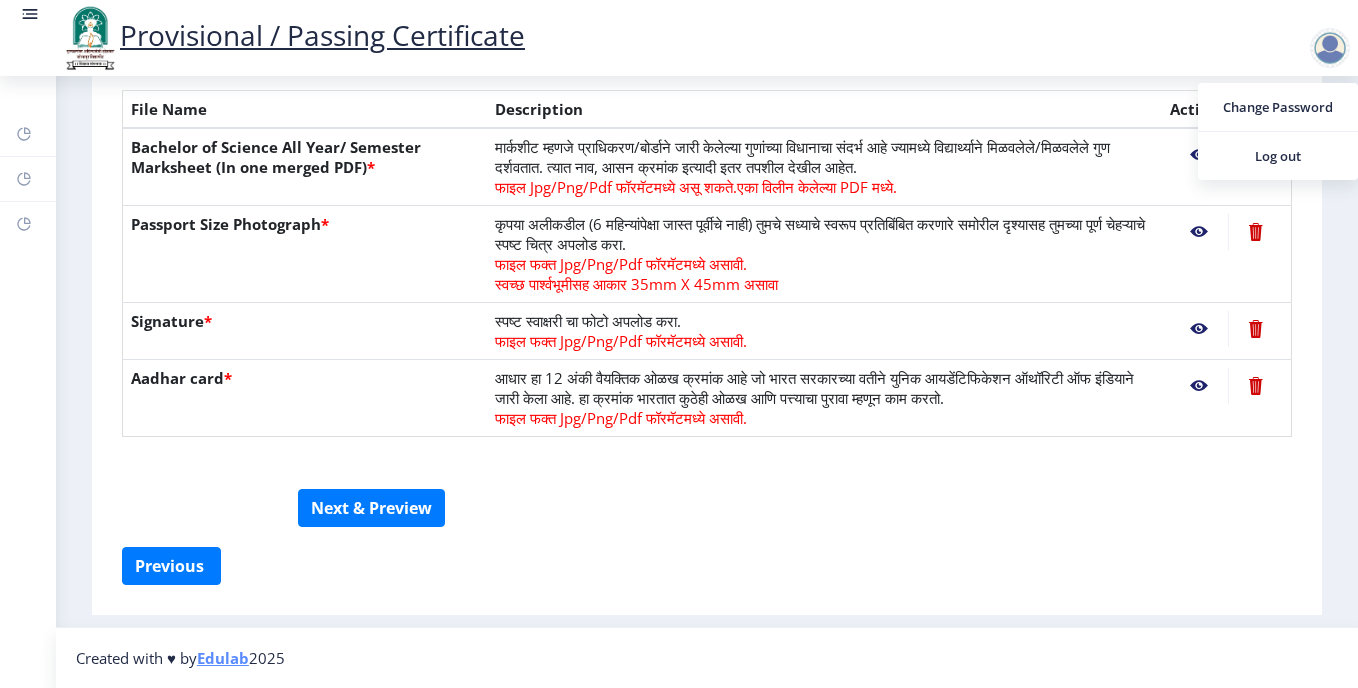 click 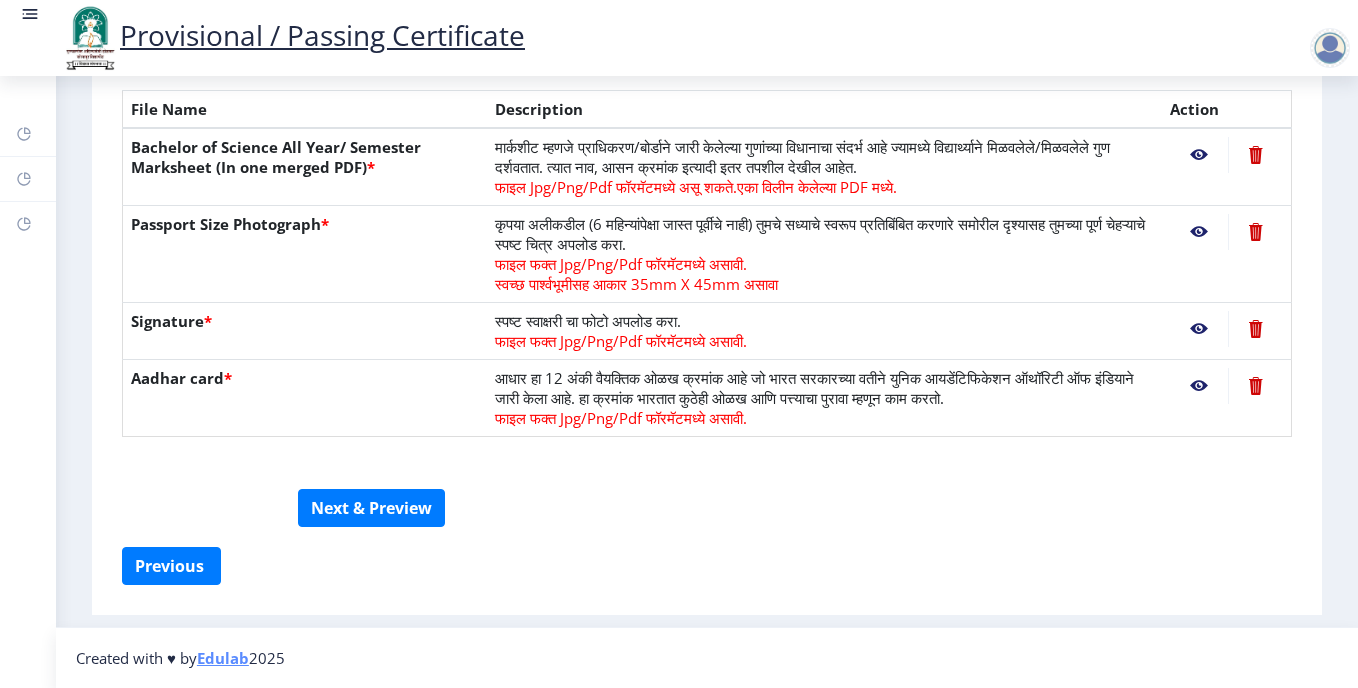 click 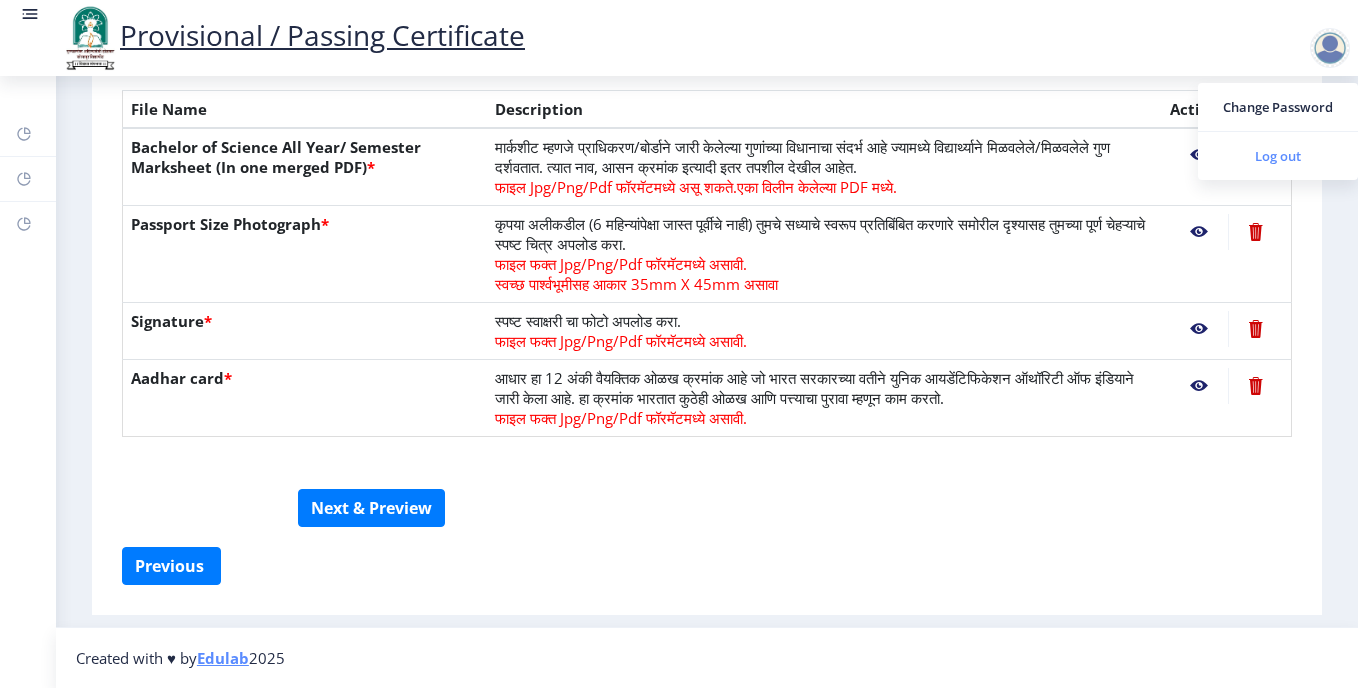 click on "Log out" at bounding box center (1278, 156) 